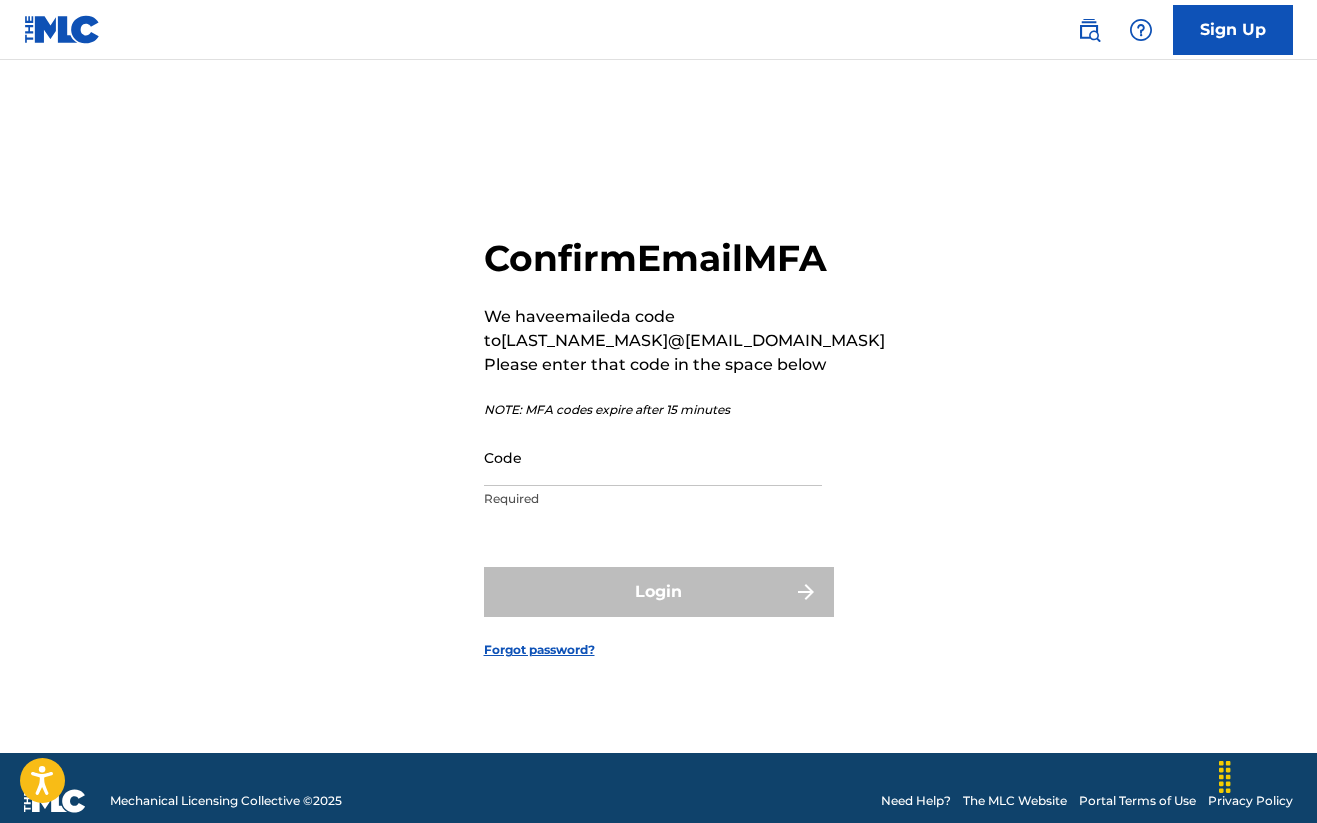 scroll, scrollTop: 0, scrollLeft: 0, axis: both 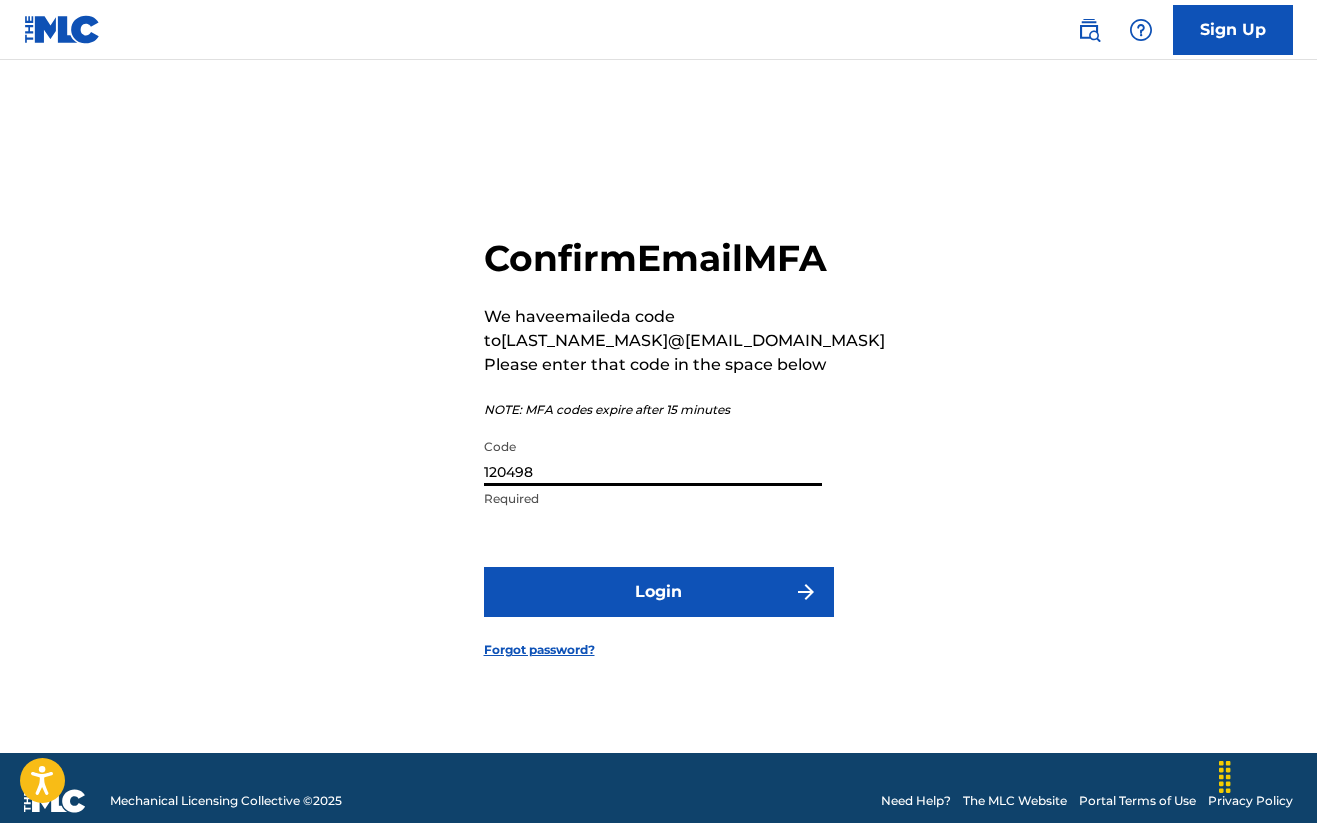 type on "120498" 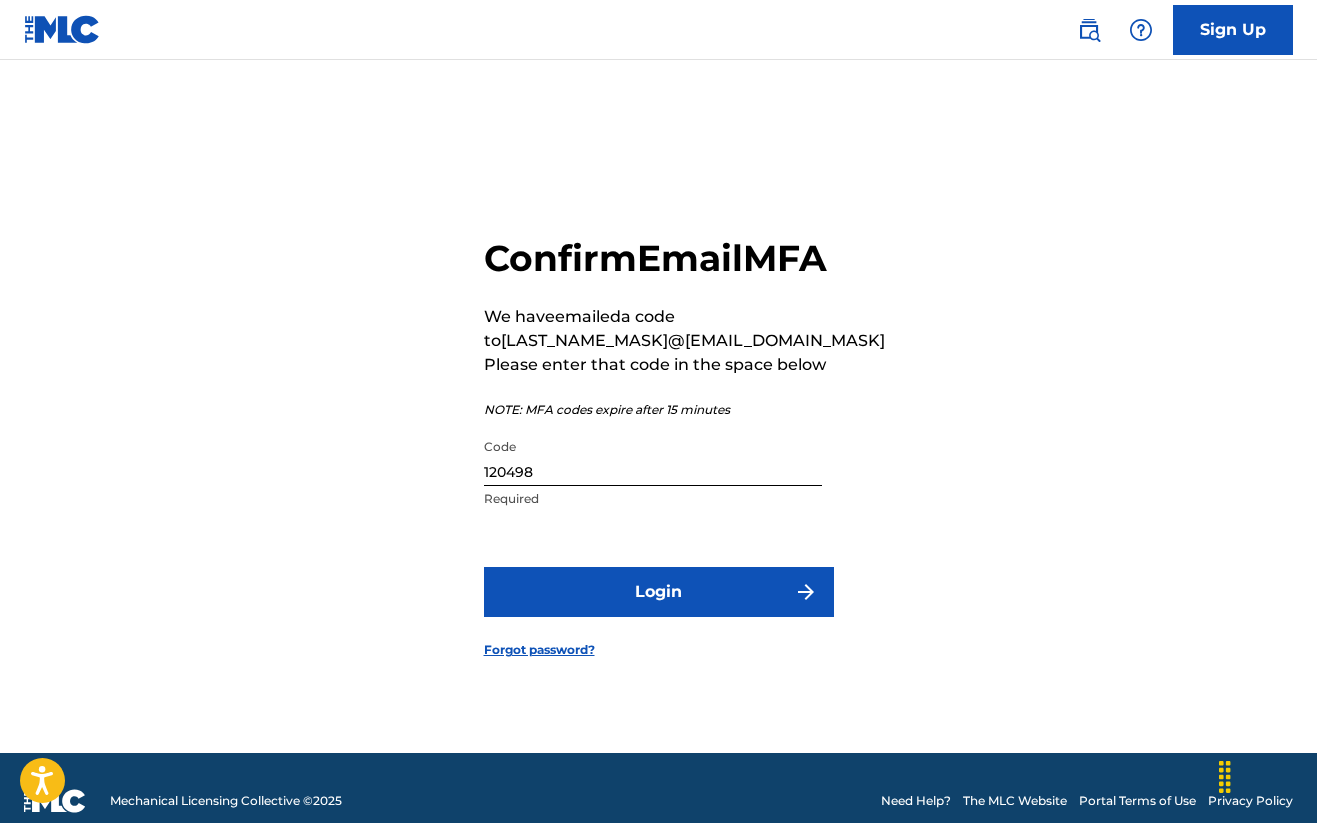 click on "Login" at bounding box center [659, 592] 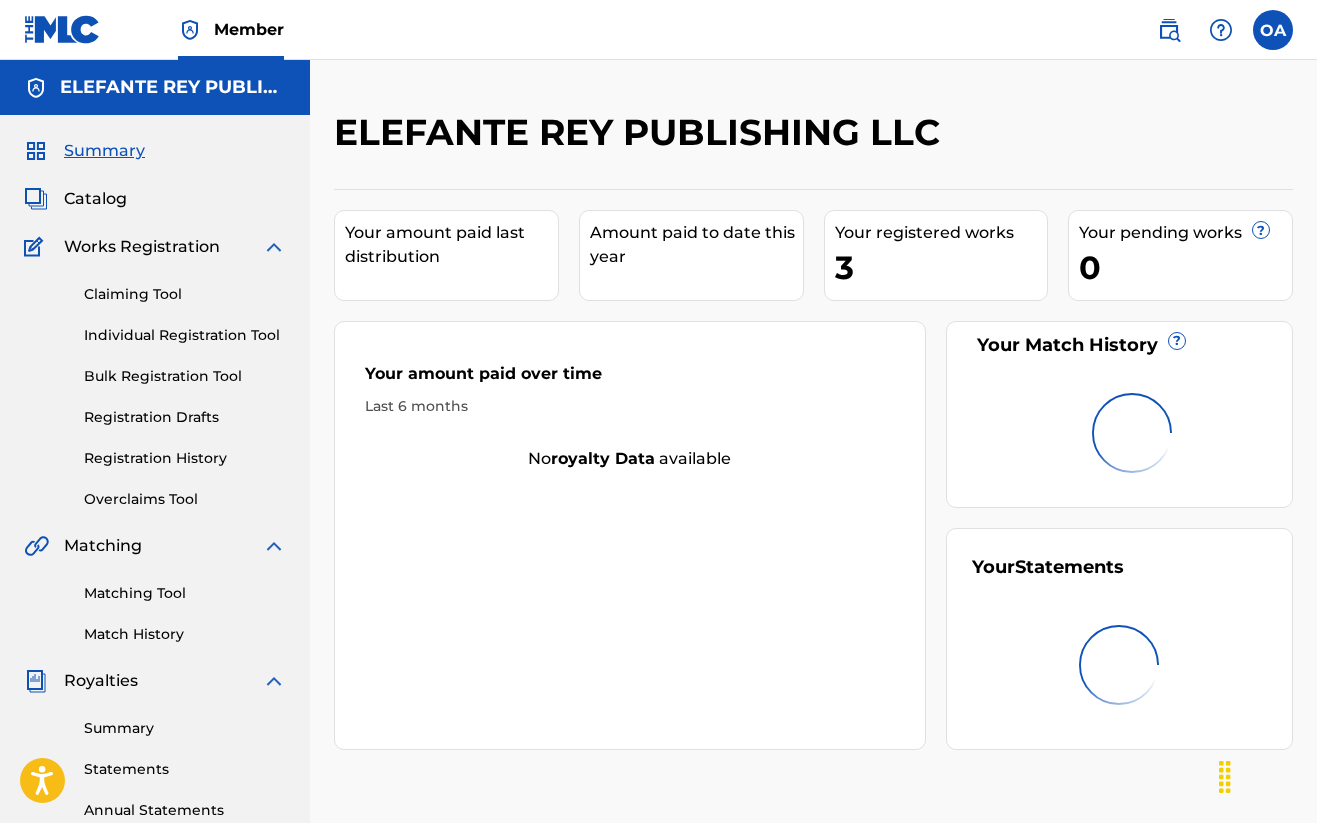 scroll, scrollTop: 0, scrollLeft: 0, axis: both 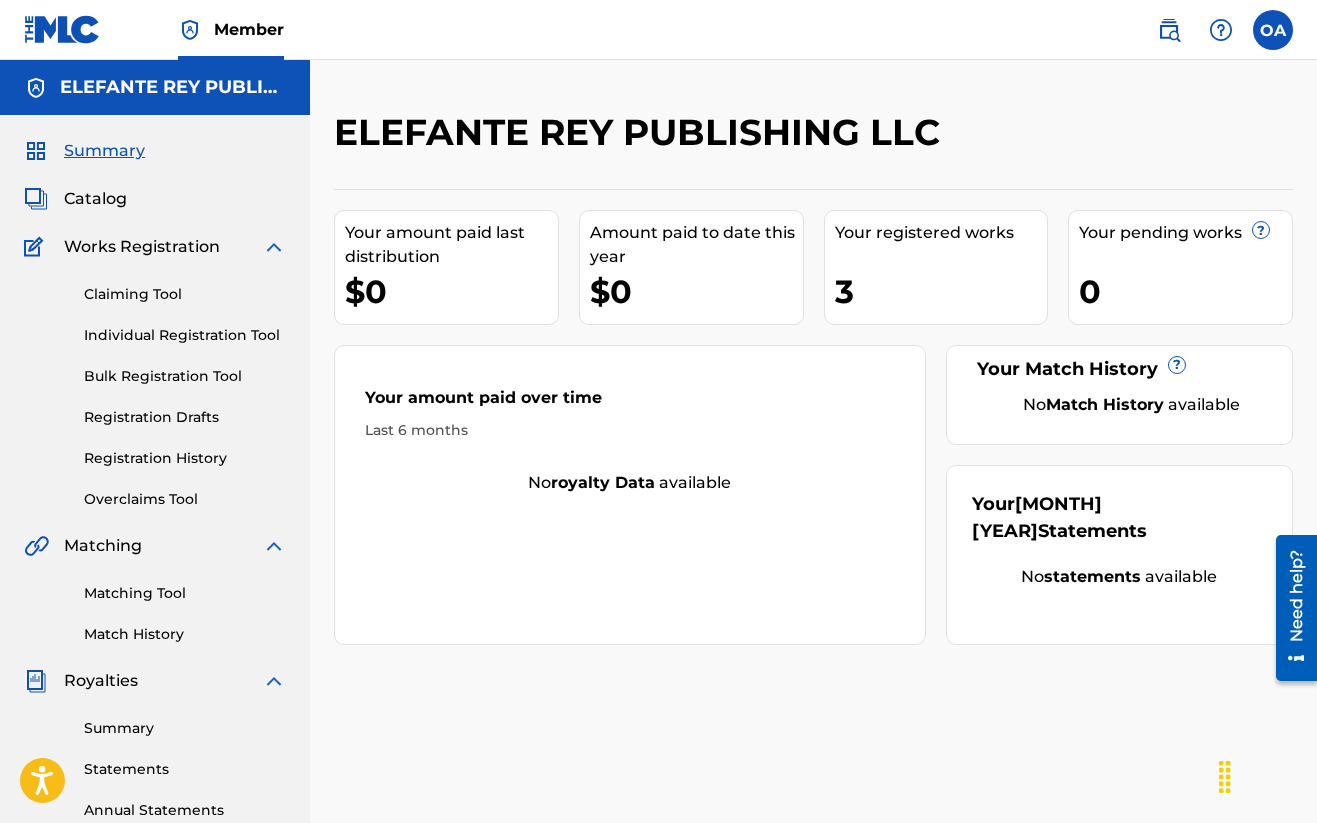 click at bounding box center [274, 247] 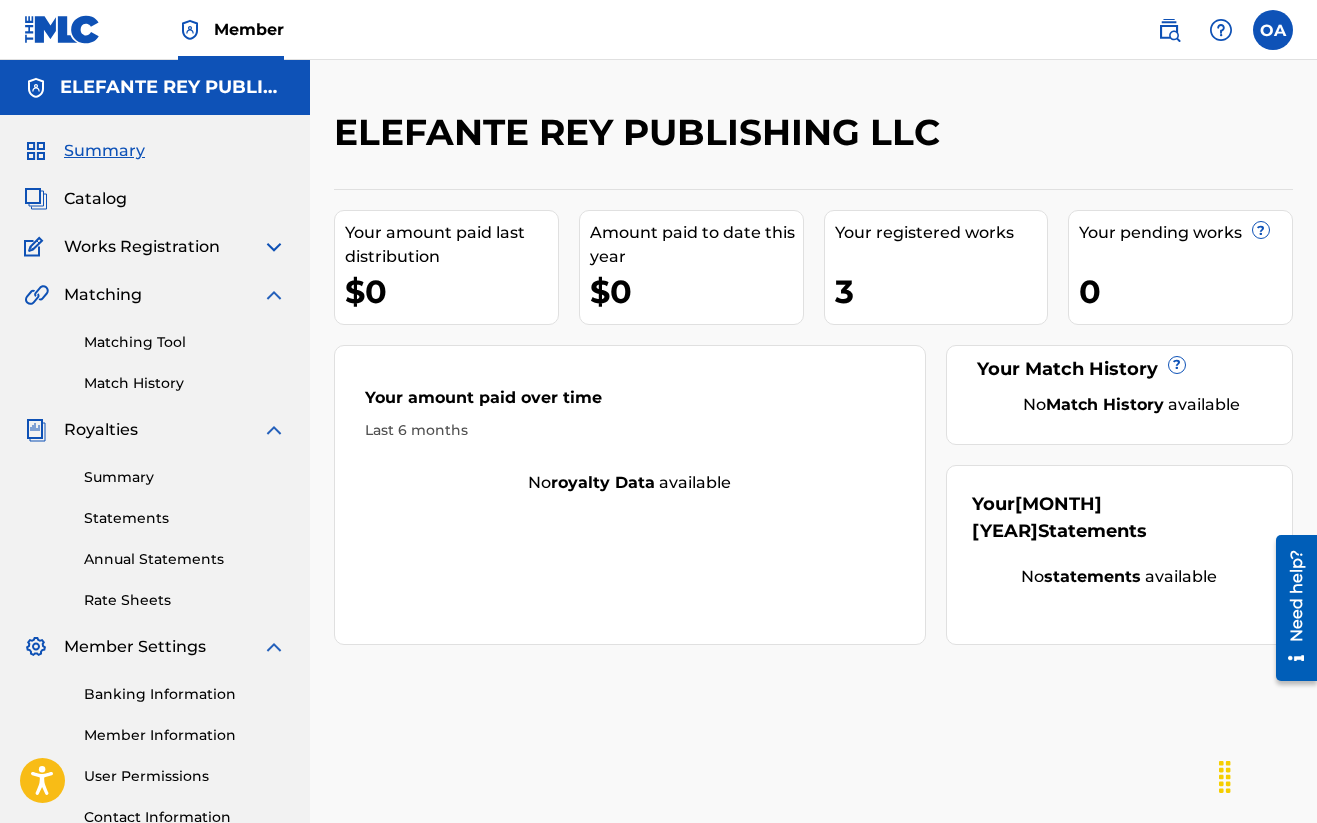 click at bounding box center (274, 295) 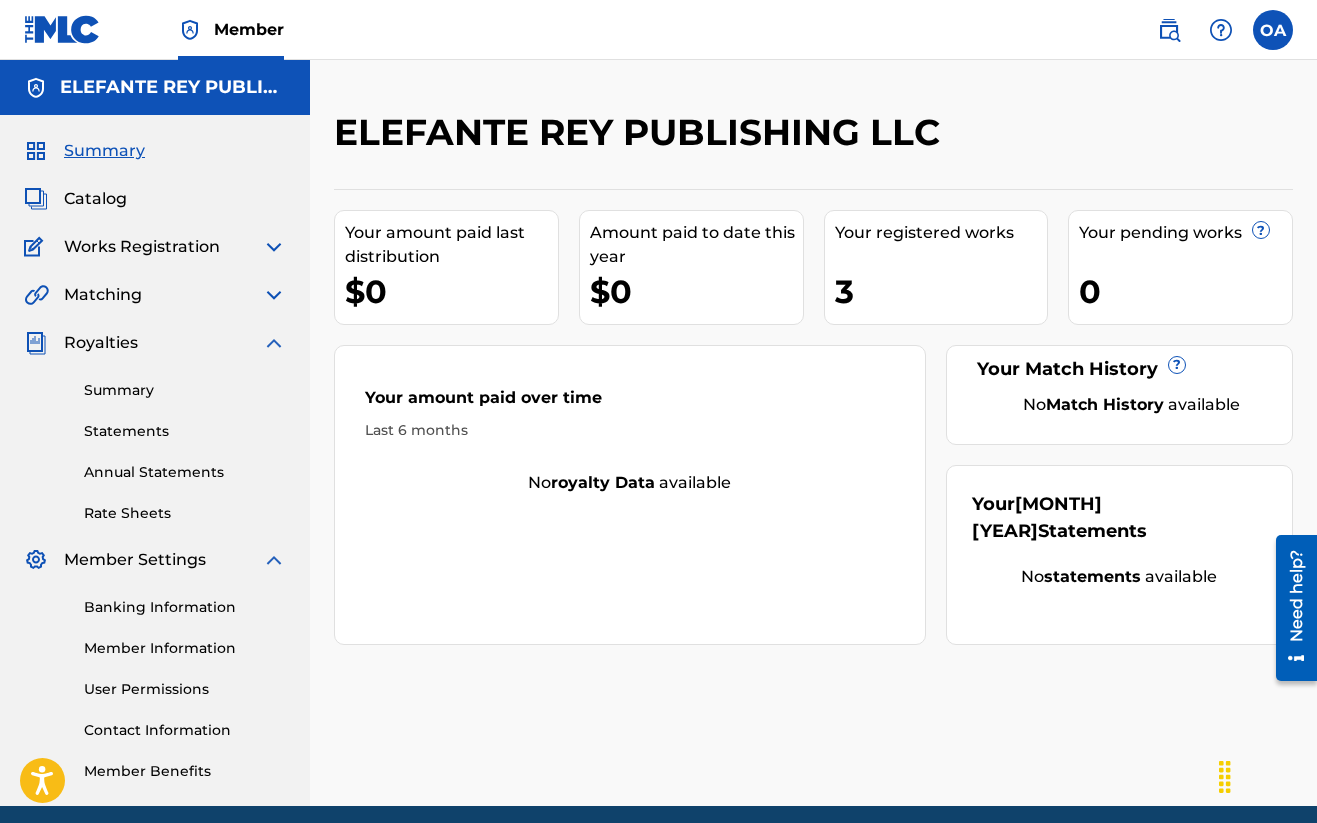 click at bounding box center [274, 343] 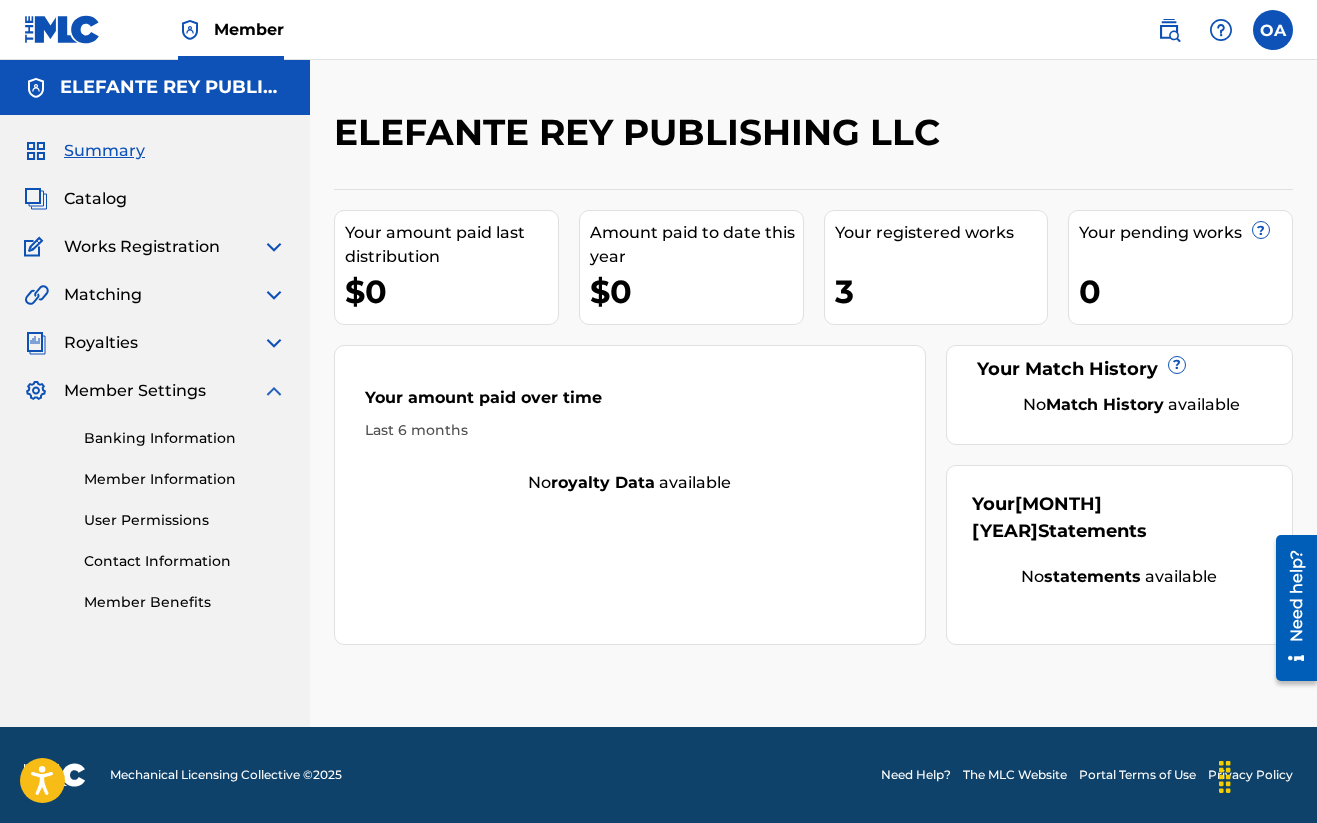 click at bounding box center [274, 391] 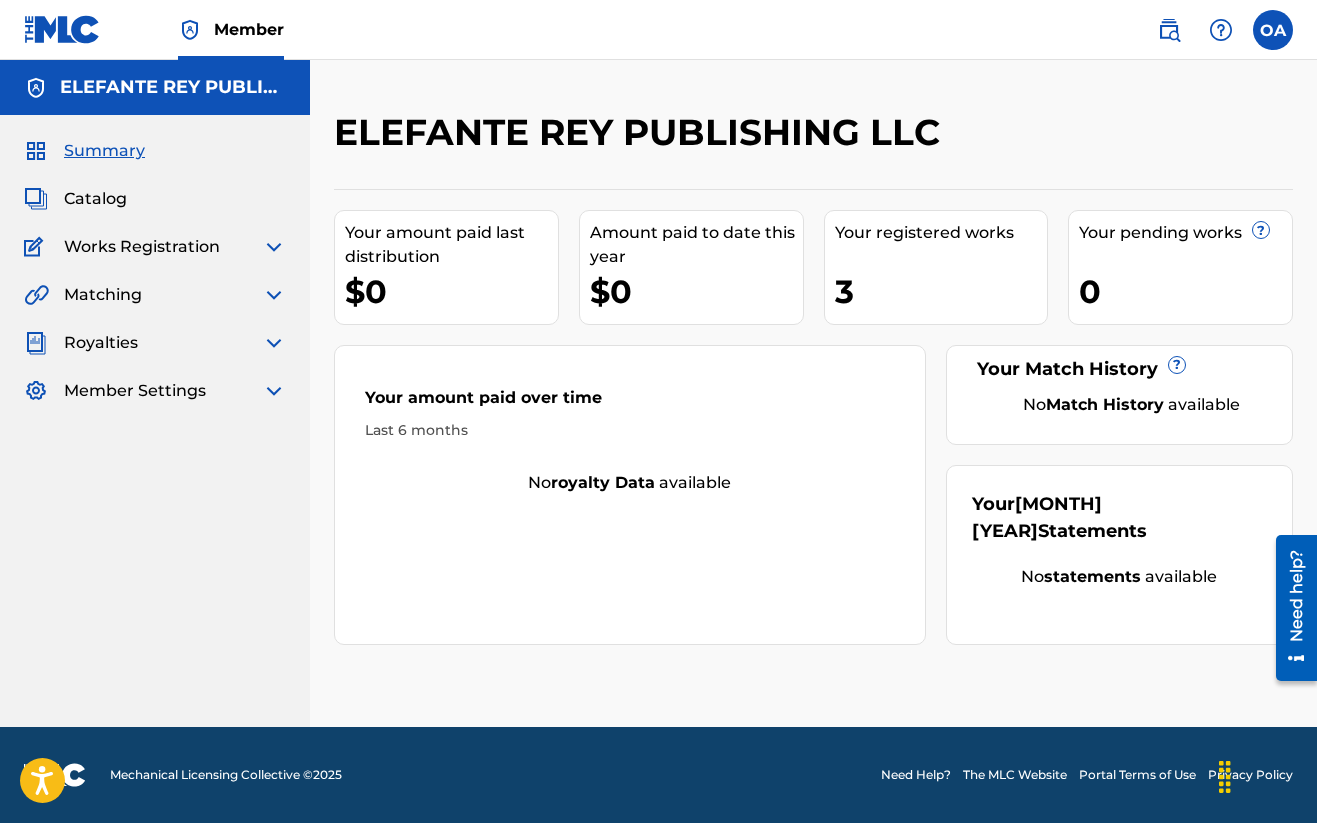 click at bounding box center [274, 247] 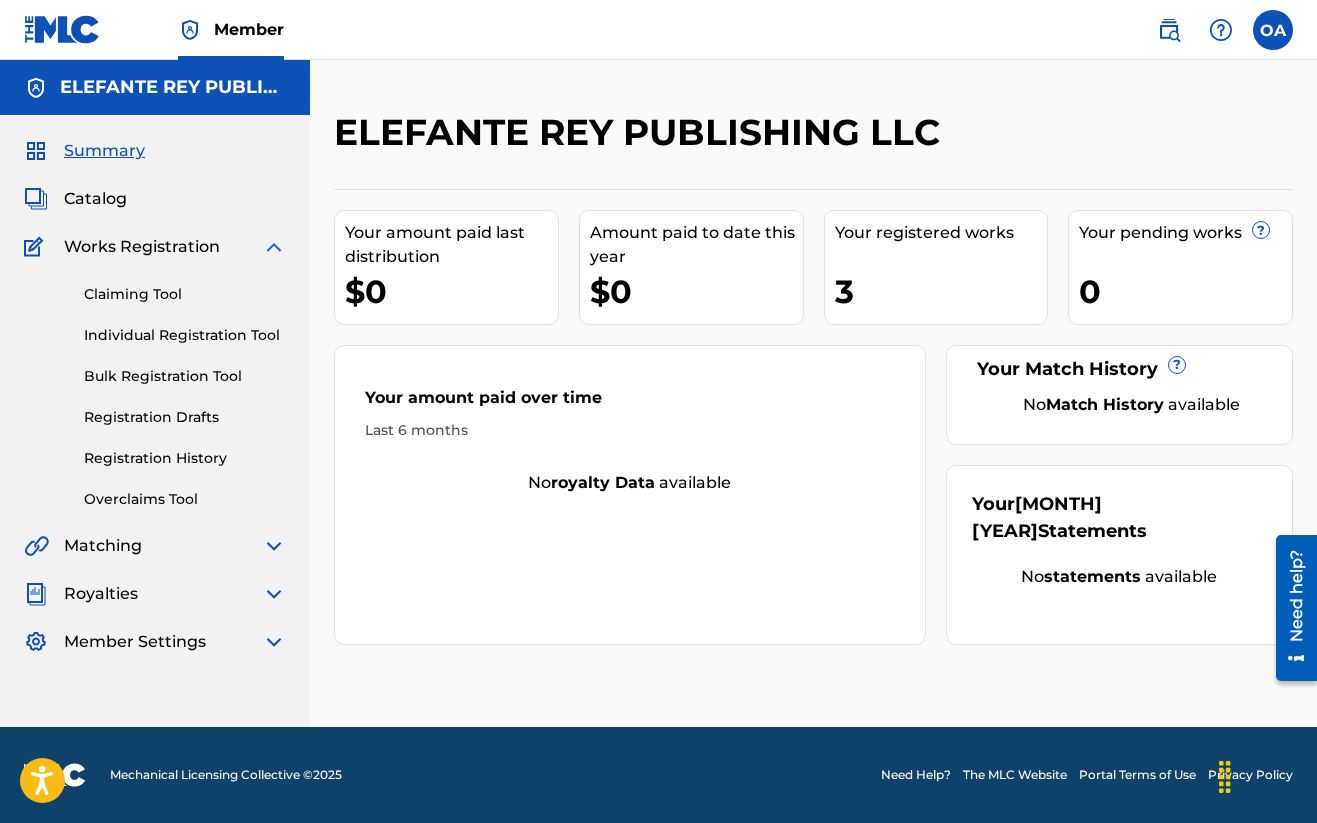 click at bounding box center [274, 247] 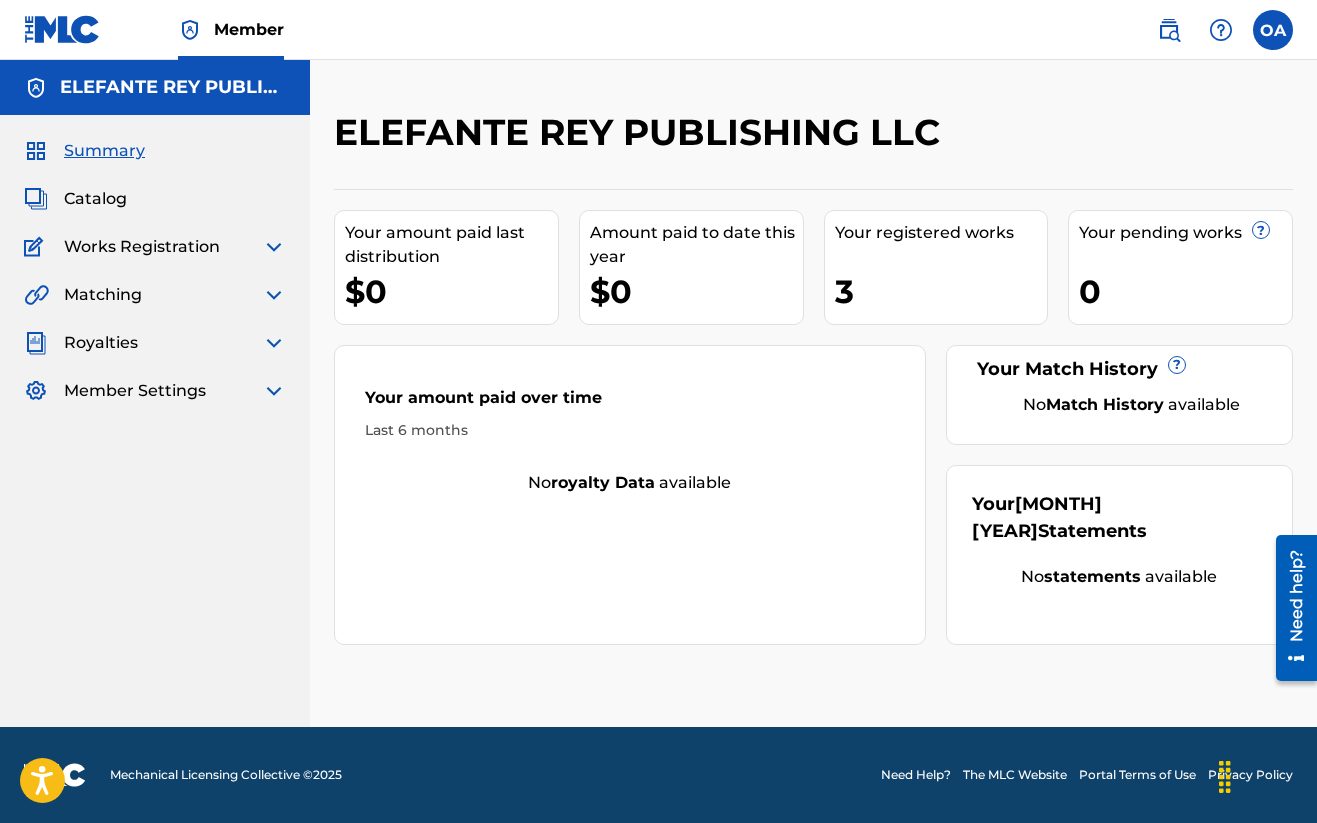 click at bounding box center [274, 247] 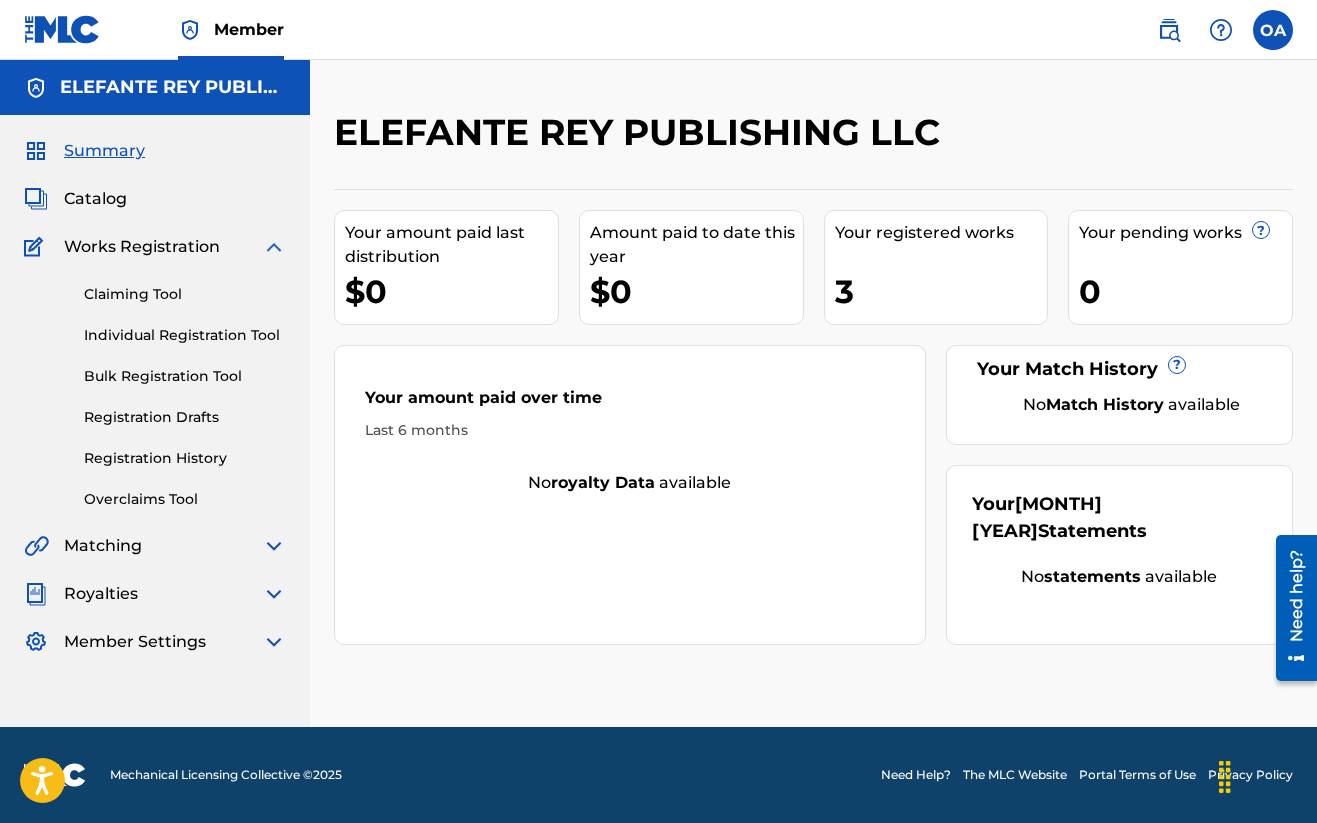 click on "Individual Registration Tool" at bounding box center (185, 335) 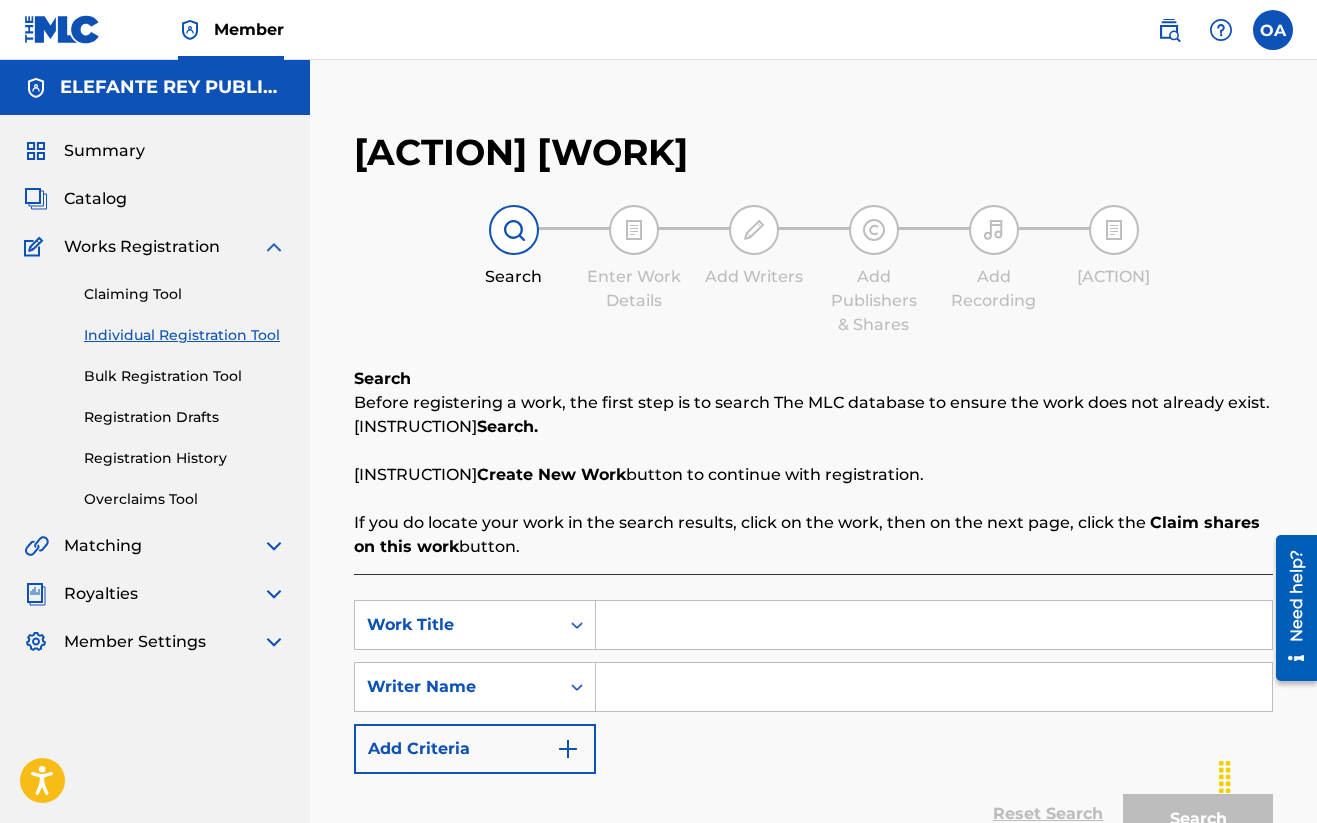 scroll, scrollTop: 0, scrollLeft: 0, axis: both 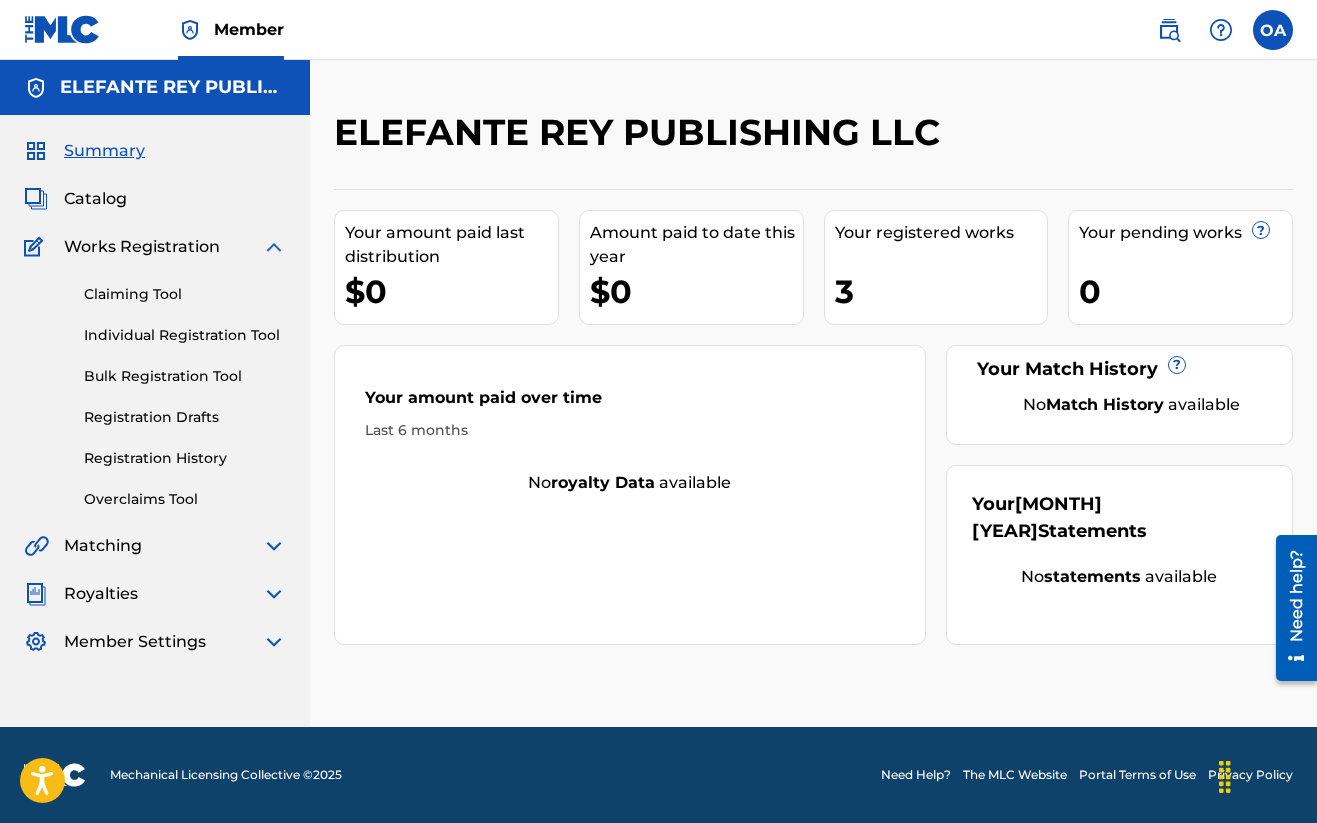 click on "3" at bounding box center (941, 291) 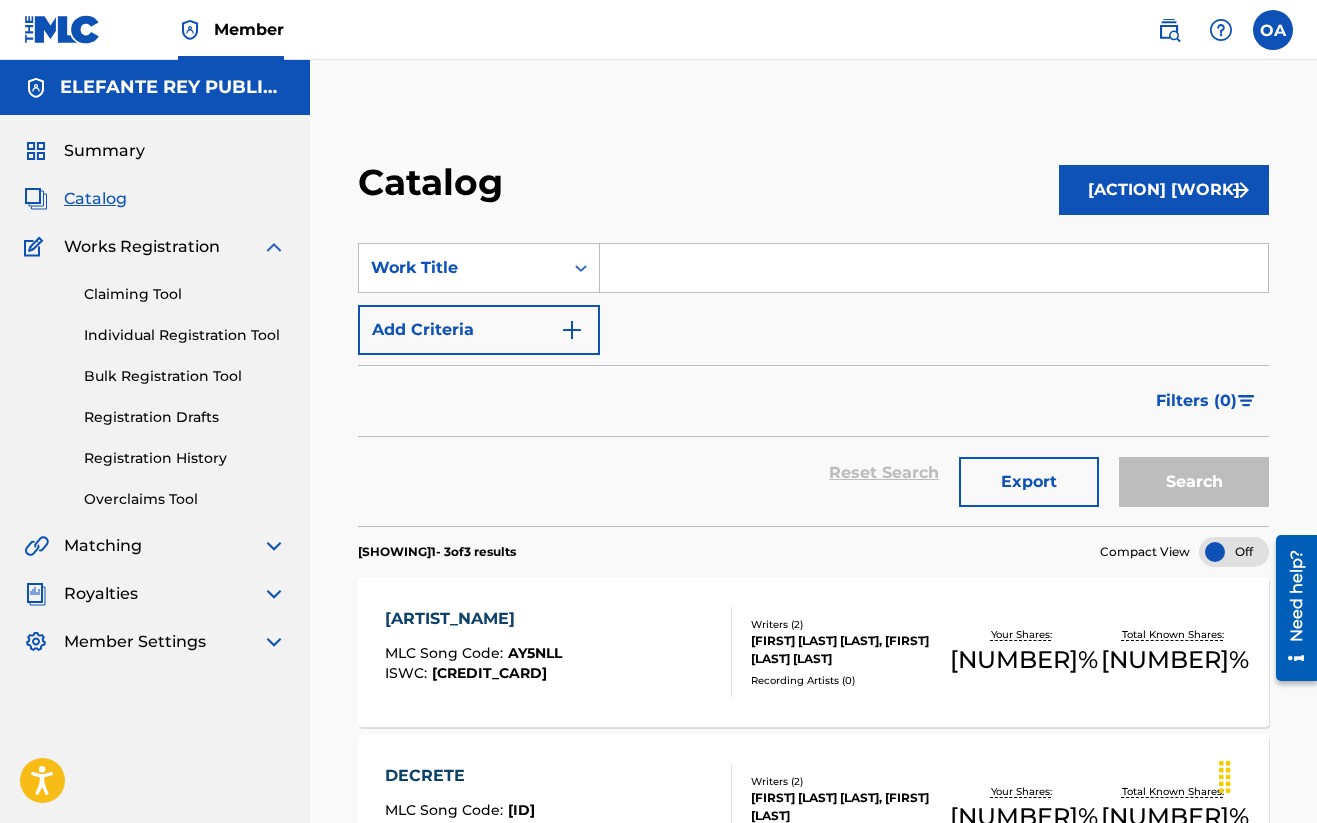 scroll, scrollTop: 0, scrollLeft: 0, axis: both 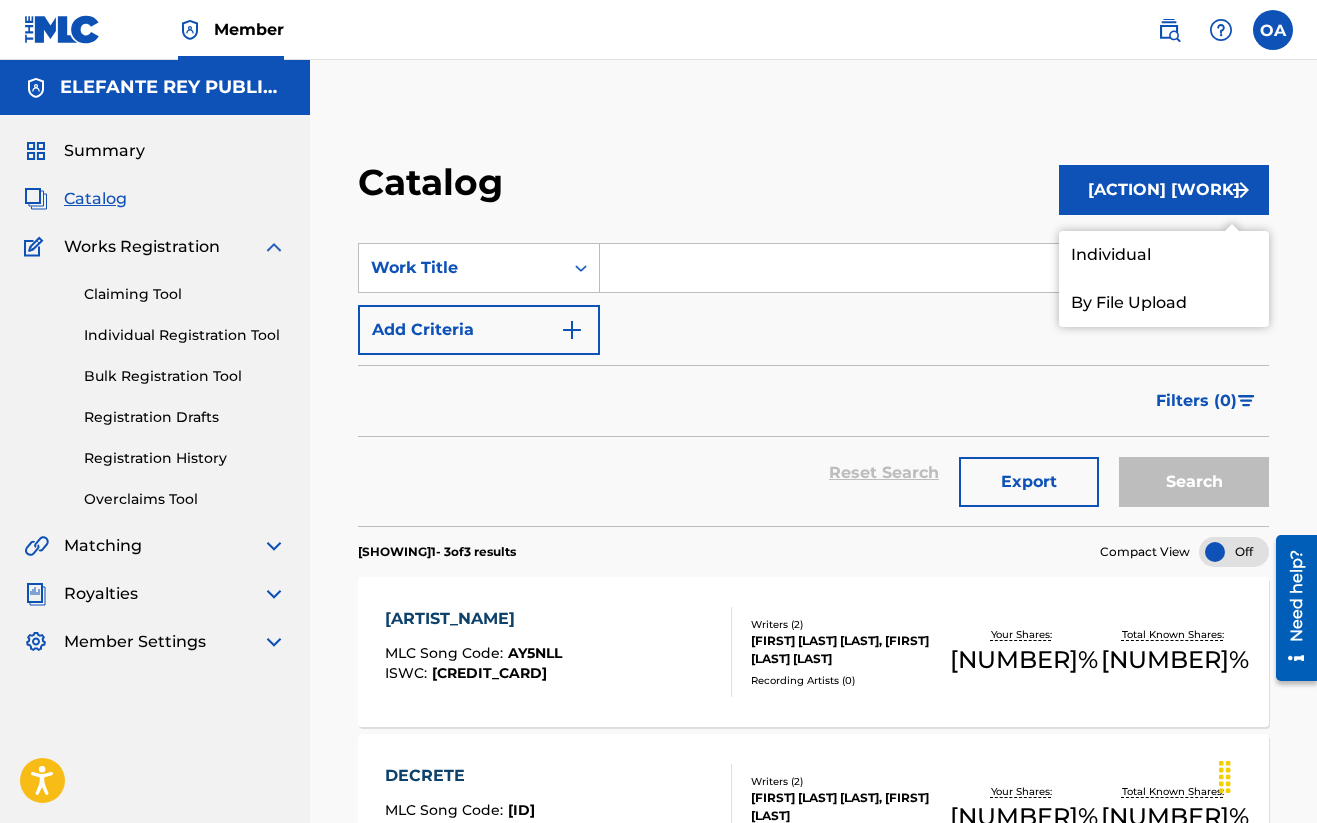 click on "Individual" at bounding box center [1164, 255] 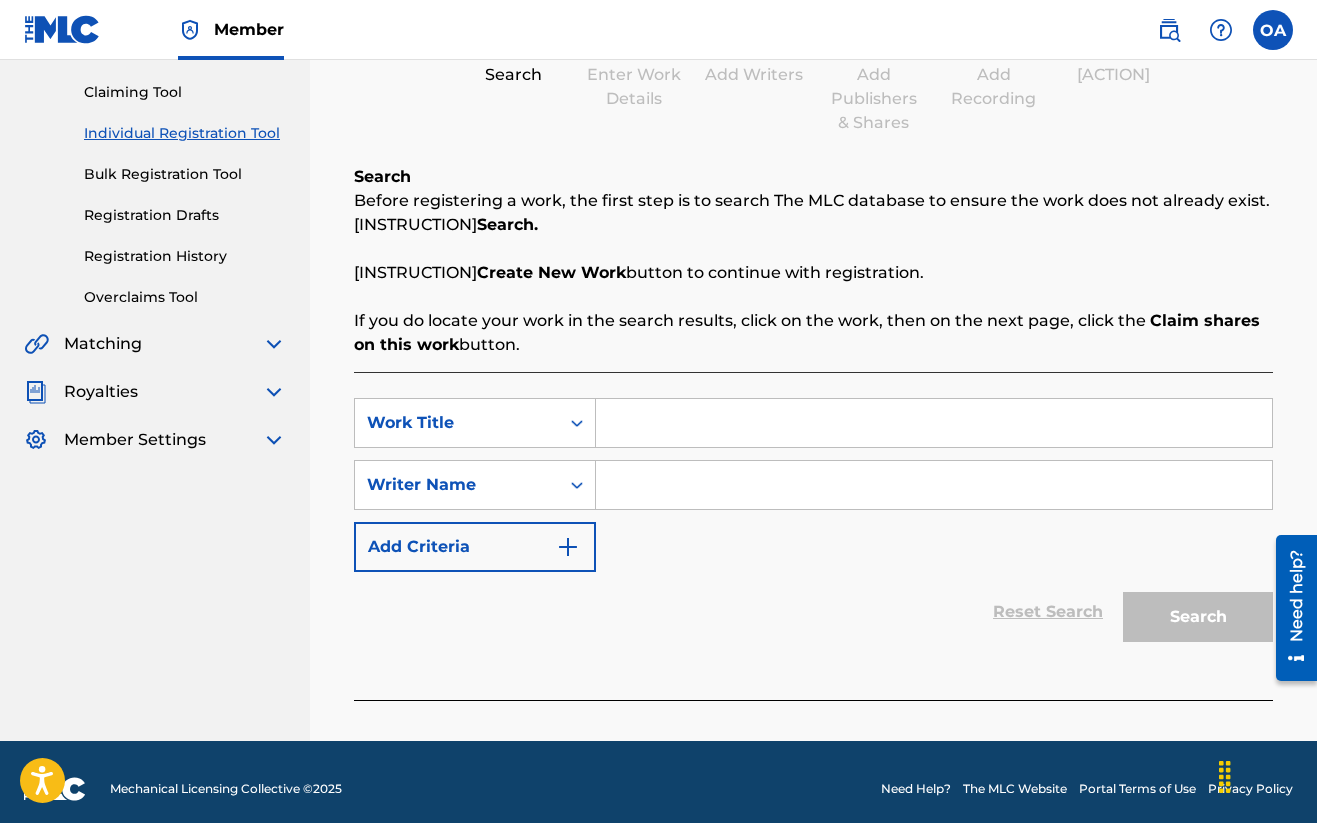 scroll, scrollTop: 218, scrollLeft: 0, axis: vertical 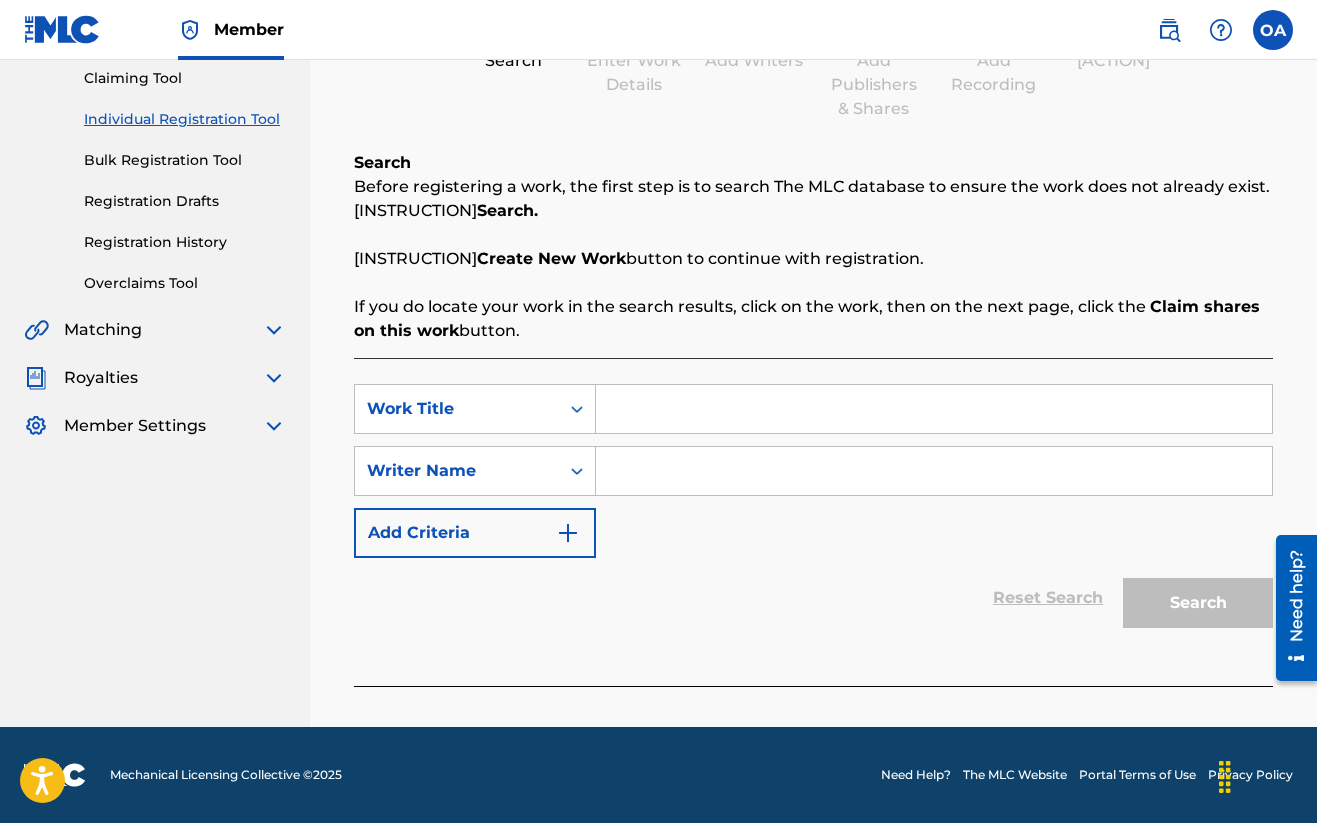 click at bounding box center [934, 409] 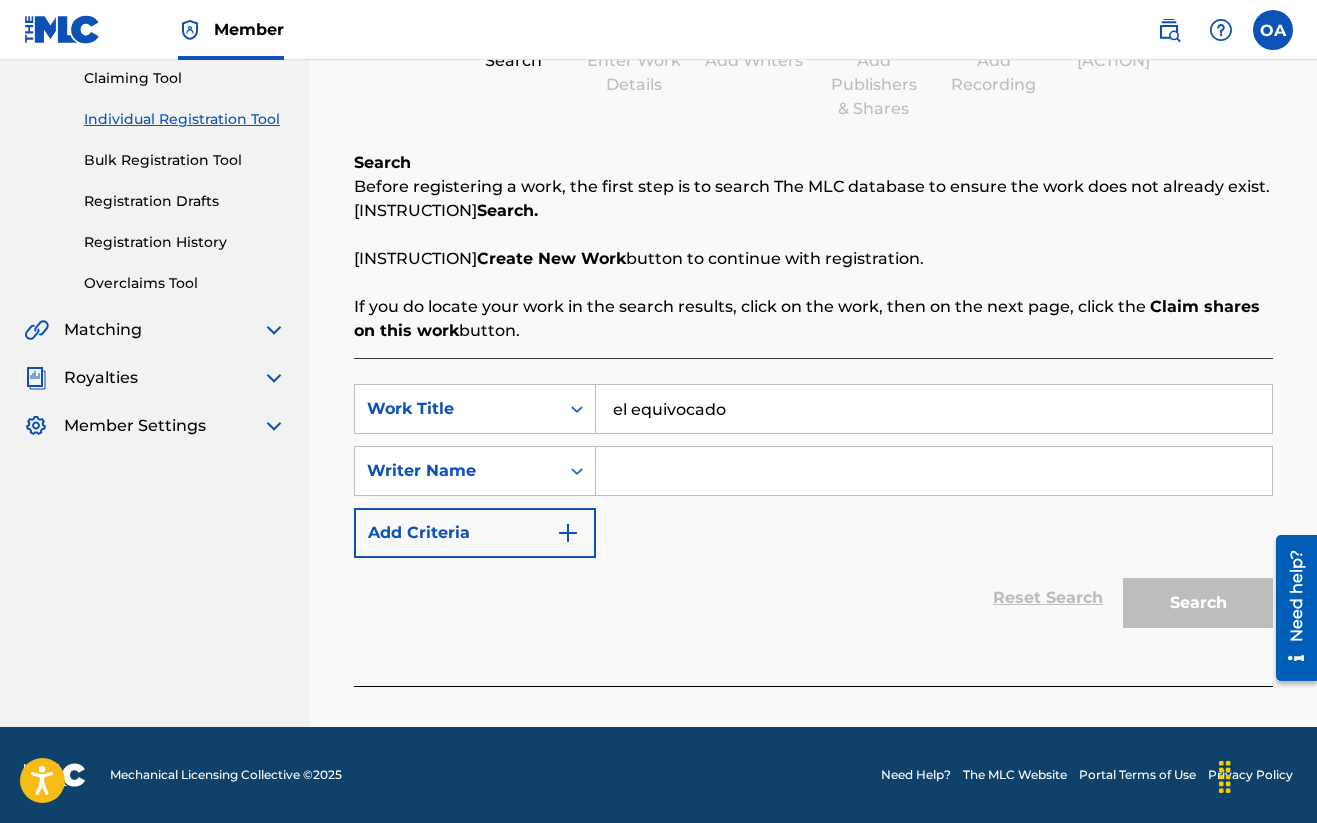 type on "el equivocado" 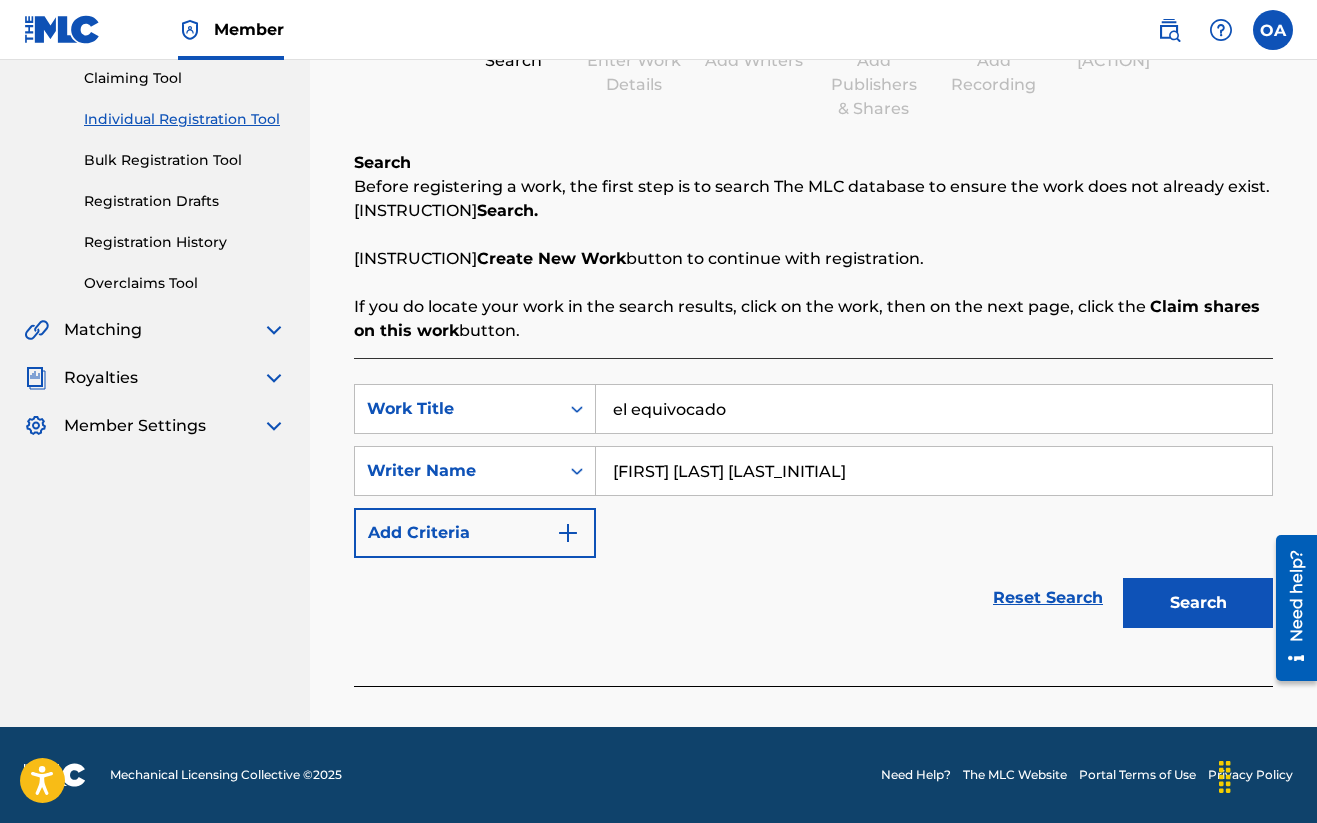 type on "[FIRST] [LAST] [LAST_INITIAL]" 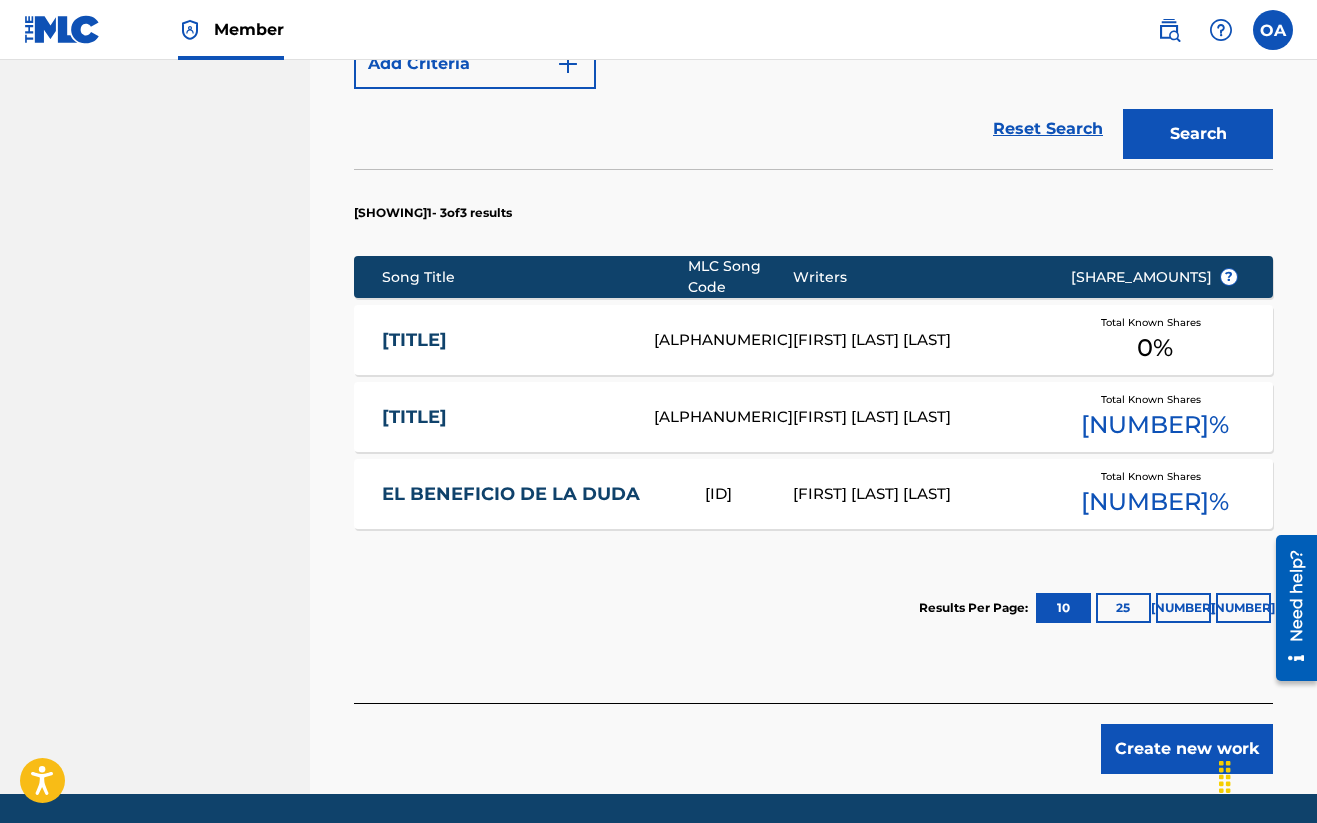 scroll, scrollTop: 748, scrollLeft: 1, axis: both 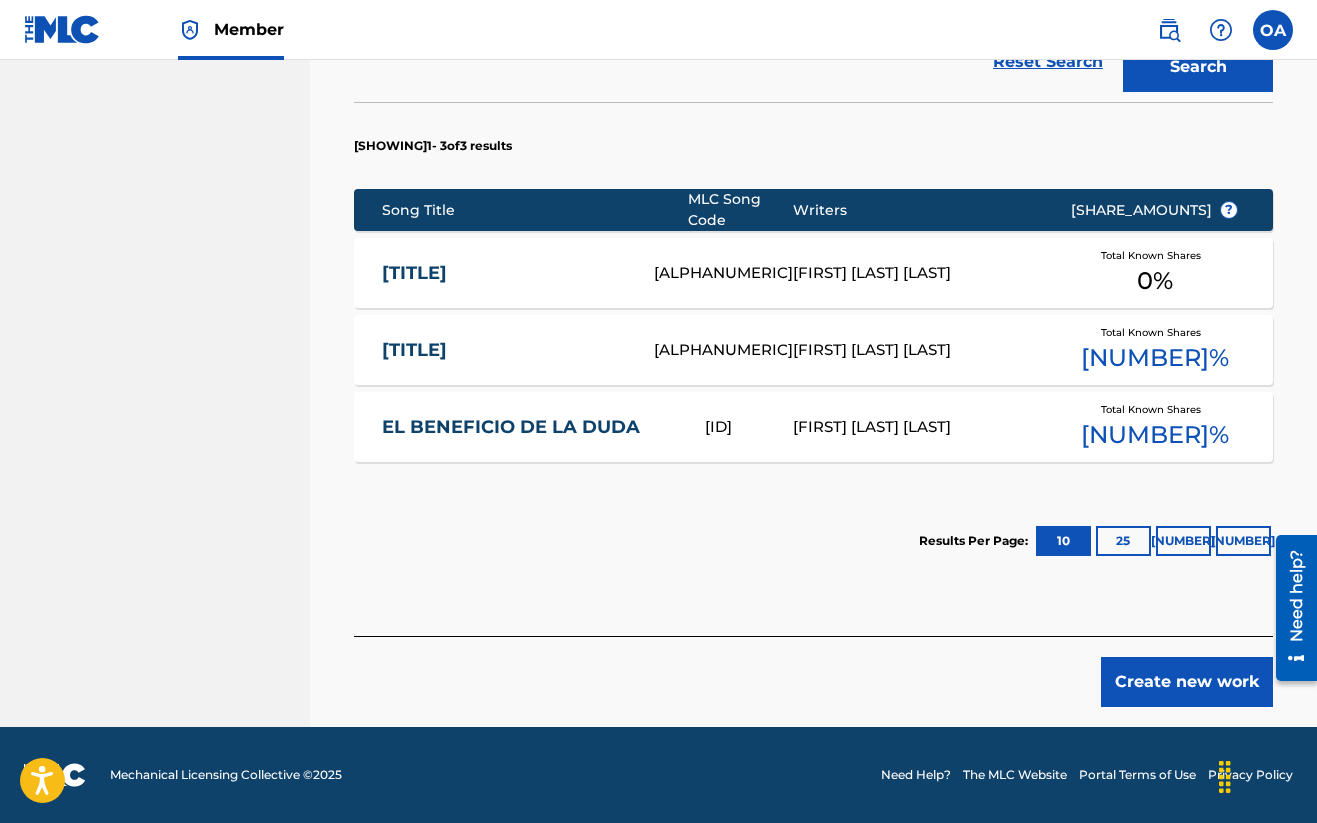 click on "Create new work" at bounding box center [1187, 682] 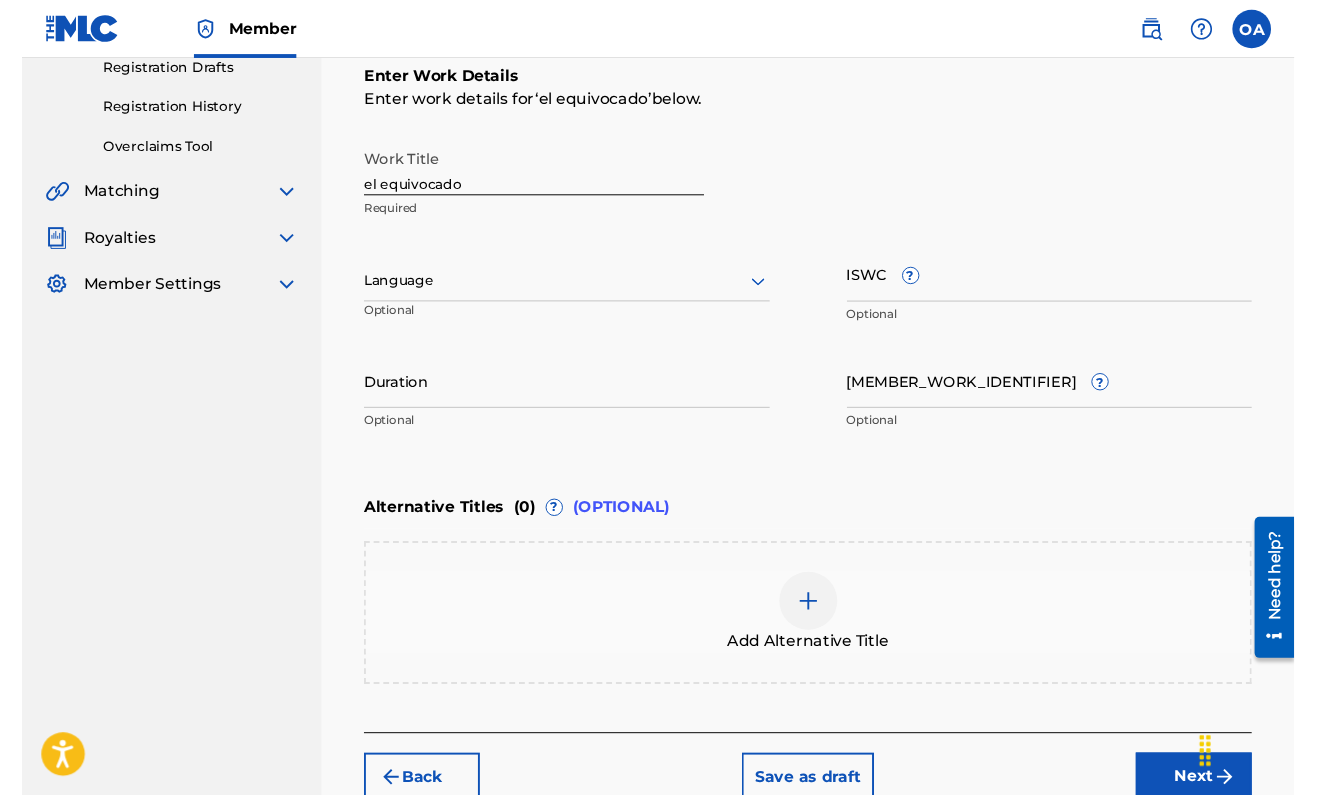 scroll, scrollTop: 349, scrollLeft: 0, axis: vertical 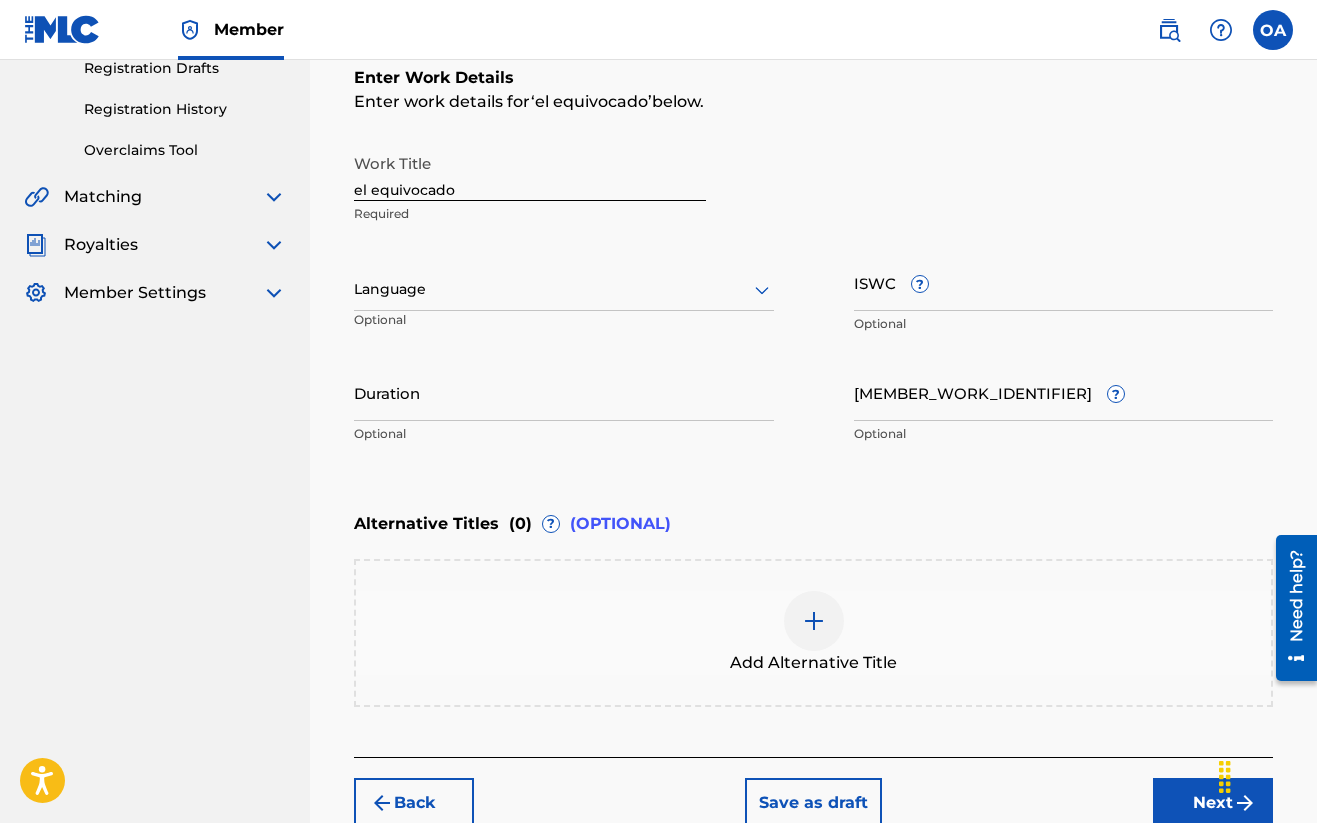 click on "el equivocado" at bounding box center [530, 172] 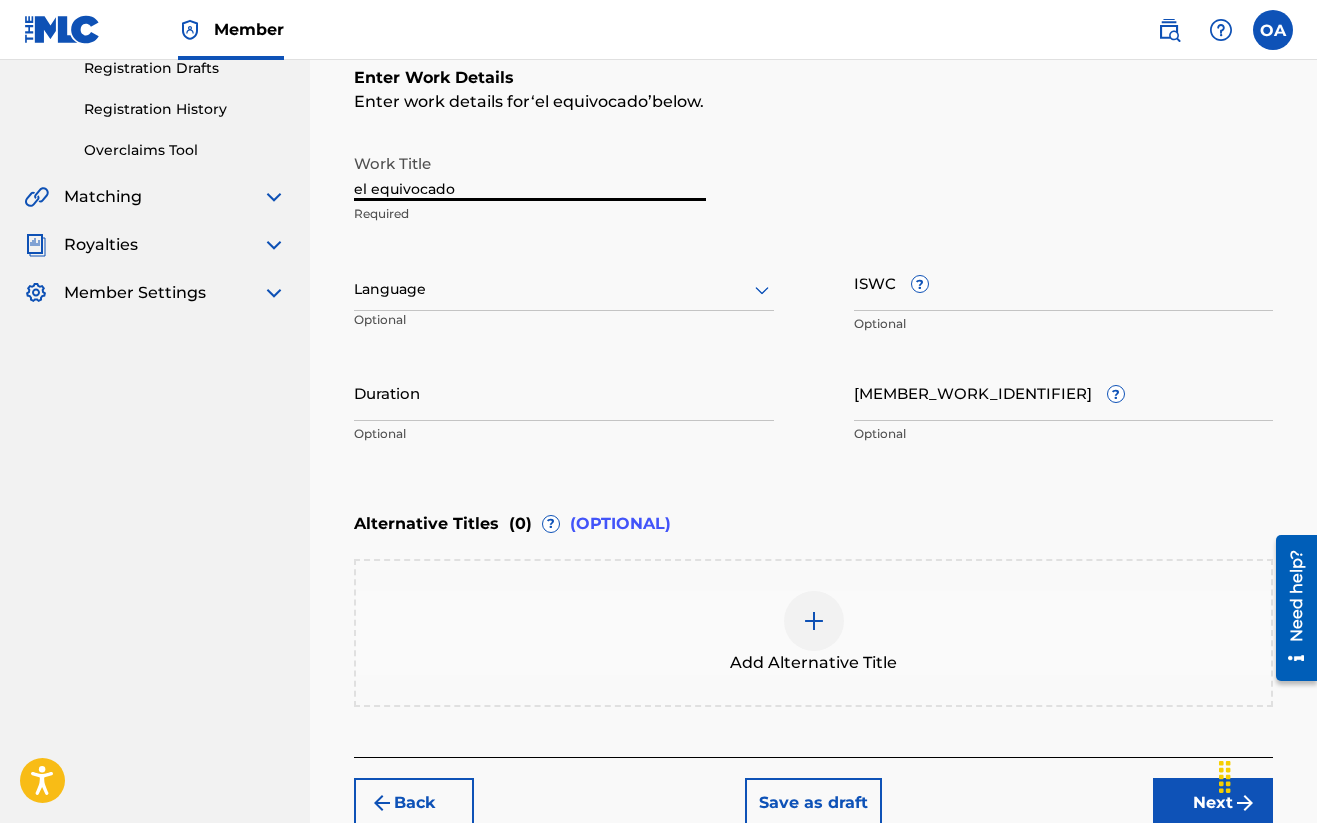 click on "el equivocado" at bounding box center [530, 172] 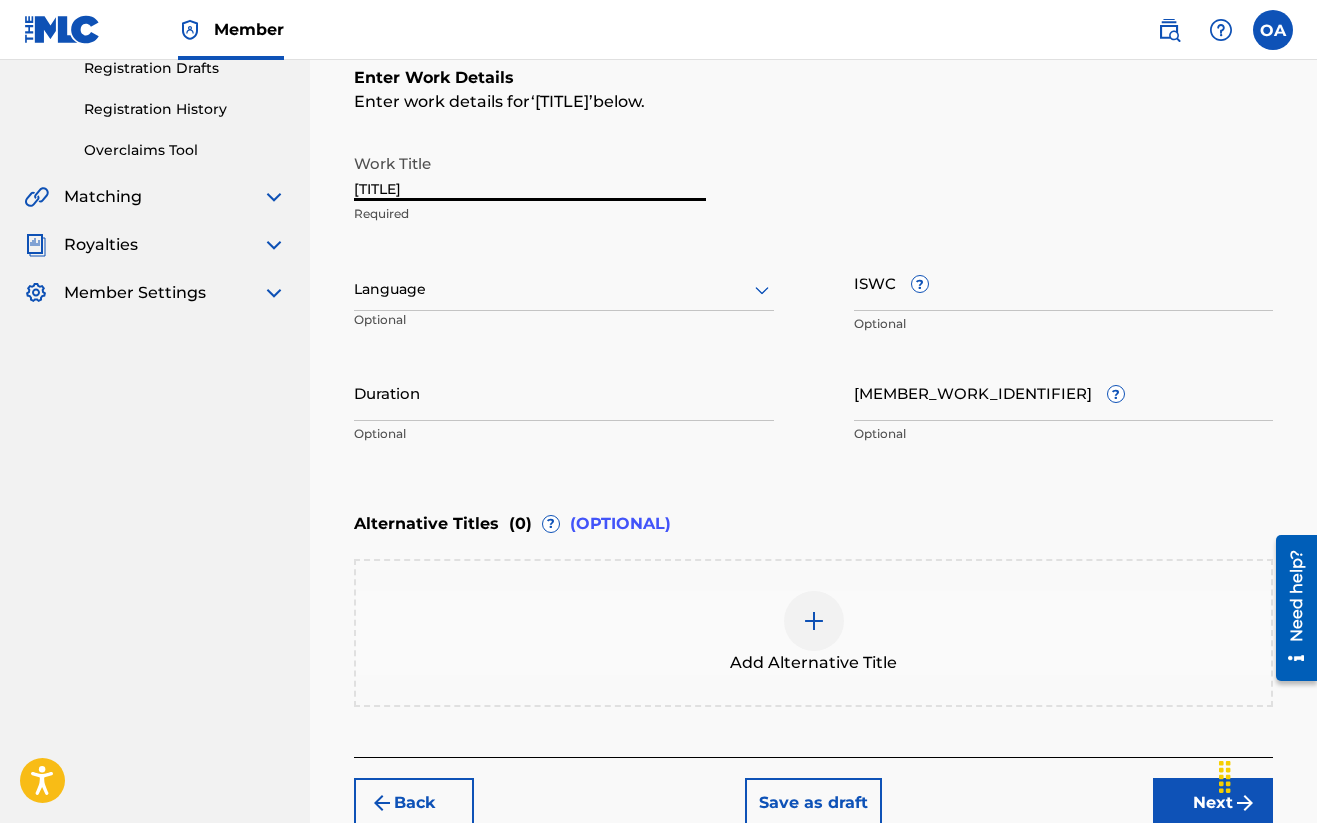 type on "[TITLE]" 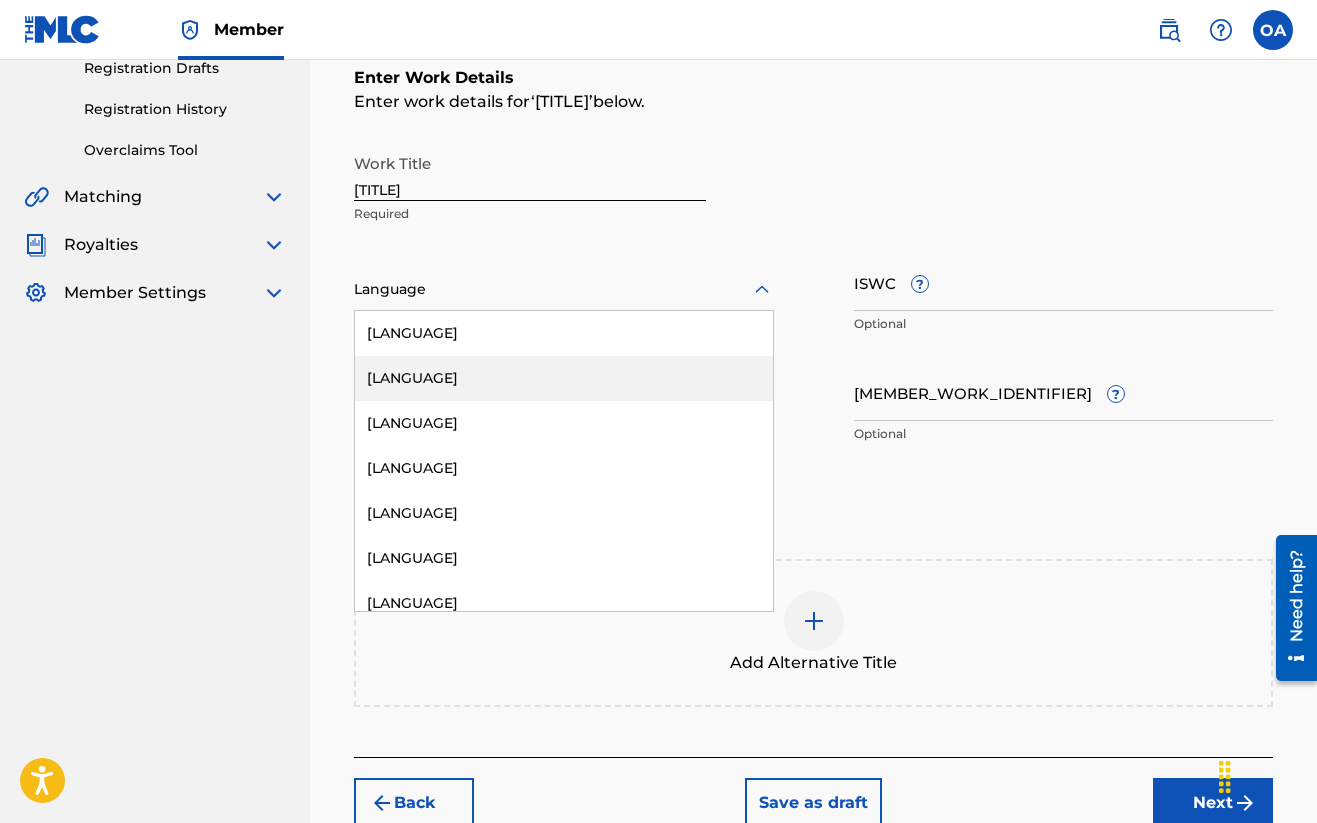 click on "[LANGUAGE]" at bounding box center [564, 378] 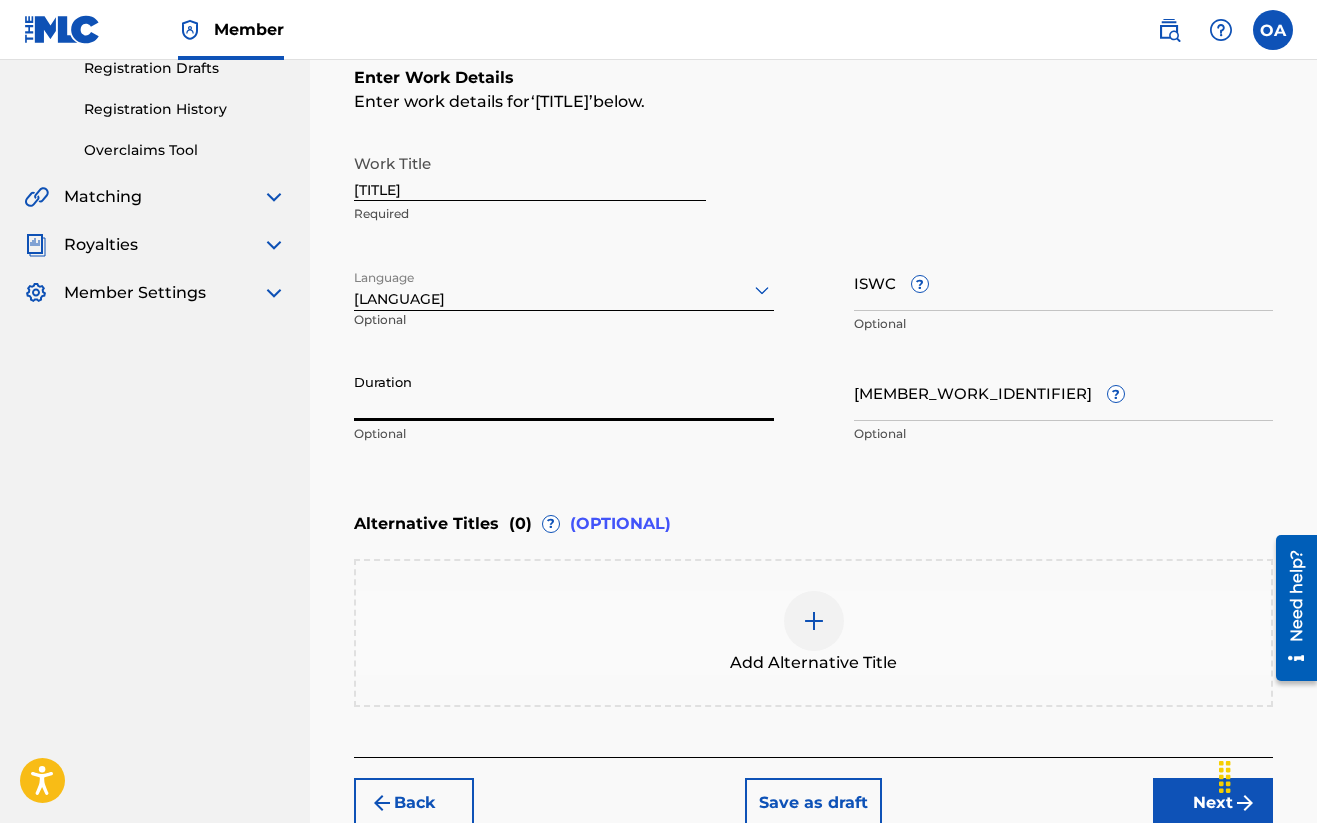 click on "Duration" at bounding box center (564, 392) 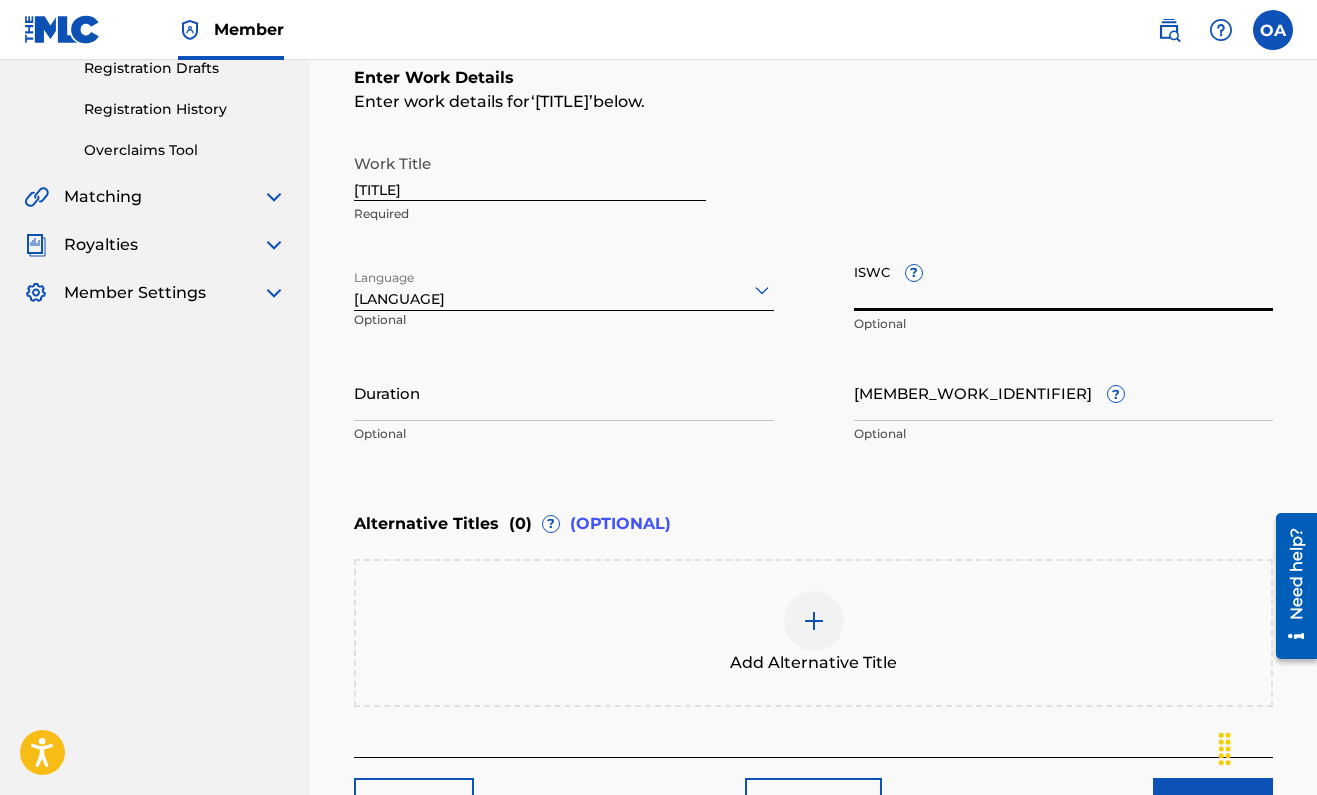 click on "ISWC   ?" at bounding box center (1064, 282) 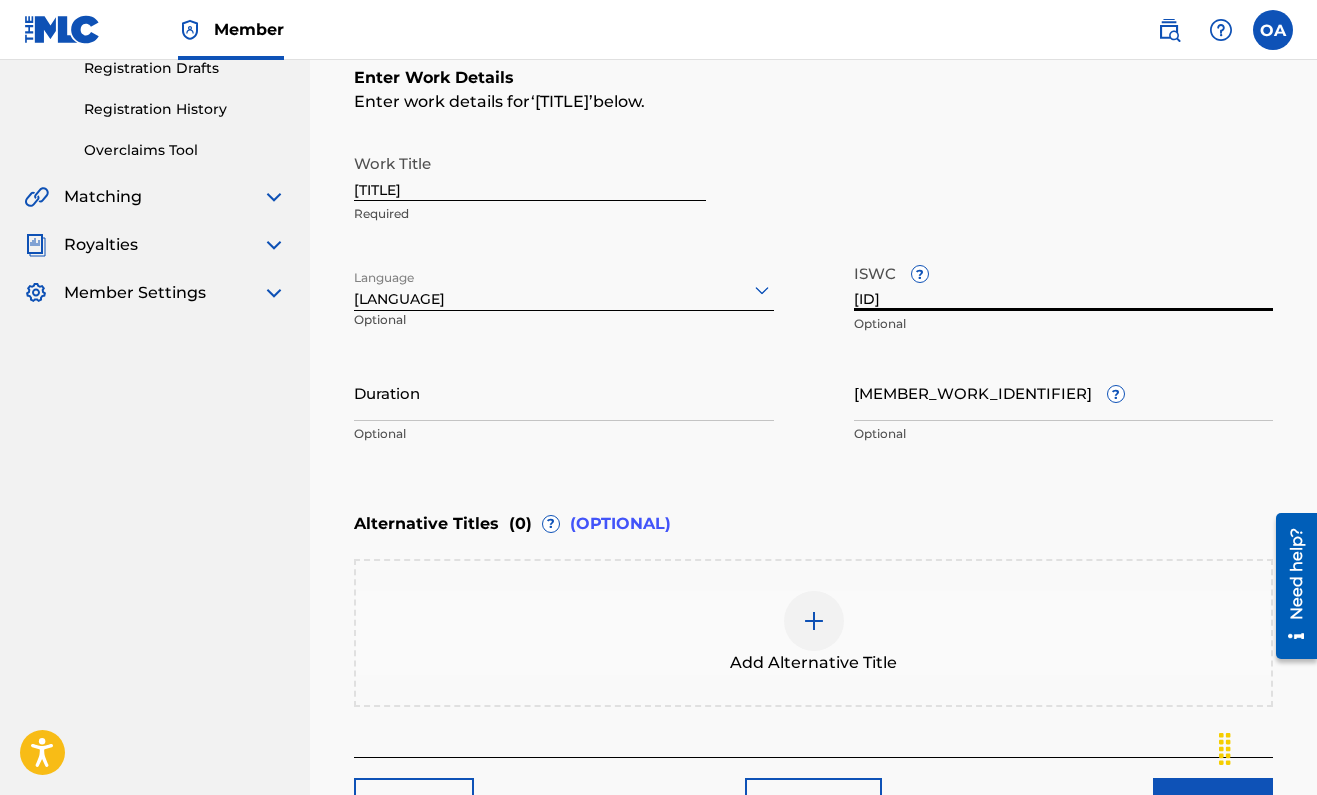 type on "[ID]" 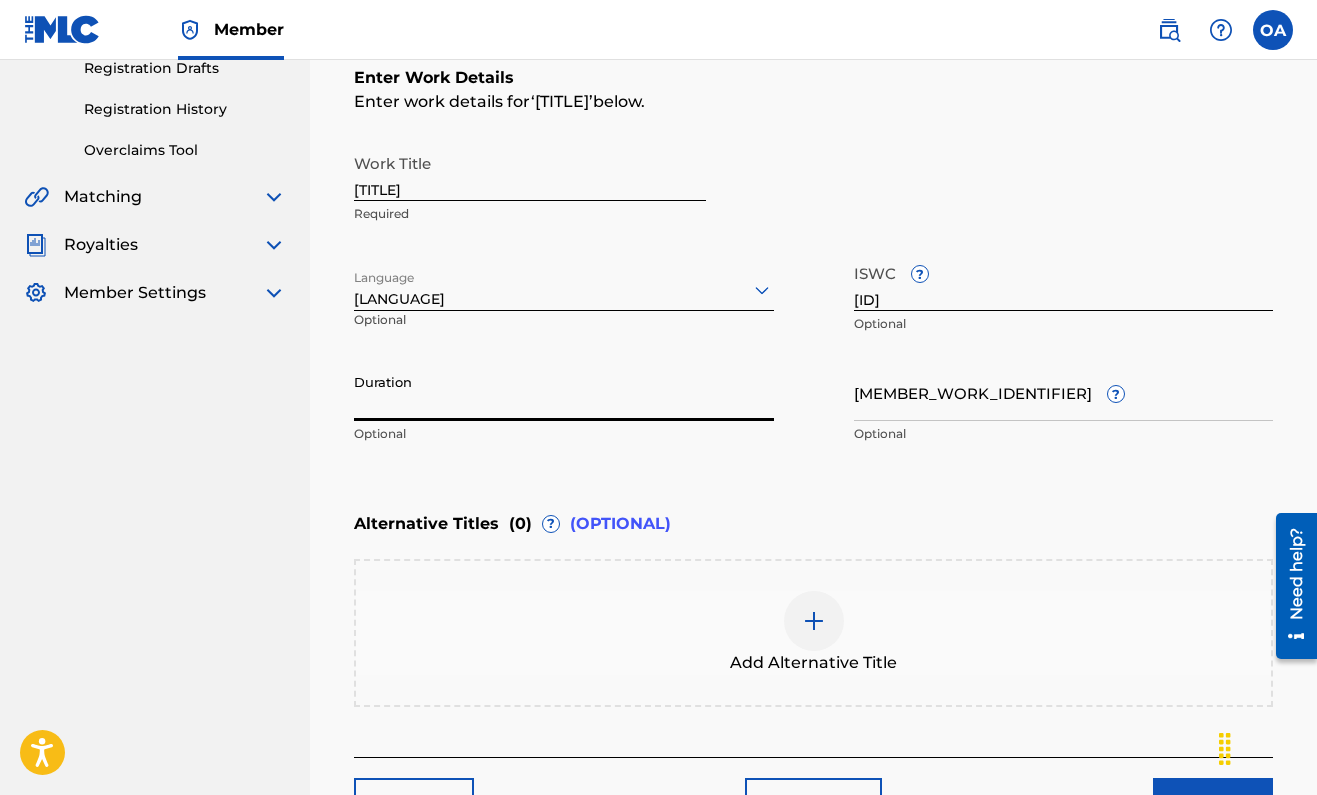 click on "Duration" at bounding box center [564, 392] 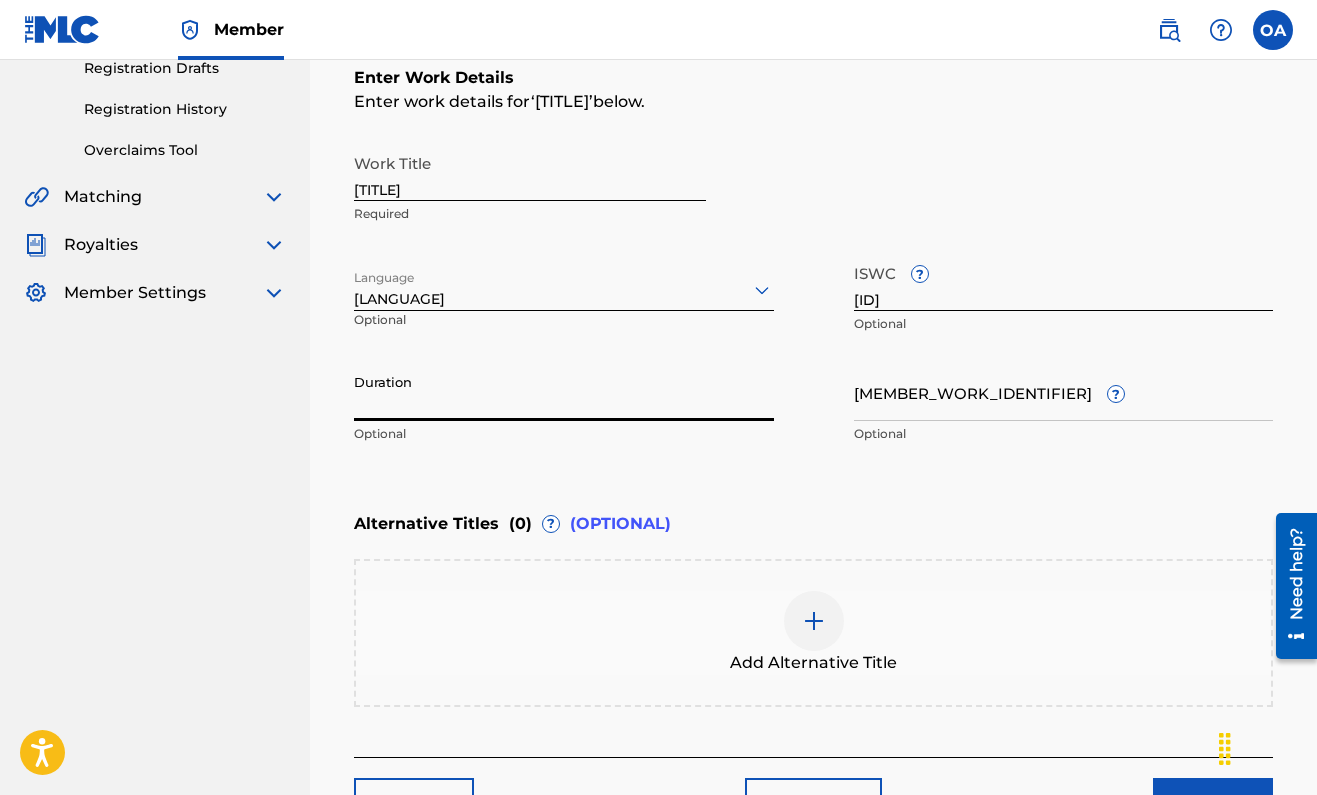 click on "Duration" at bounding box center [564, 392] 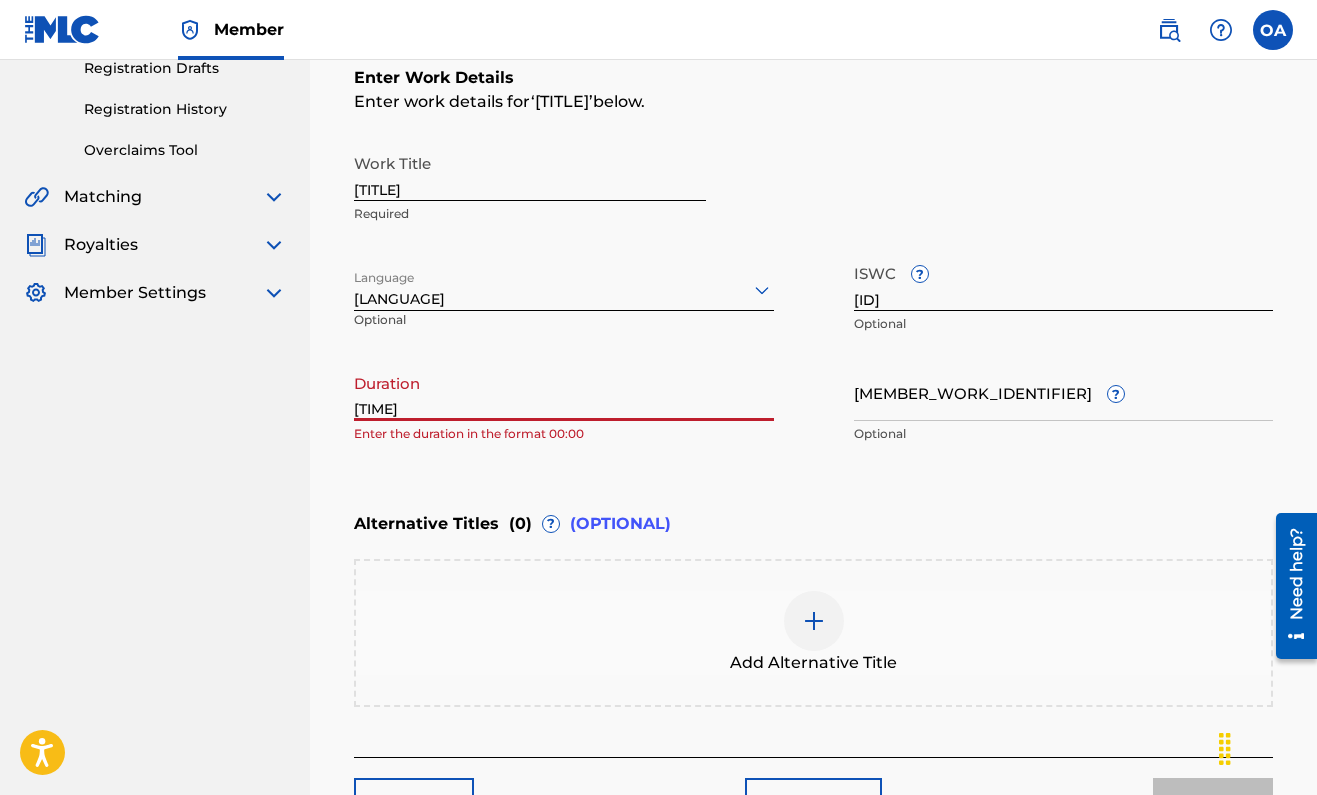 click on "Enter Work Details Enter work details for  ‘ EL EQUIVOCADO ’  below. Work Title   EL EQUIVOCADO Required Language Spanish Optional ISWC   ? T-333.145.166-8 Optional Duration   2:45 Enter the duration in the format 00:00 Member Work Identifier   ? Optional" at bounding box center (813, 260) 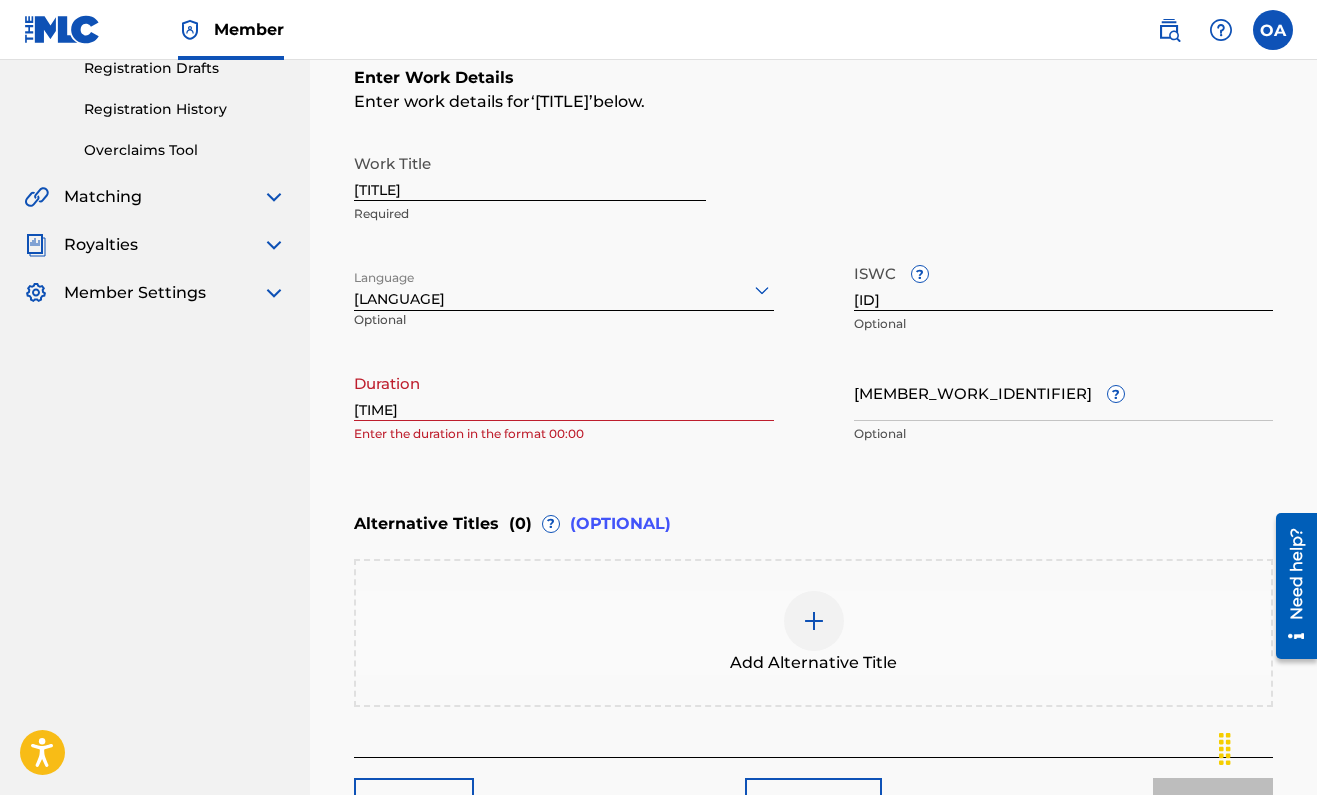 click on "Register Work Search Enter Work Details Add Writers Add Publishers & Shares Add Recording Review Enter Work Details Enter work details for ‘ [TITLE] ’ below. Work Title [TITLE] Required Language [LANGUAGE] Optional ISWC ? [ISWC] Optional Duration [DURATION] Enter the duration in the format 00:00 Member Work Identifier ? Optional Alternative Titles ( 0 ) ? (OPTIONAL) Add Alternative Title Back Save as draft Next" at bounding box center [813, 304] 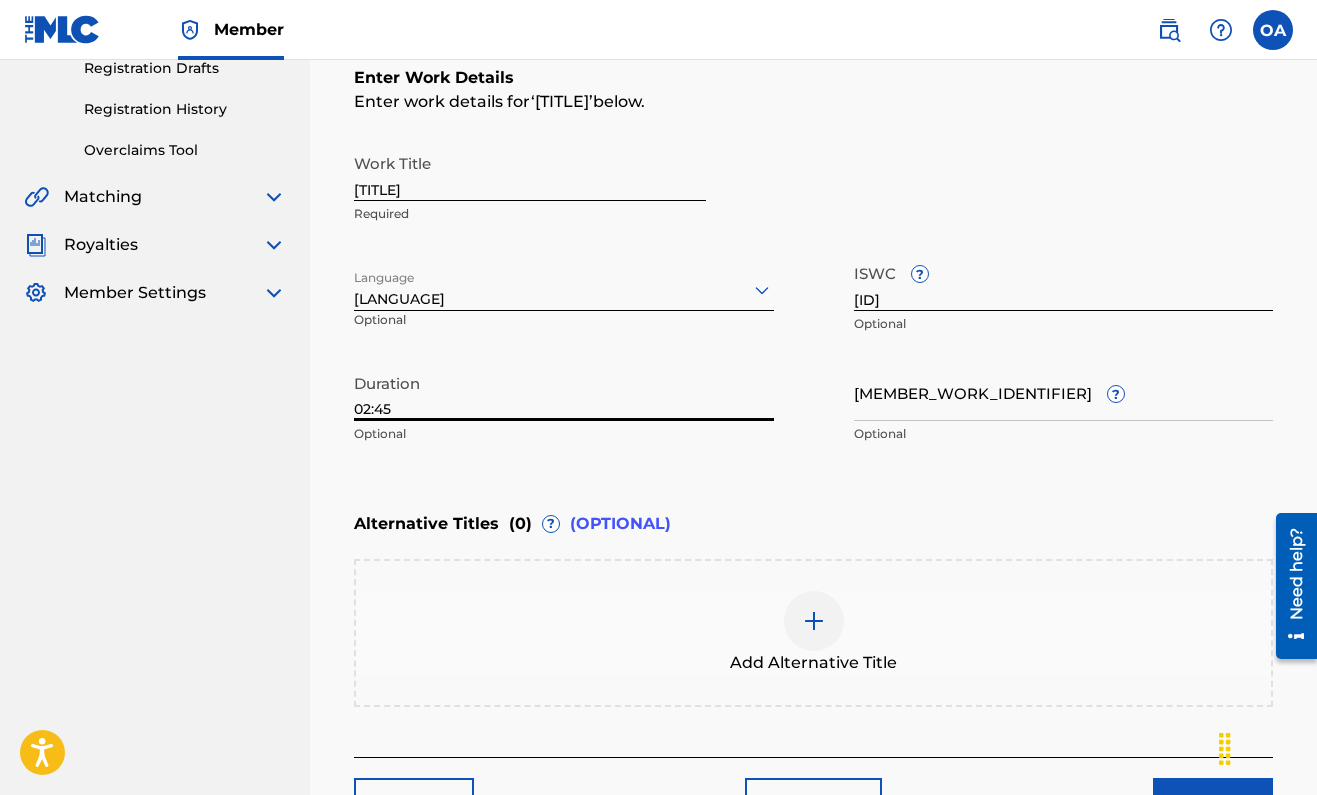 type on "02:45" 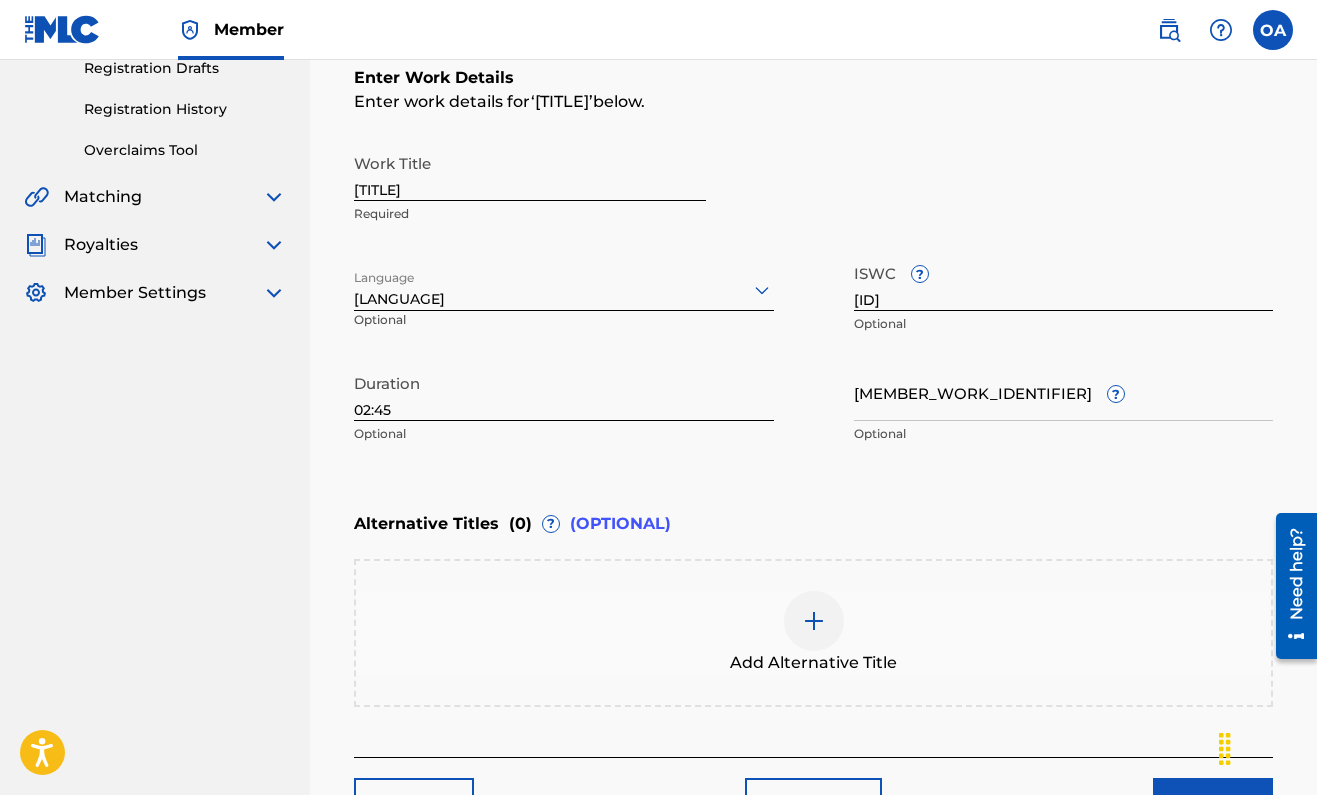 click on "Enter Work Details Enter work details for  ‘ EL EQUIVOCADO ’  below. Work Title   EL EQUIVOCADO Required Language Spanish Optional ISWC   ? T-333.145.166-8 Optional Duration   02:45 Optional Member Work Identifier   ? Optional" at bounding box center (813, 260) 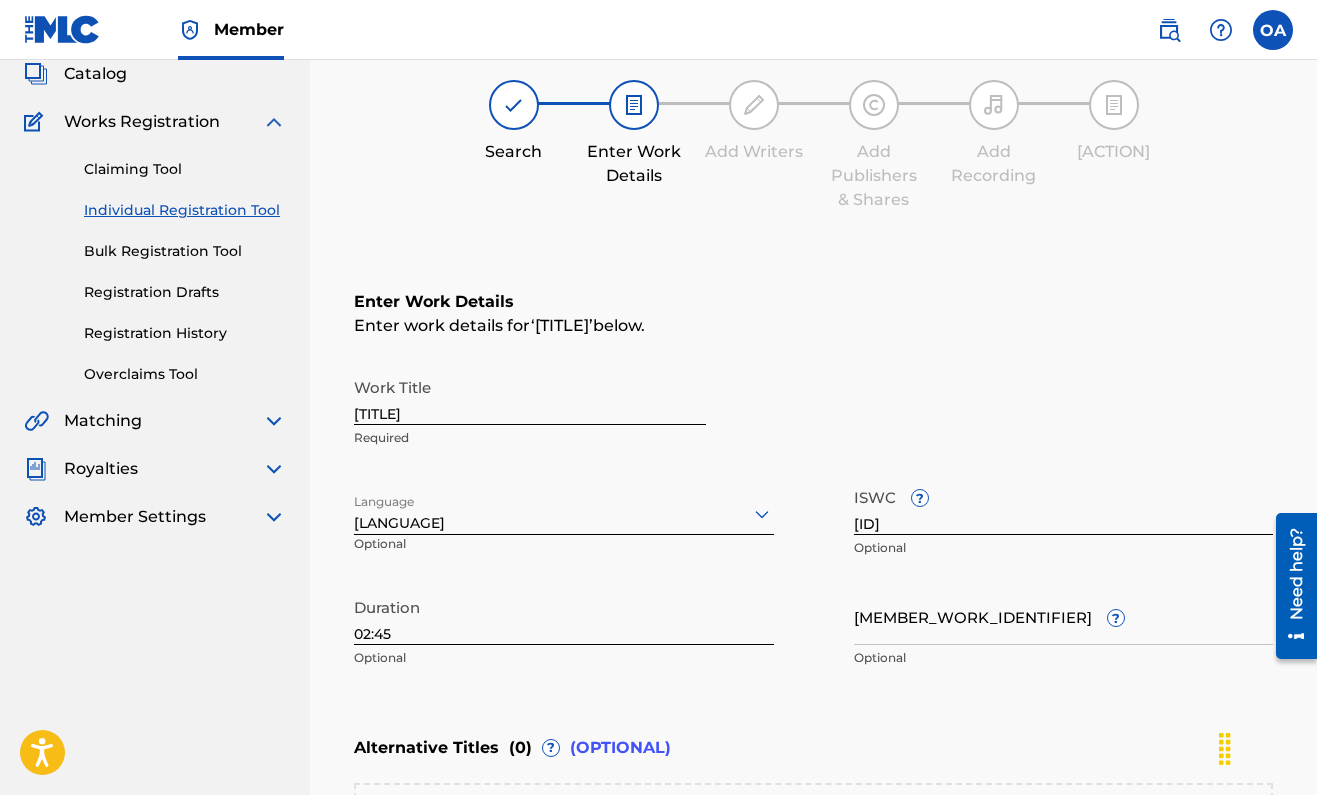 scroll, scrollTop: 124, scrollLeft: 0, axis: vertical 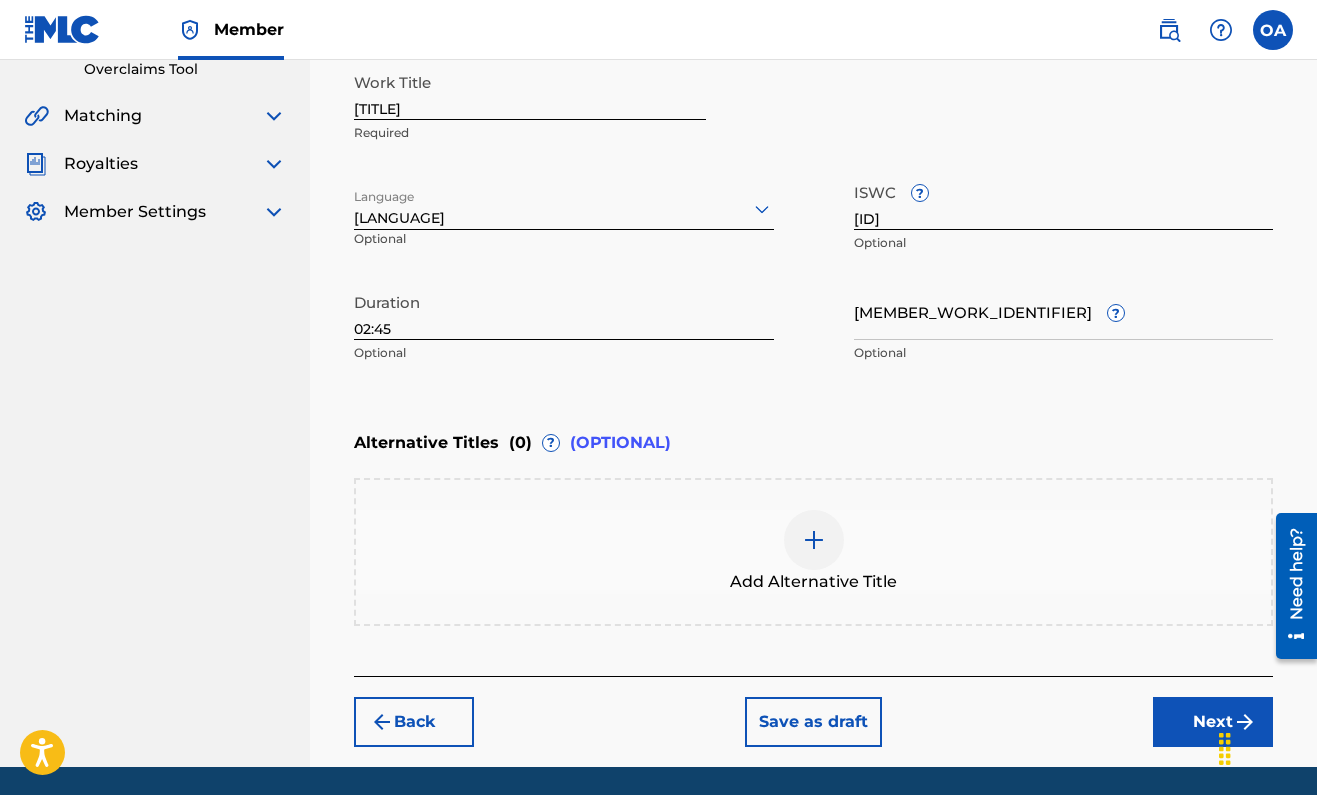 click on "Next" at bounding box center [1213, 722] 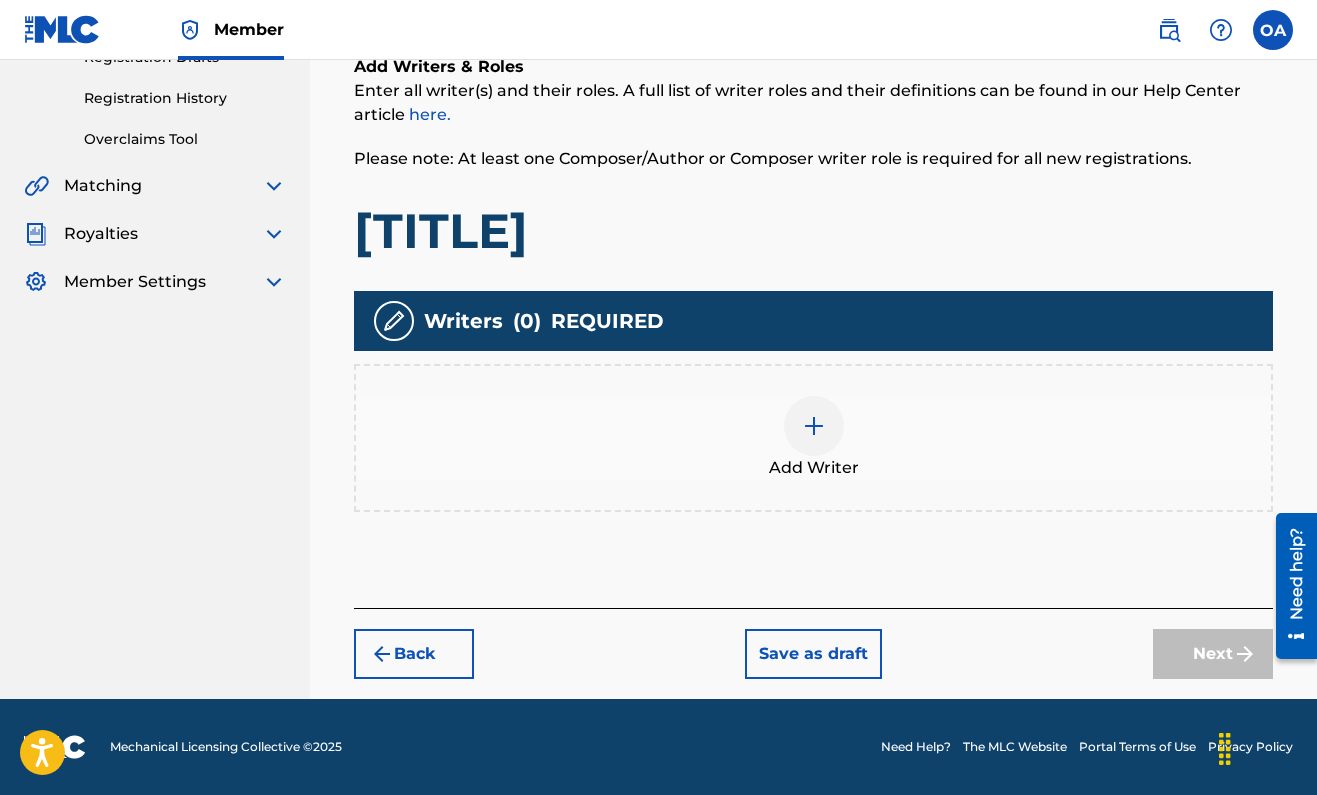 scroll, scrollTop: 360, scrollLeft: 0, axis: vertical 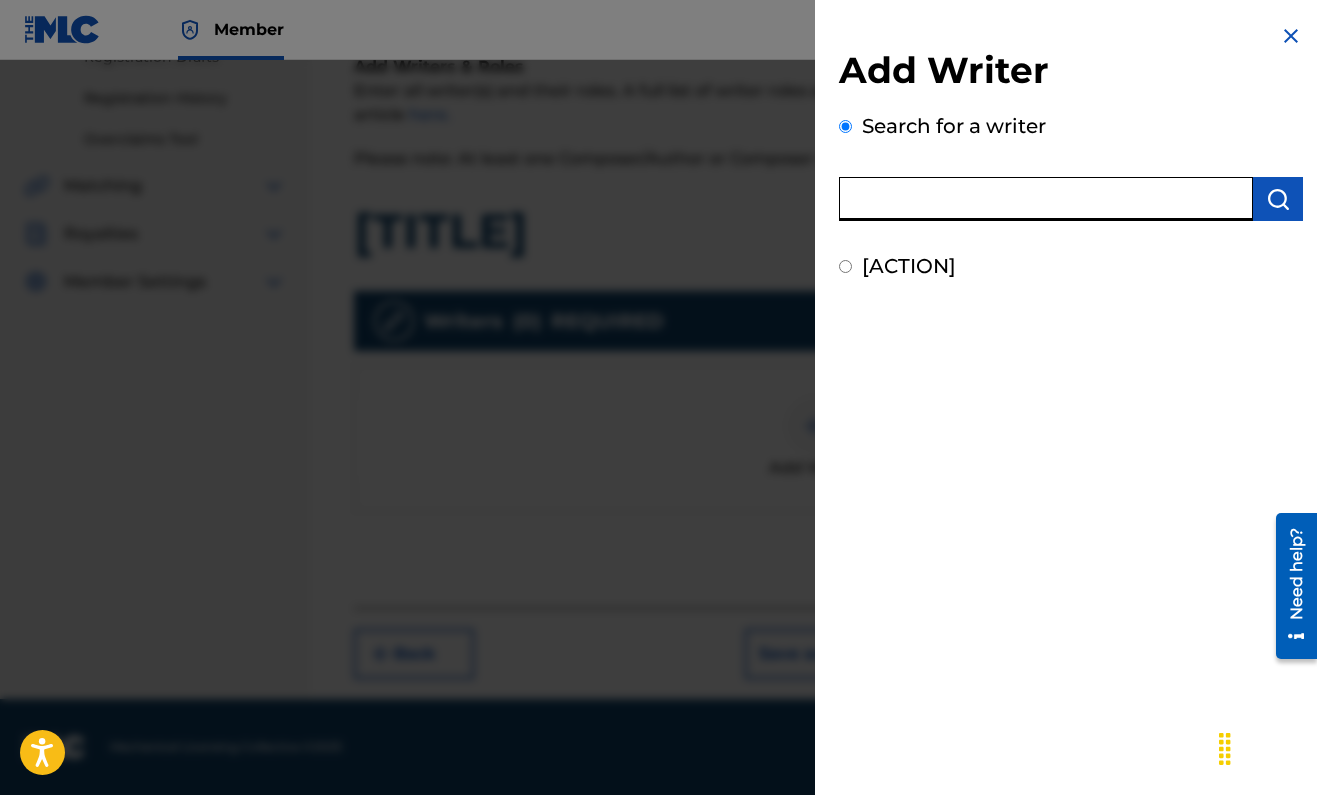 click at bounding box center [1046, 199] 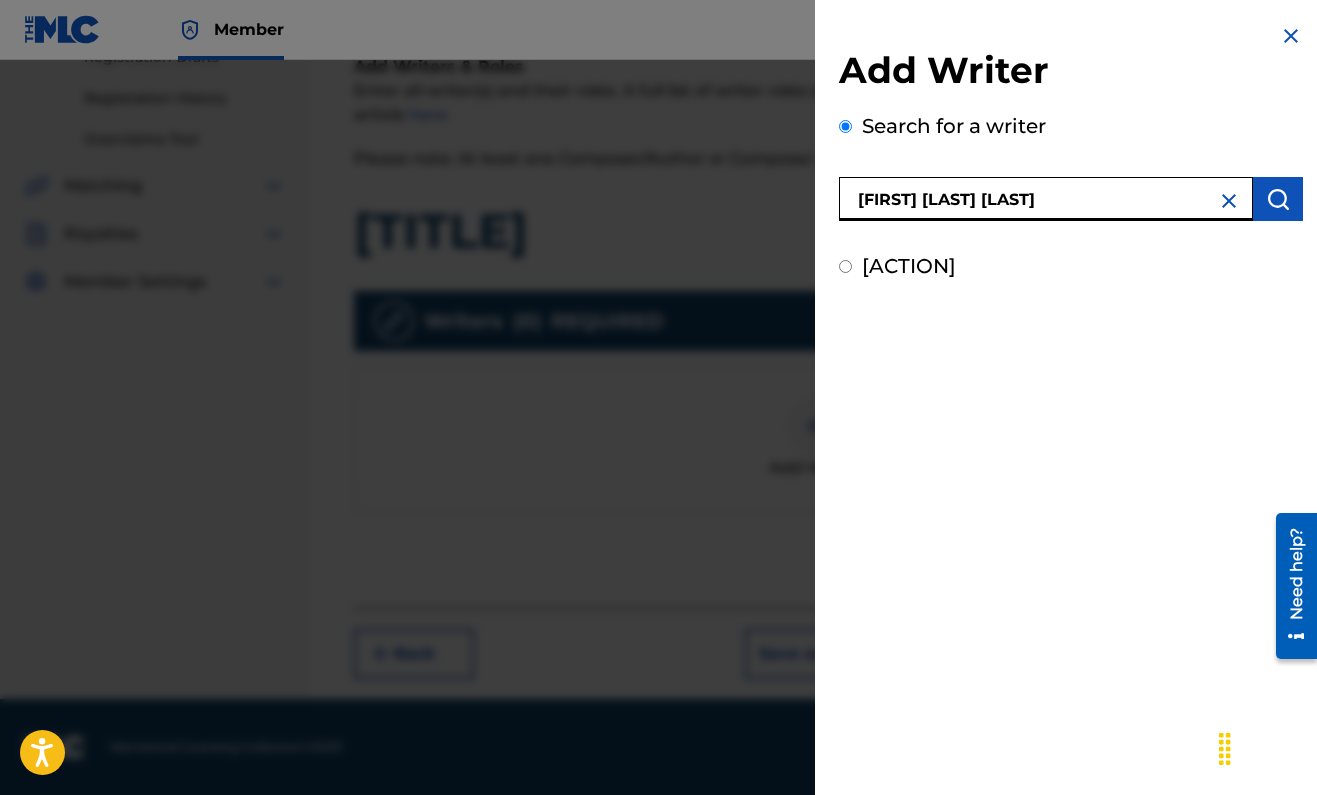 type on "[FIRST] [LAST] [LAST]" 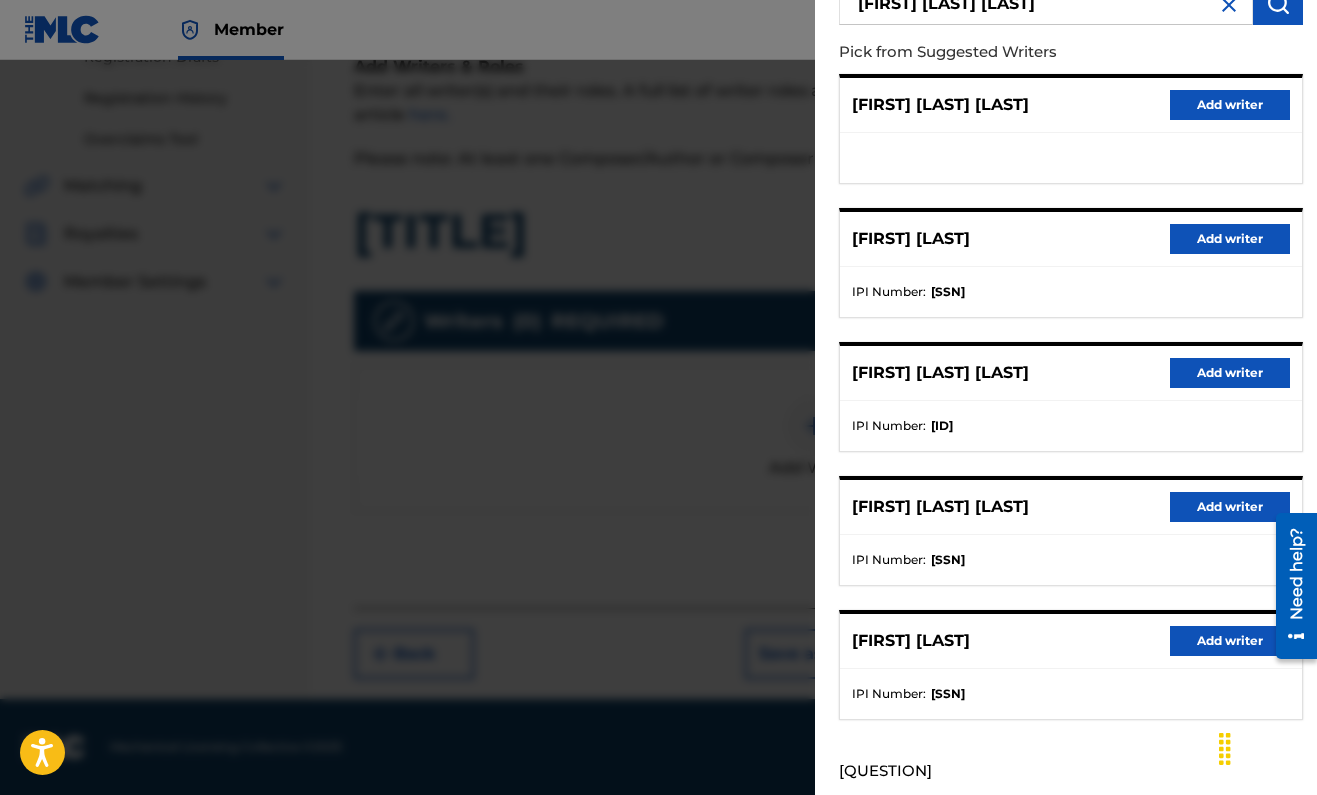 scroll, scrollTop: 179, scrollLeft: 0, axis: vertical 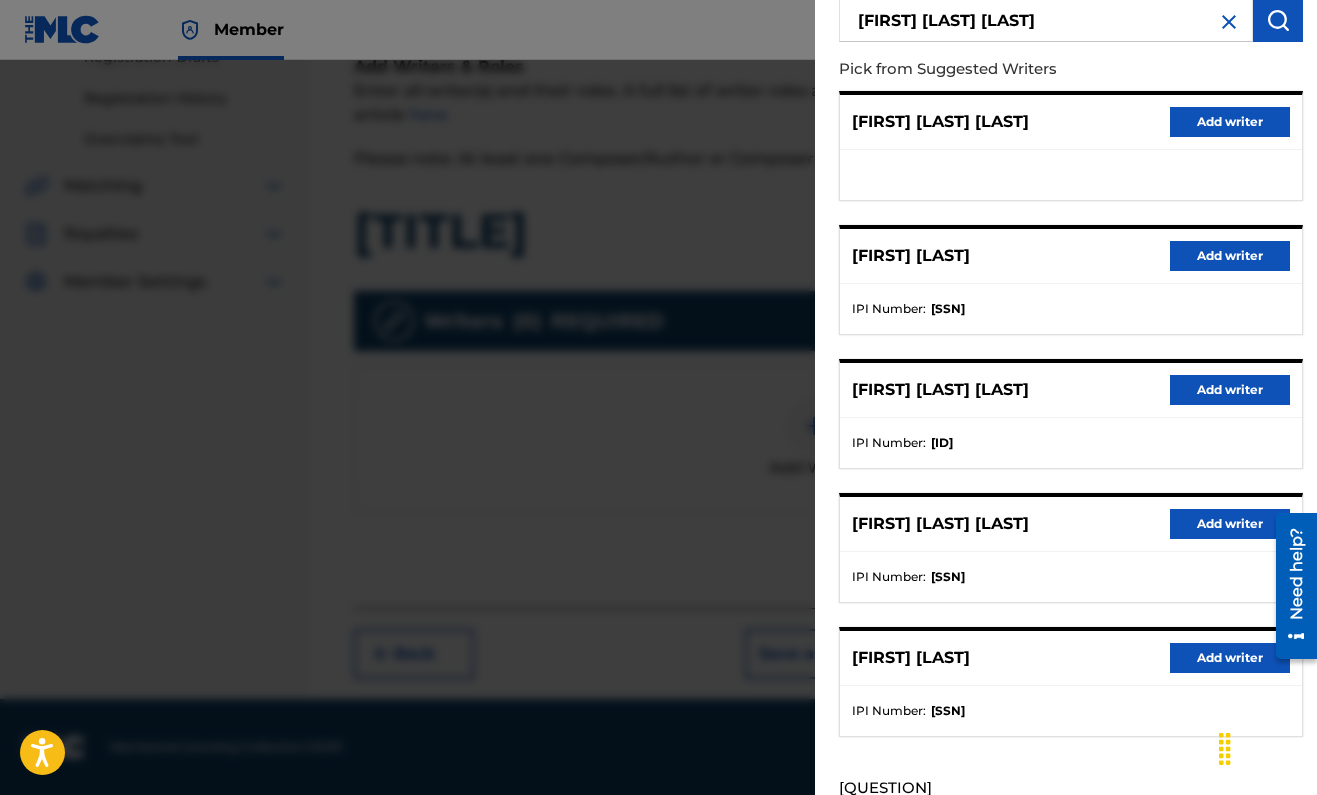click on "Add writer" at bounding box center (1230, 390) 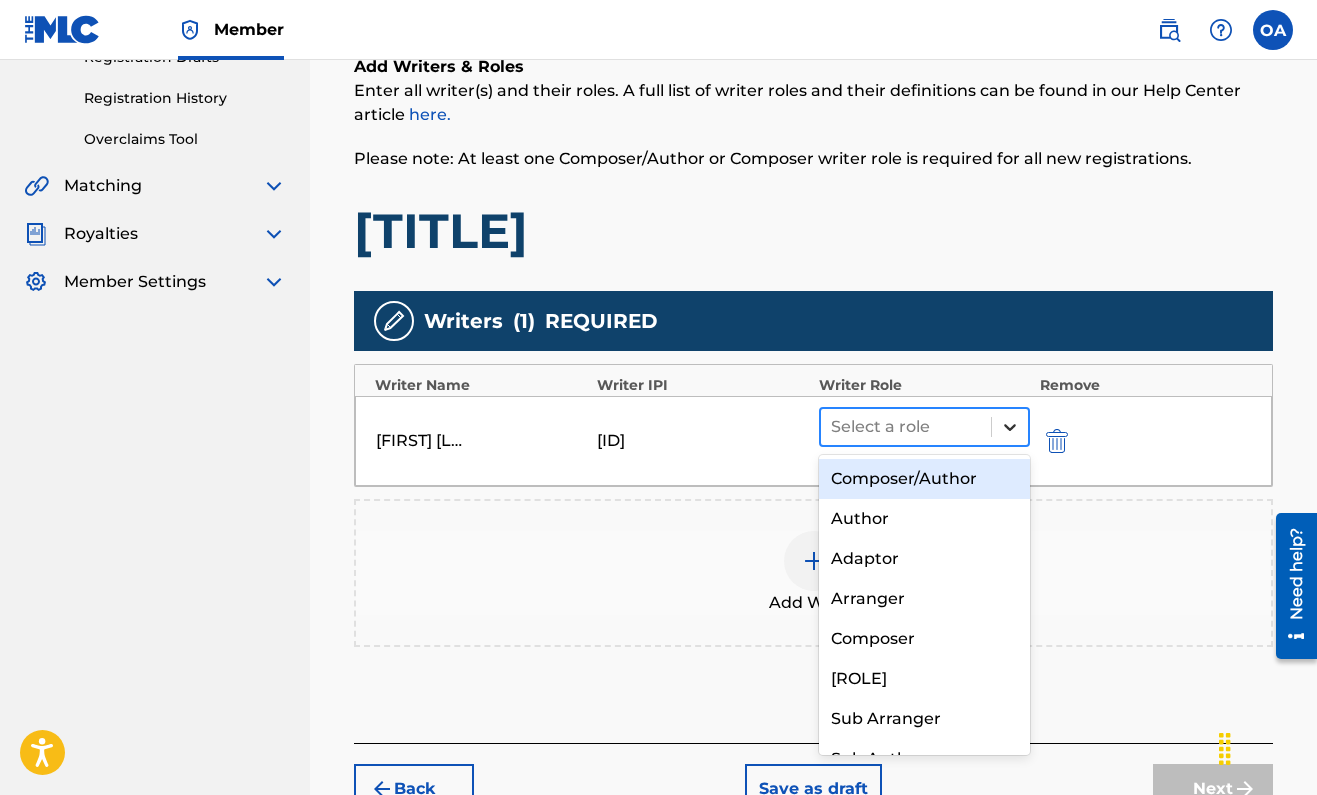 click 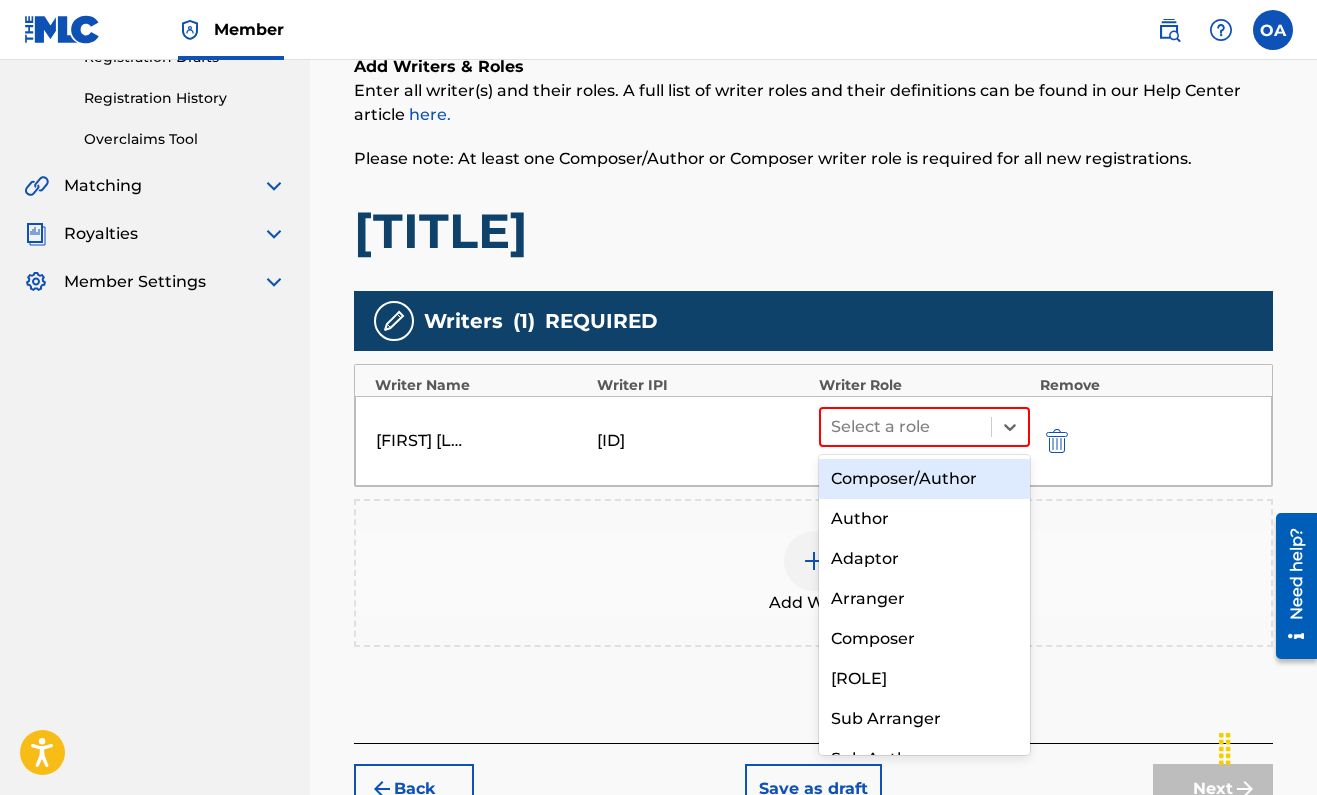 click on "Composer/Author" at bounding box center (924, 479) 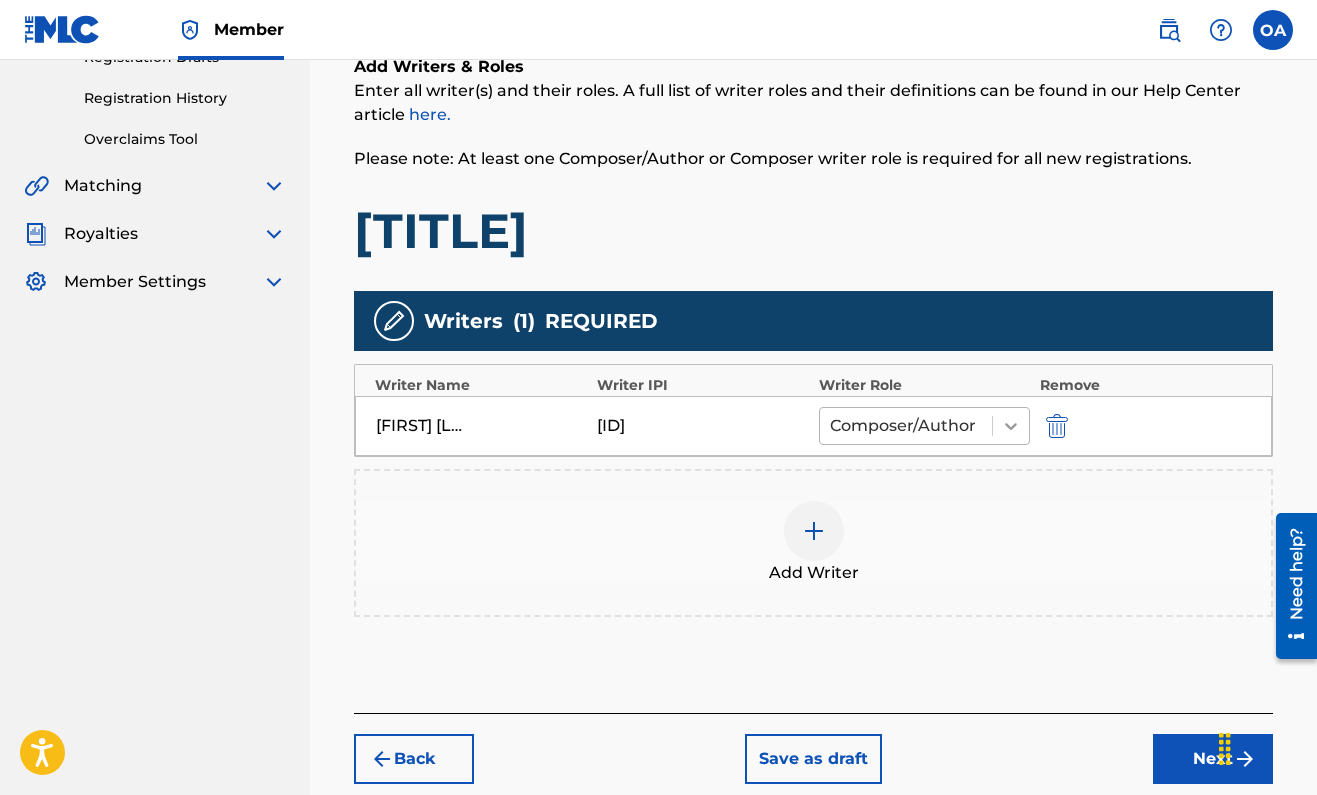 click 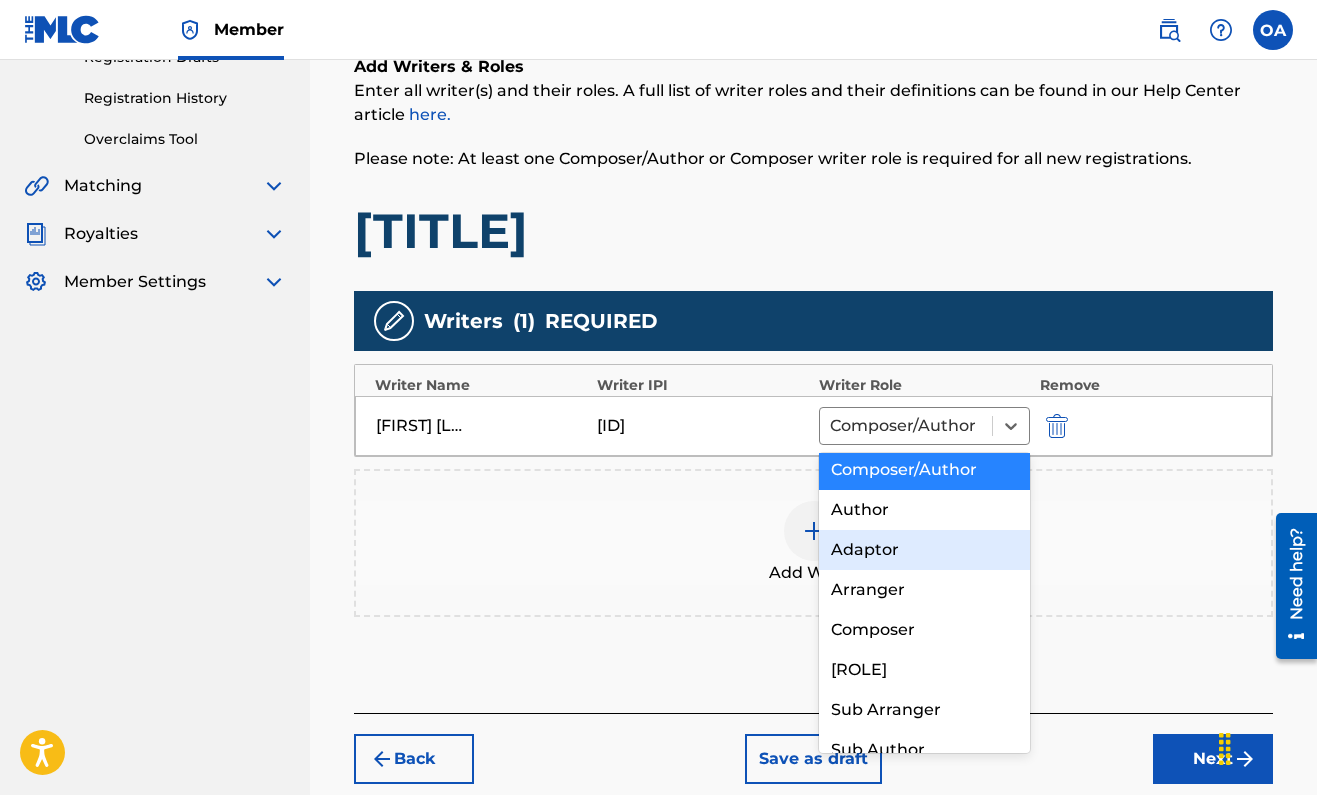 scroll, scrollTop: 0, scrollLeft: 0, axis: both 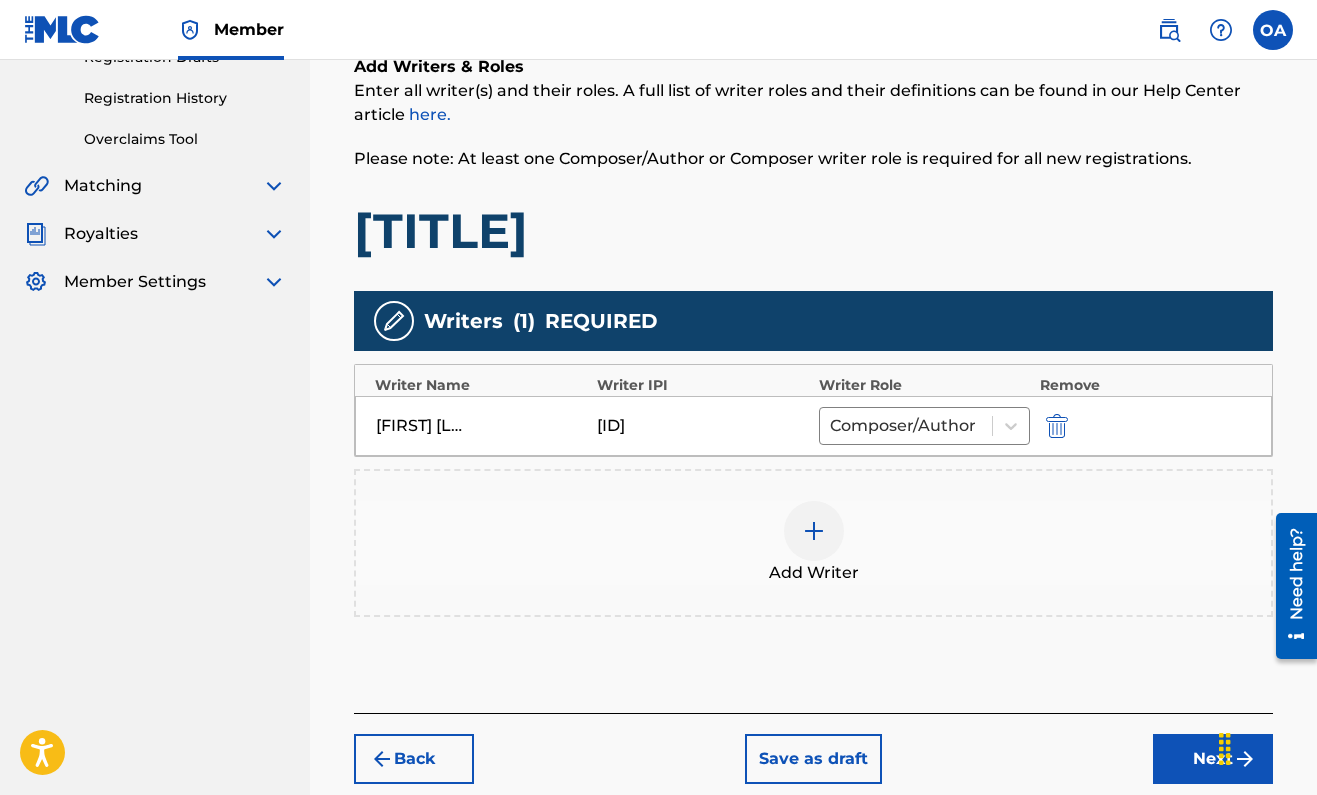 click on "Add Writer" at bounding box center [813, 543] 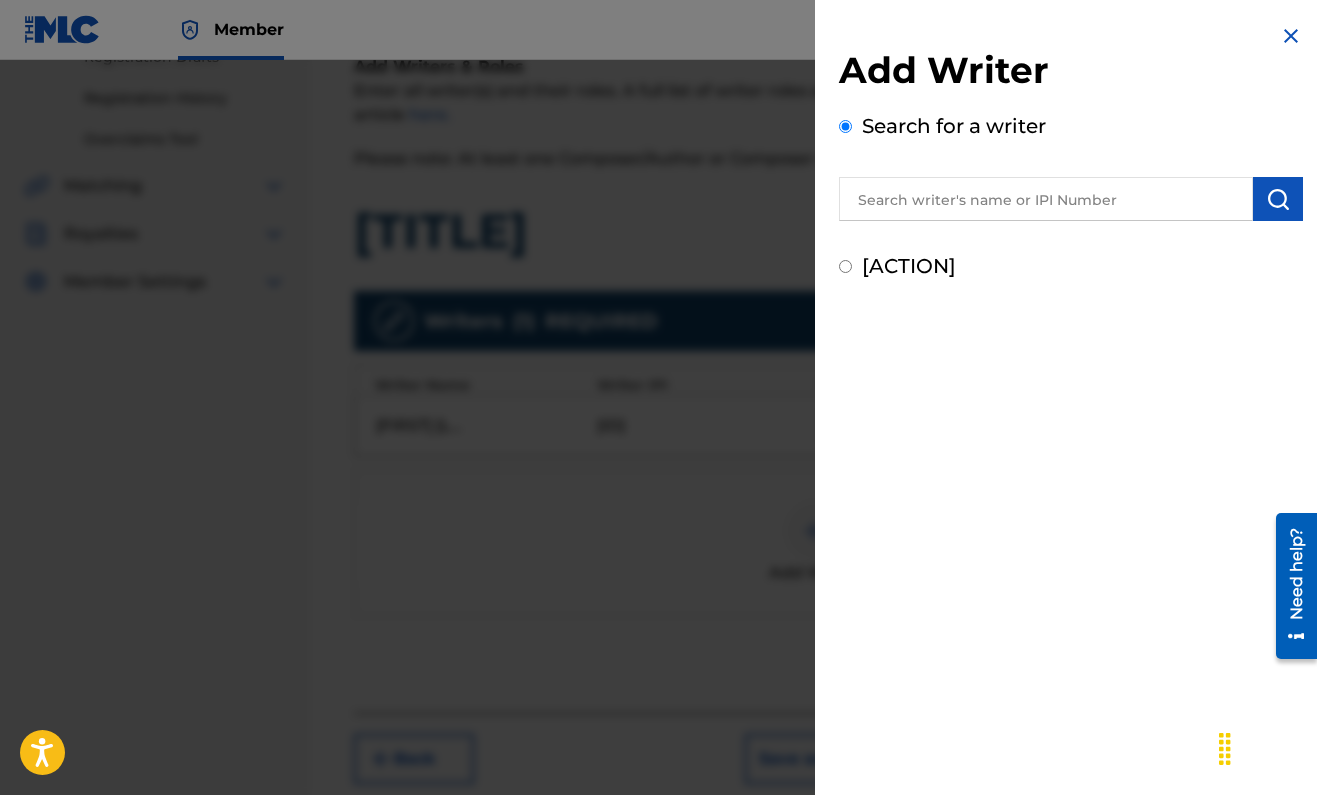 click at bounding box center [1291, 36] 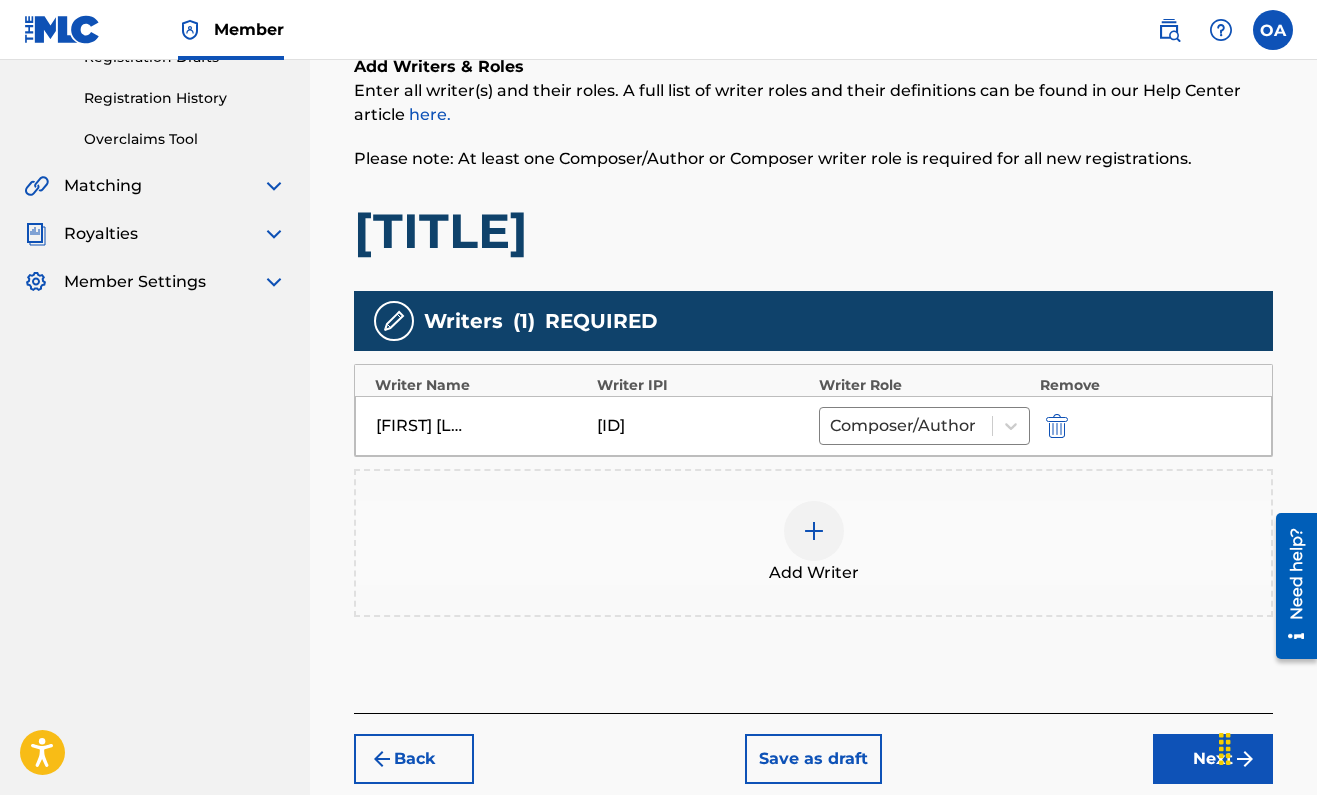 click at bounding box center (814, 531) 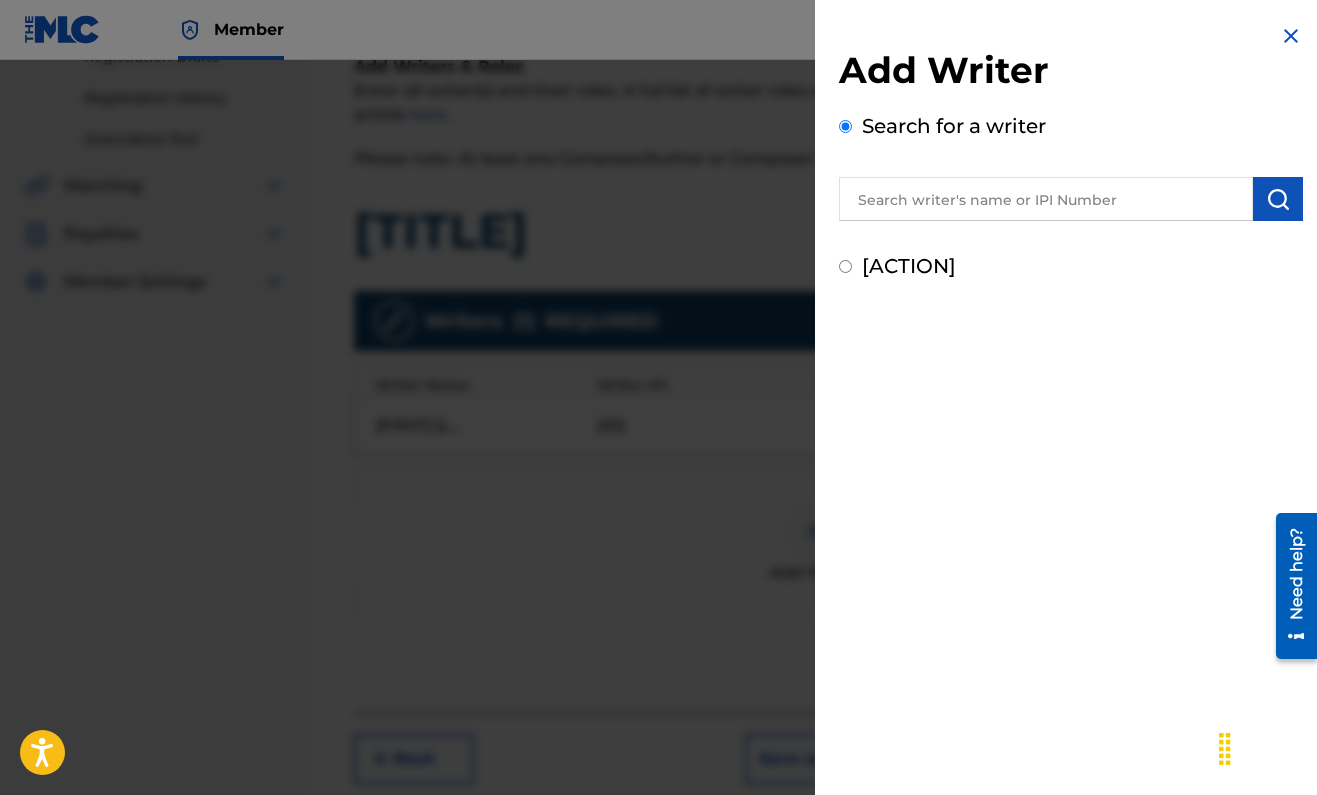 click at bounding box center (1046, 199) 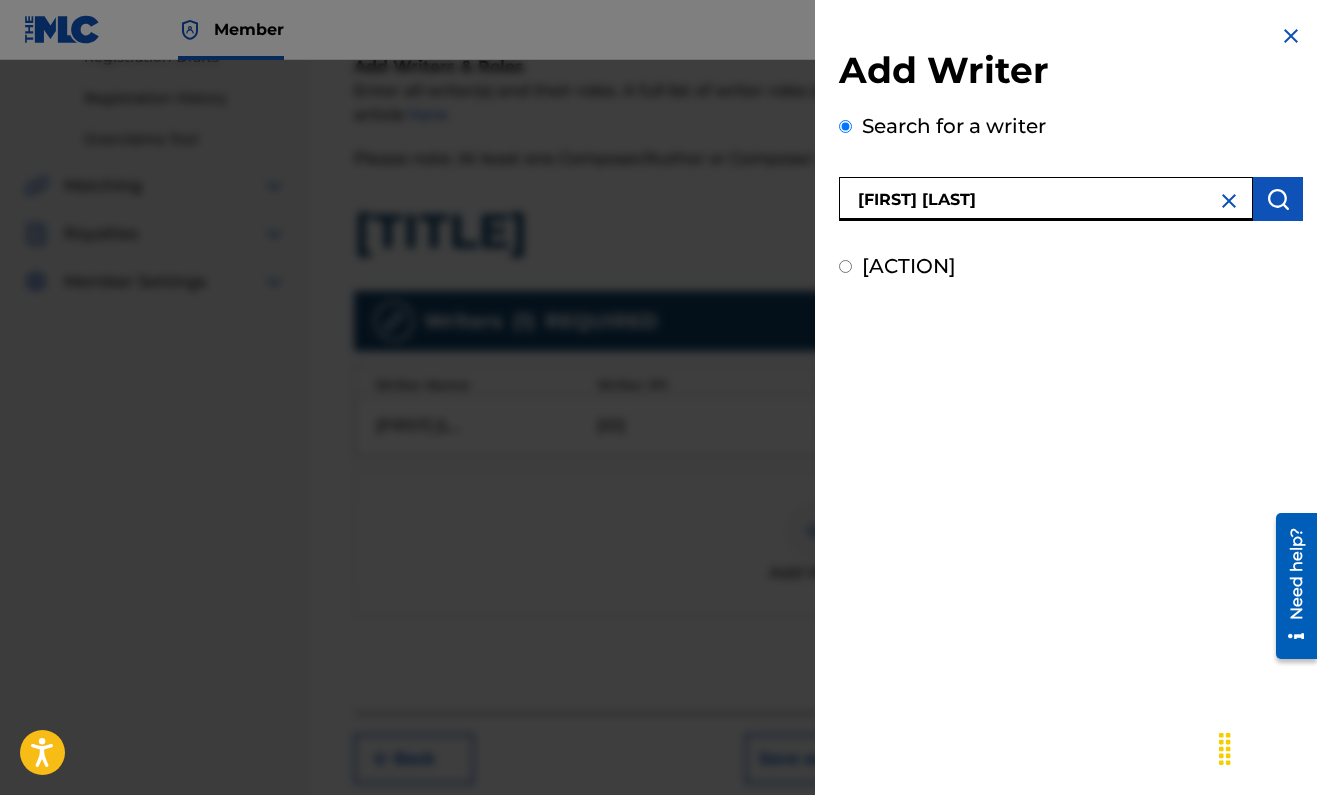 type on "[FIRST] [LAST]" 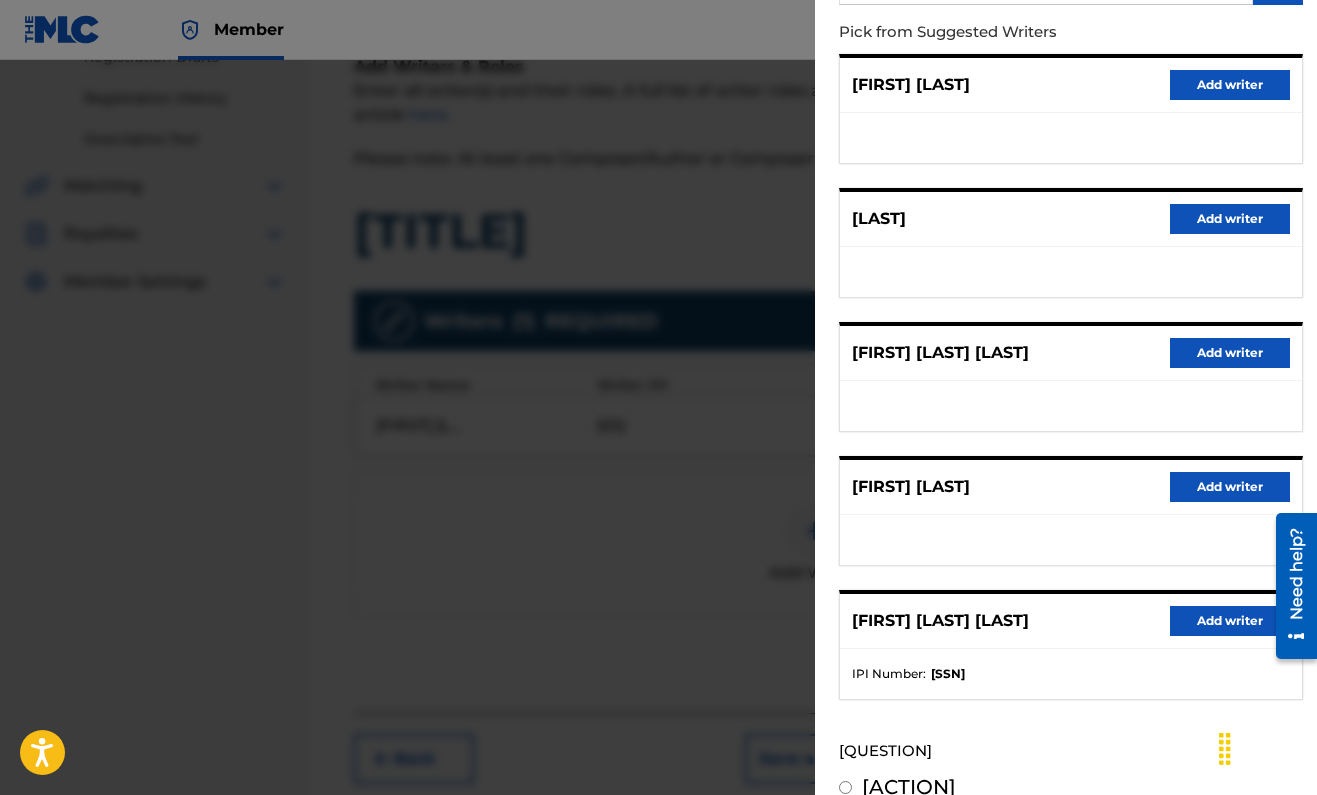 scroll, scrollTop: 241, scrollLeft: 0, axis: vertical 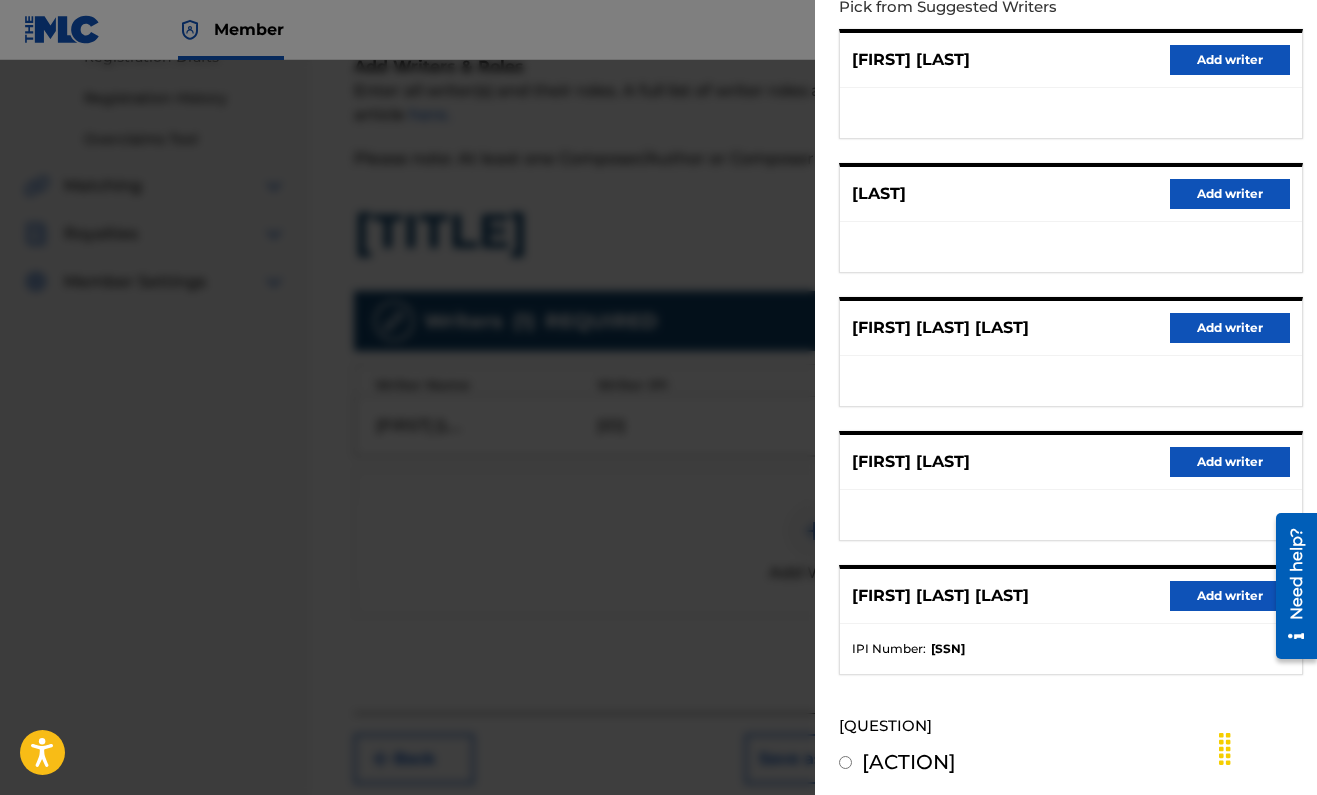 click on "Add writer" at bounding box center [1230, 596] 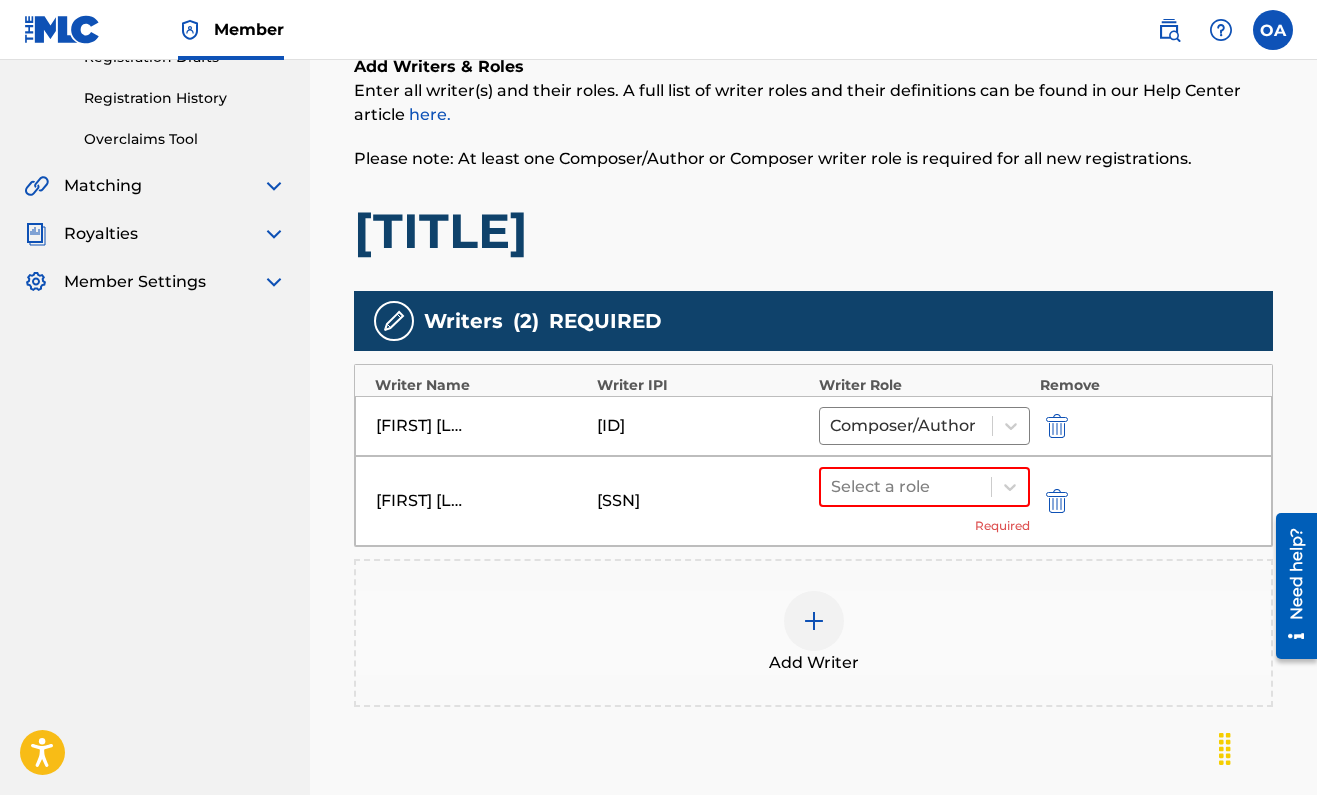 click on "Add Writer" at bounding box center [813, 633] 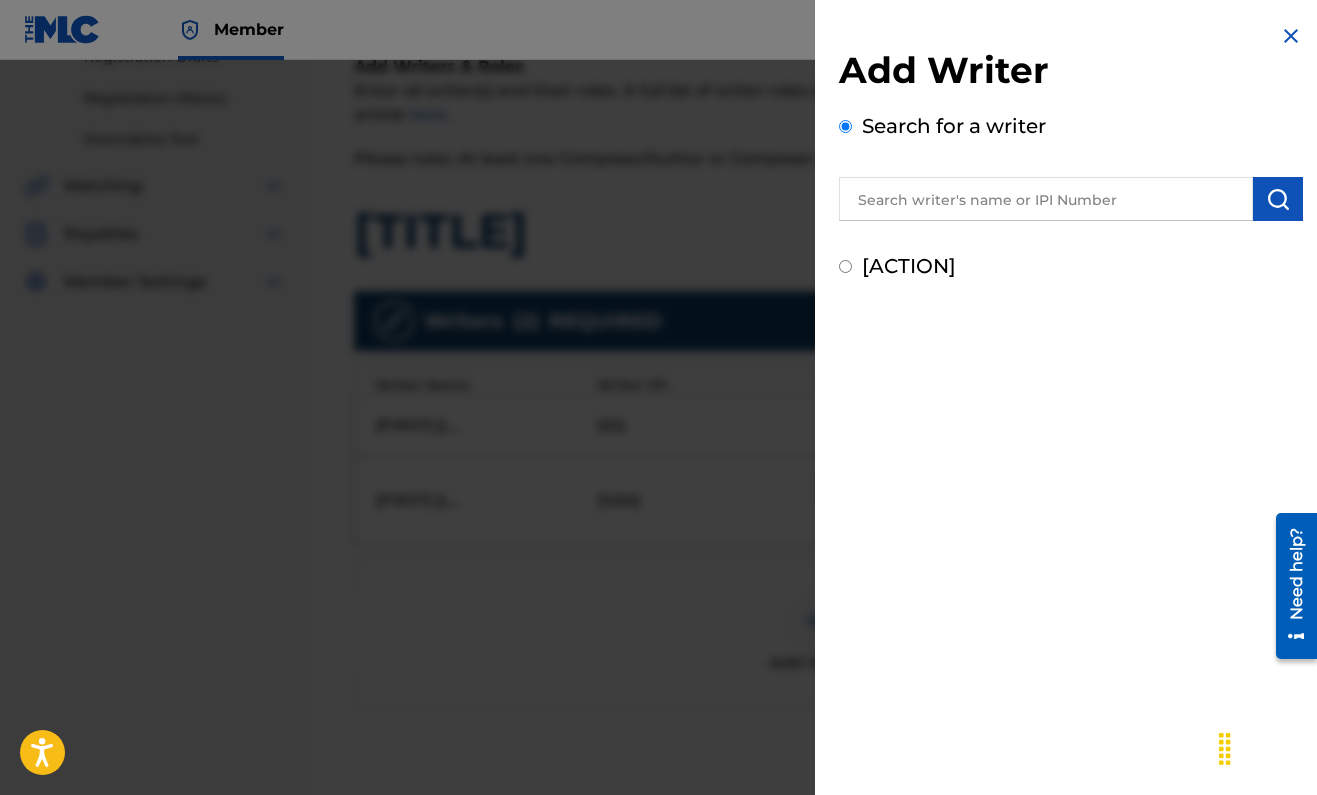 click at bounding box center (1291, 36) 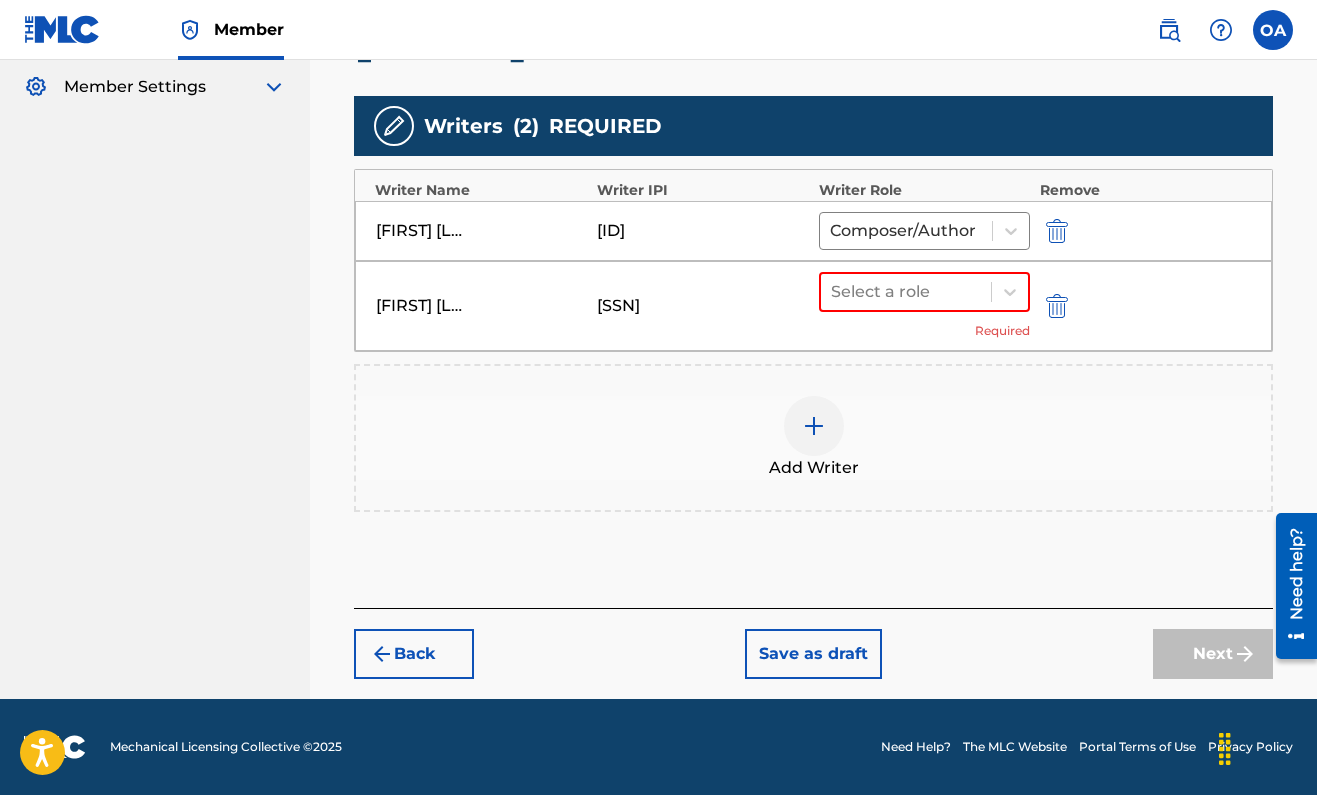 scroll, scrollTop: 555, scrollLeft: 0, axis: vertical 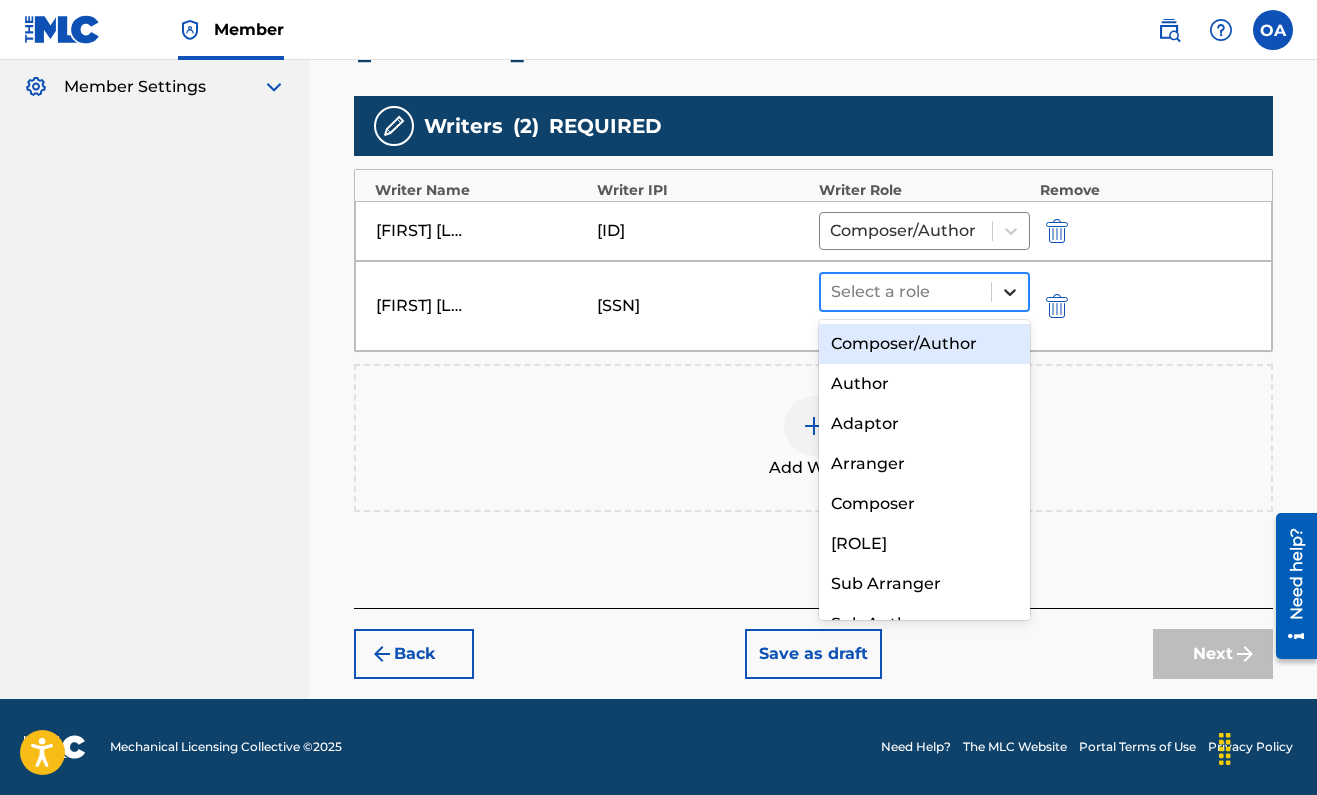 click 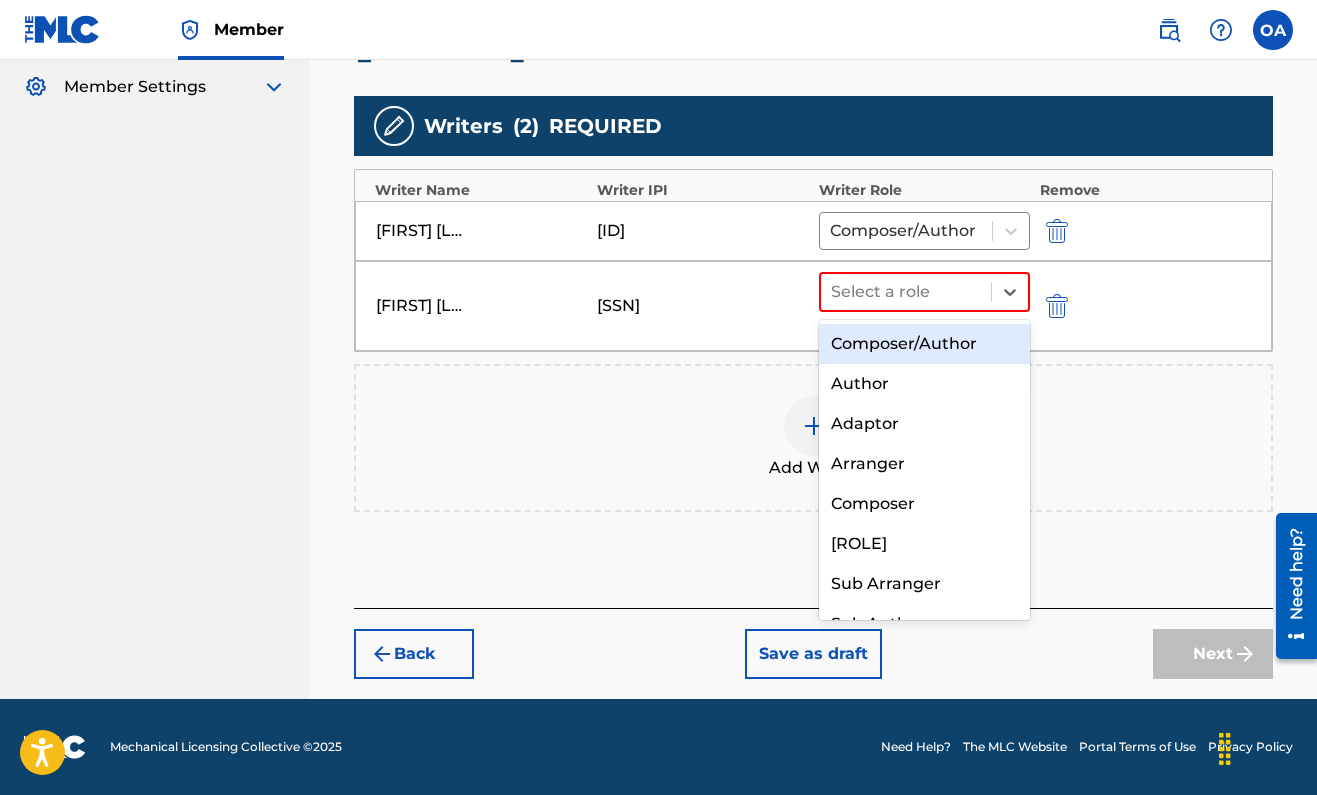 click on "Composer/Author" at bounding box center [924, 344] 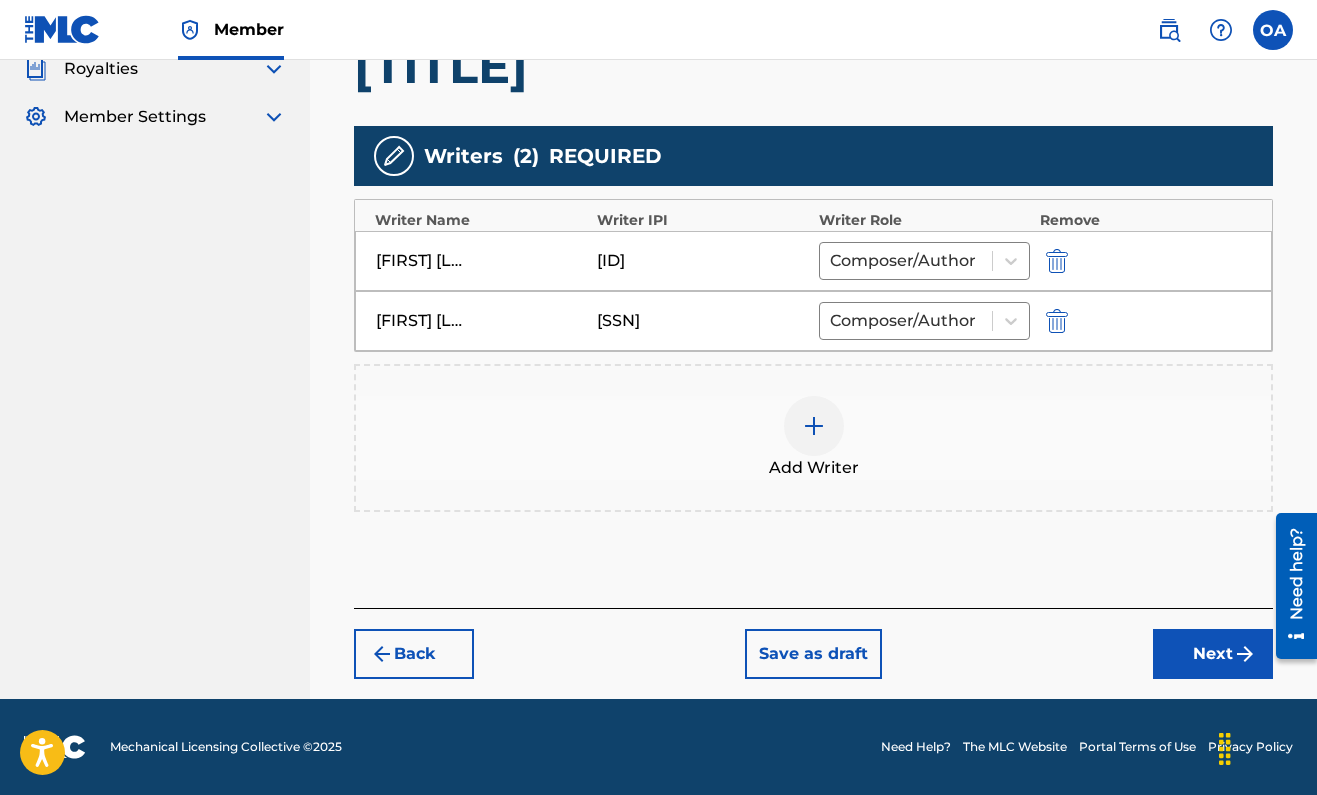 scroll, scrollTop: 525, scrollLeft: 0, axis: vertical 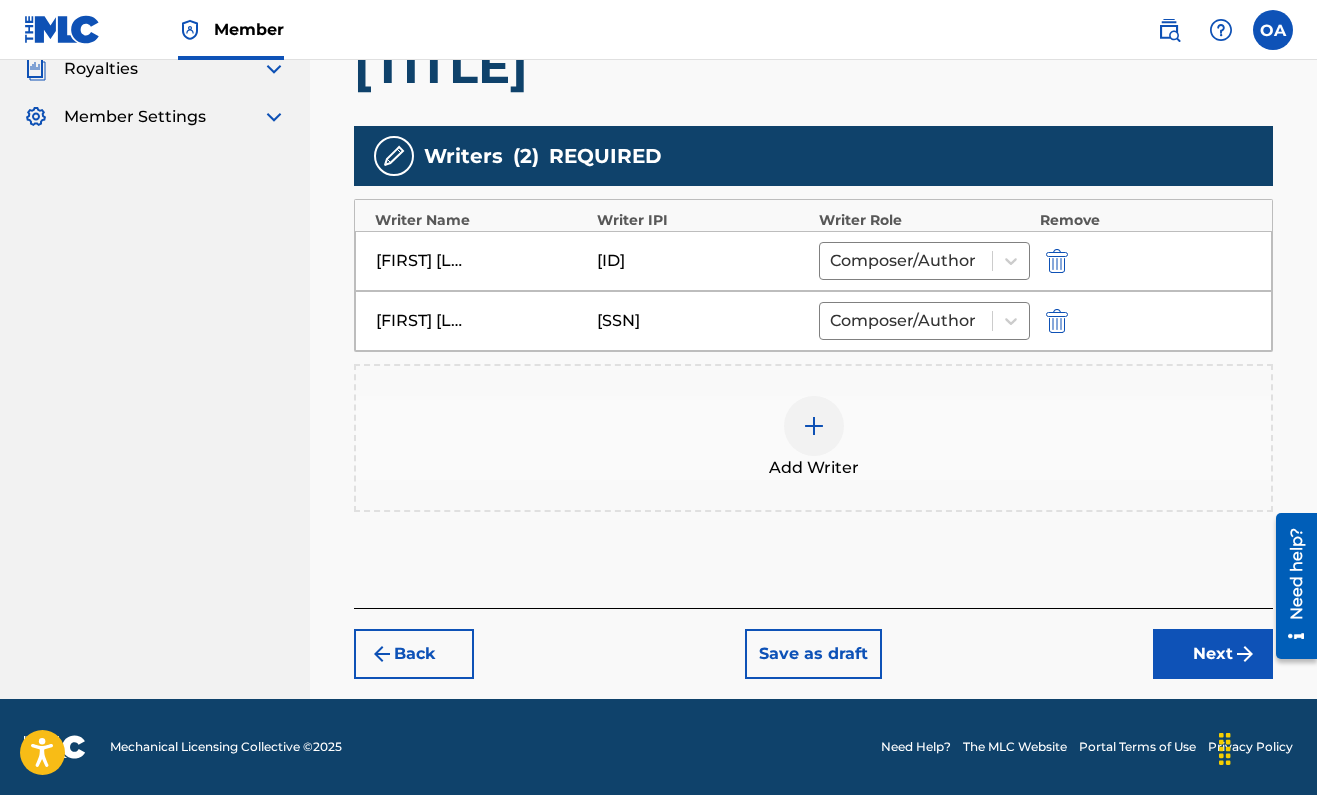 click on "Next" at bounding box center [1213, 654] 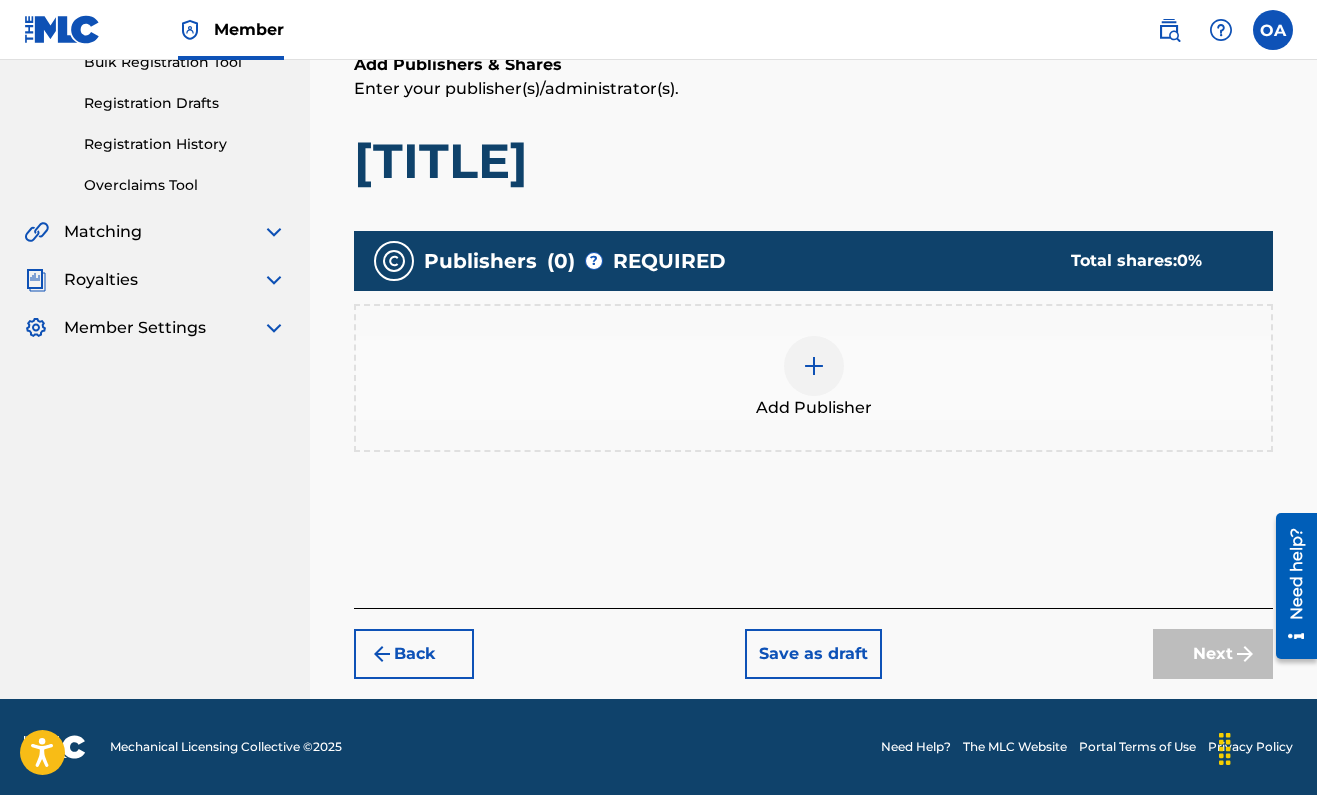 click at bounding box center (814, 366) 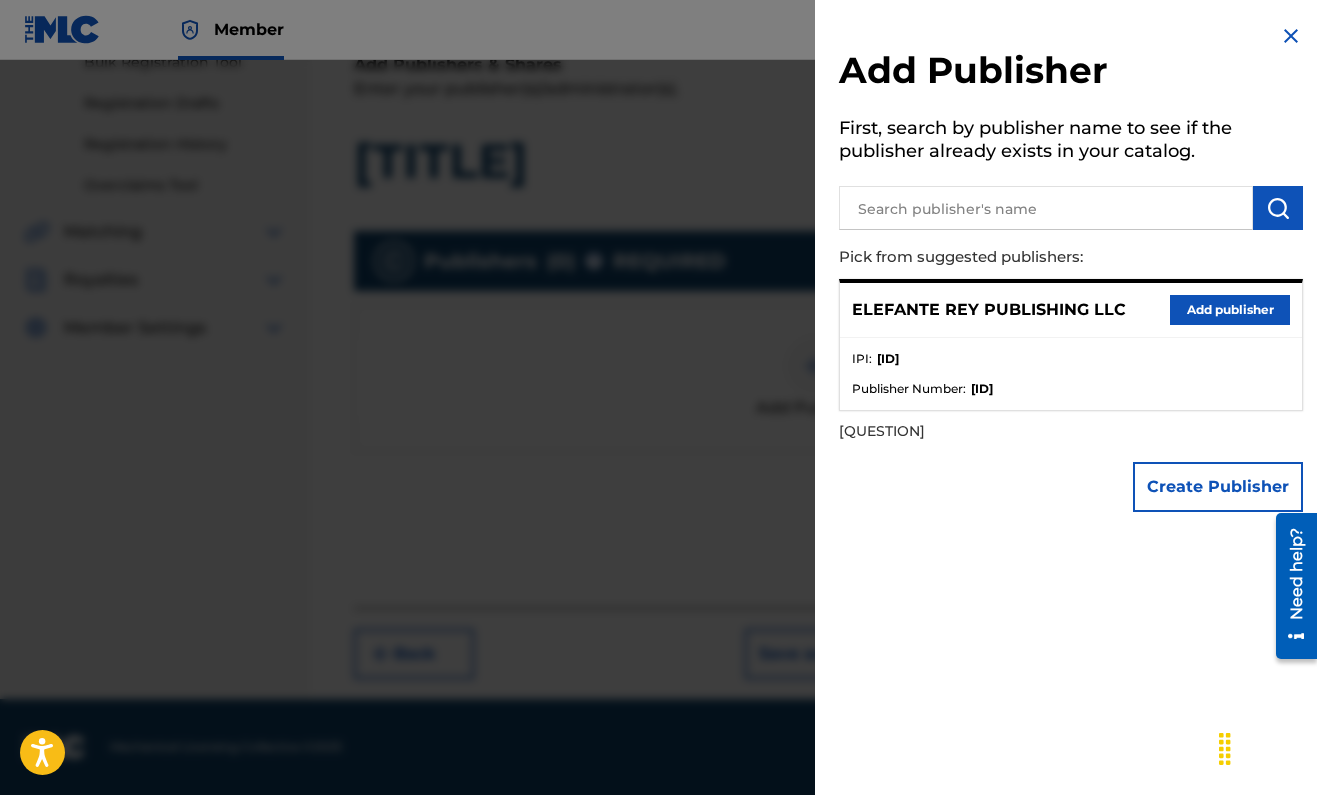 click on "Add publisher" at bounding box center [1230, 310] 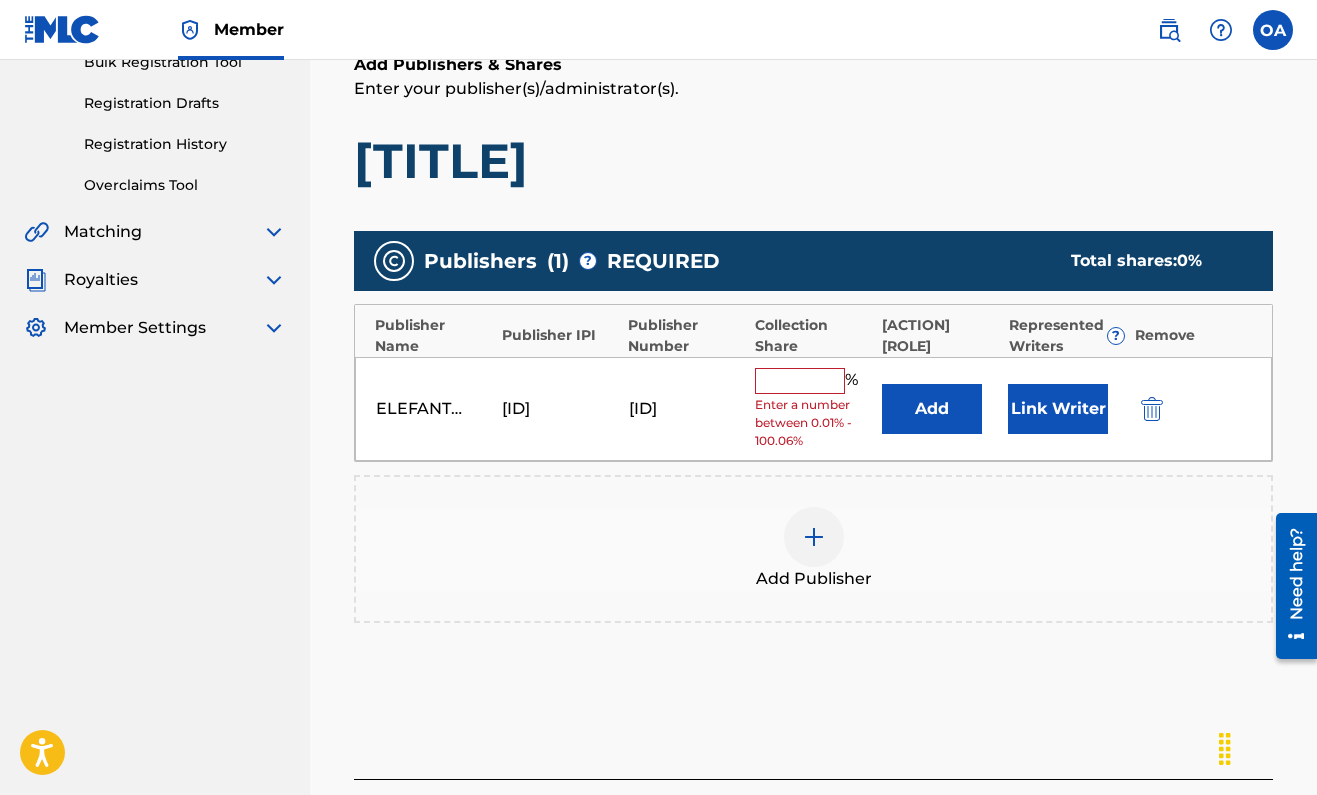 click at bounding box center [800, 381] 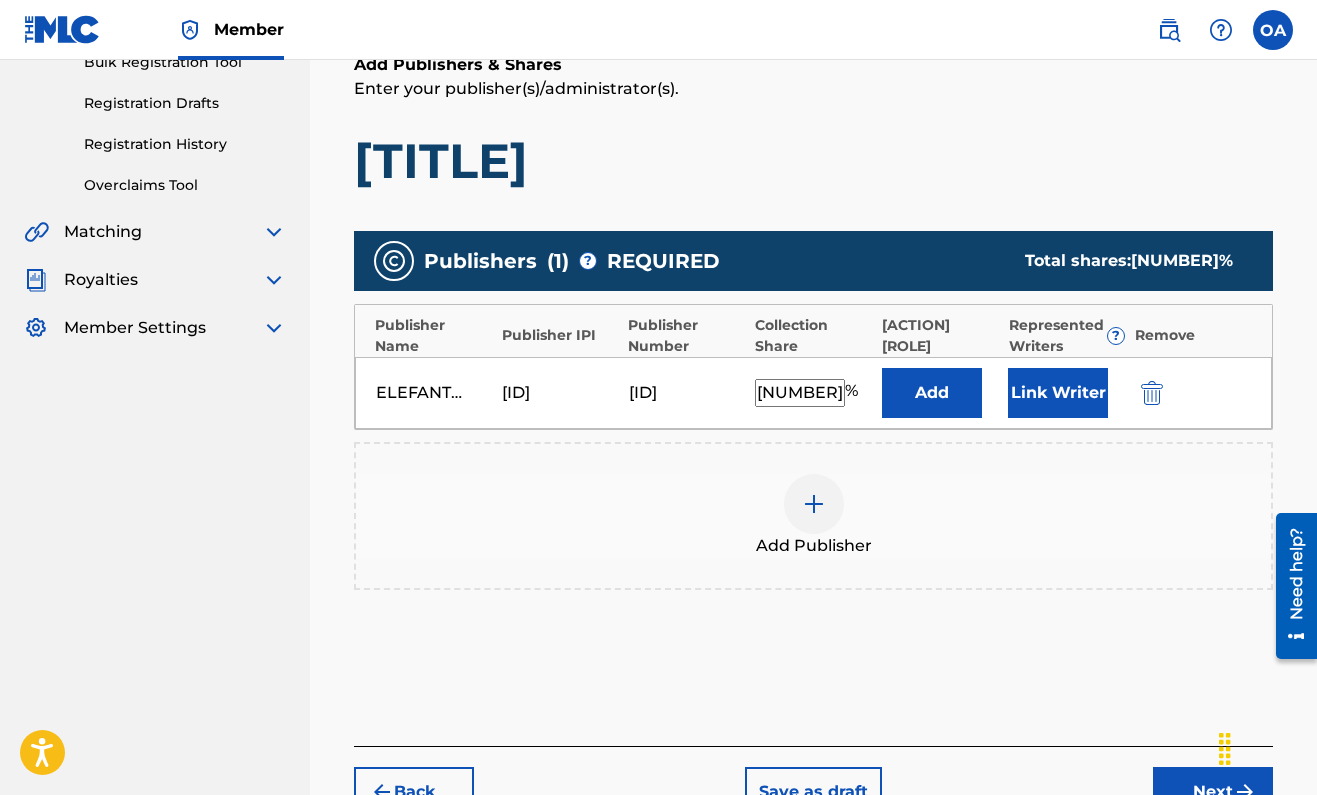 type on "[NUMBER]" 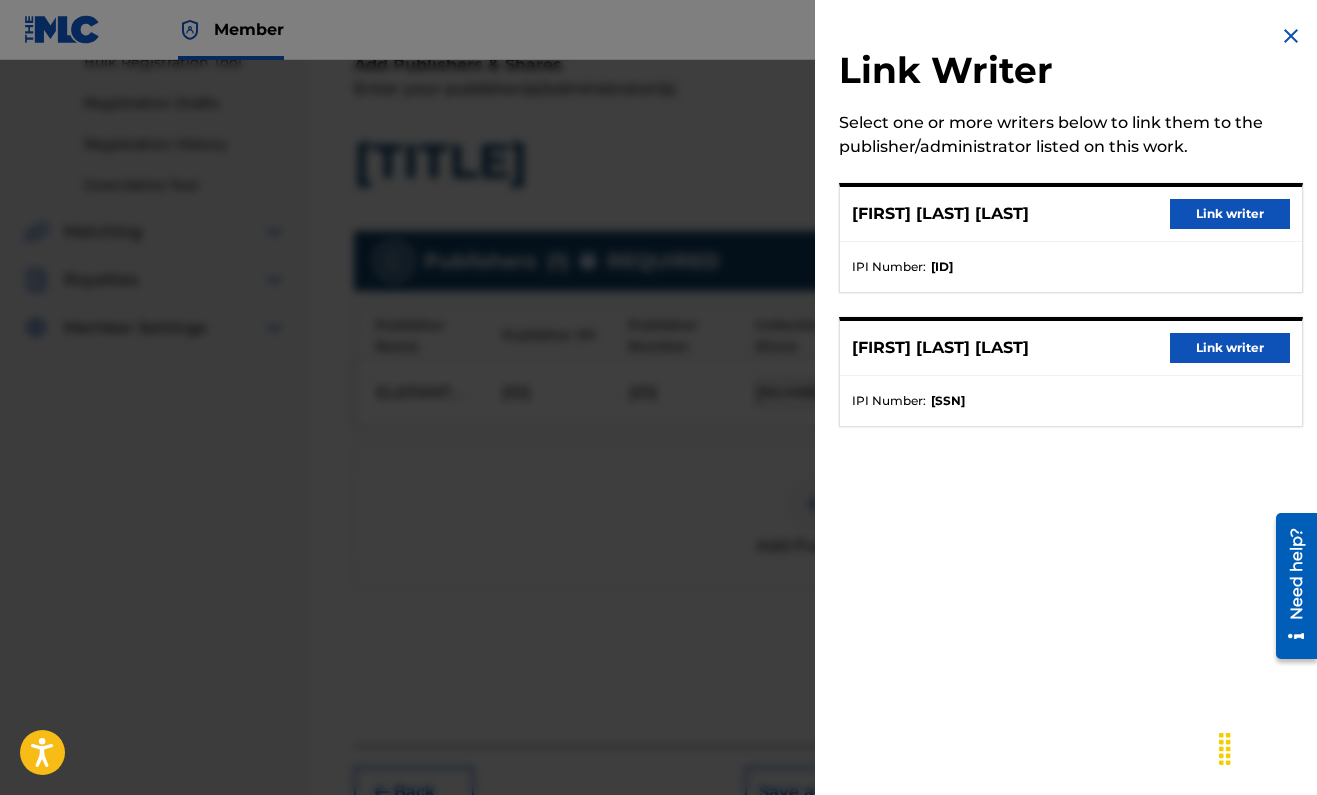 click on "Link writer" at bounding box center (1230, 214) 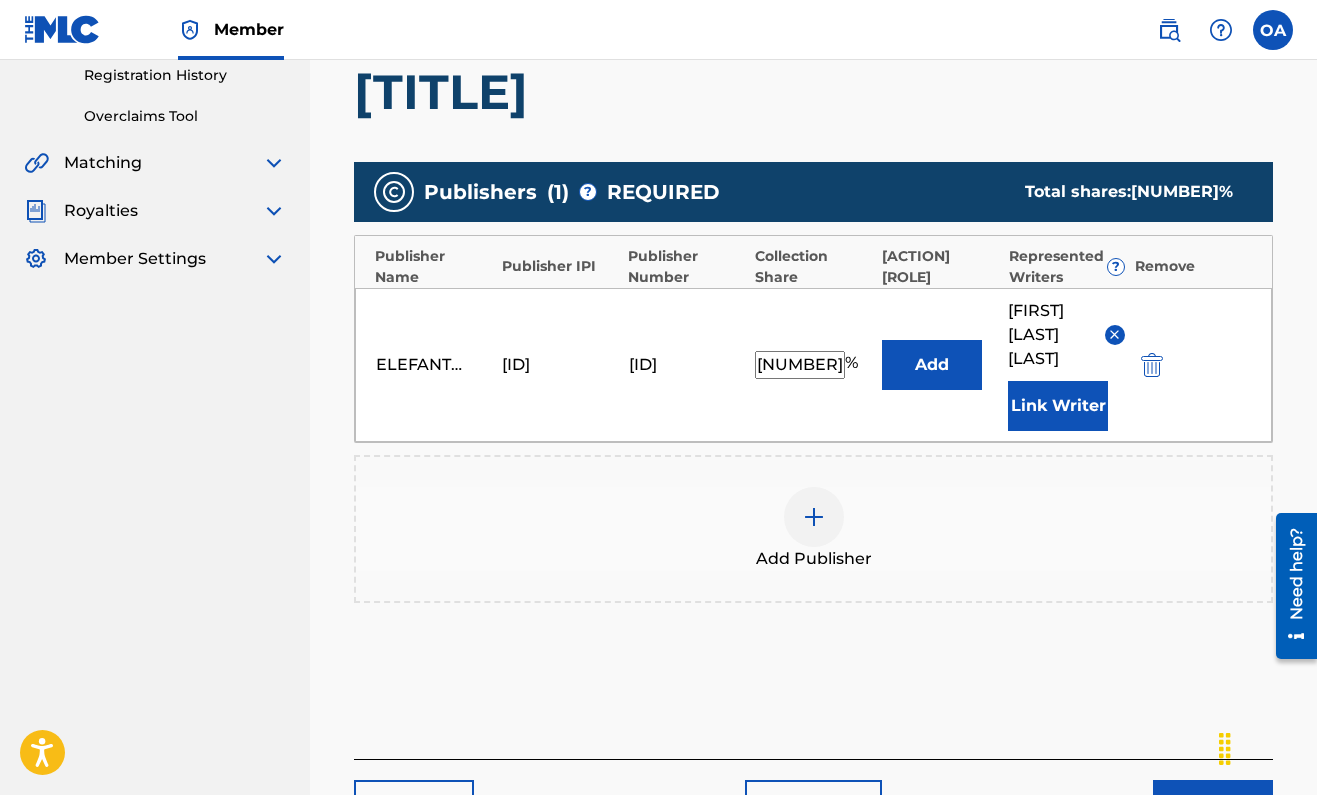 scroll, scrollTop: 407, scrollLeft: 0, axis: vertical 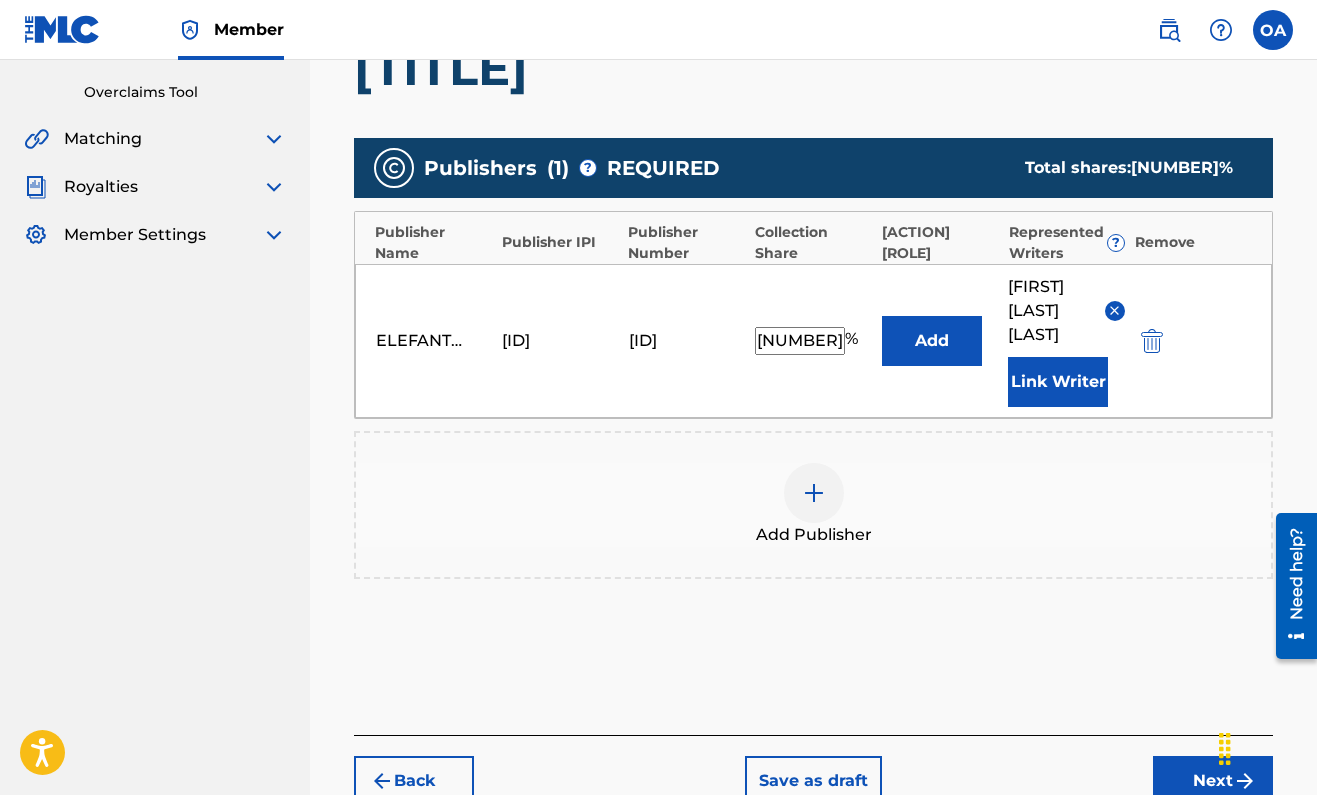 click on "Publishers ( 1 ) ? REQUIRED Total shares:  50 % Publisher Name Publisher IPI Publisher Number Collection Share Add Administrator Represented Writers ? Remove ELEFANTE REY PUBLISHING LLC [ID] [ID] 50 % Add [FIRST] [LAST] Link Writer Add Publisher" at bounding box center (813, 387) 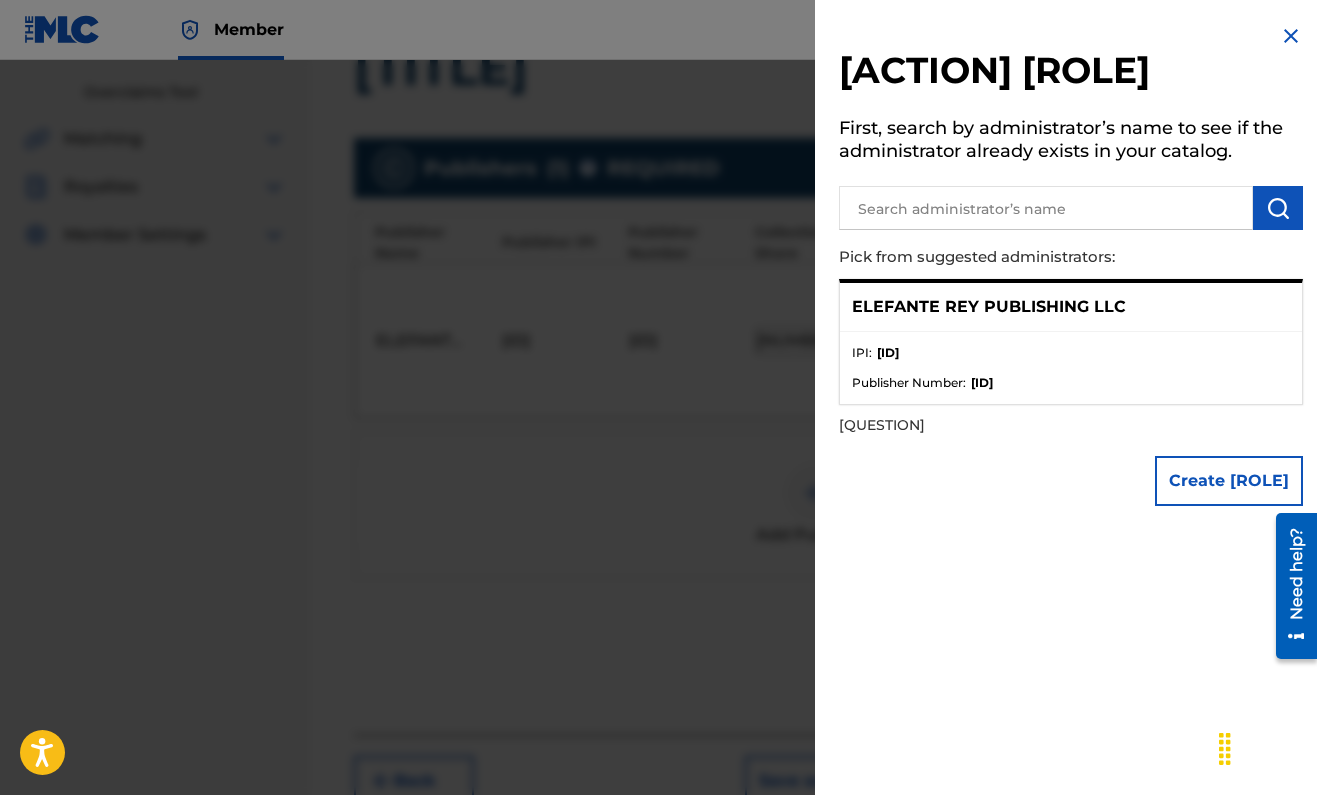 click at bounding box center [1291, 36] 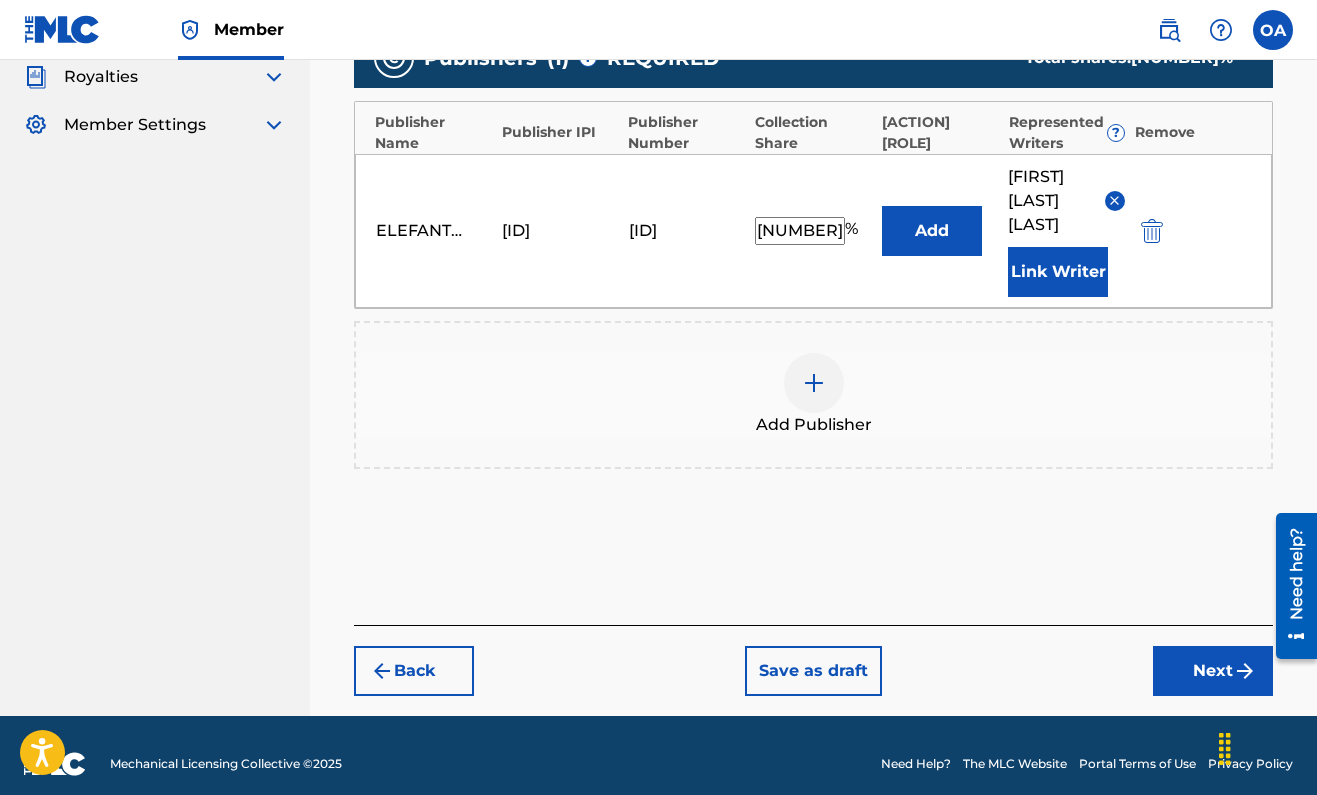 scroll, scrollTop: 520, scrollLeft: 0, axis: vertical 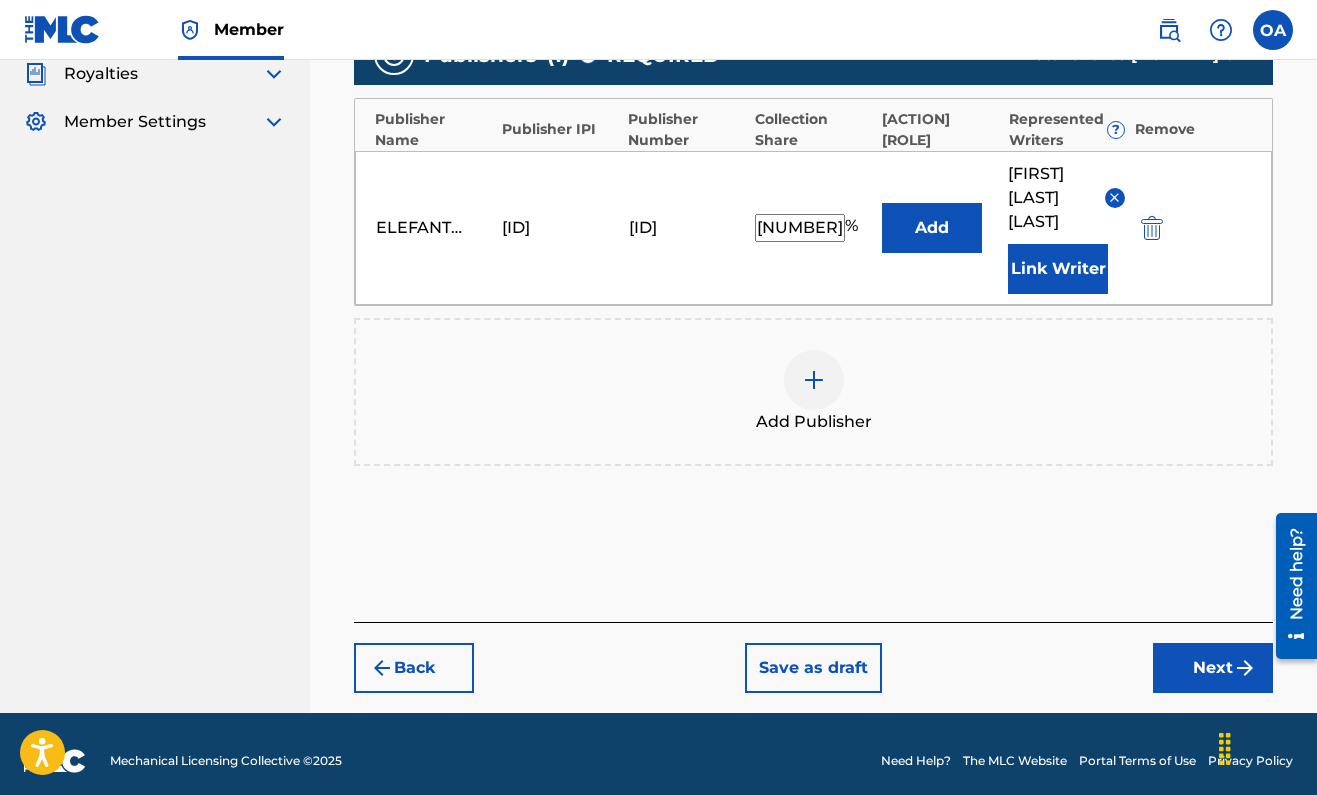 click on "Next" at bounding box center (1213, 668) 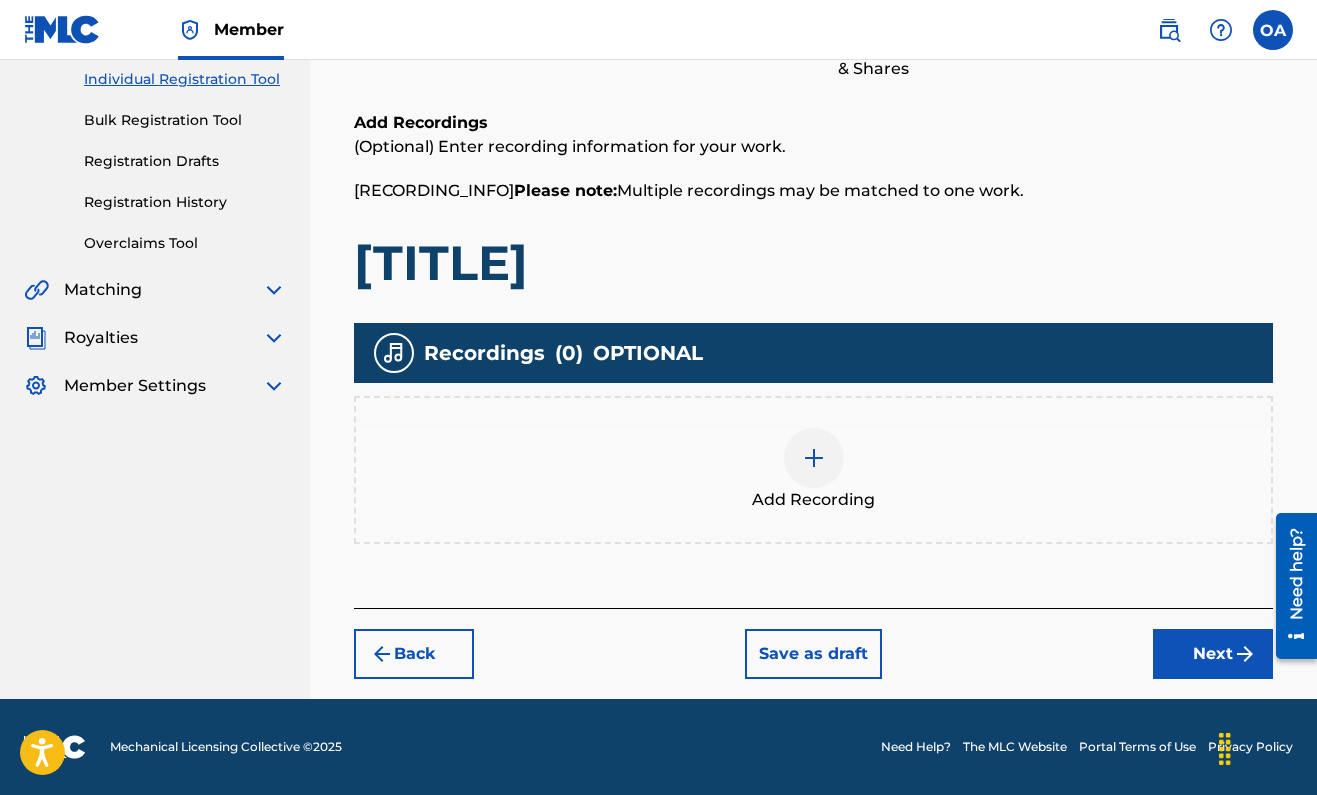 click at bounding box center (814, 458) 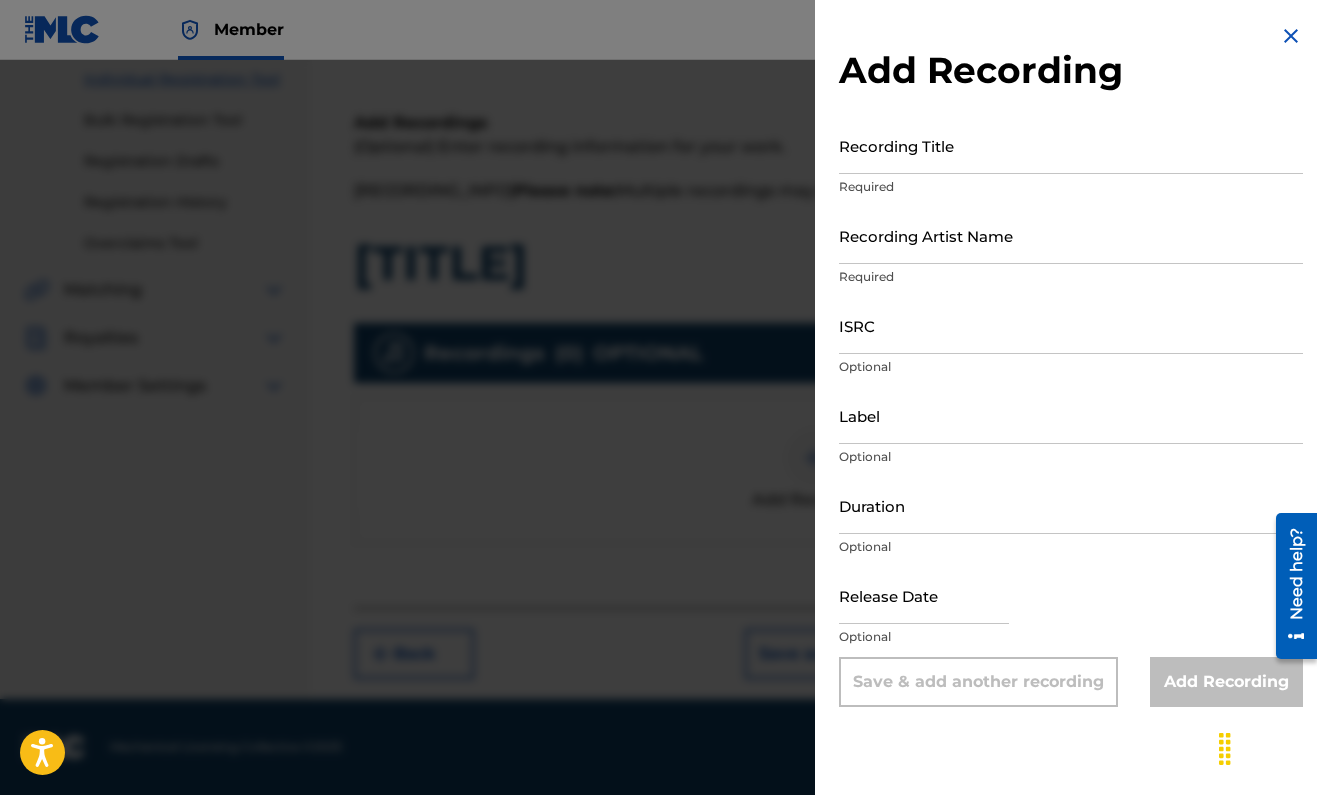 click on "Recording Title" at bounding box center (1071, 145) 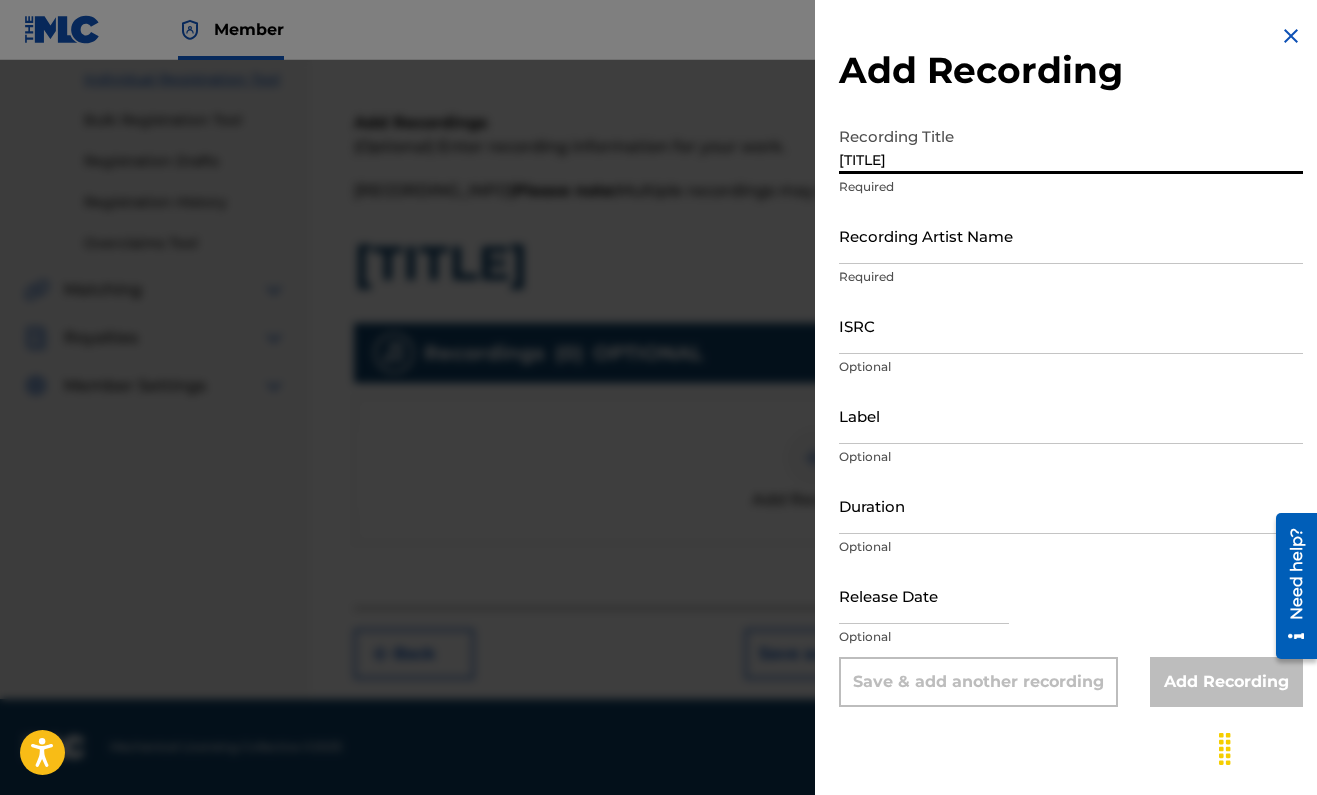 type on "[TITLE]" 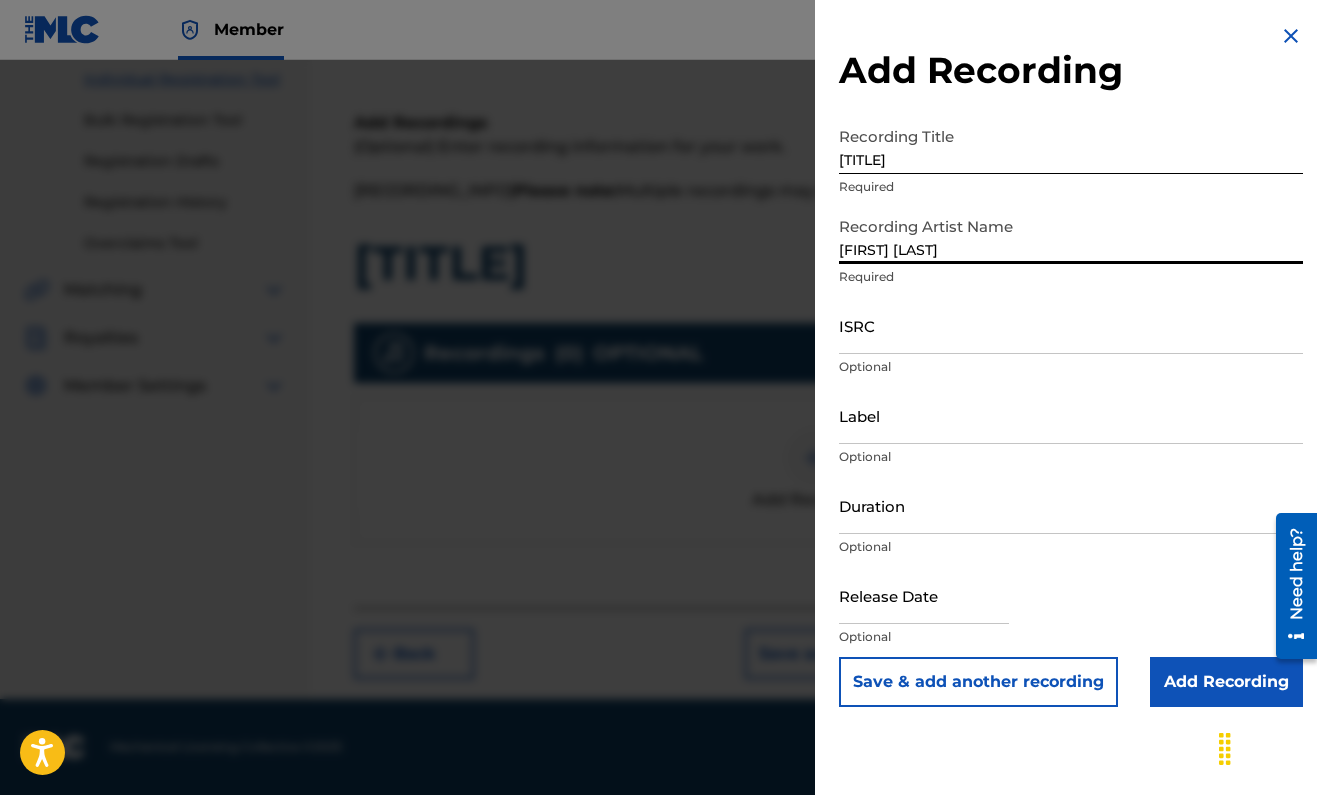 type on "[FIRST] [LAST]" 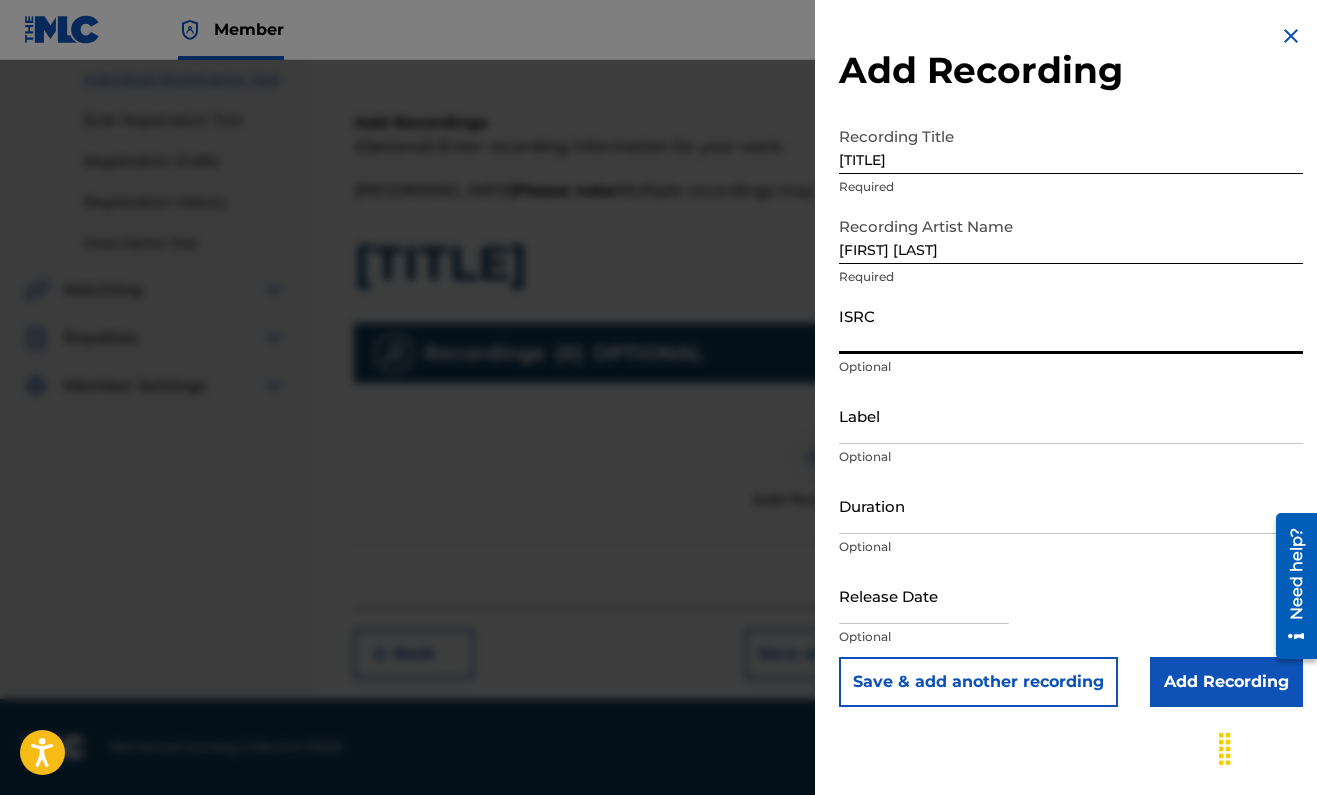 click on "ISRC" at bounding box center (1071, 325) 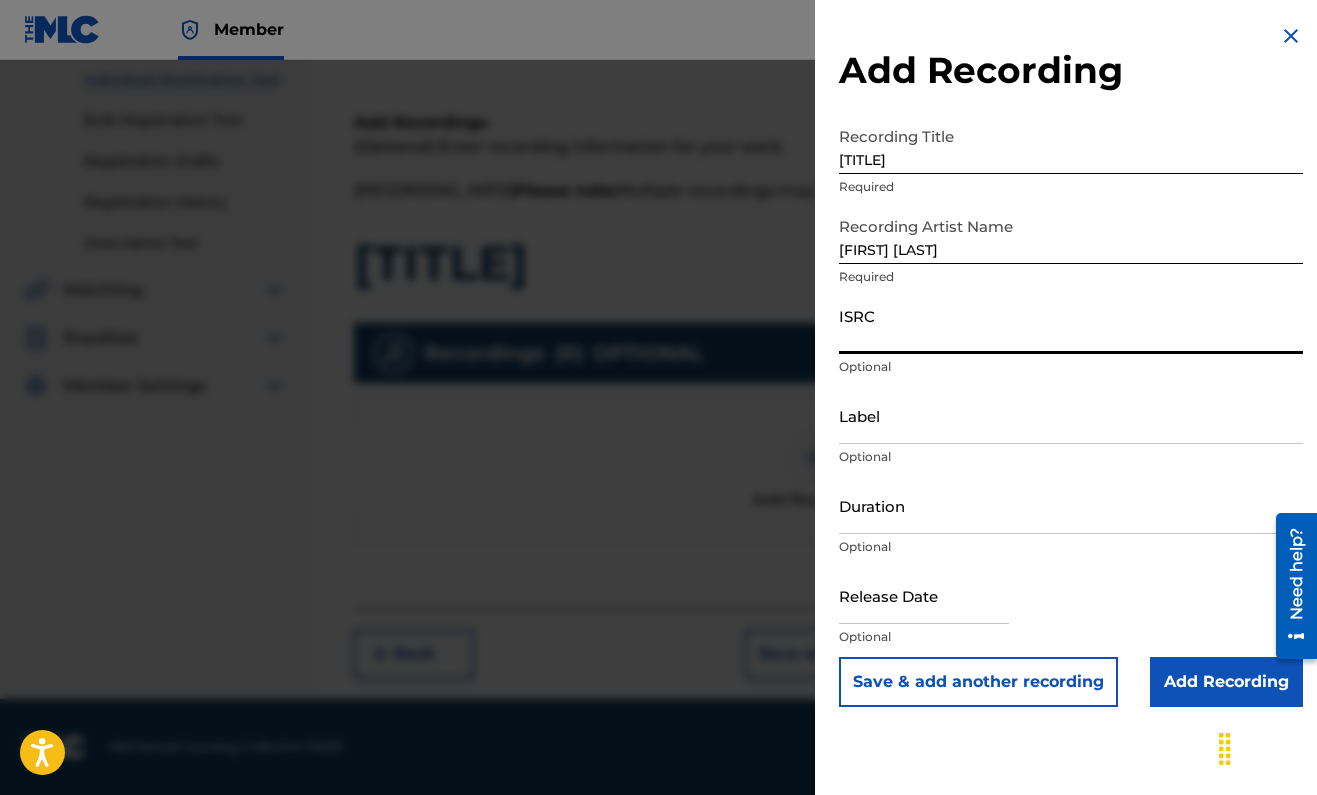 scroll, scrollTop: 304, scrollLeft: 0, axis: vertical 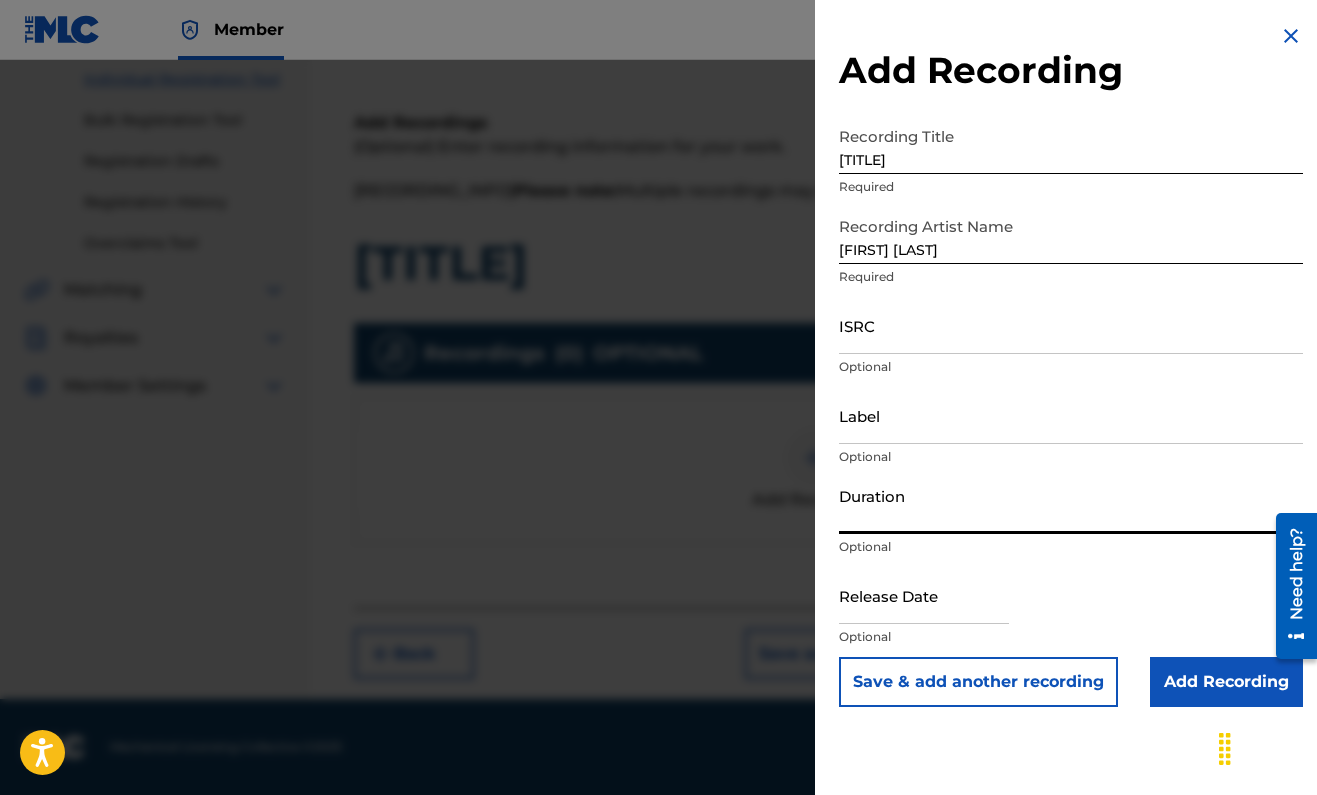 click on "Duration" at bounding box center [1071, 505] 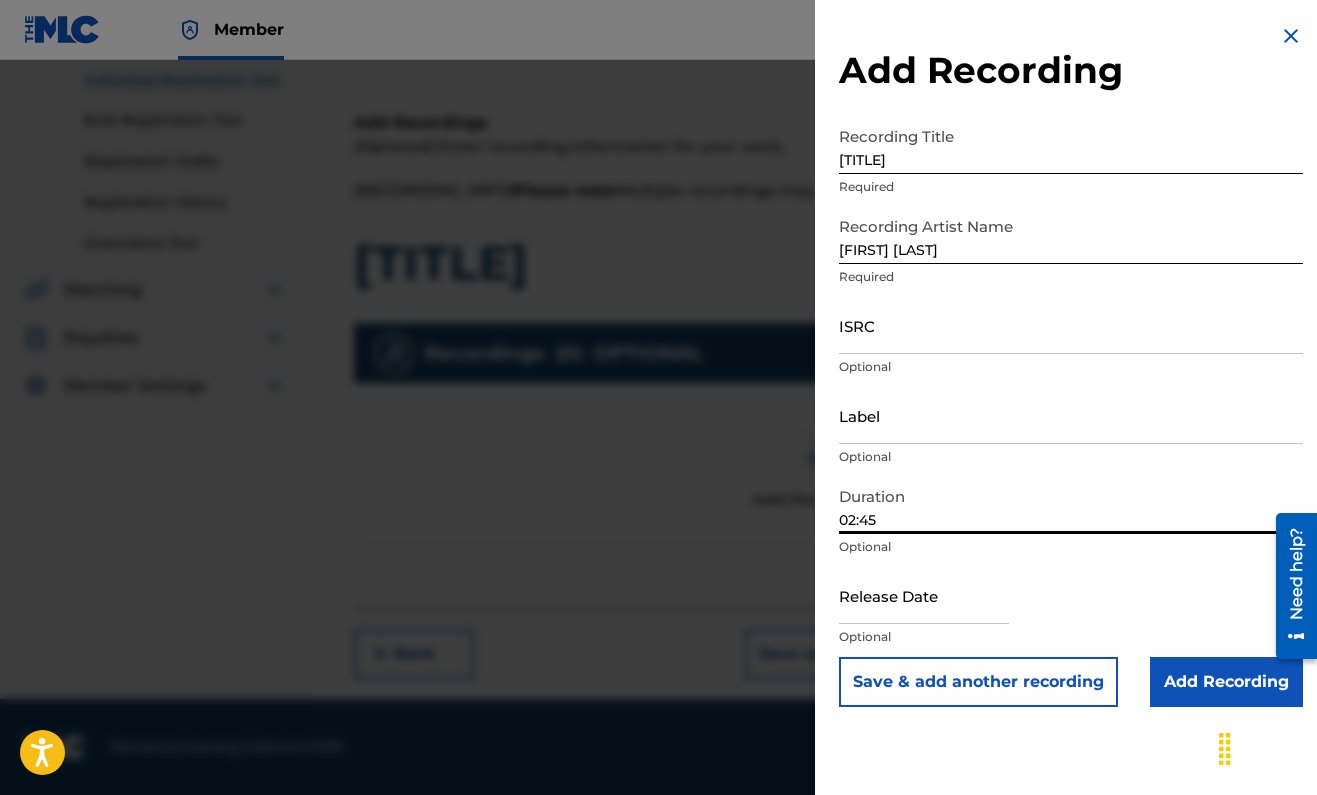 type on "02:45" 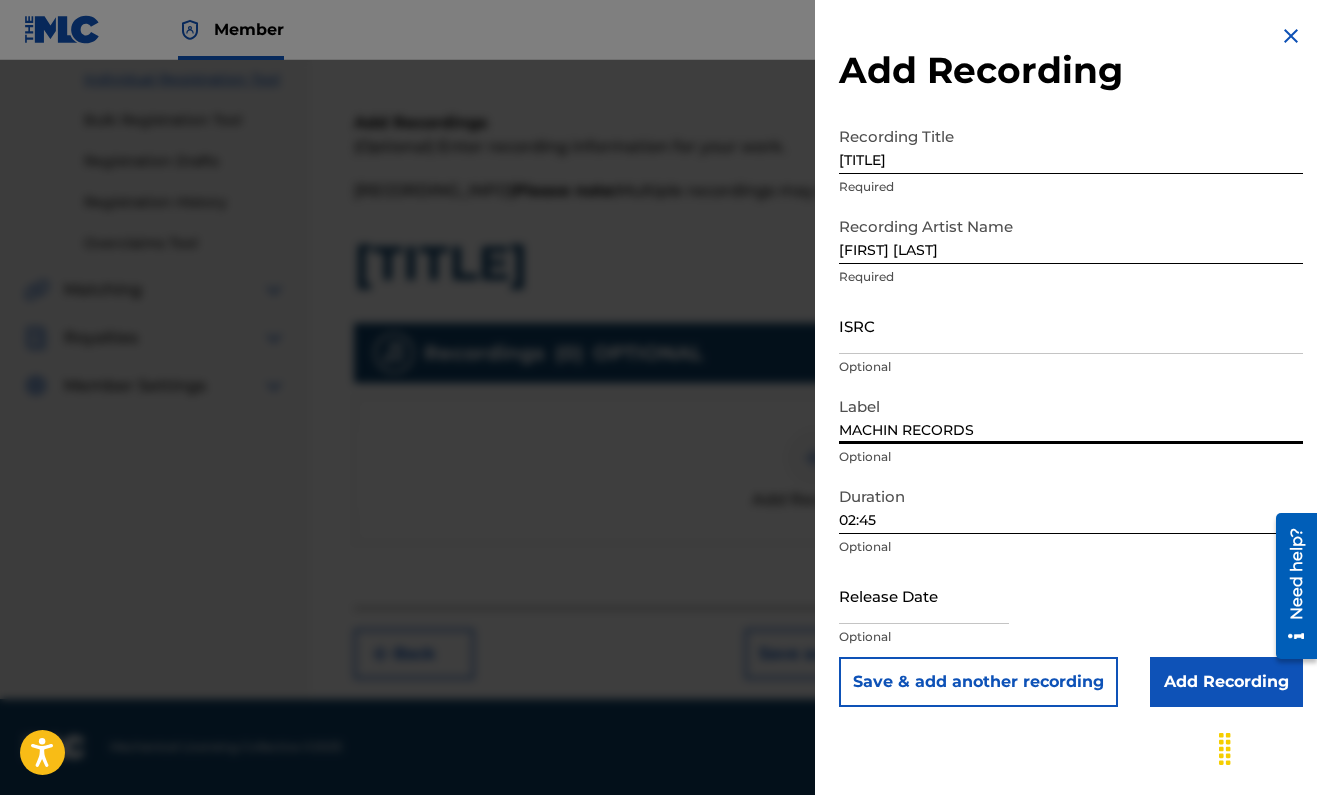 type on "MACHIN RECORDS" 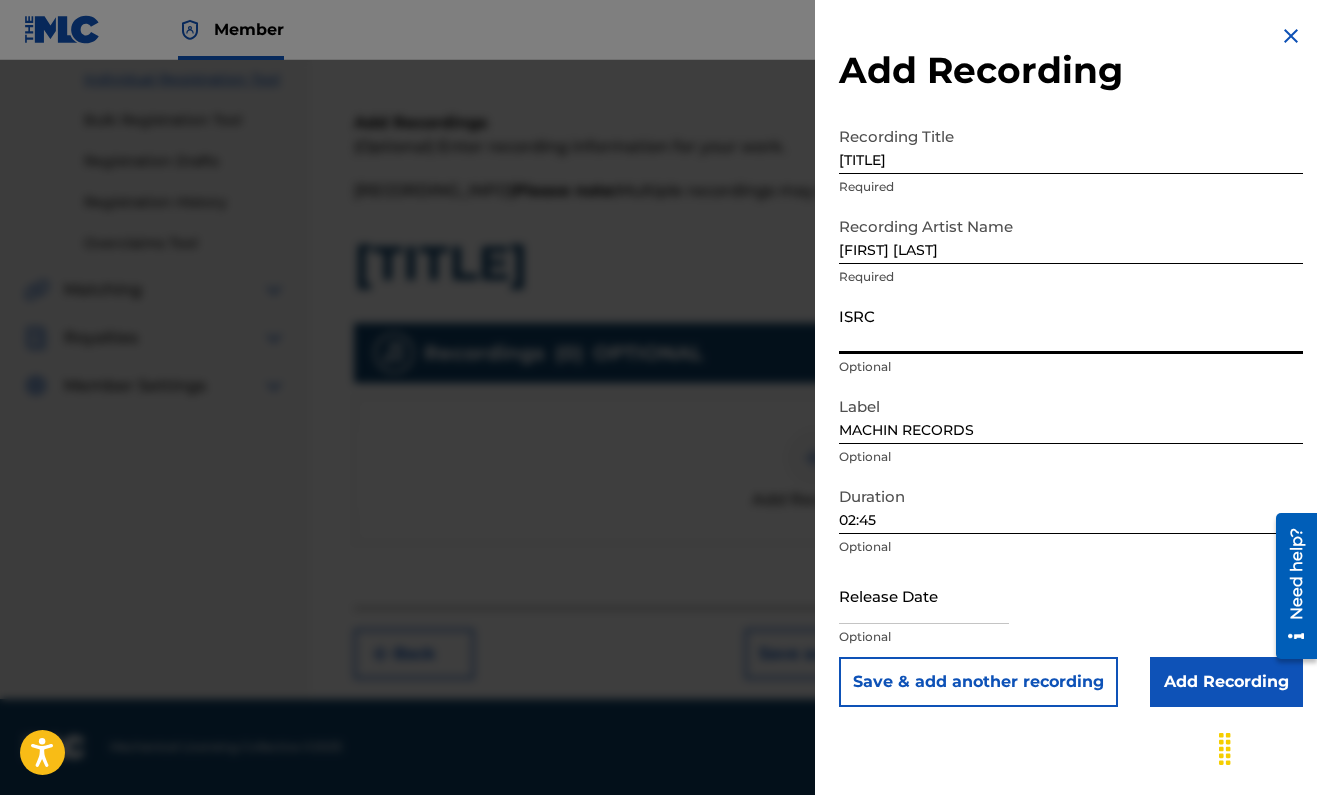 click on "Member OA OA [FIRST] [LAST] [LAST_INITIAL] [EMAIL] Profile Log out" at bounding box center [658, 30] 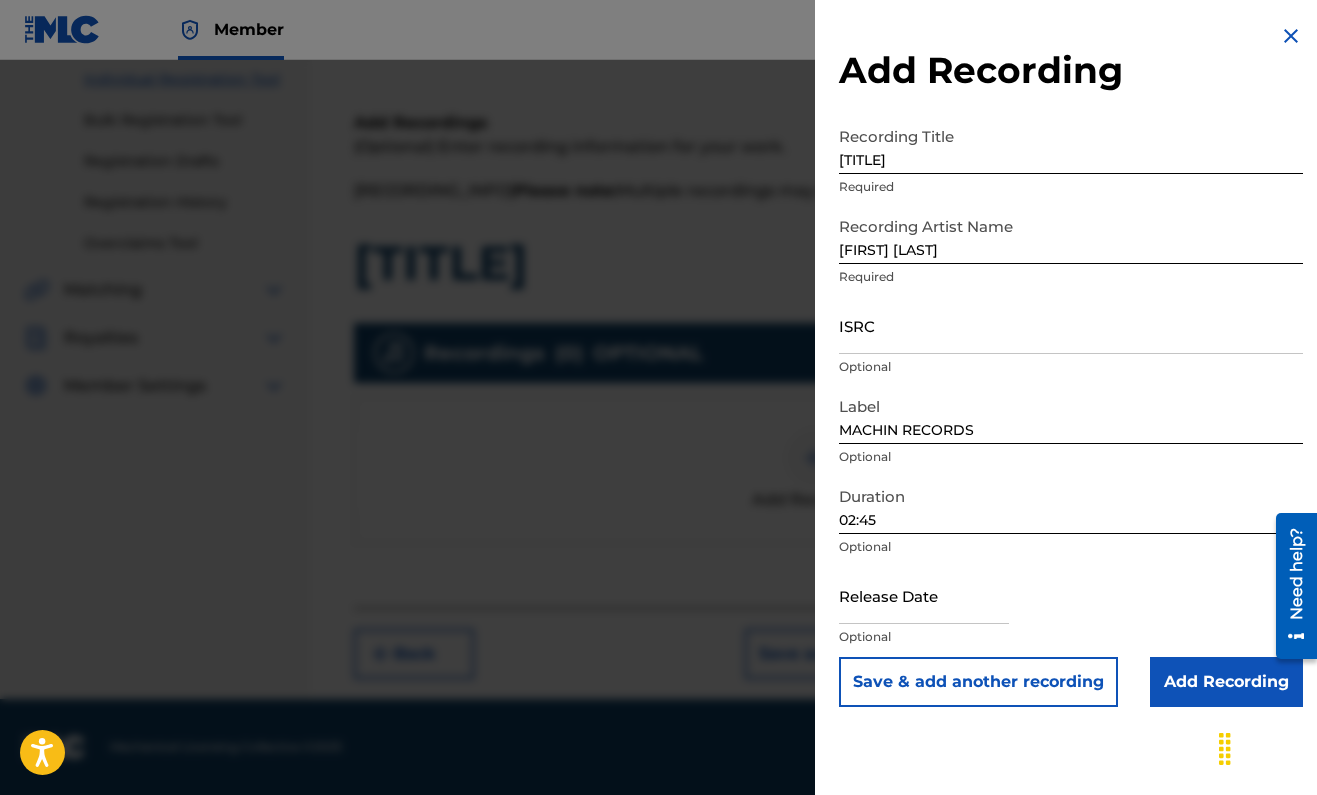 click on "ISRC" at bounding box center (1071, 325) 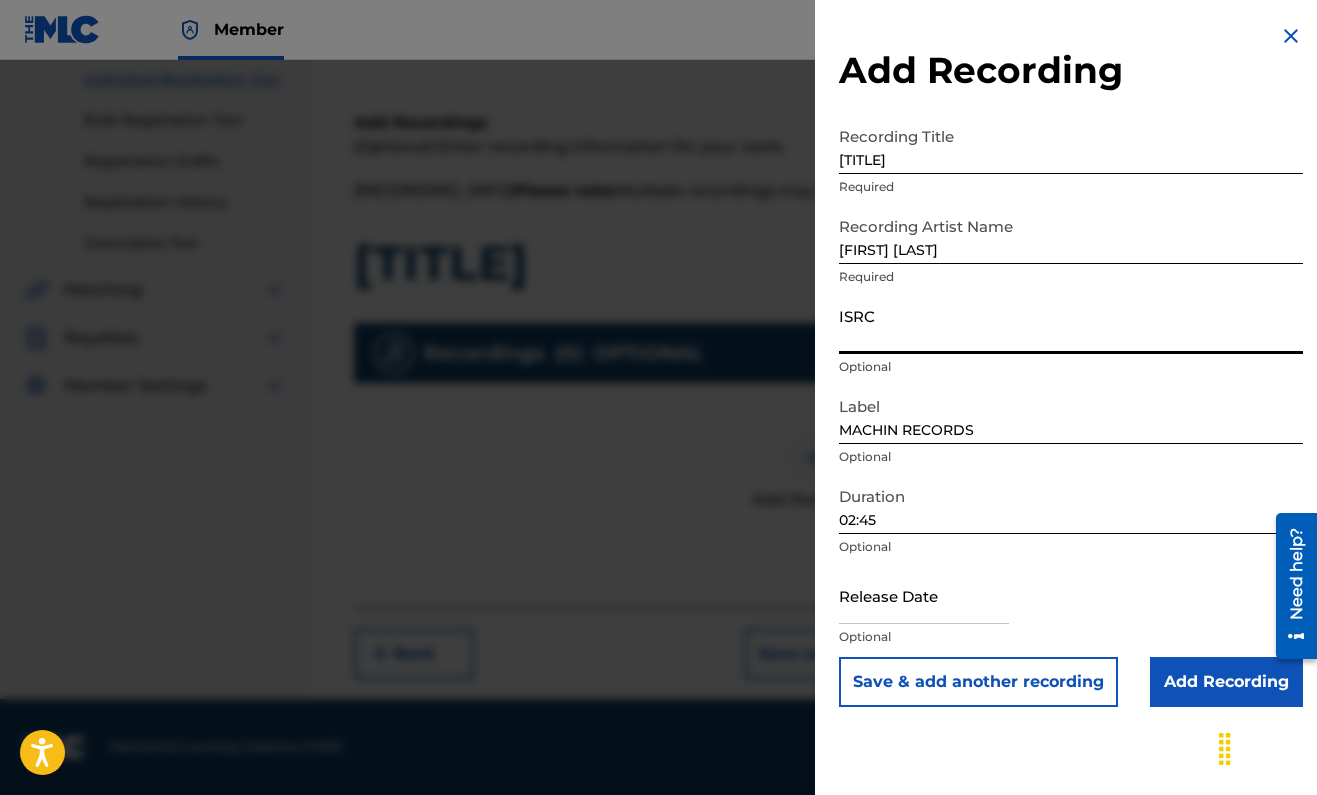 paste on "[ID]" 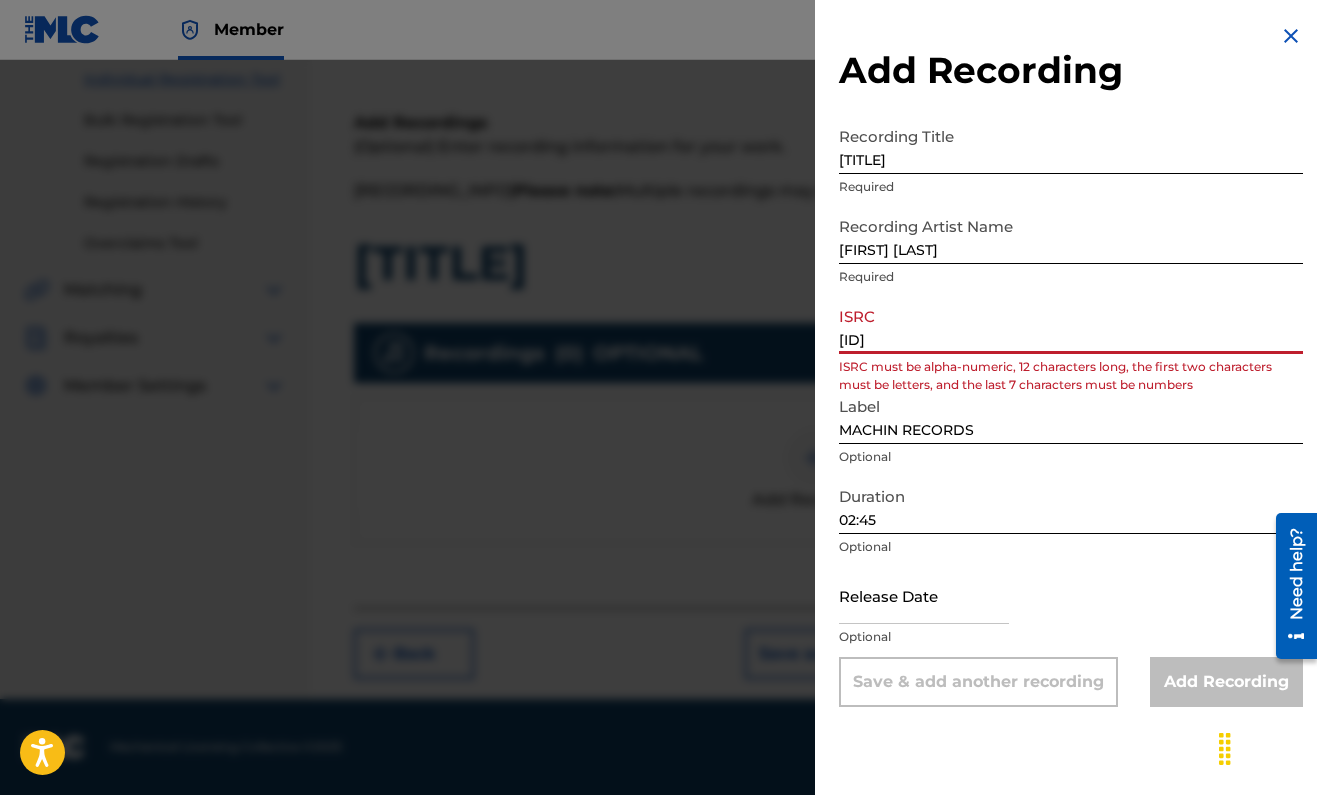 scroll, scrollTop: 300, scrollLeft: 0, axis: vertical 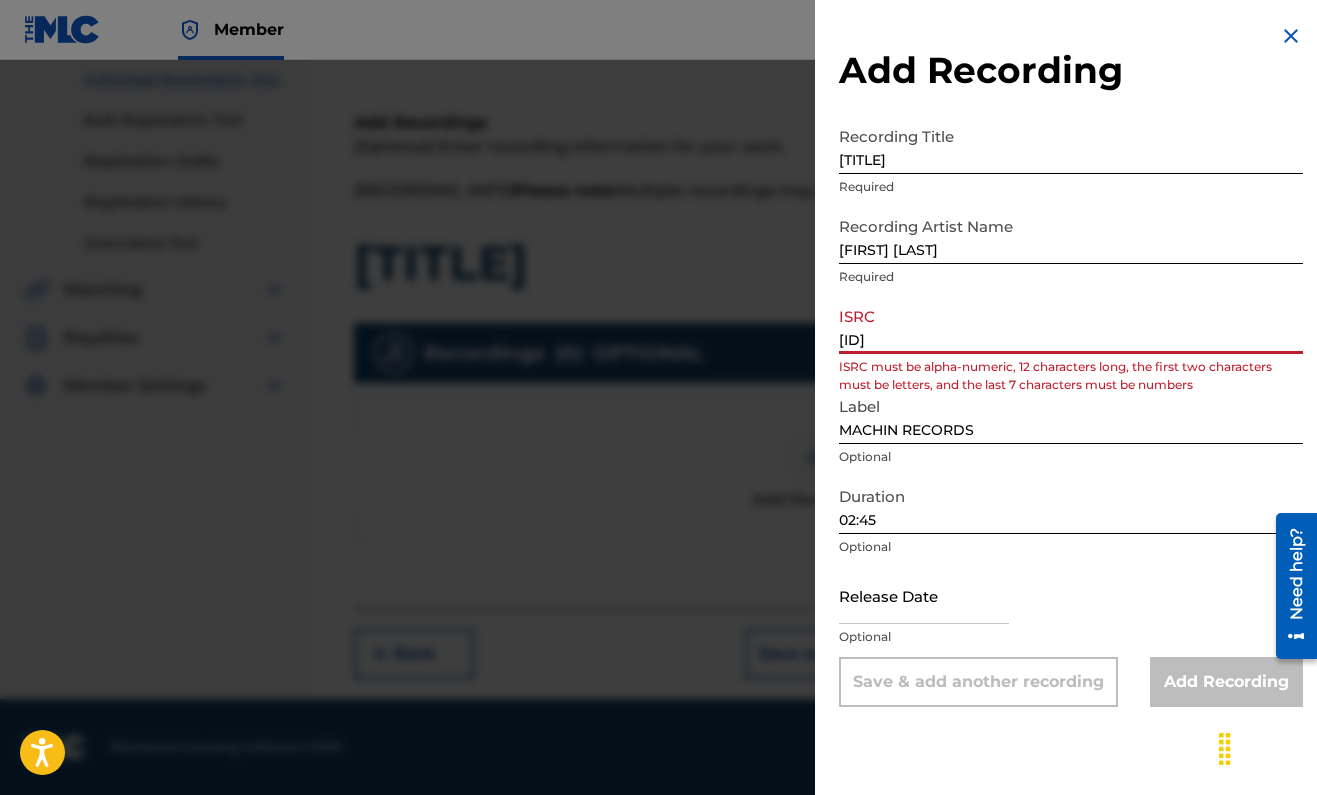 click on "[ID]" at bounding box center [1071, 325] 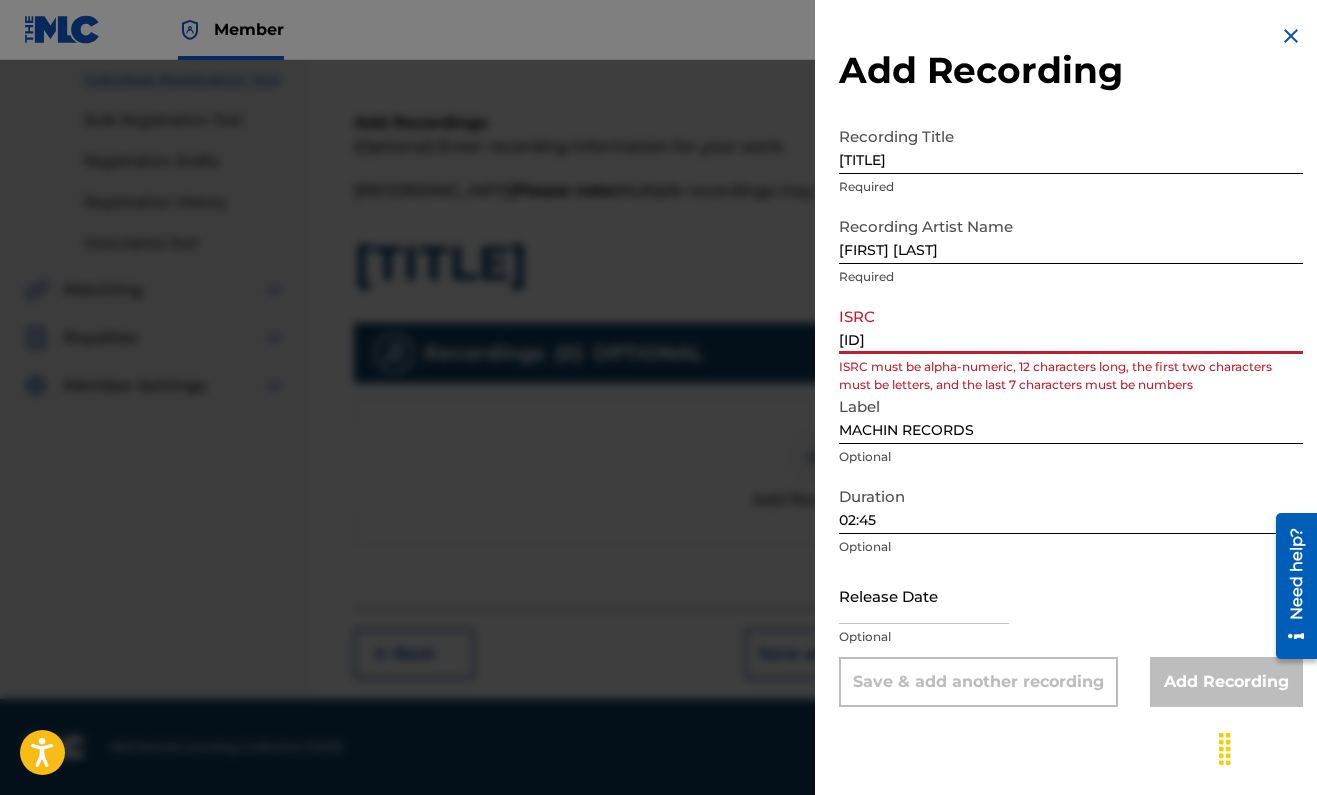 drag, startPoint x: 840, startPoint y: 345, endPoint x: 978, endPoint y: 356, distance: 138.43771 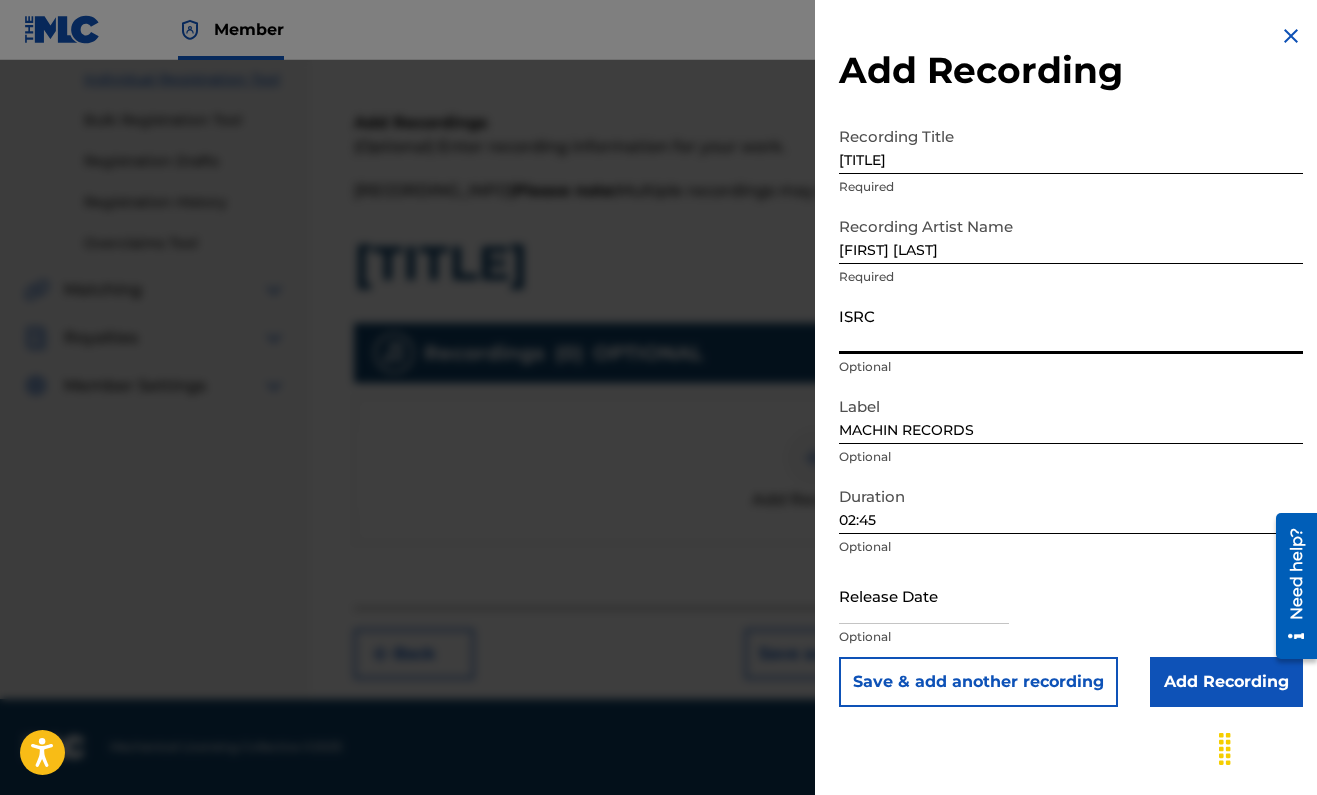 scroll, scrollTop: 304, scrollLeft: 0, axis: vertical 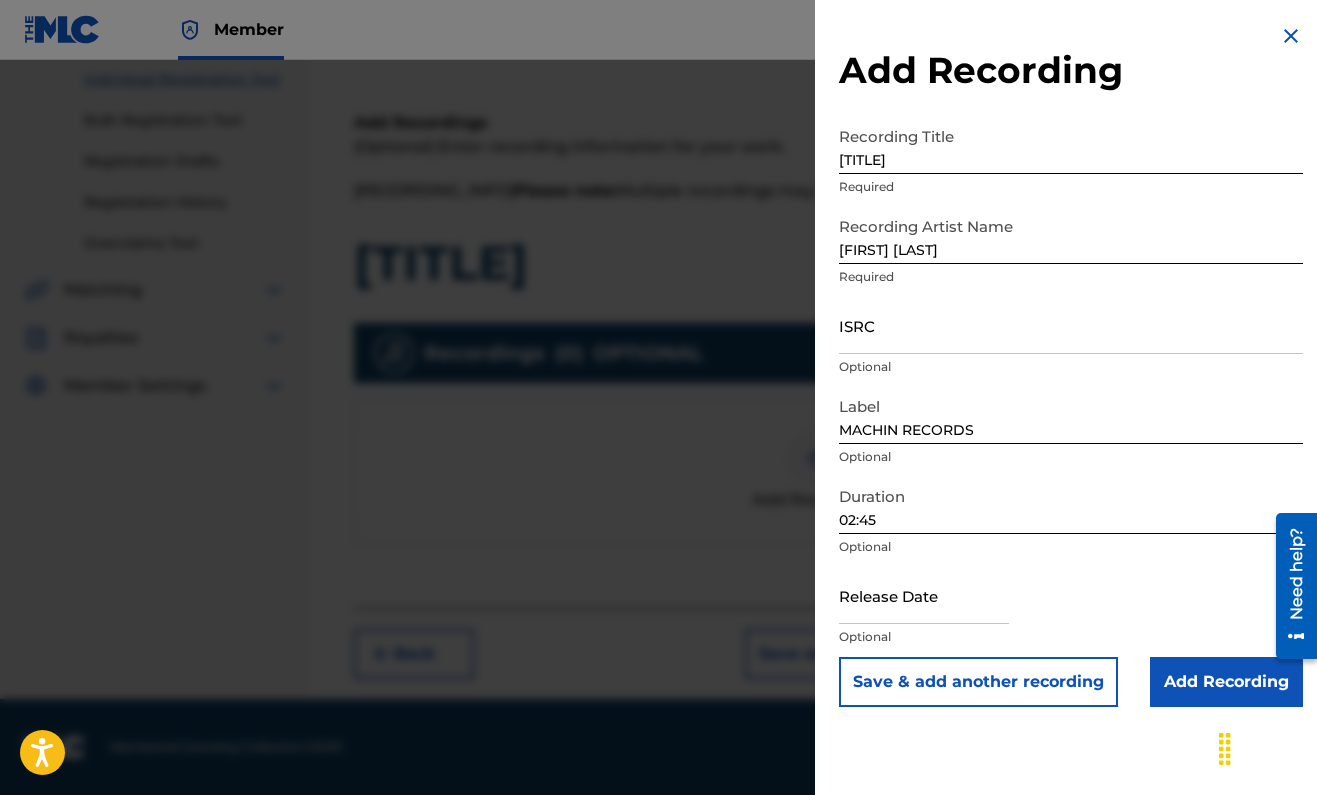 click at bounding box center [924, 595] 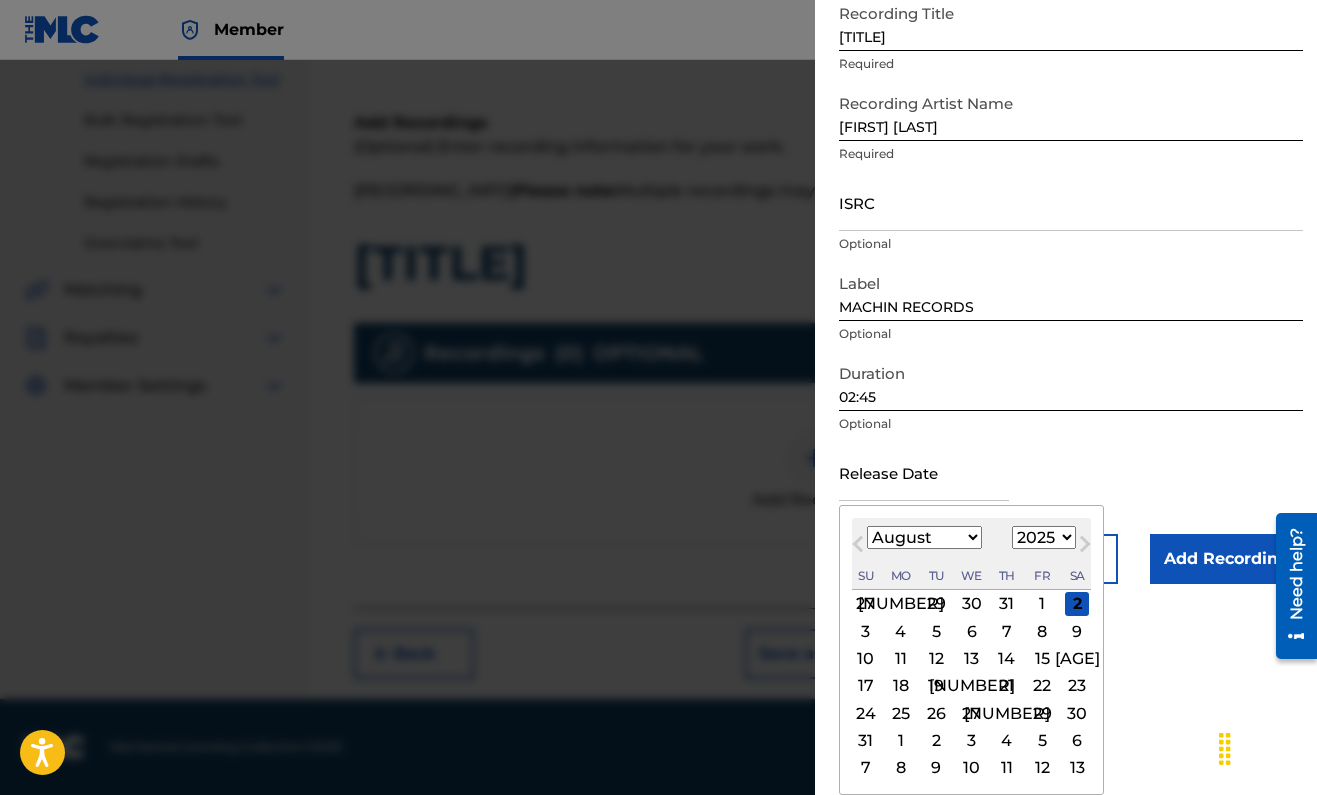 scroll, scrollTop: 123, scrollLeft: 0, axis: vertical 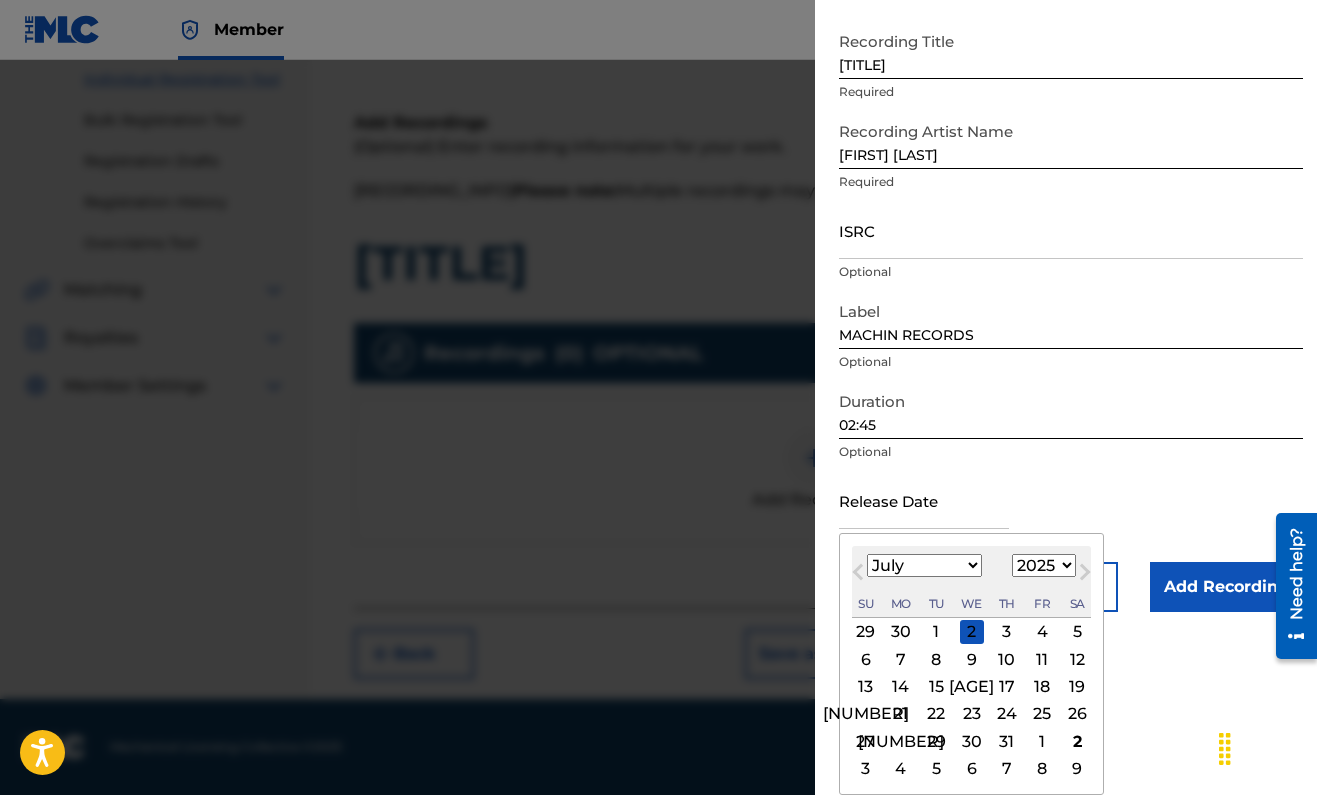 click on "Previous Month" at bounding box center [860, 575] 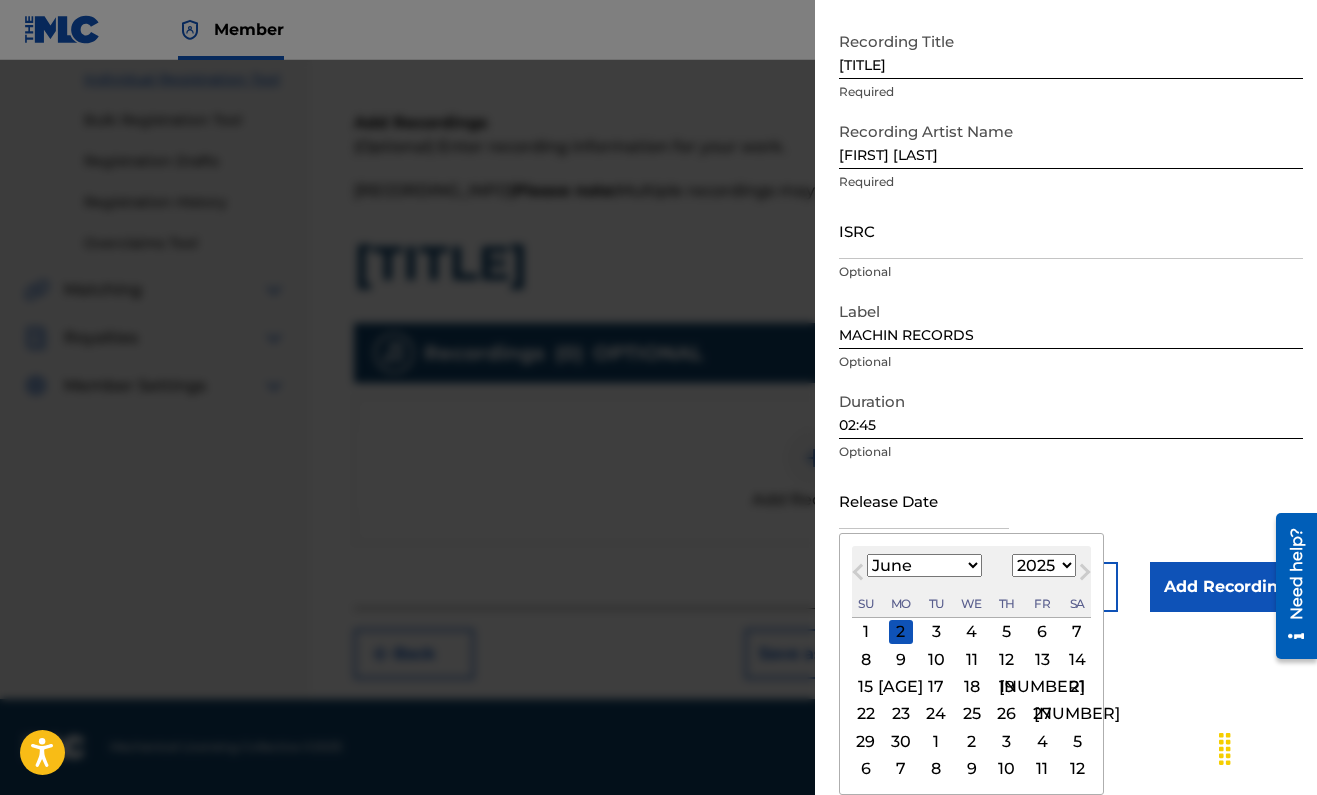 click on "Previous Month" at bounding box center [860, 575] 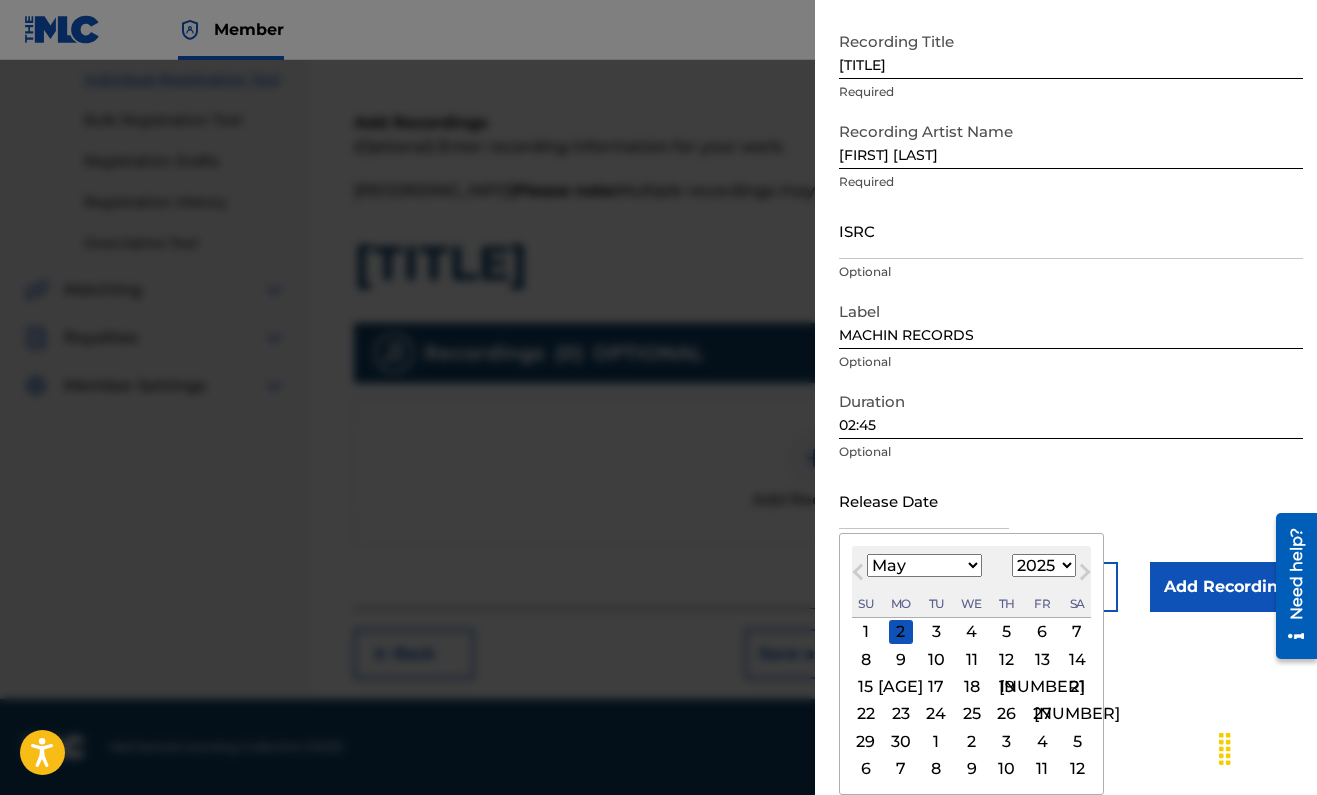 scroll, scrollTop: 297, scrollLeft: 0, axis: vertical 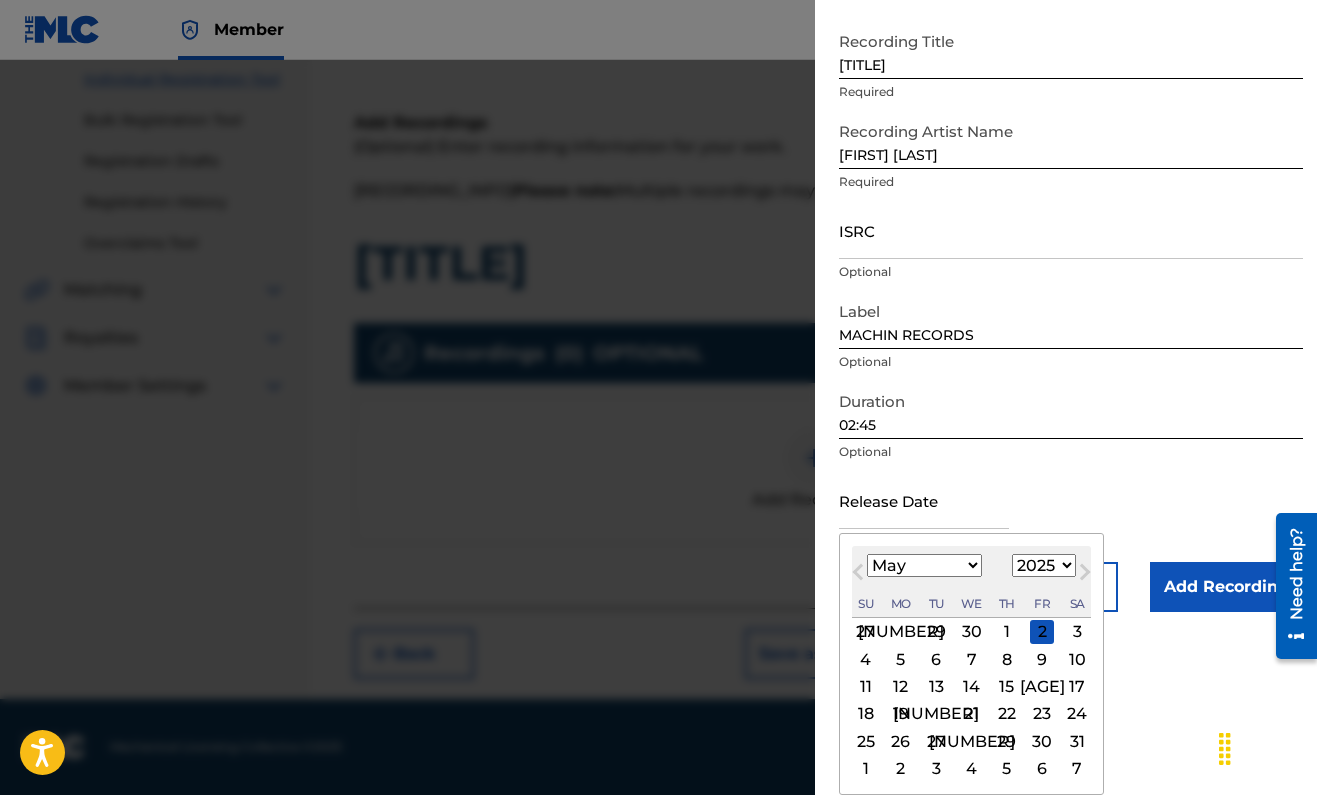 click on "[NUMBER]" at bounding box center [901, 632] 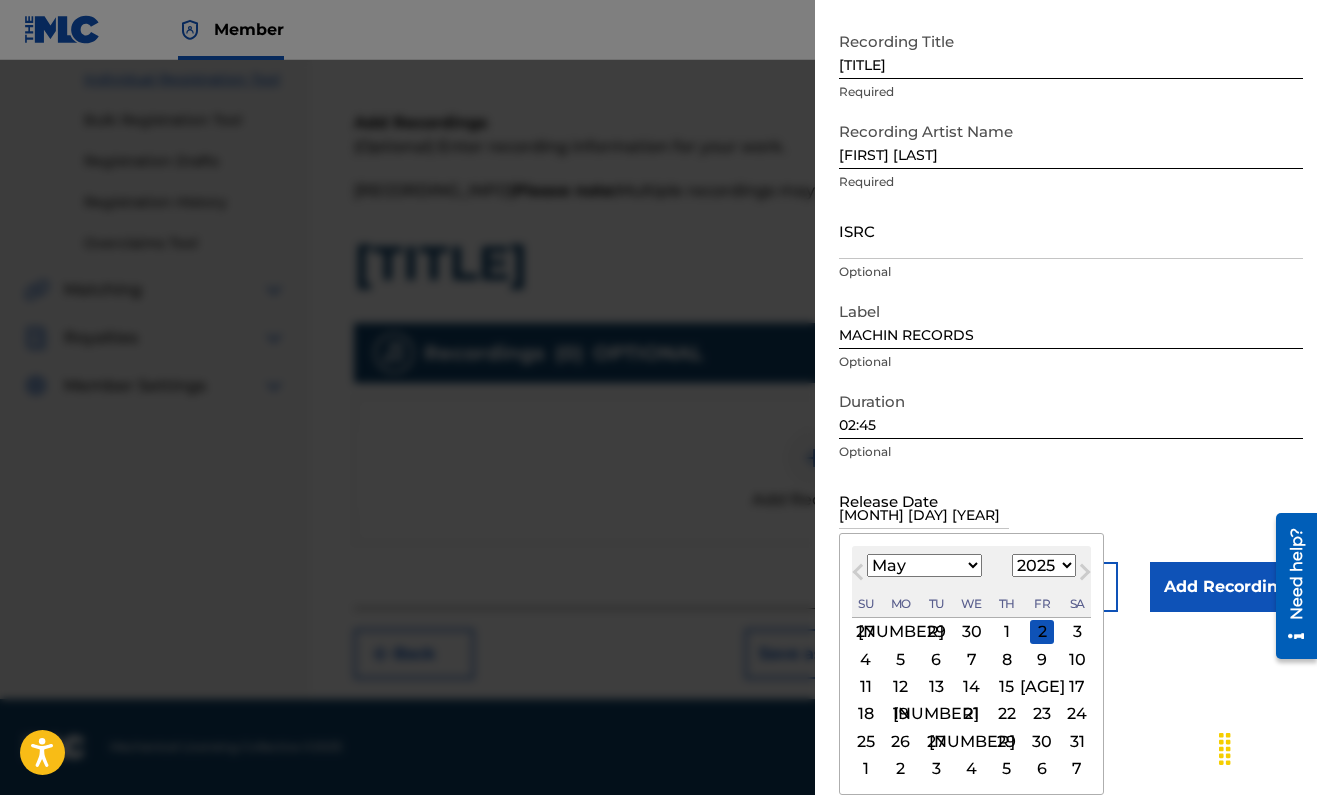 scroll, scrollTop: 0, scrollLeft: 0, axis: both 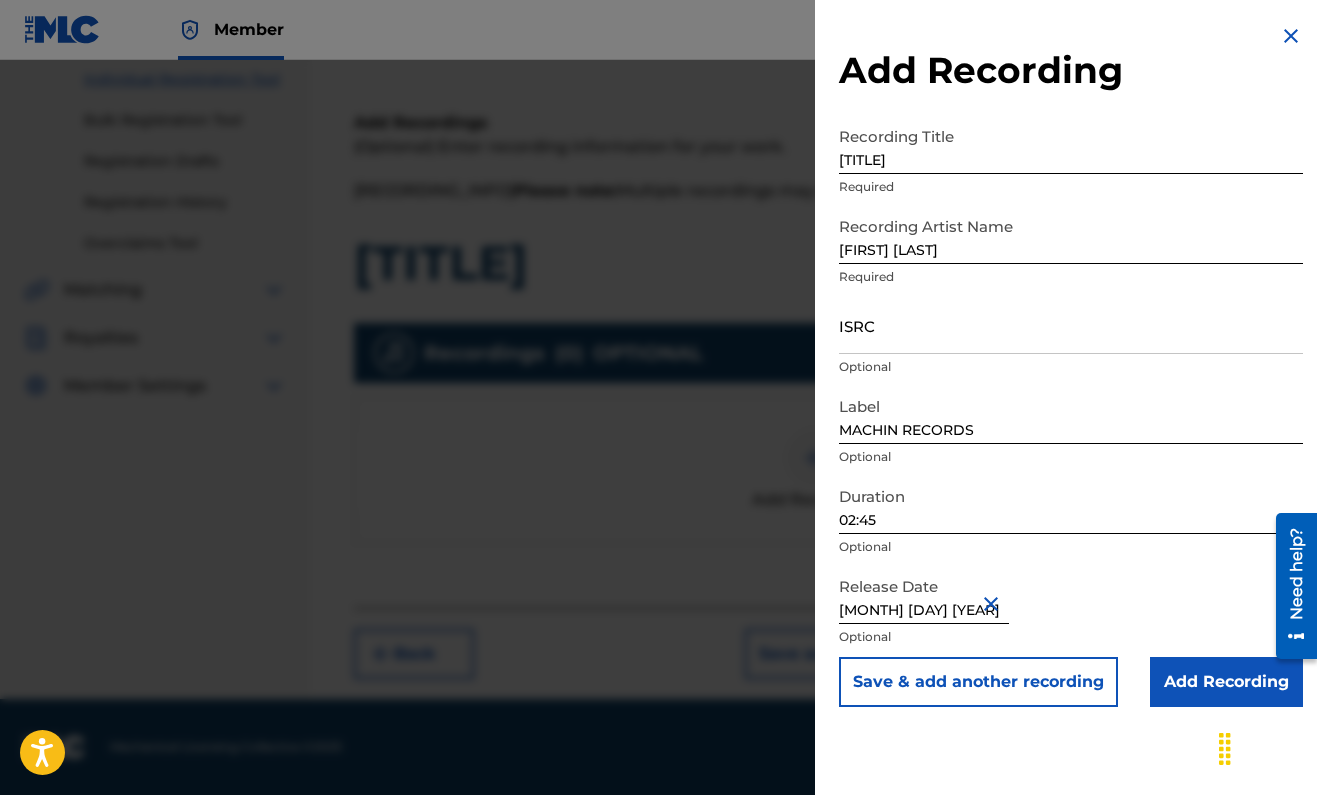 click on "Add Recording" at bounding box center (1226, 682) 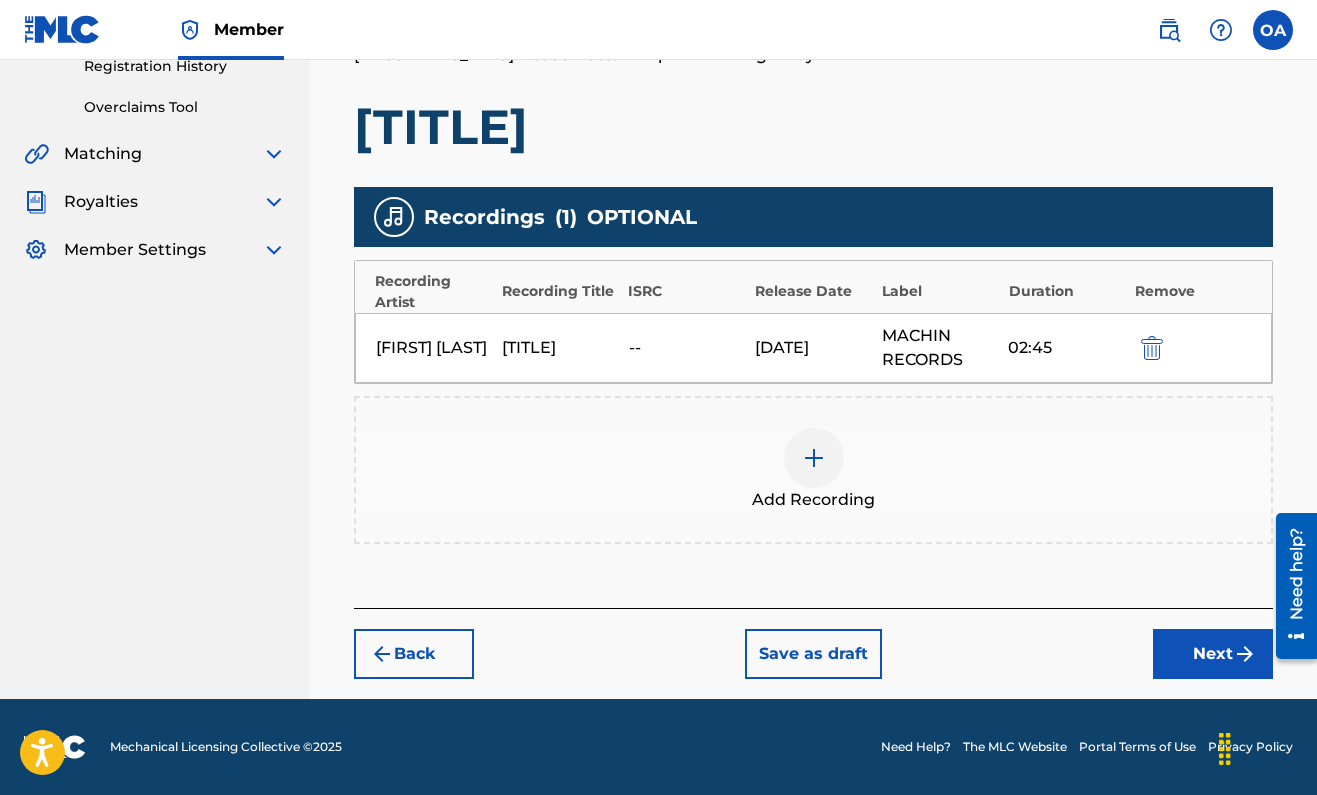 scroll, scrollTop: 419, scrollLeft: 0, axis: vertical 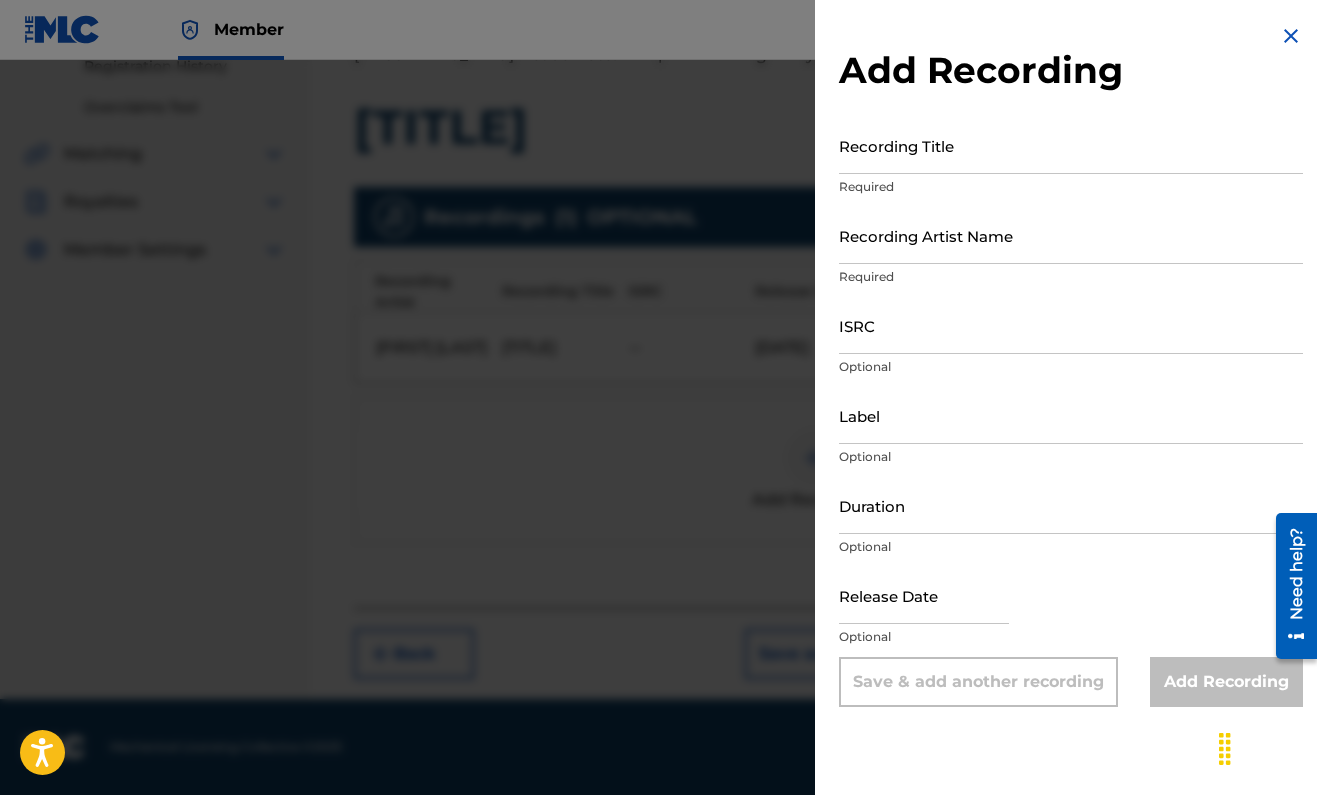 click at bounding box center (1291, 36) 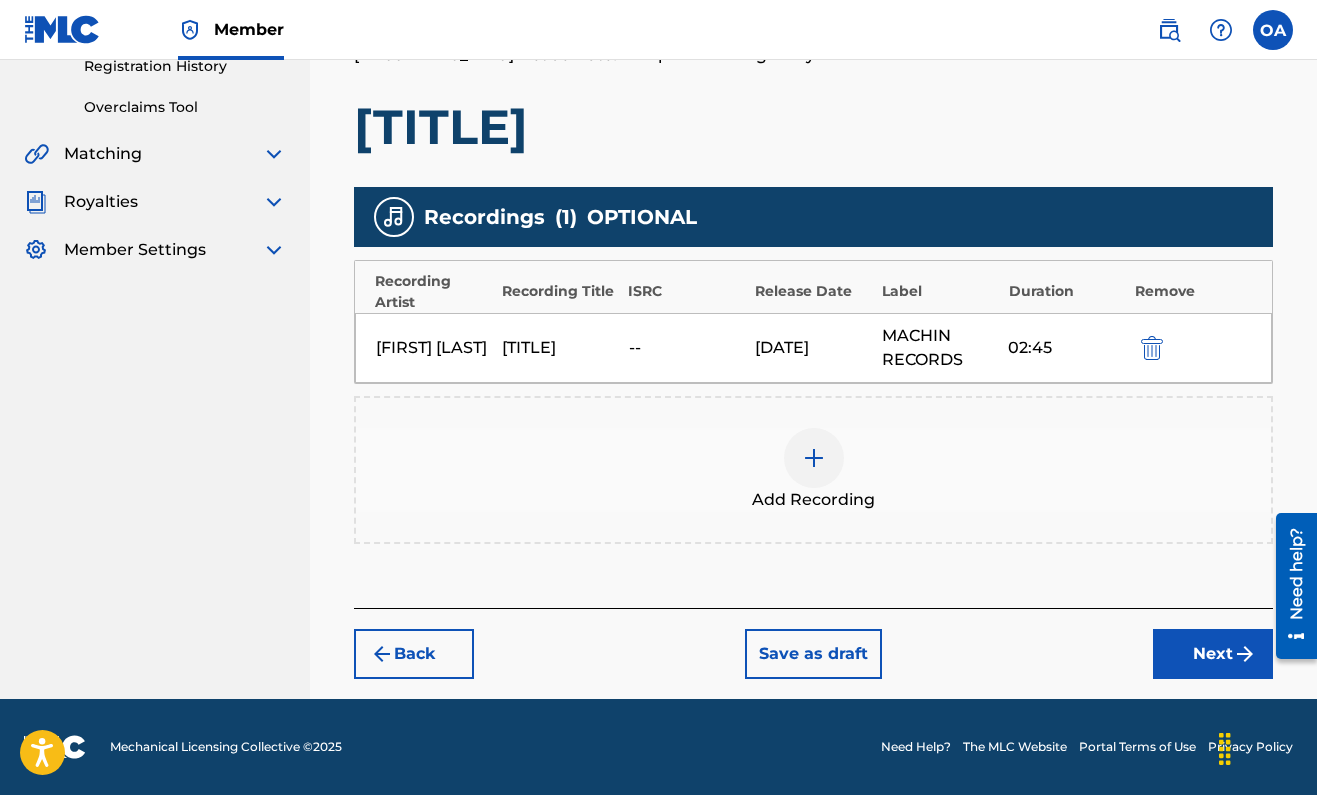 scroll, scrollTop: 440, scrollLeft: 0, axis: vertical 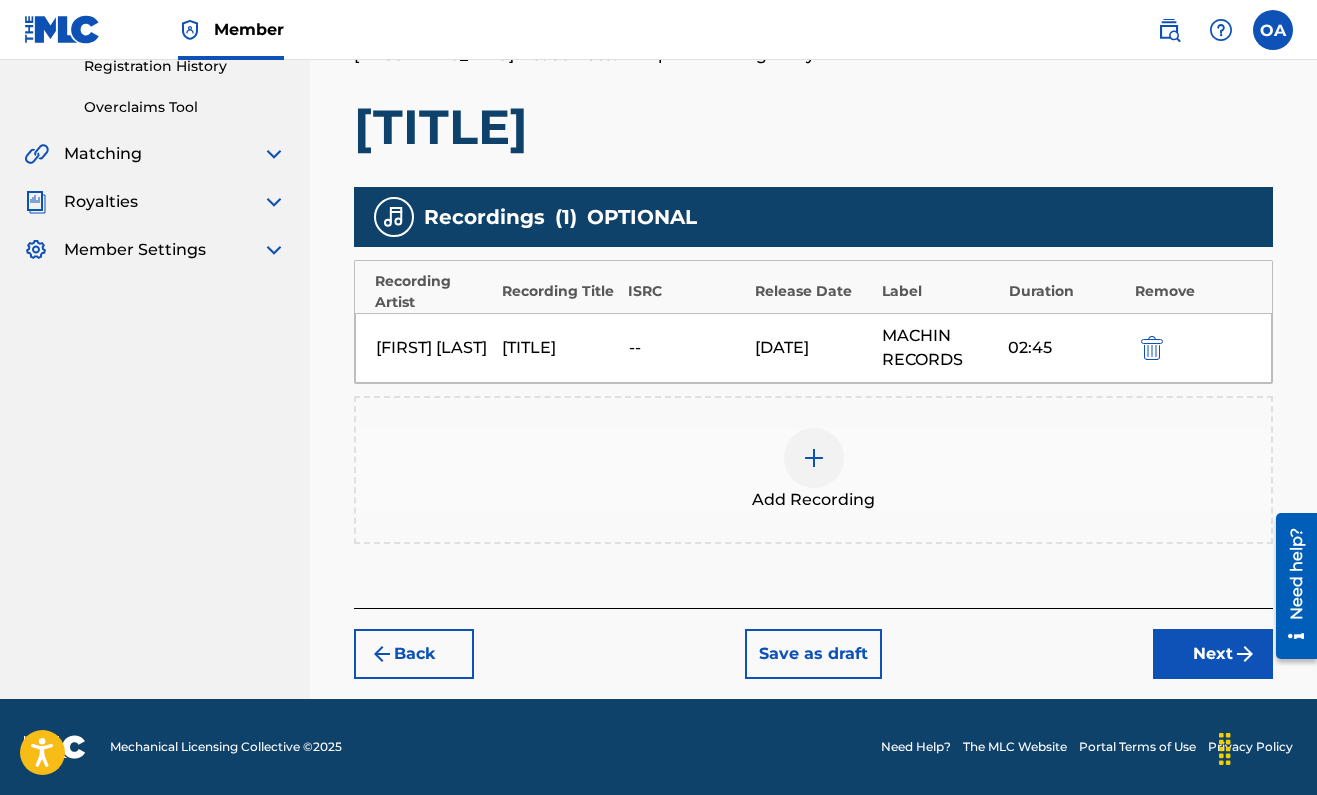 click on "Add Recording" at bounding box center [813, 470] 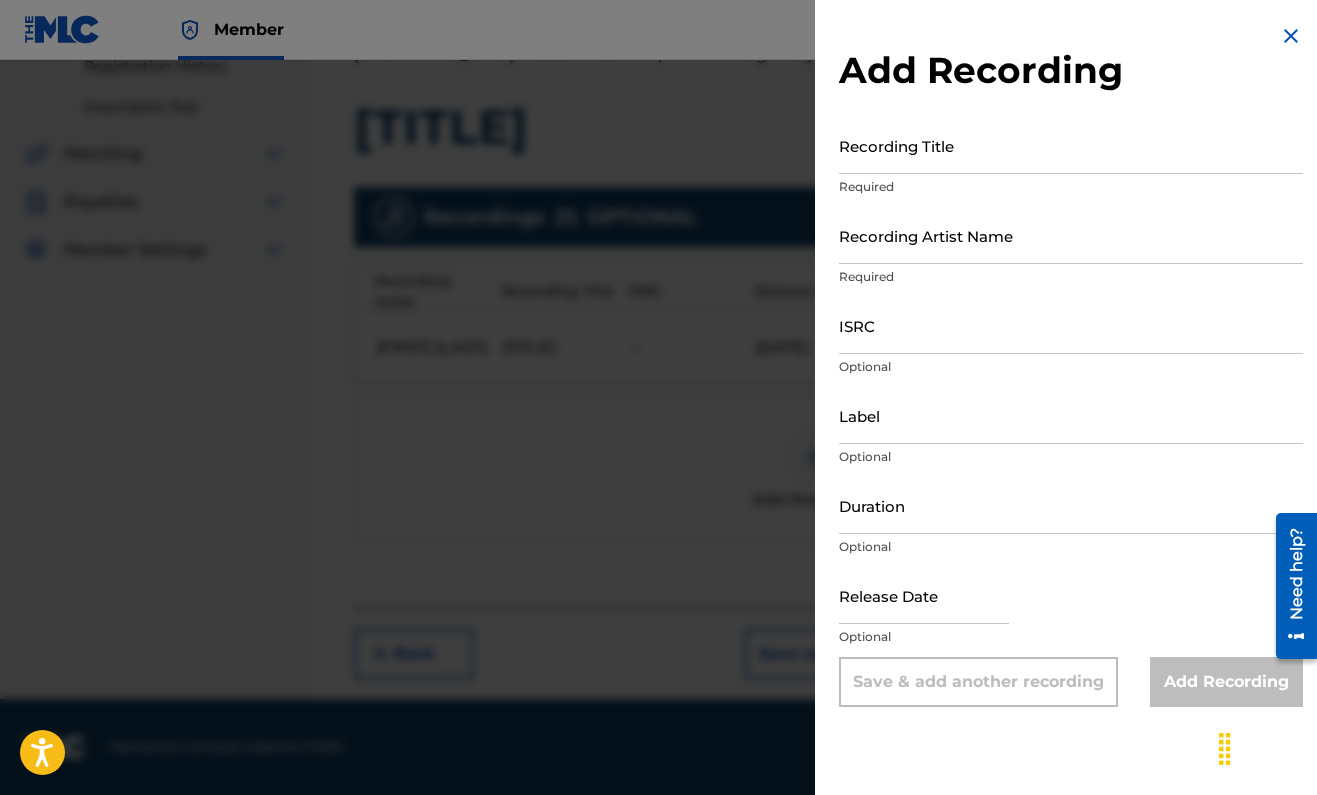 scroll, scrollTop: 440, scrollLeft: 0, axis: vertical 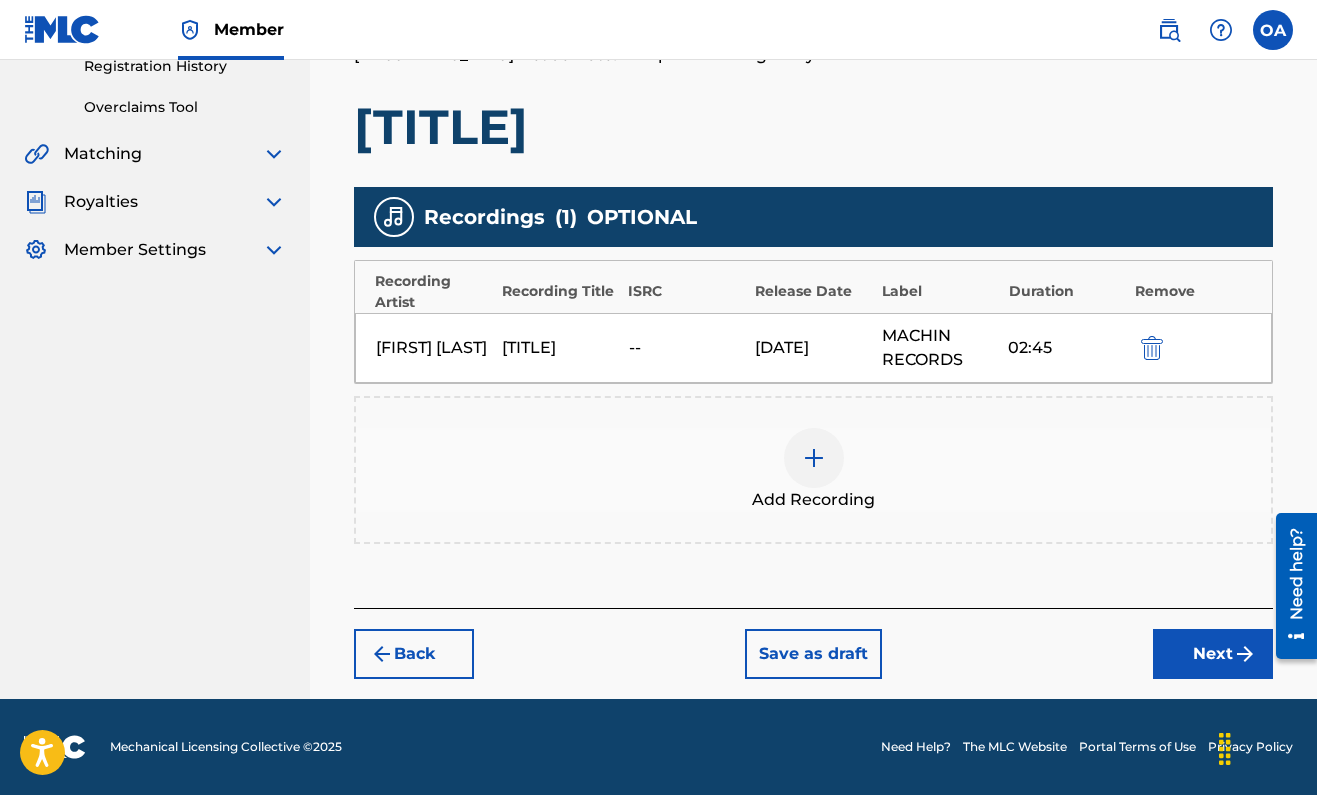 click on "Next" at bounding box center (1213, 654) 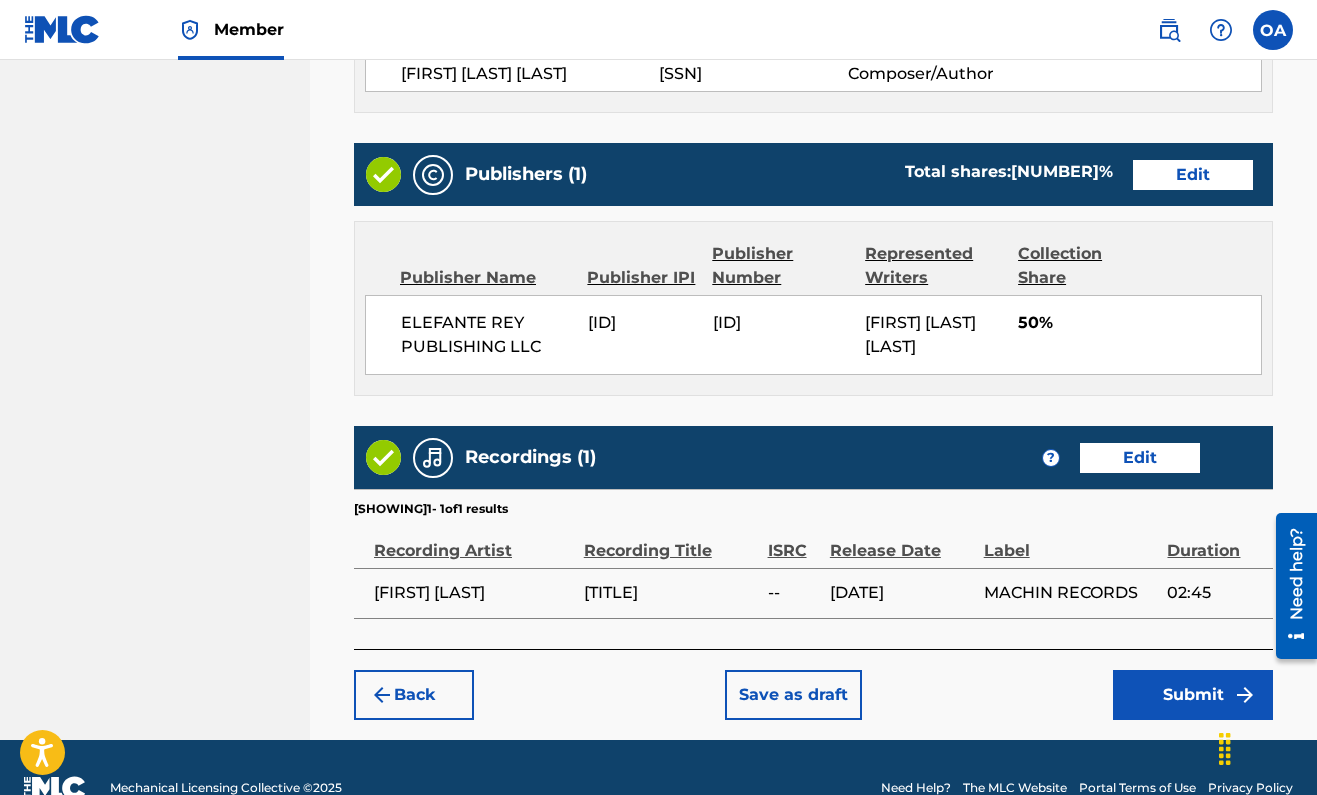 scroll, scrollTop: 1021, scrollLeft: 0, axis: vertical 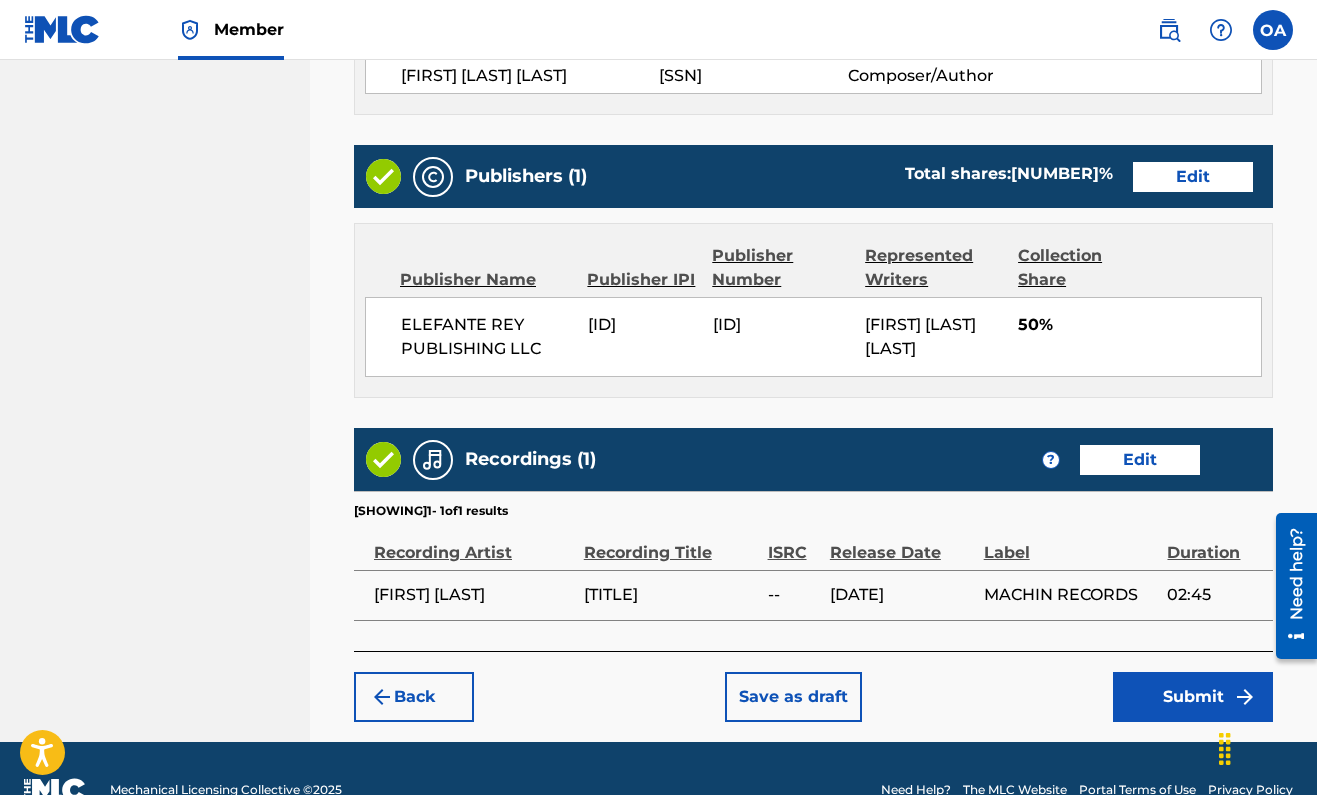 click on "Submit" at bounding box center (1193, 697) 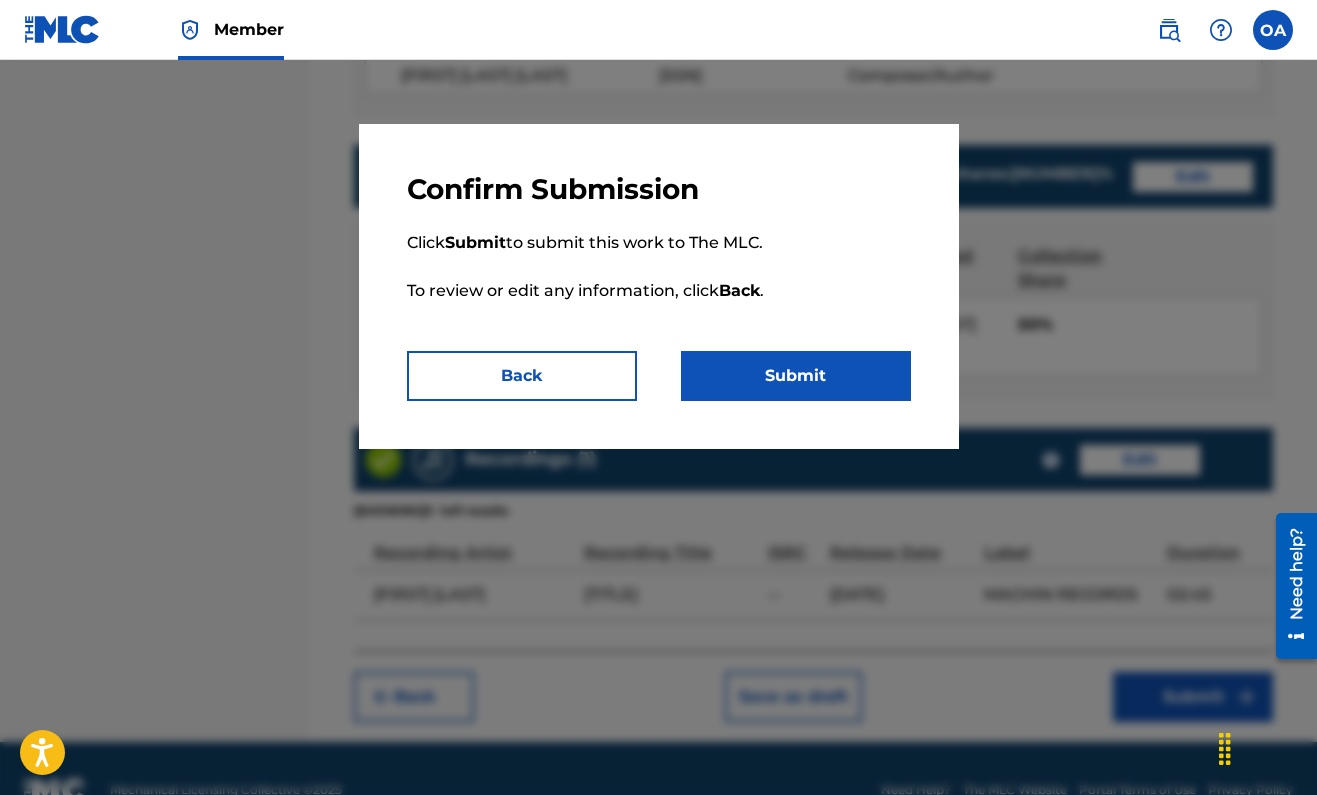 click on "Submit" at bounding box center (796, 376) 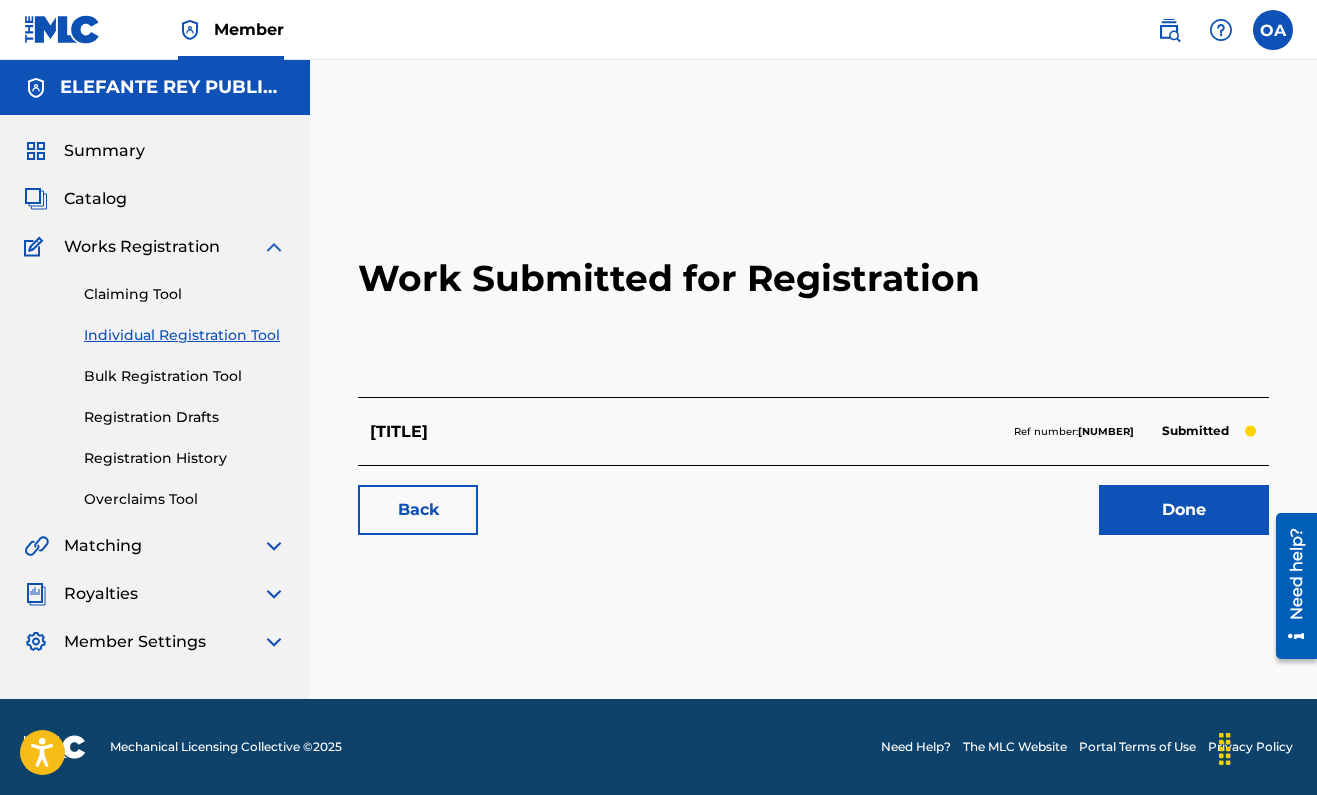 click on "Done" at bounding box center [1184, 510] 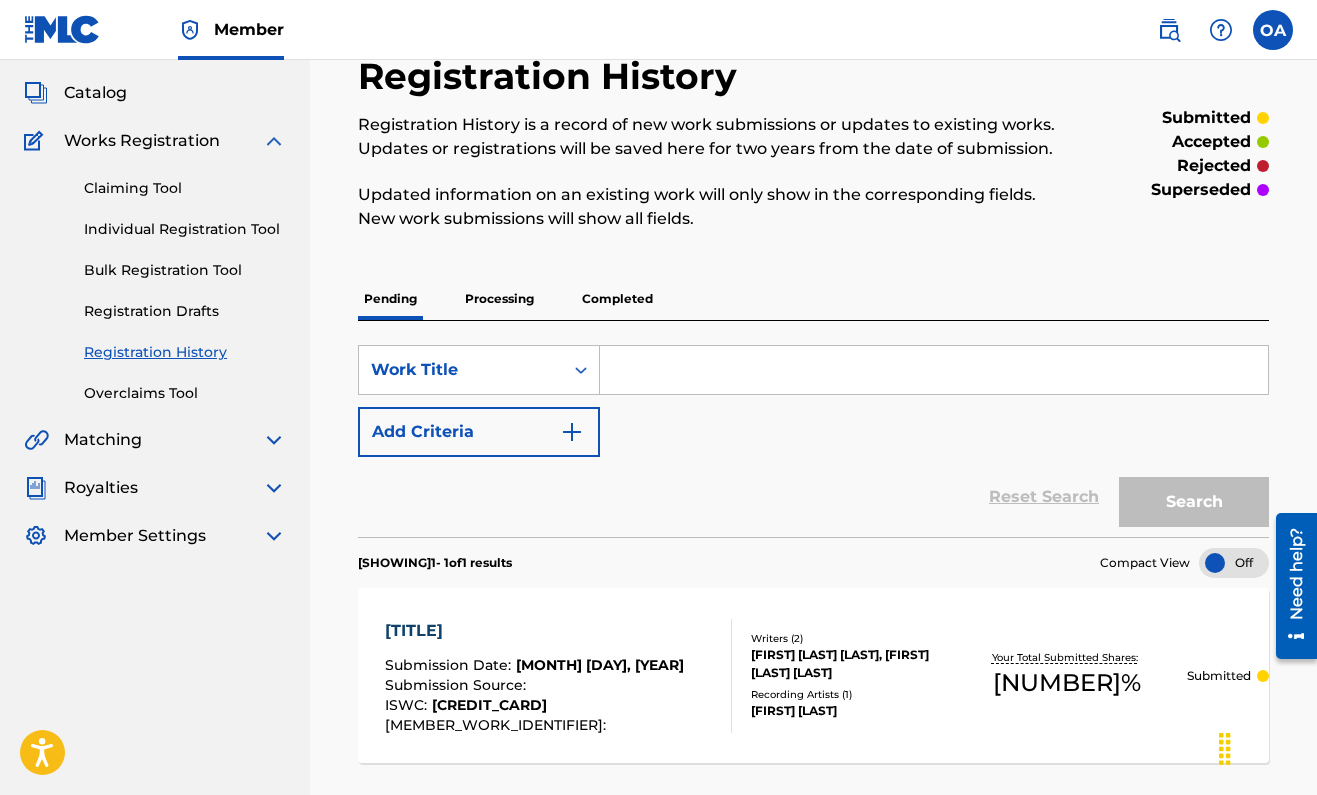 scroll, scrollTop: 140, scrollLeft: 0, axis: vertical 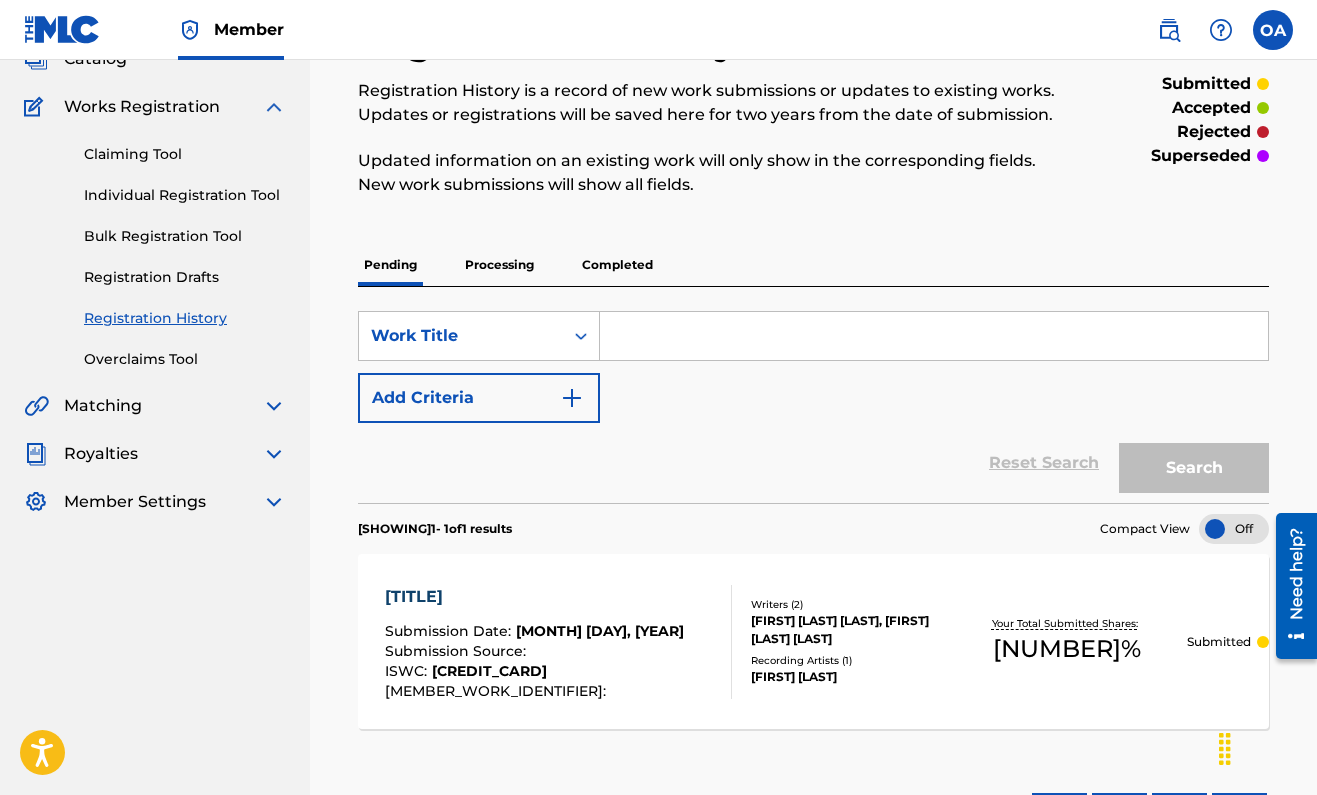 click at bounding box center (934, 336) 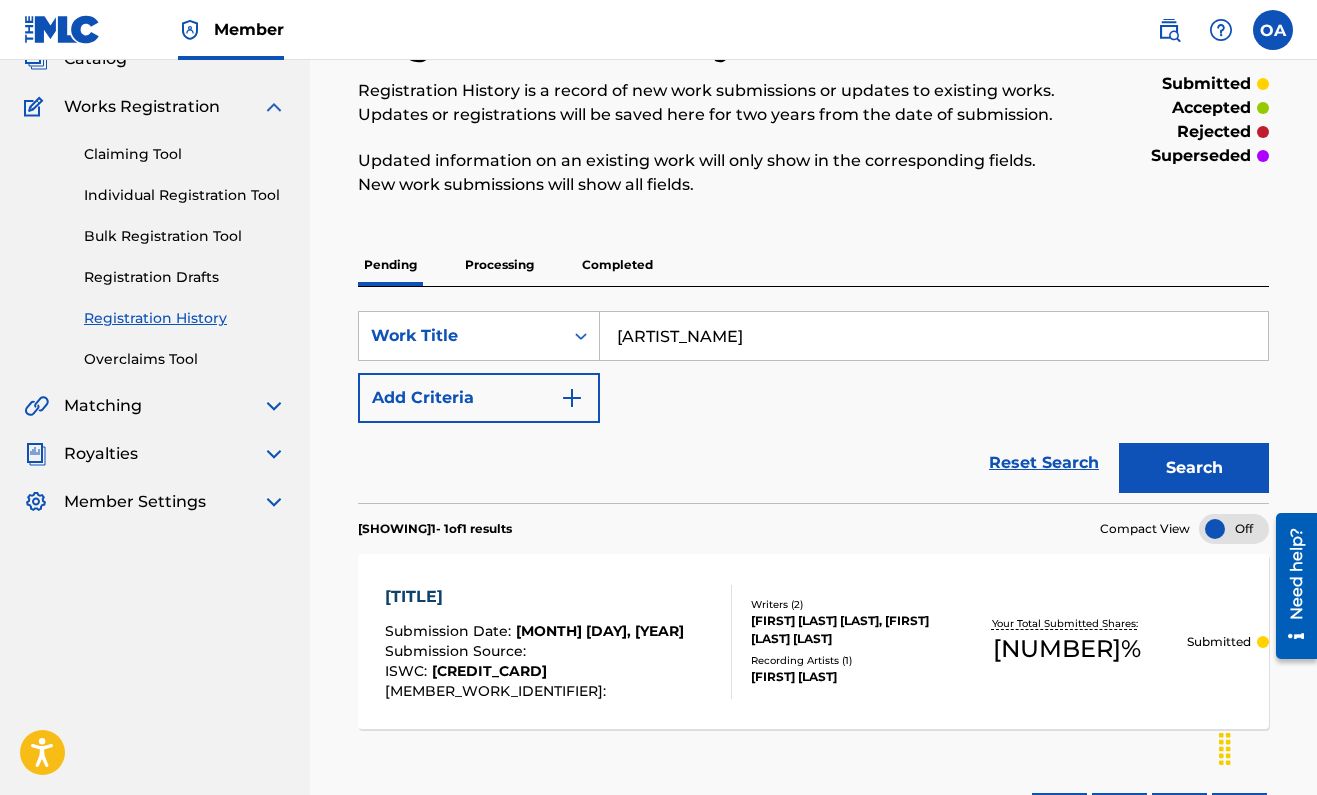 type on "[ARTIST_NAME]" 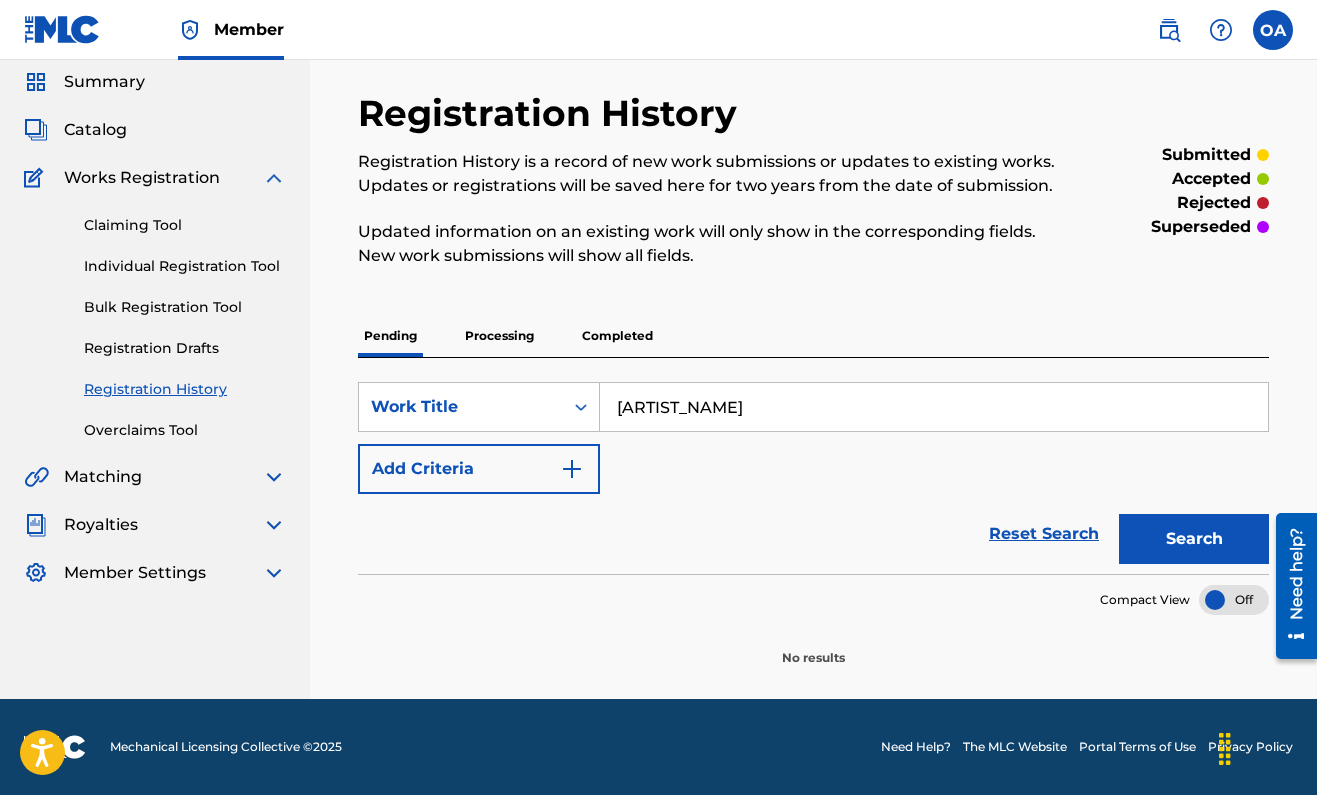 scroll, scrollTop: 69, scrollLeft: 0, axis: vertical 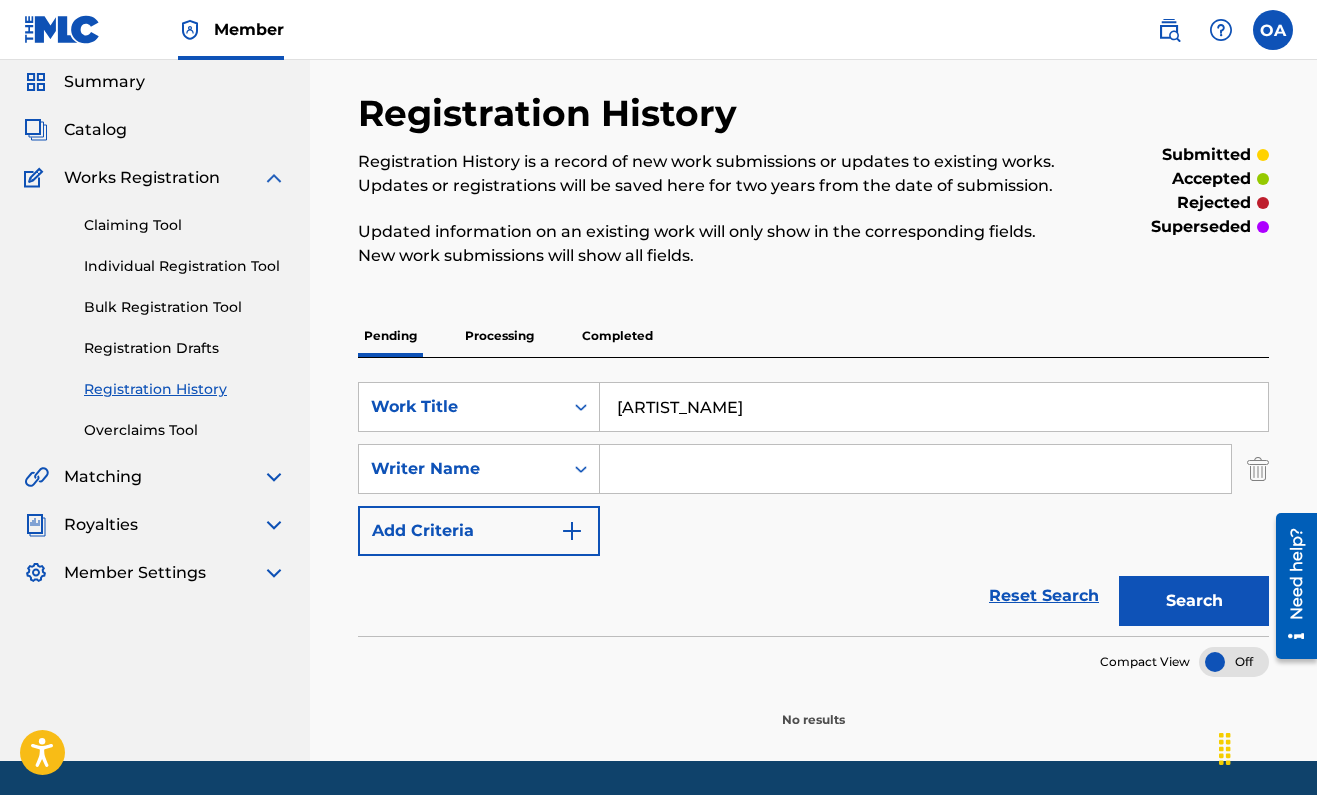 click at bounding box center [915, 469] 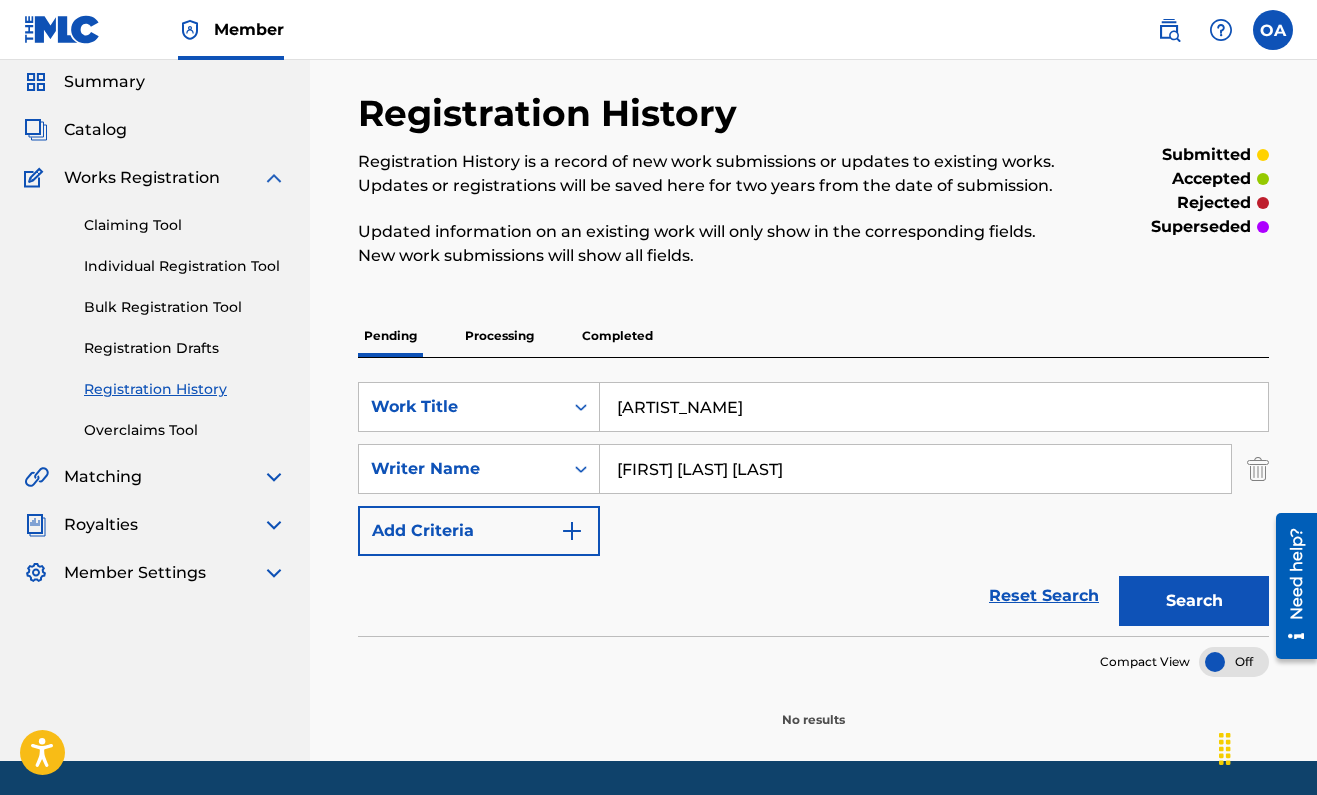type on "[FIRST] [LAST] [LAST]" 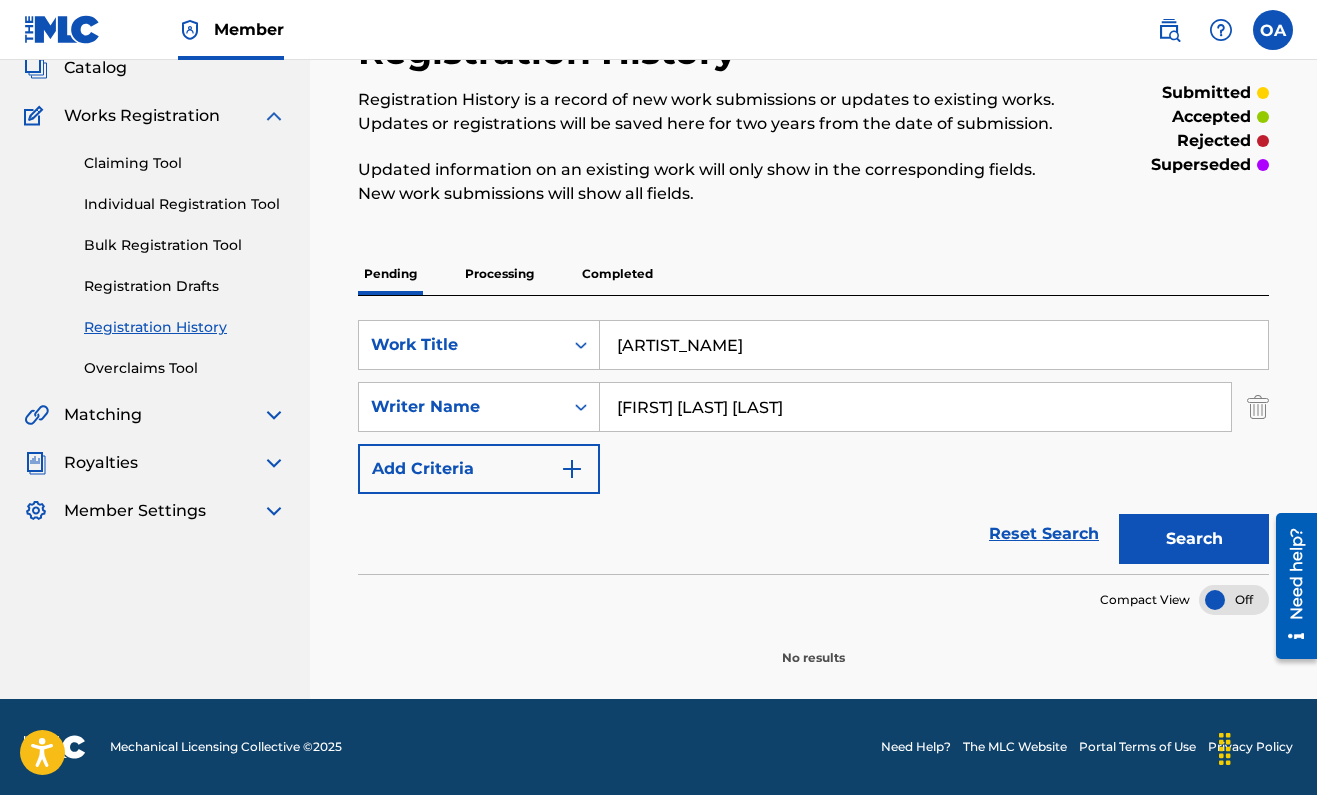 scroll, scrollTop: 131, scrollLeft: 0, axis: vertical 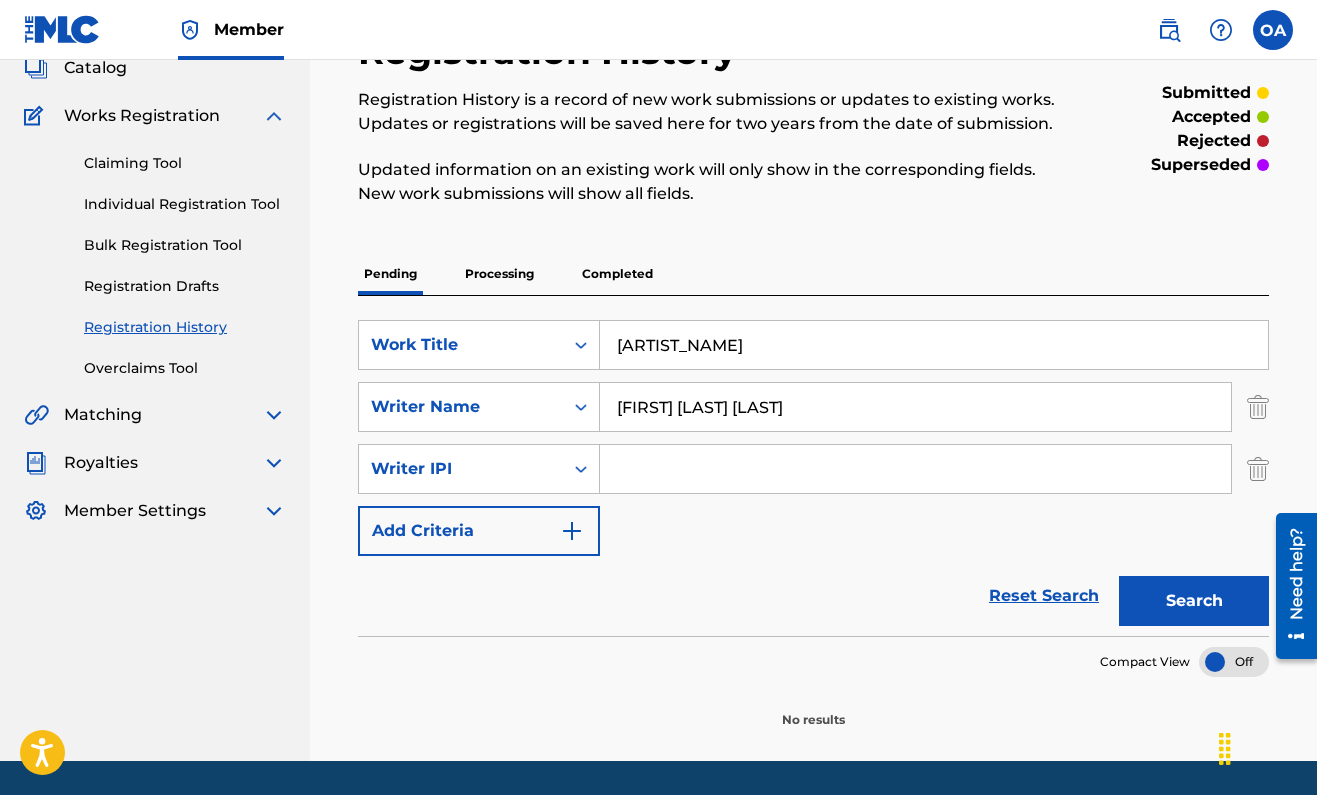click on "Processing" at bounding box center (499, 274) 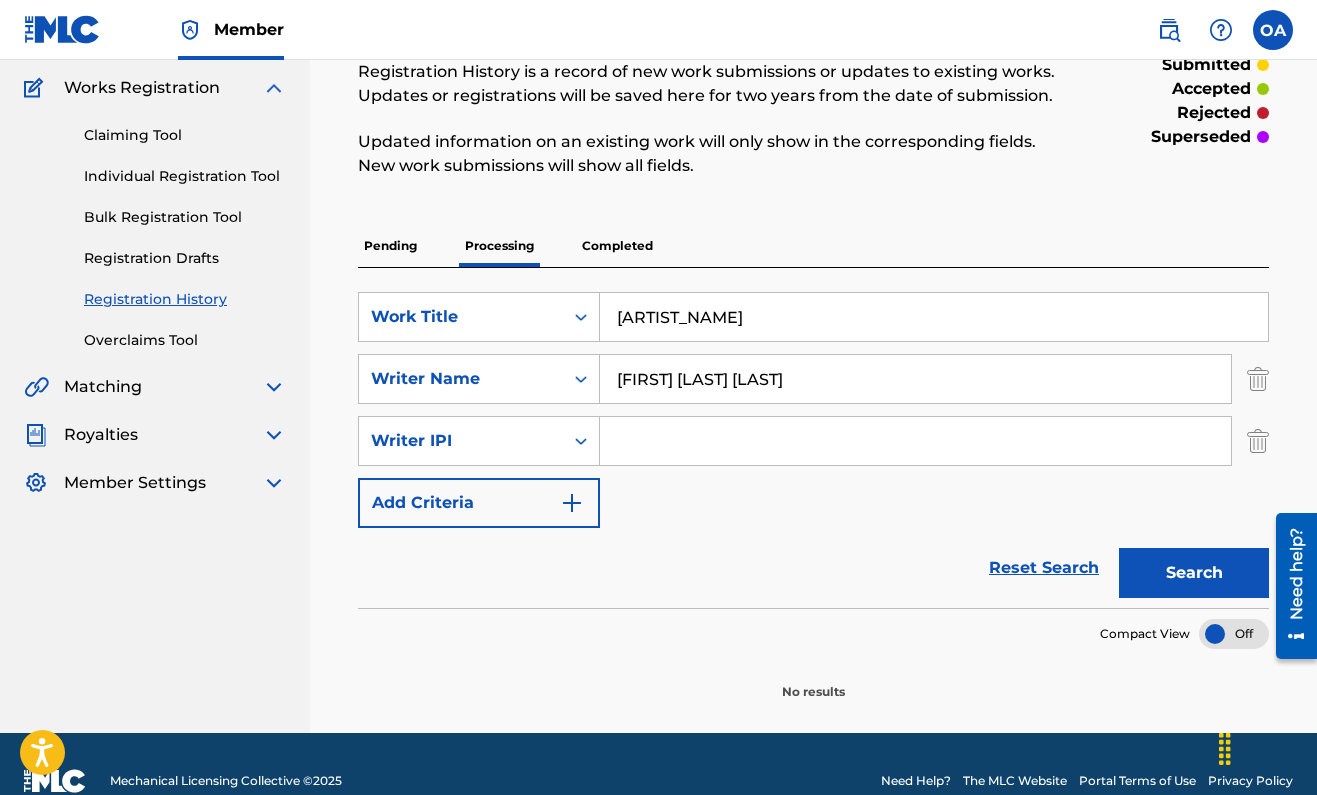 scroll, scrollTop: 164, scrollLeft: 0, axis: vertical 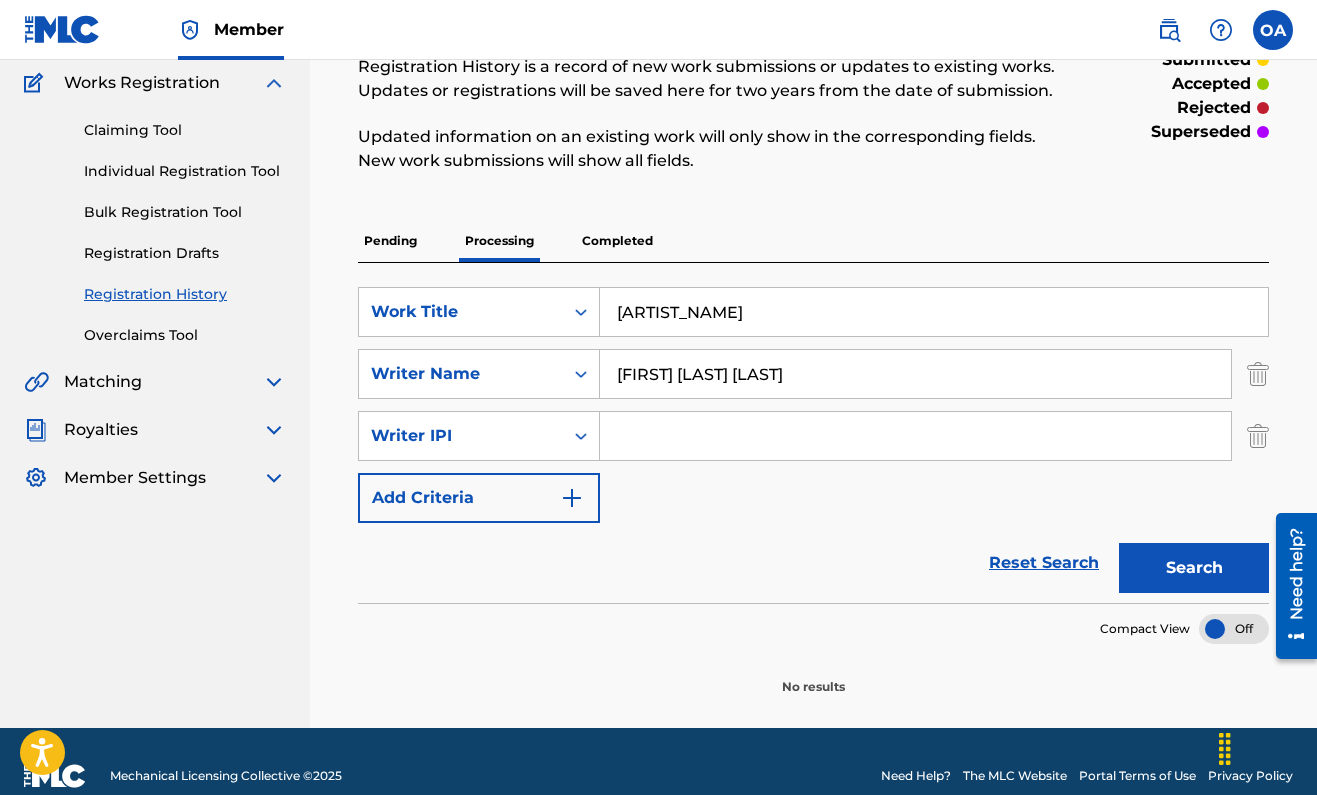 click on "Search" at bounding box center (1194, 568) 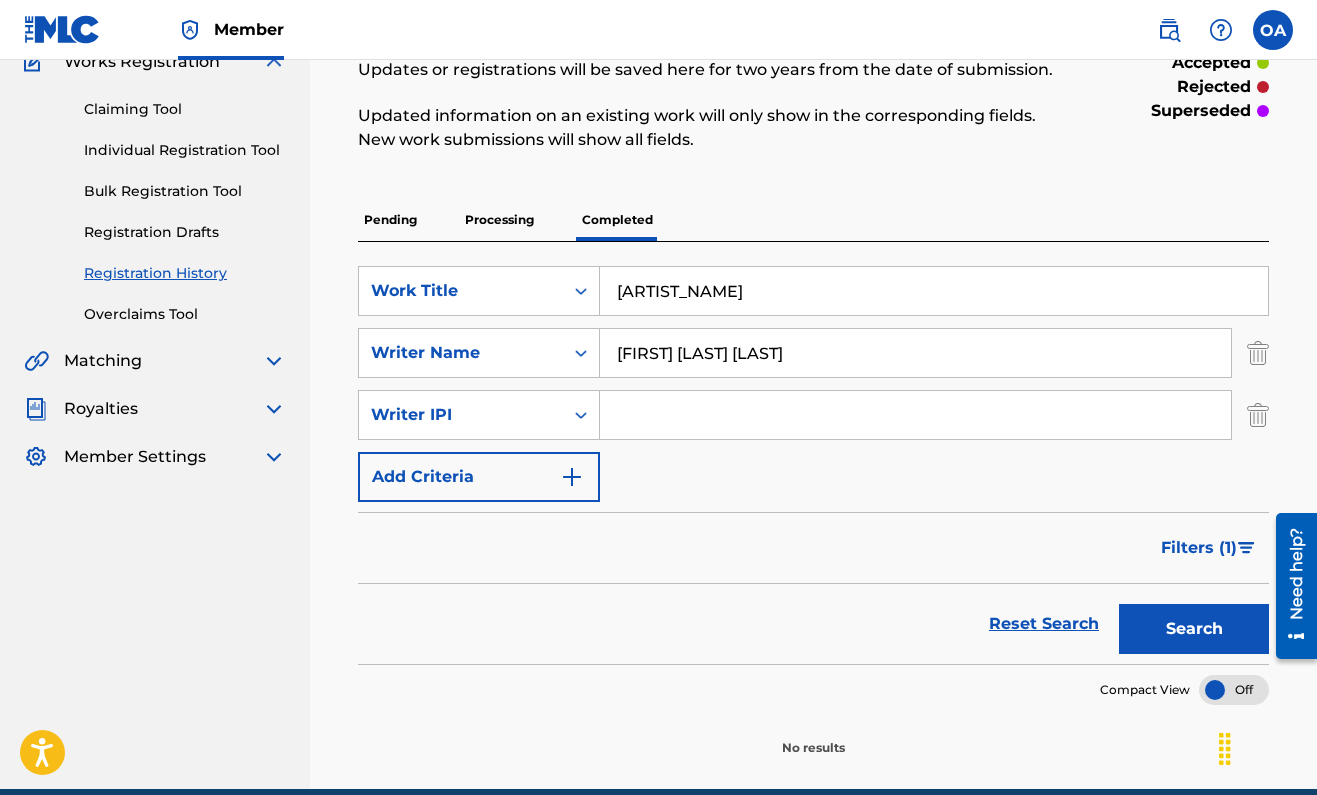 scroll, scrollTop: 275, scrollLeft: 0, axis: vertical 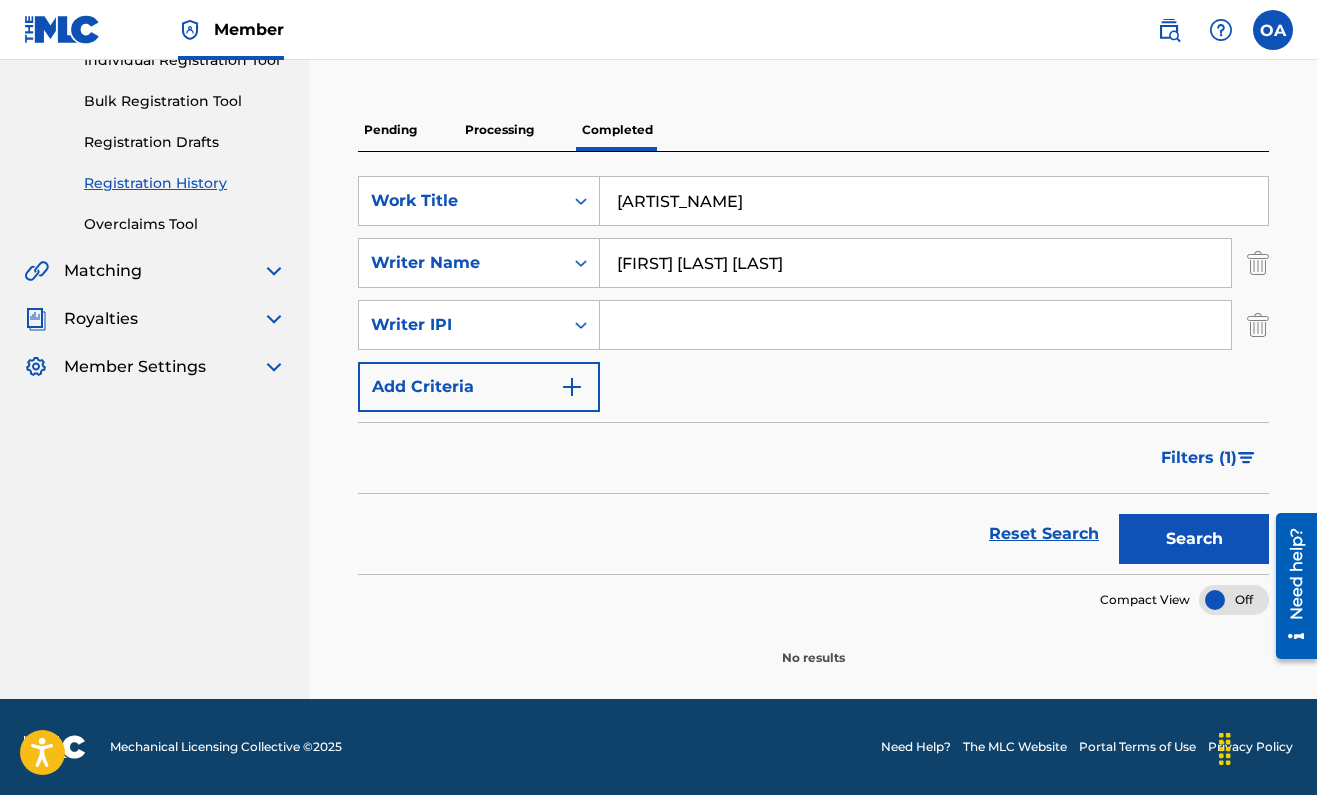 click on "Search" at bounding box center [1194, 539] 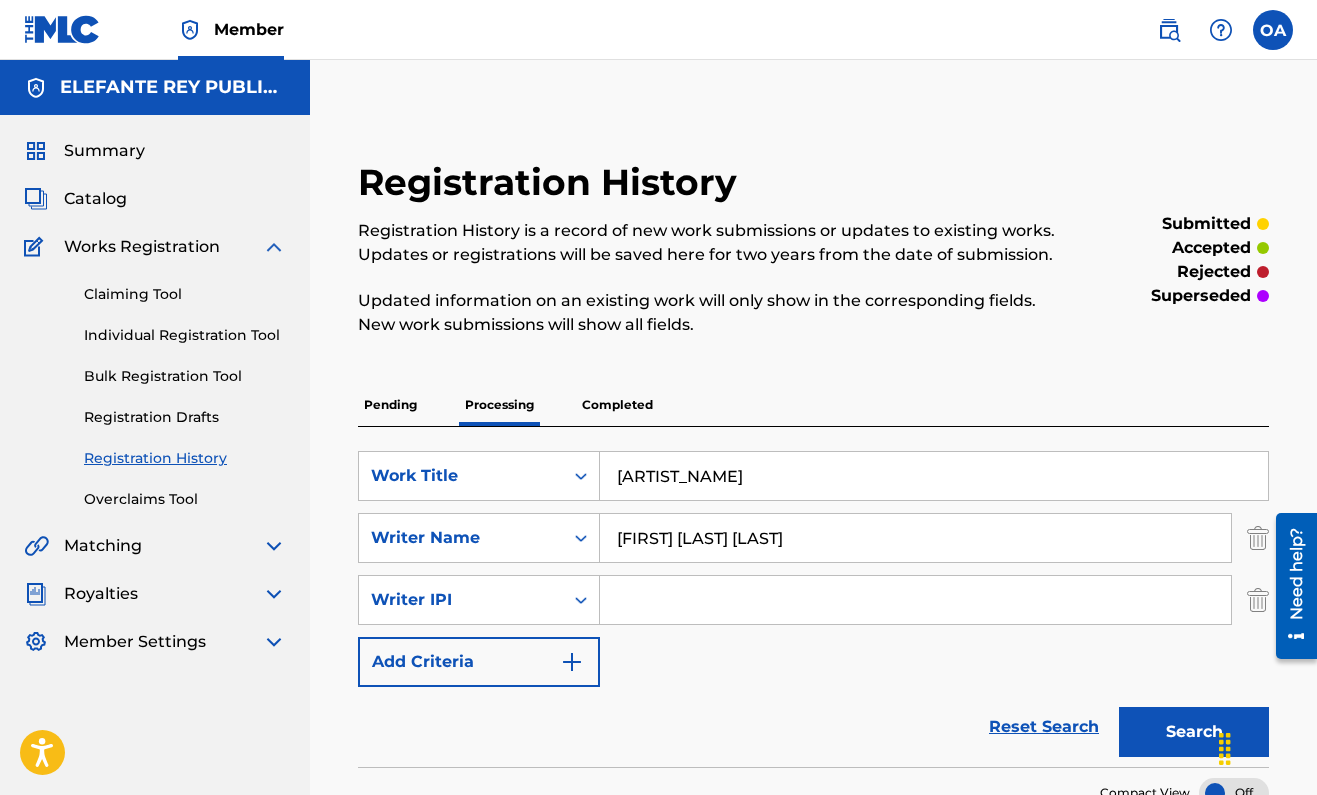 click on "[FIRST] [LAST] [LAST]" at bounding box center (915, 538) 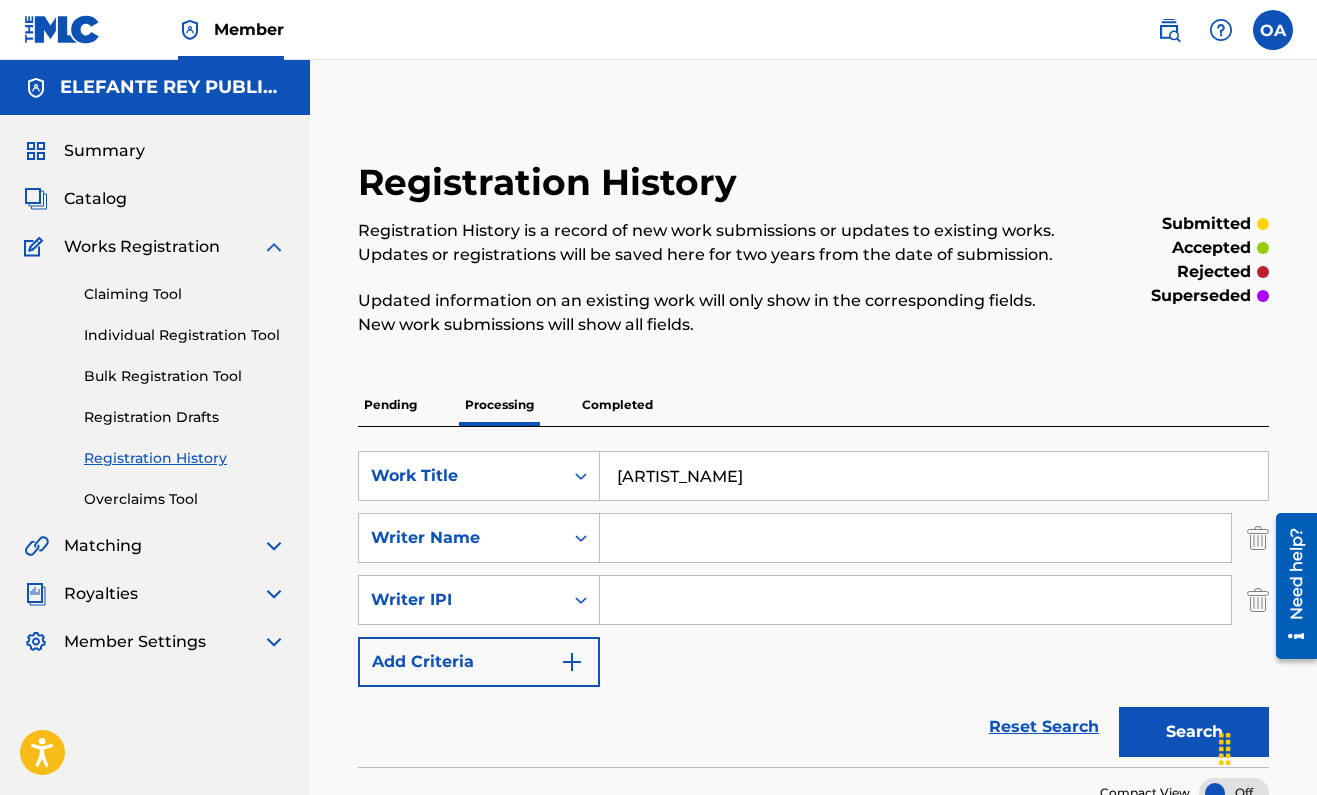 type 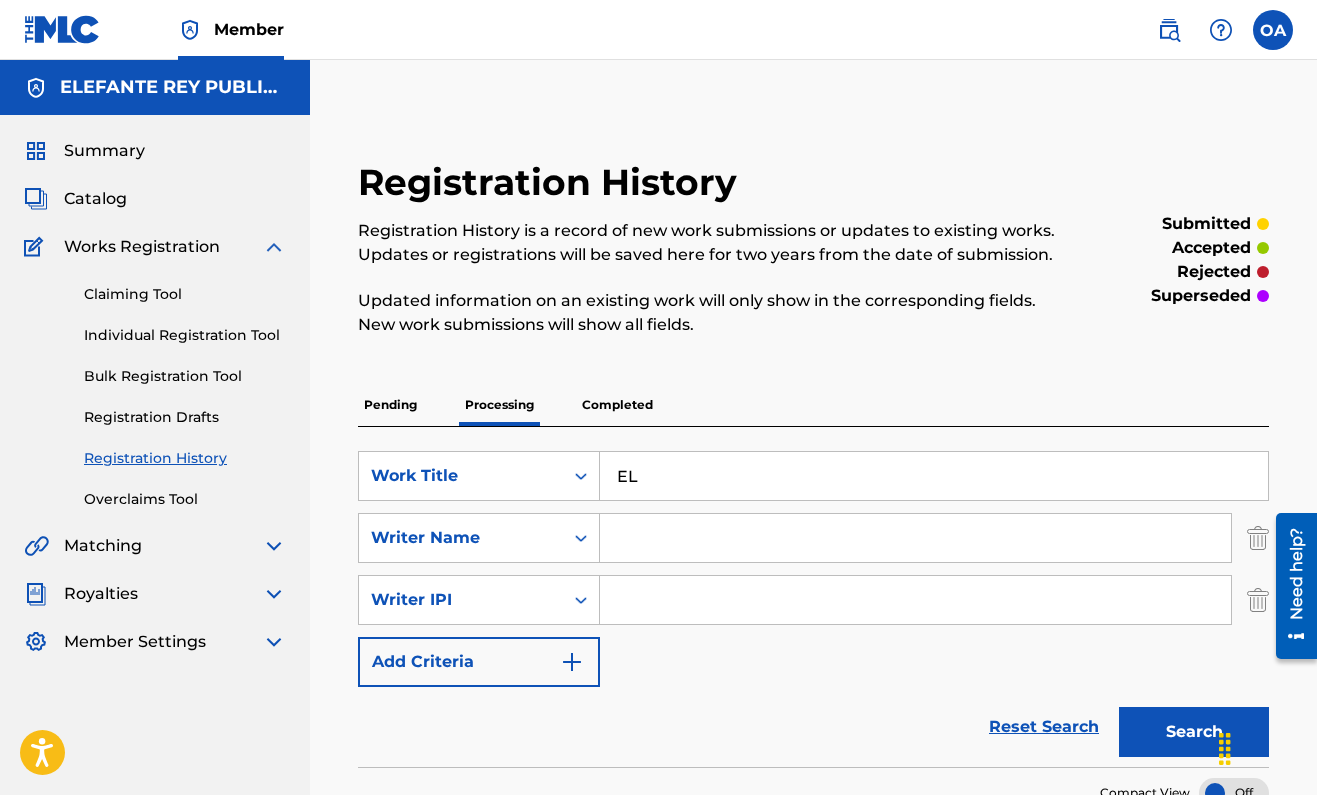 type on "E" 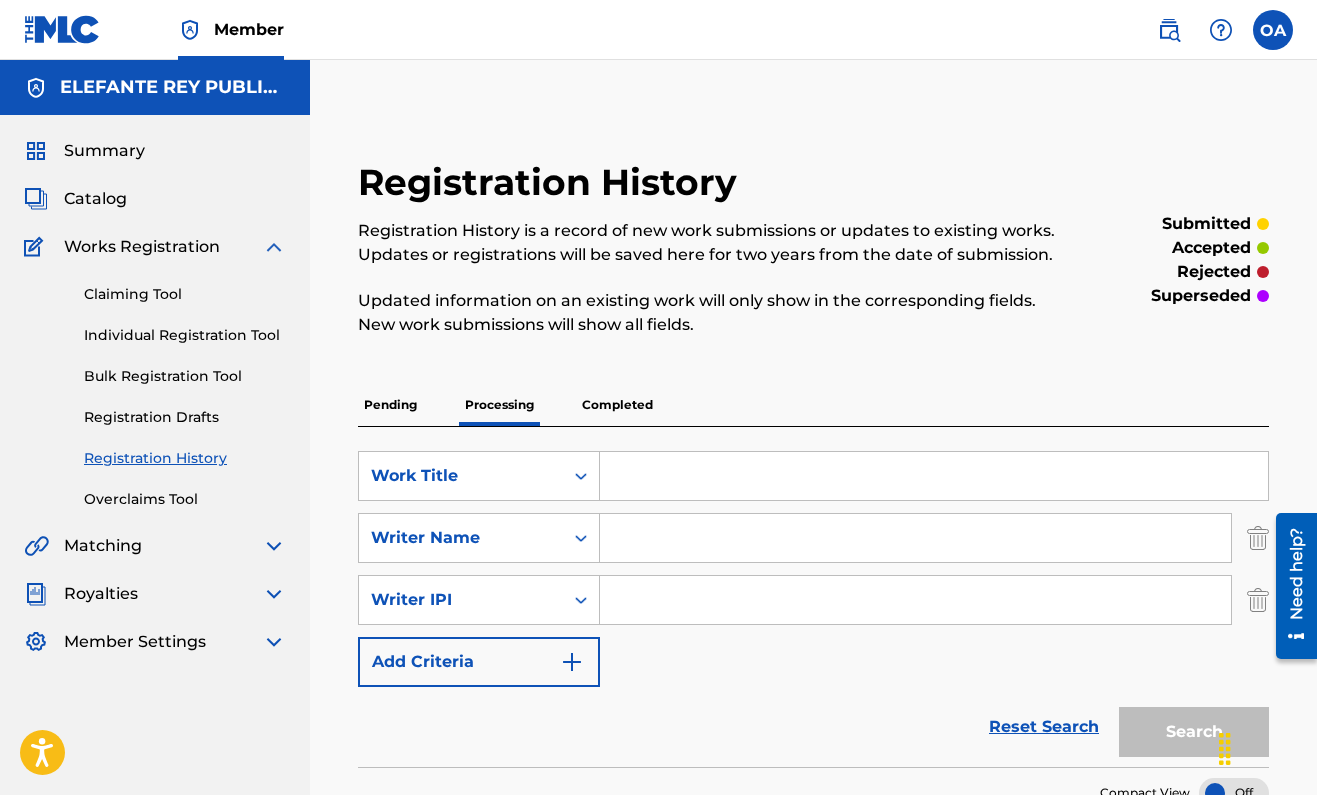 type 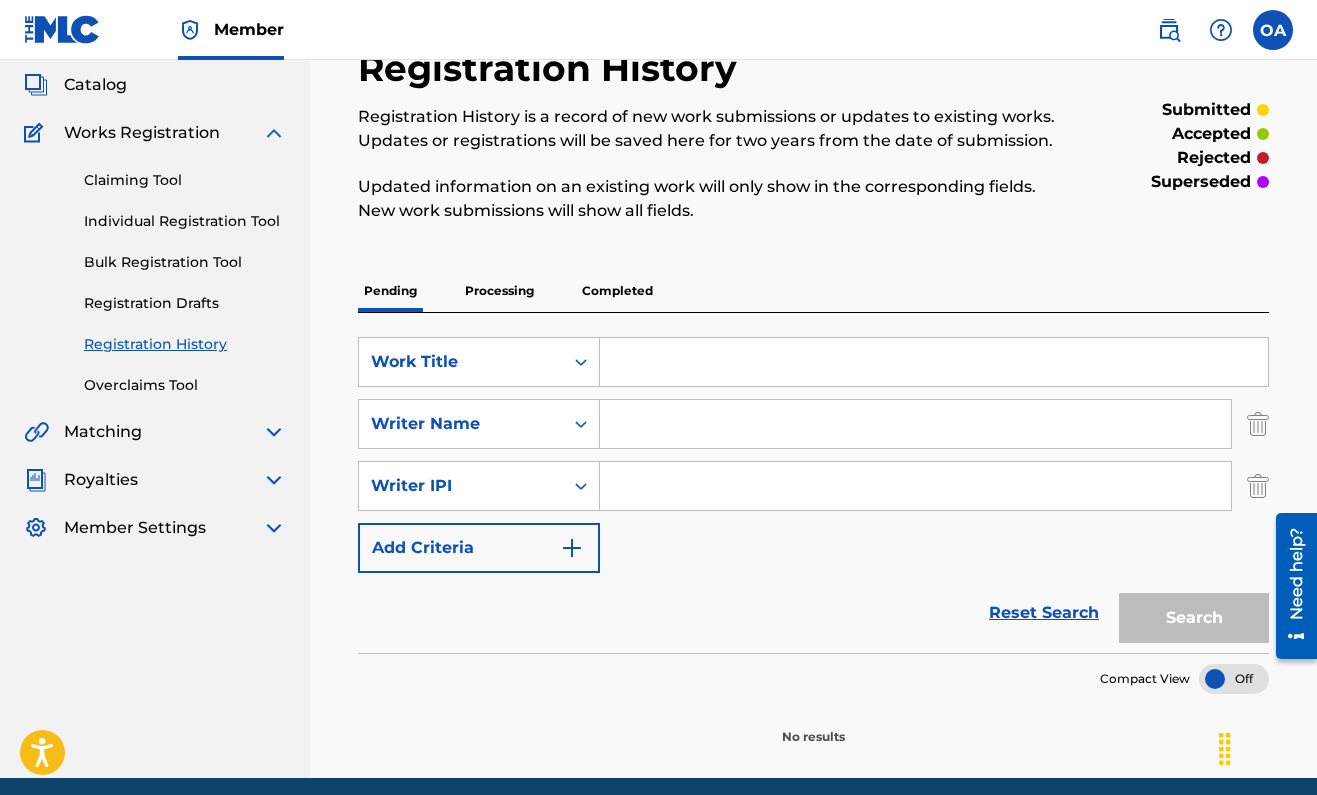 scroll, scrollTop: 109, scrollLeft: 0, axis: vertical 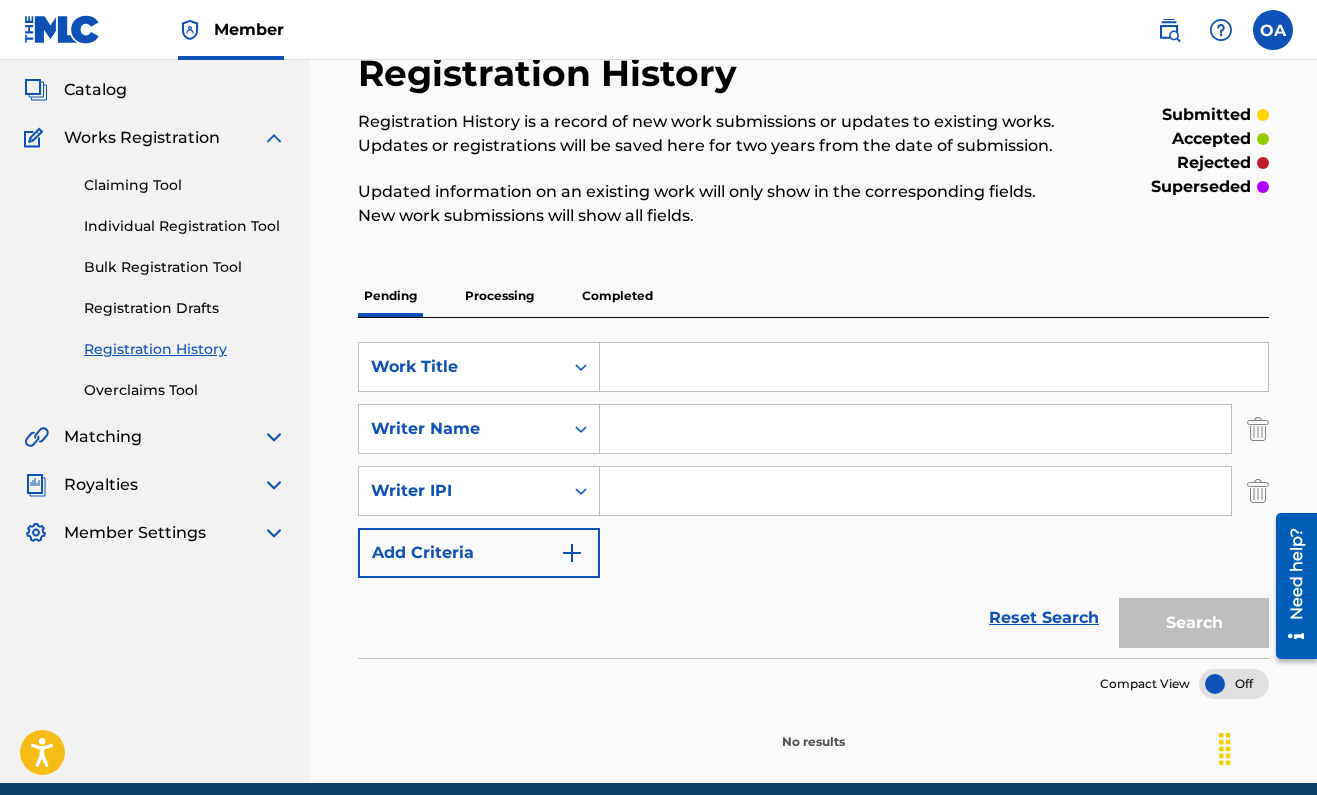 click on "Registration History" at bounding box center (185, 349) 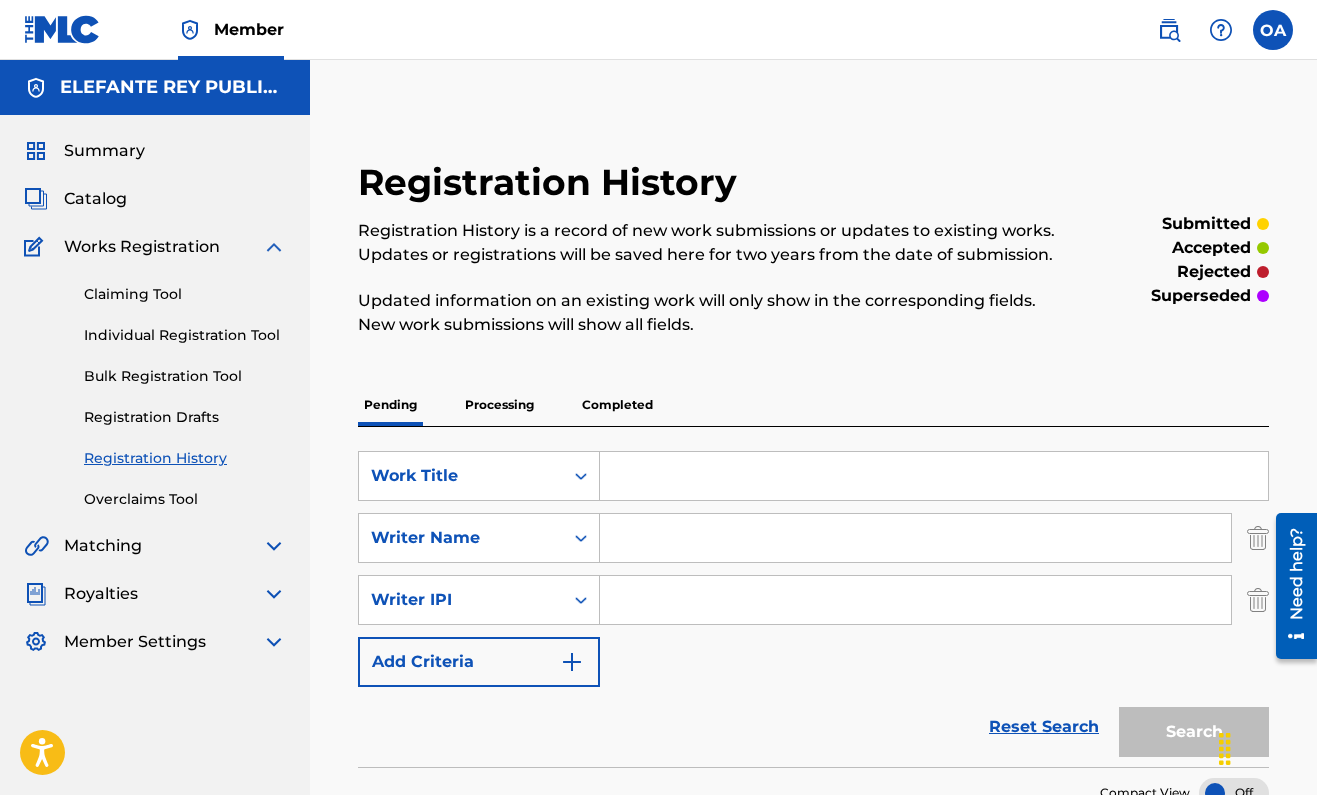 click on "Summary" at bounding box center [104, 151] 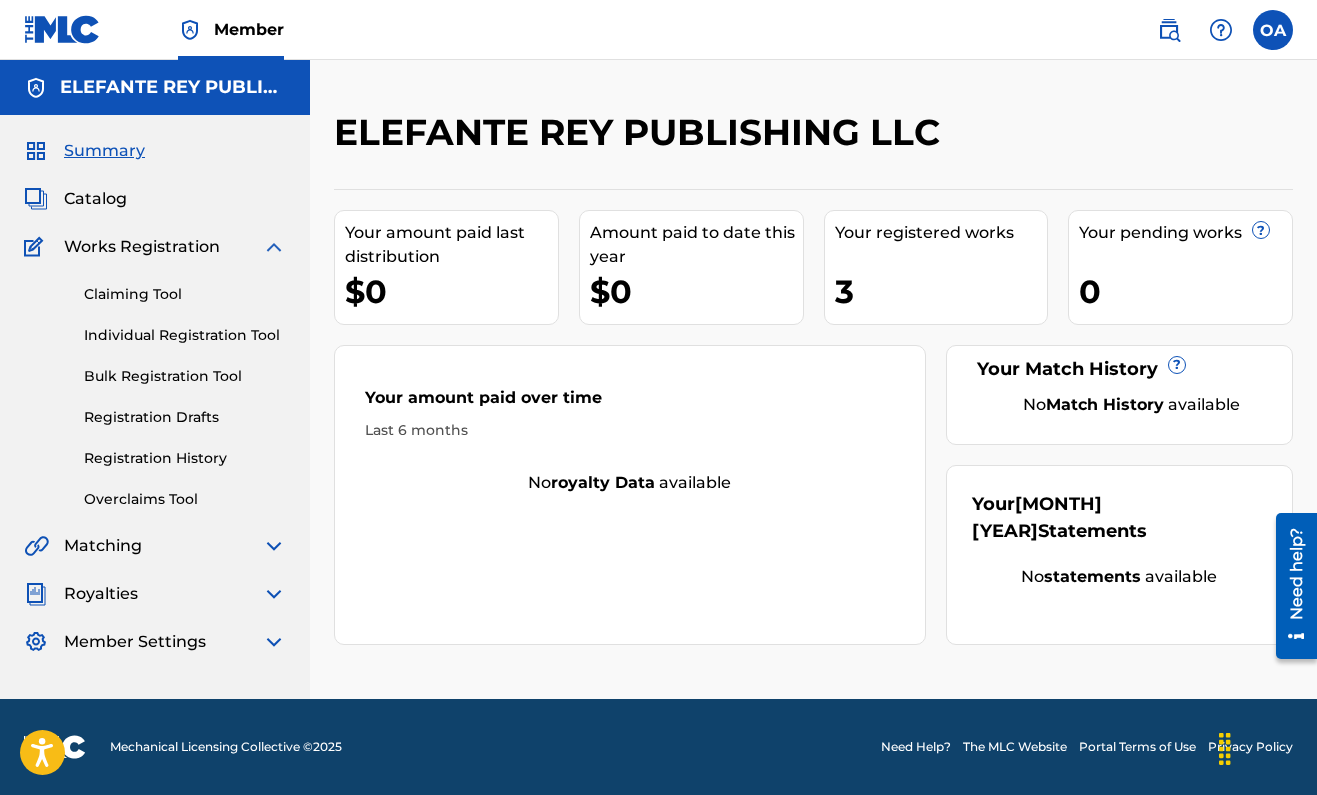 click on "Your pending works   ? 0" at bounding box center (1180, 267) 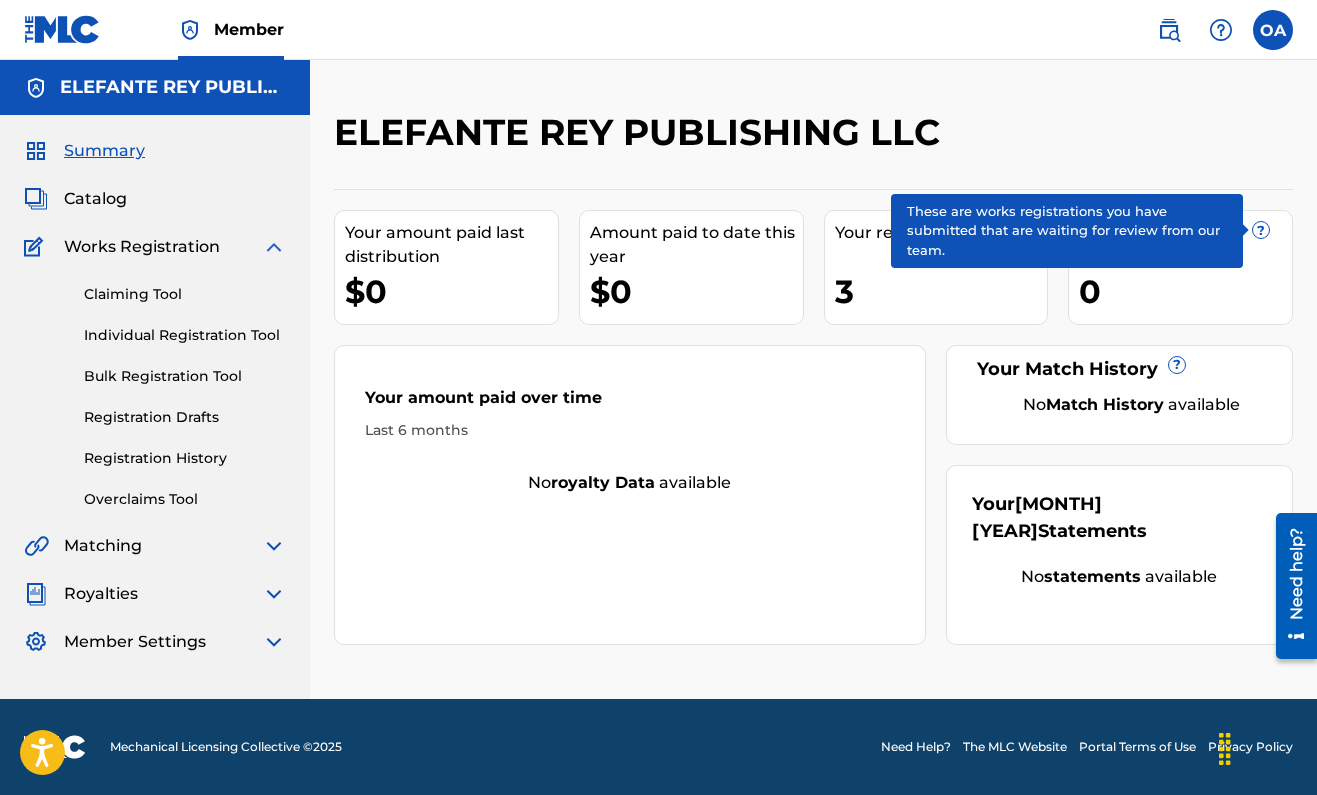 click on "?" at bounding box center [1261, 230] 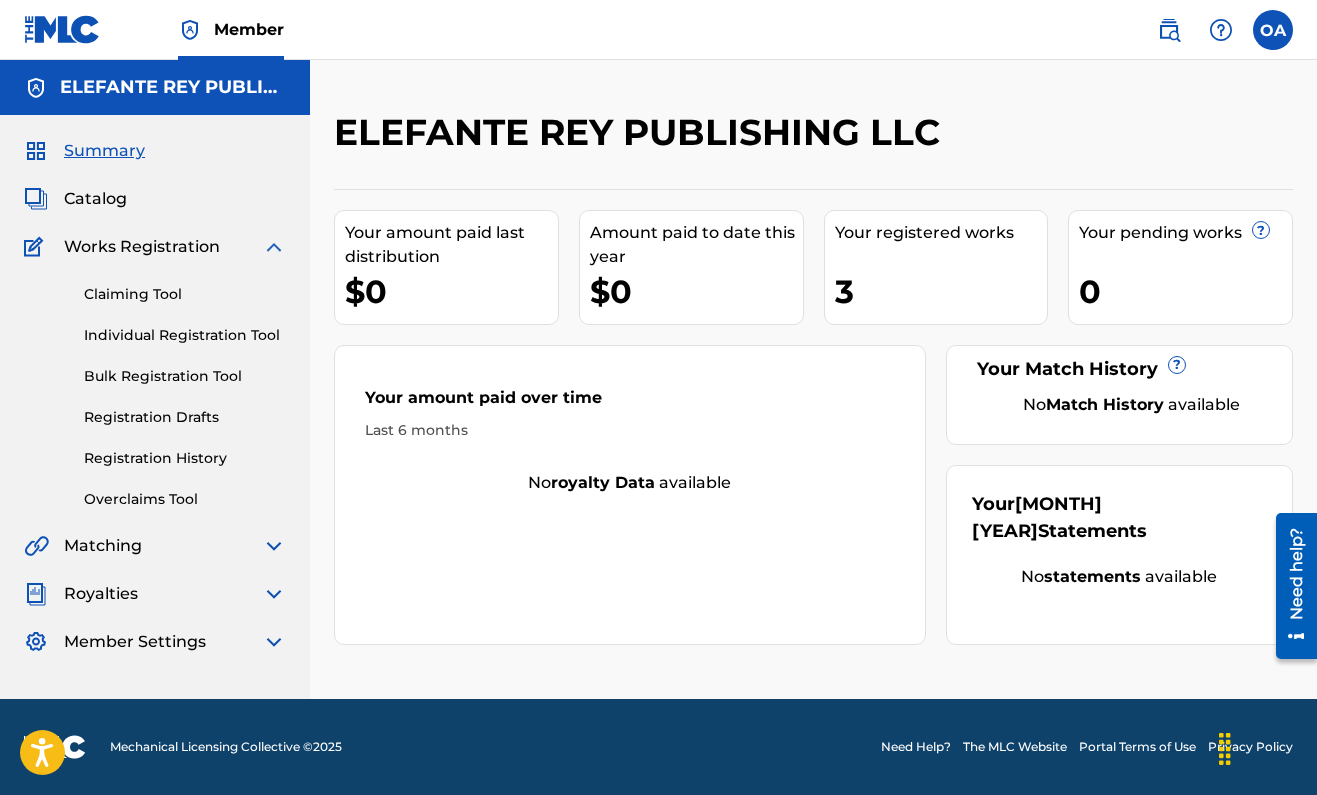 click on "ELEFANTE REY PUBLISHING LLC Your amount paid last distribution   $0 Amount paid to date this year   $0 Your registered works   3 Your pending works   ? 0 Your Match History ? No  Match History   available Your amount paid over time Last 6 months No  royalty data   available Your  July 2025  Statements No  statements   available" at bounding box center (813, 379) 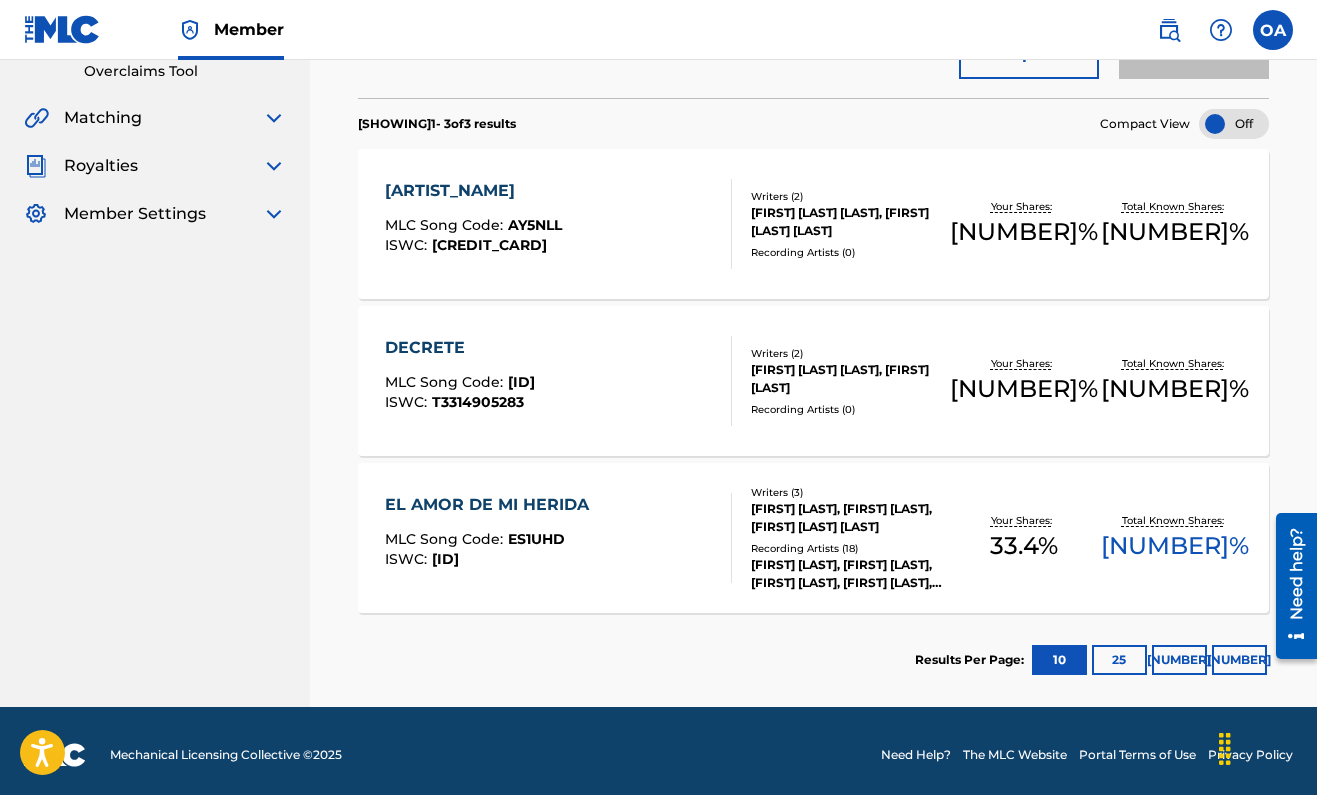 scroll, scrollTop: 430, scrollLeft: 0, axis: vertical 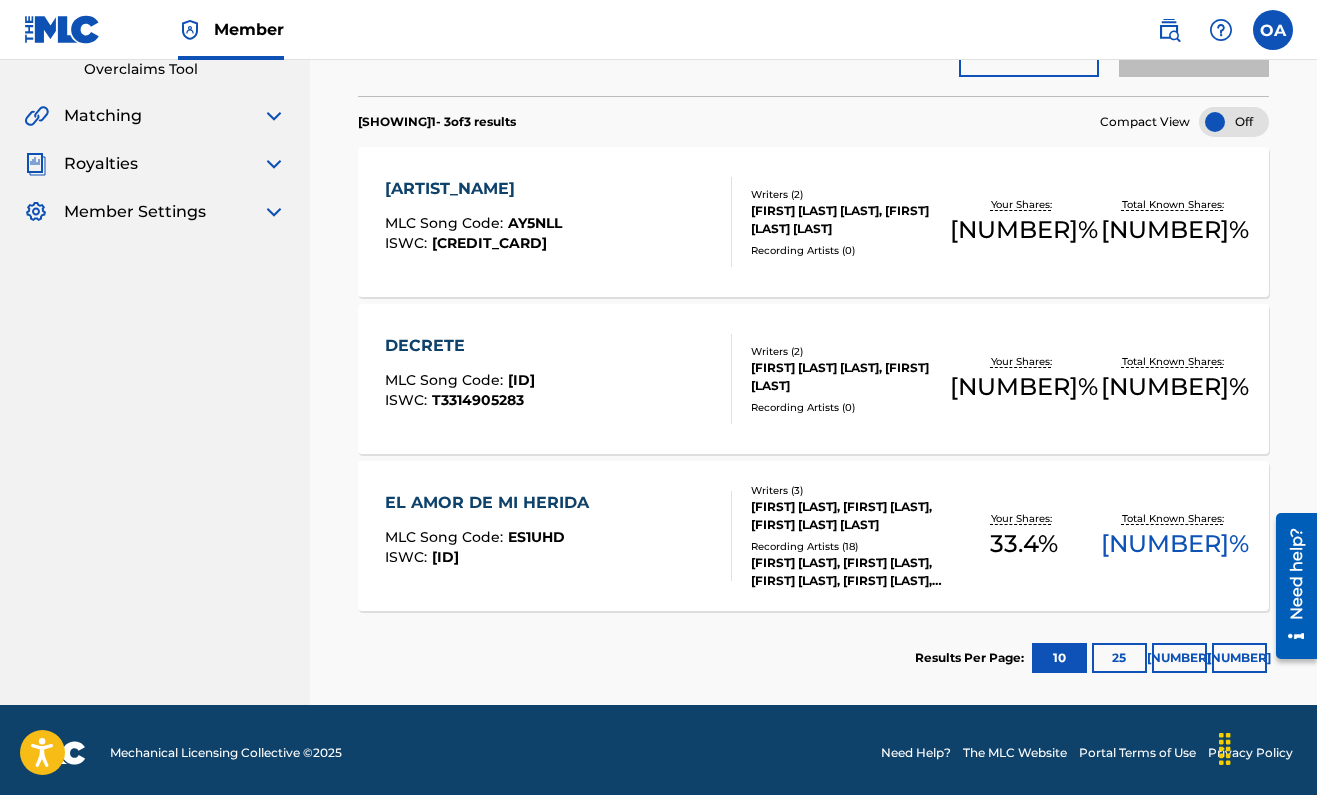 click on "100 %" at bounding box center (1175, 544) 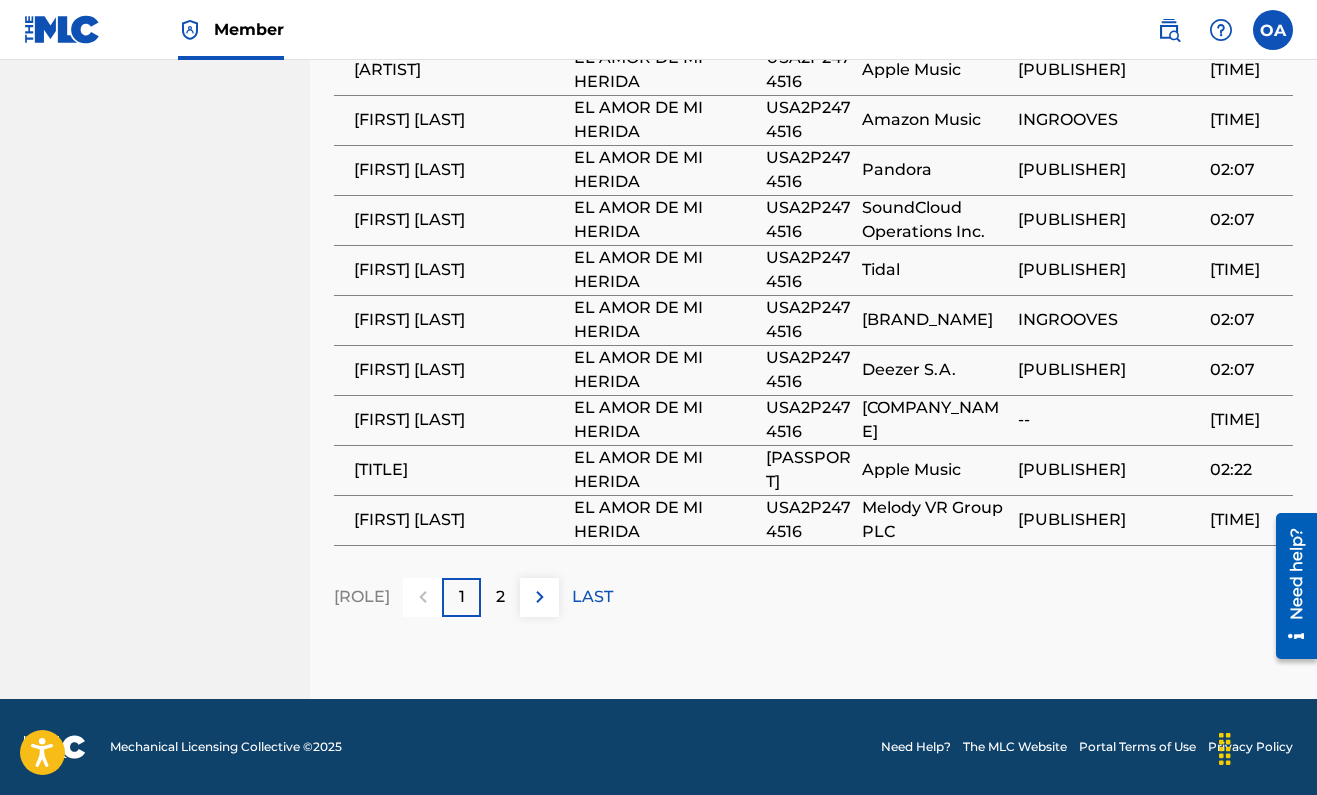 scroll, scrollTop: 2122, scrollLeft: 0, axis: vertical 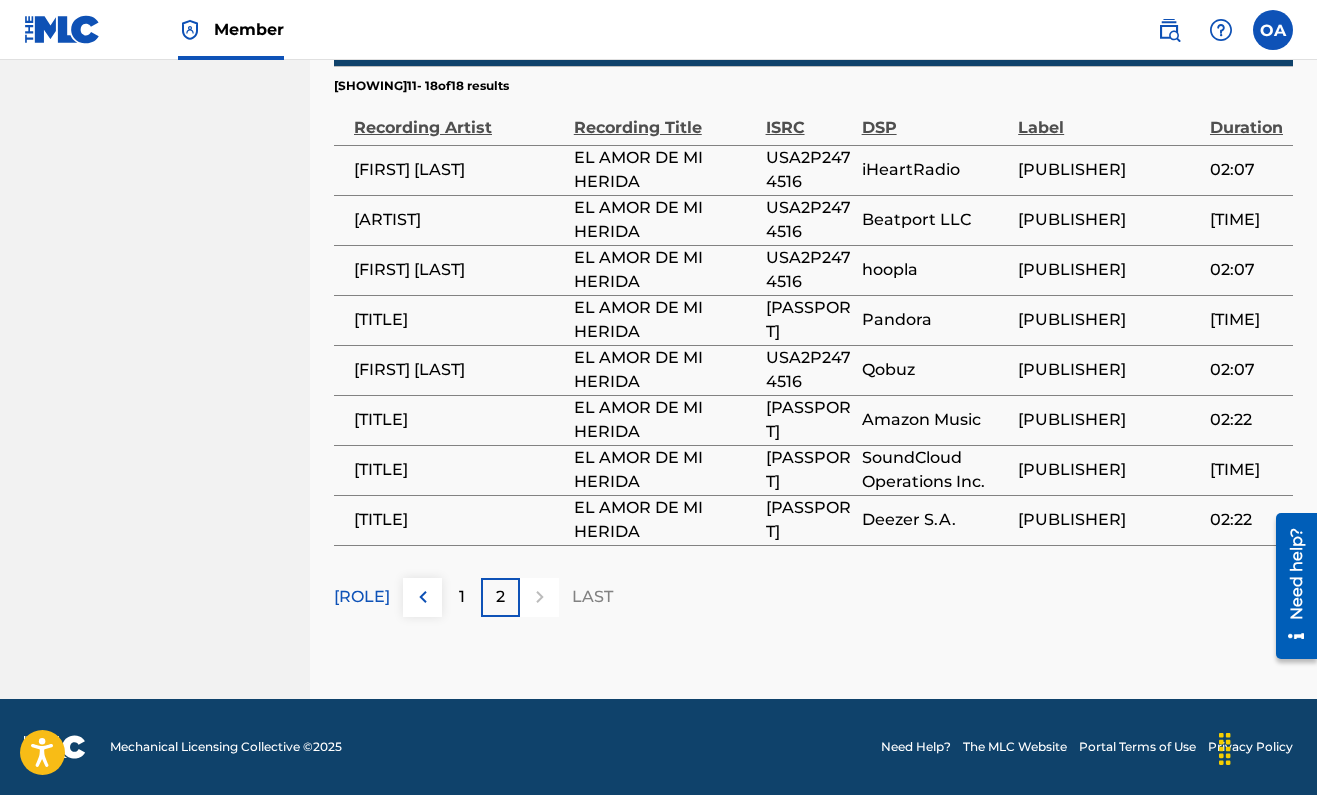 click on "1" at bounding box center [461, 597] 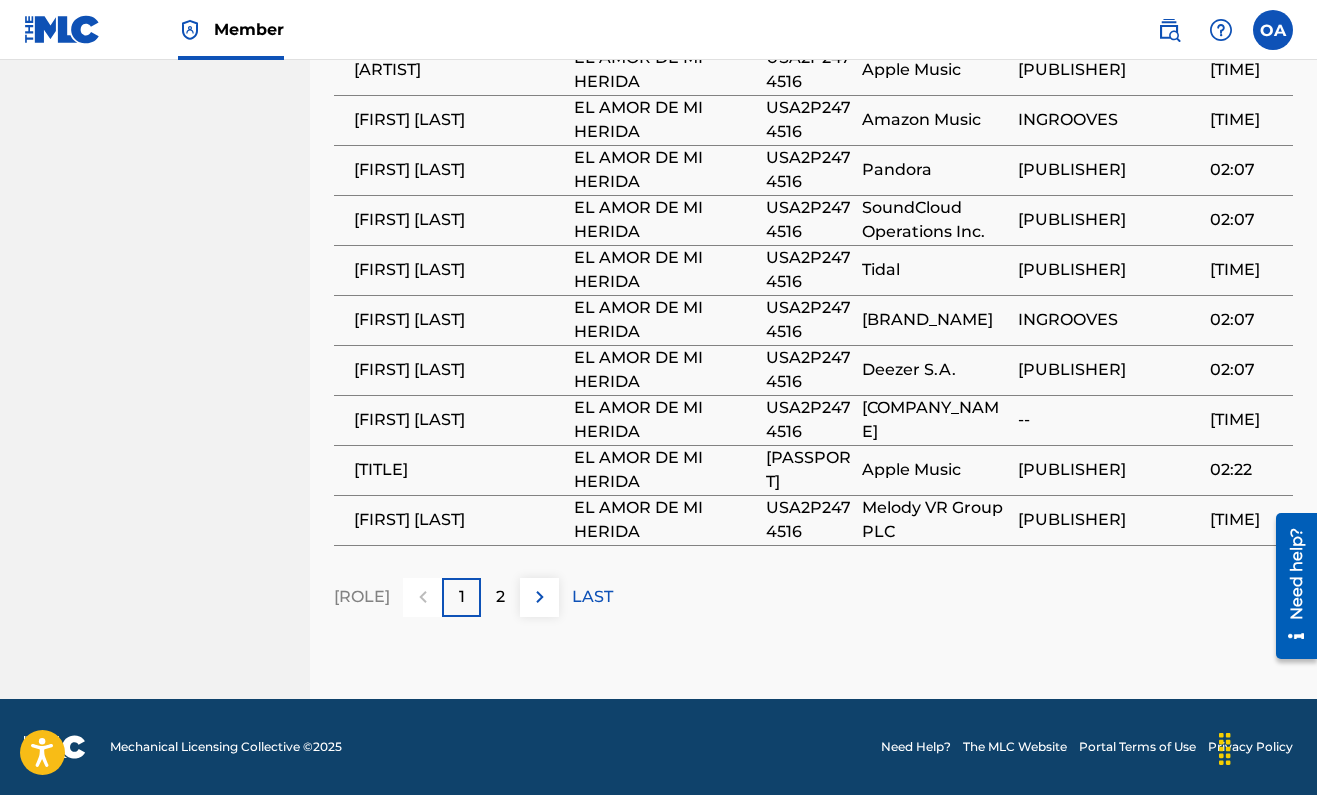 scroll, scrollTop: 2044, scrollLeft: 0, axis: vertical 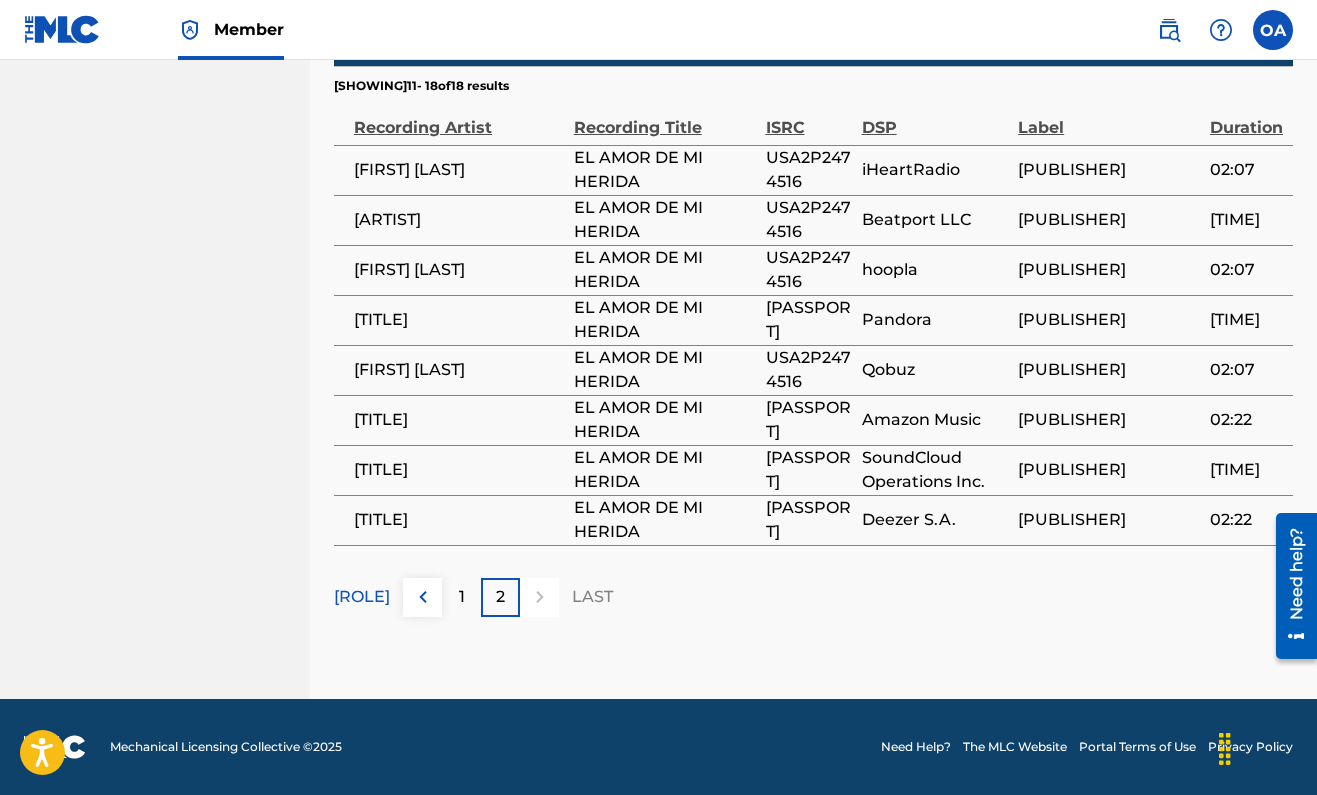 click at bounding box center (539, 597) 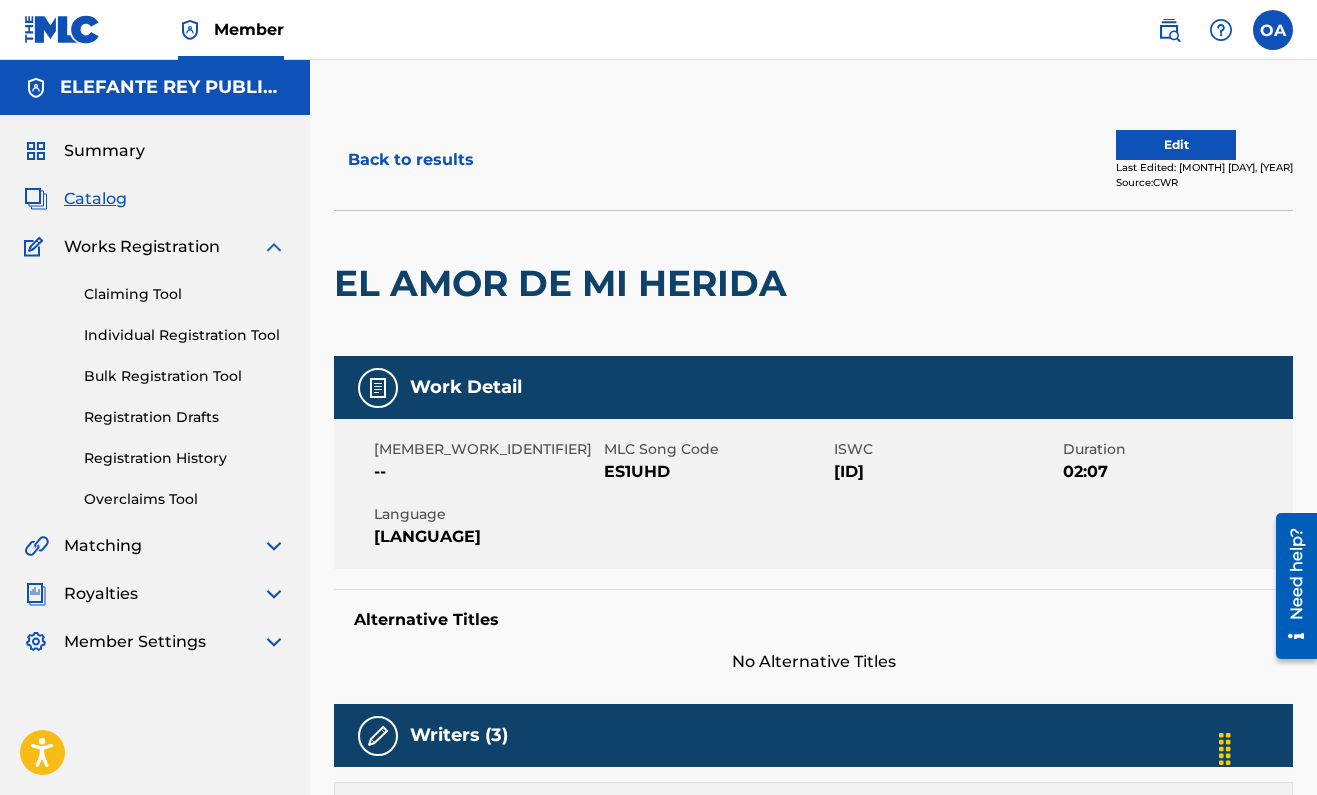 scroll, scrollTop: 0, scrollLeft: 0, axis: both 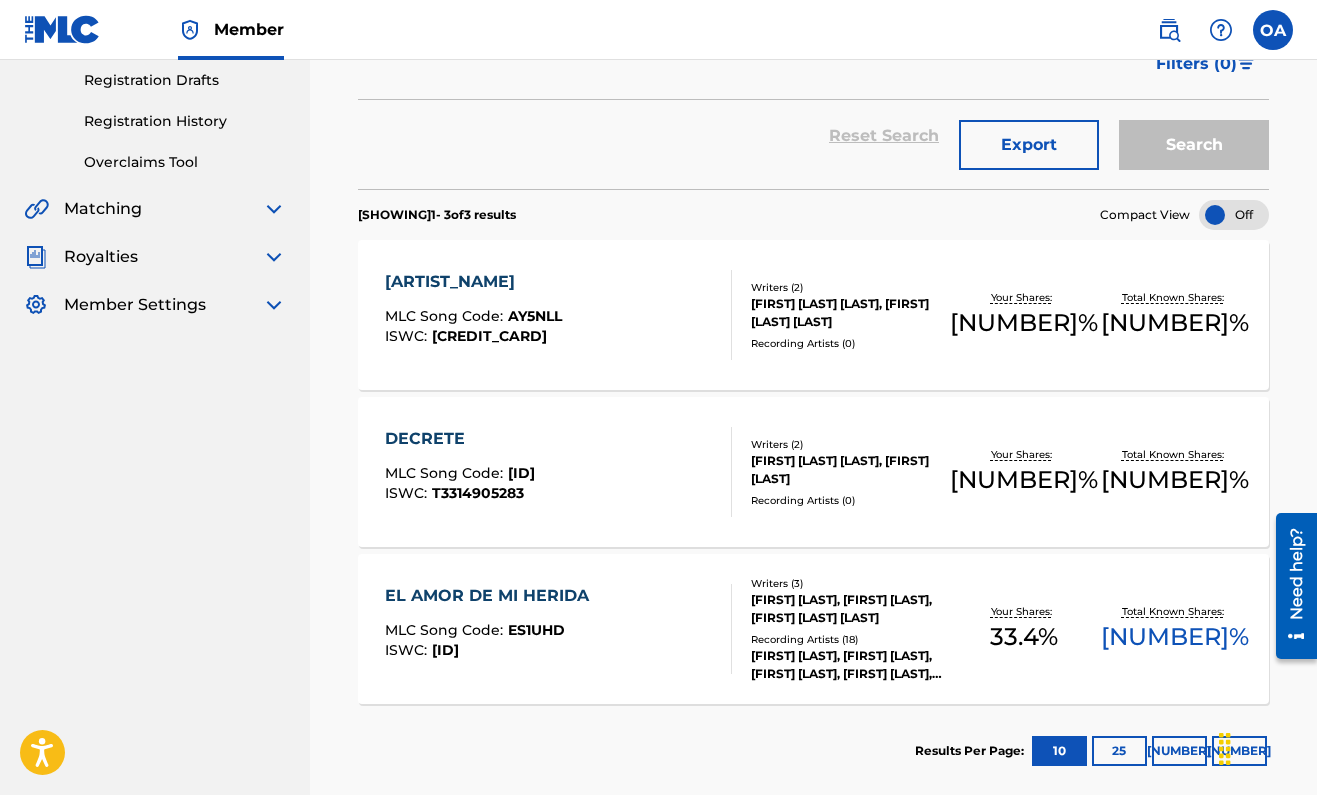 click on "50 %" at bounding box center [1175, 323] 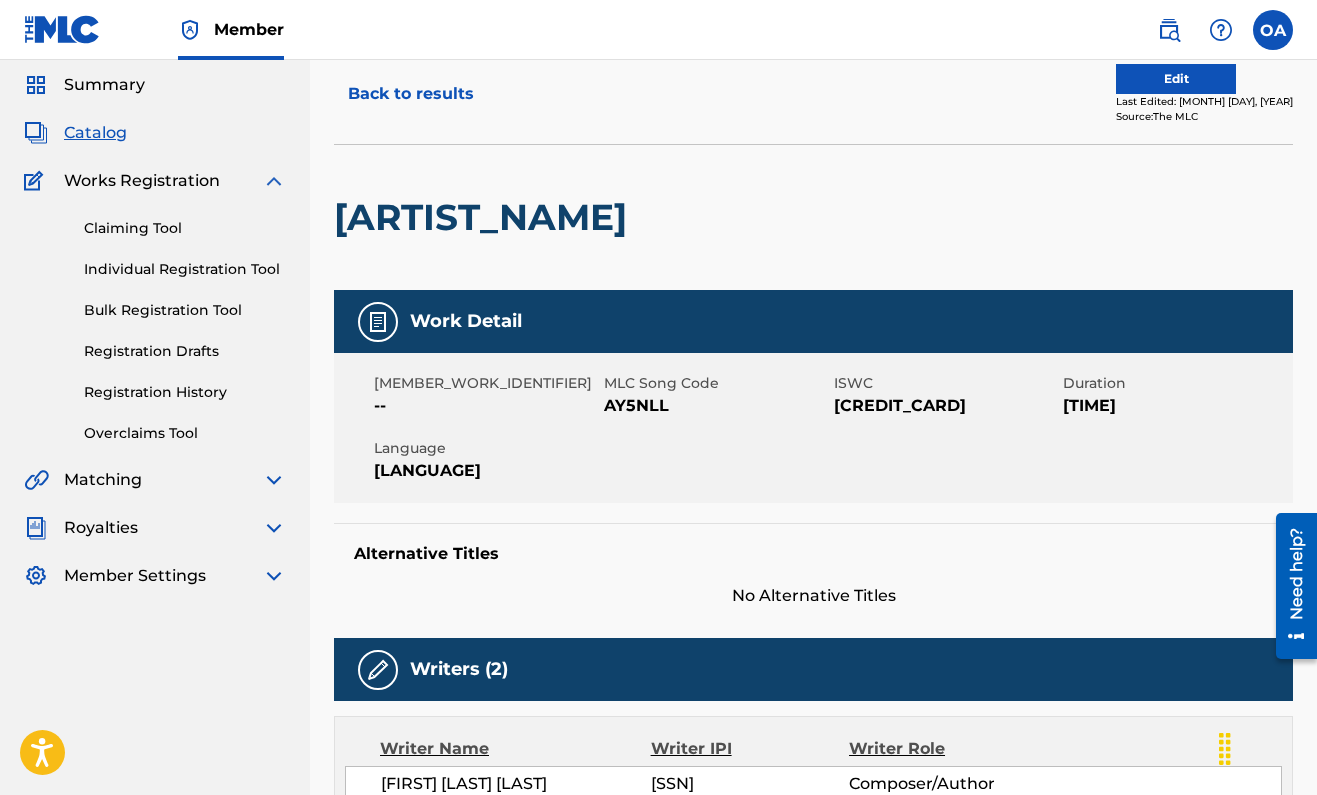 scroll, scrollTop: 64, scrollLeft: 0, axis: vertical 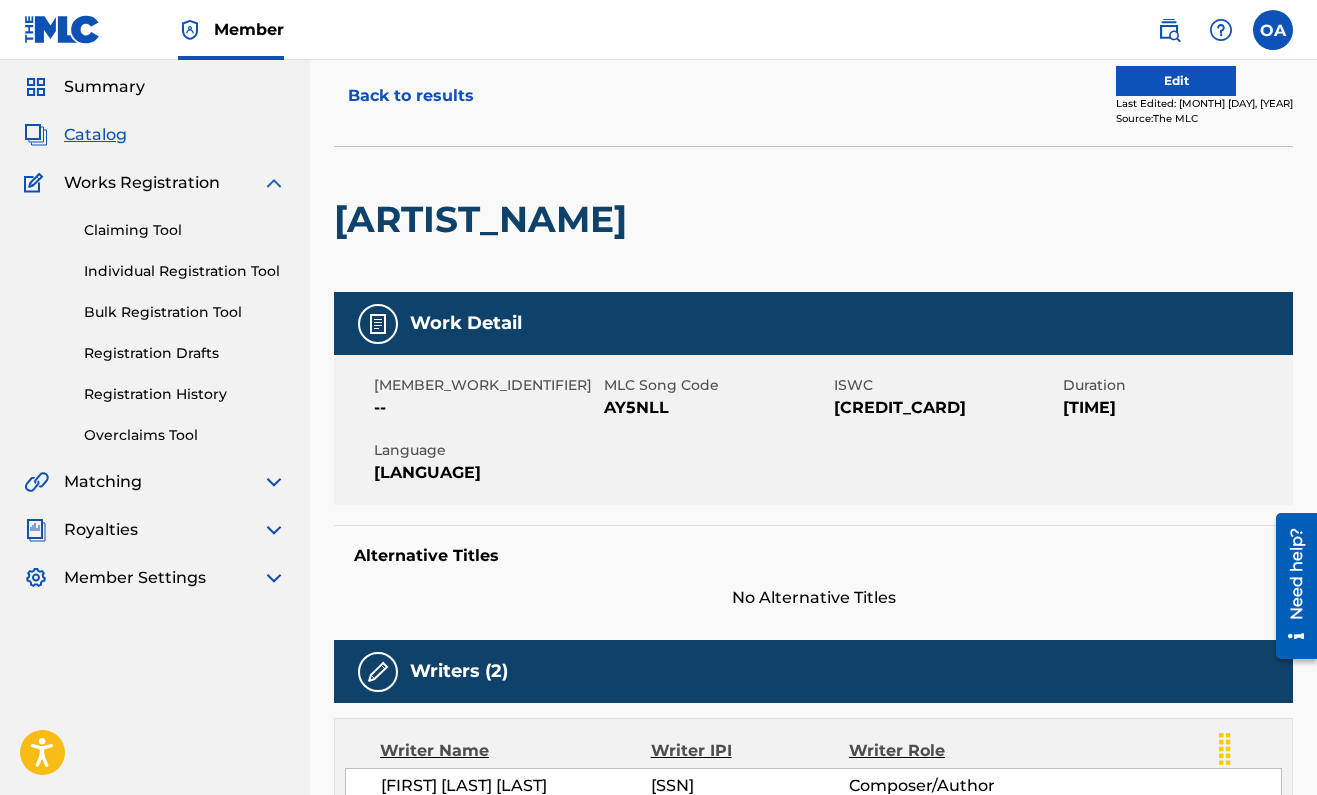 click on "[CREDIT_CARD]" at bounding box center [946, 408] 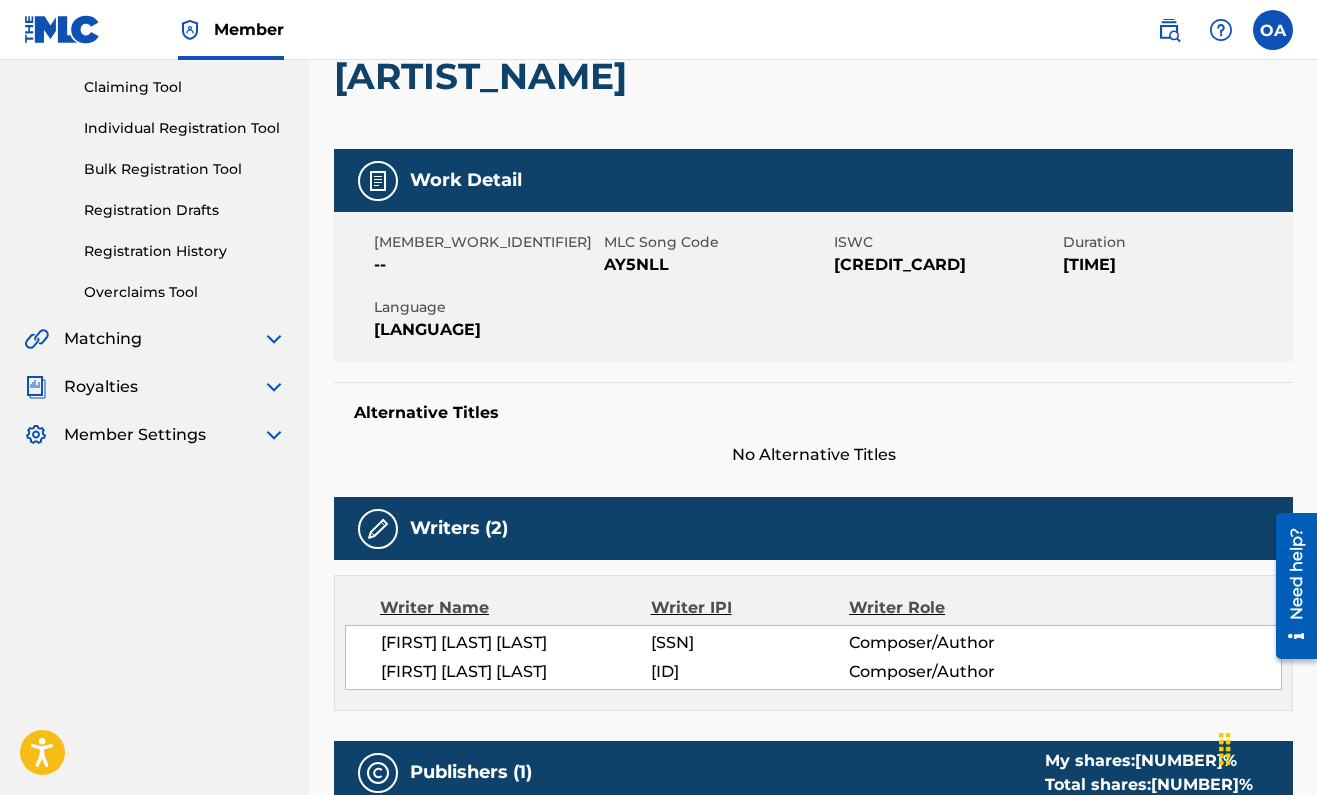 scroll, scrollTop: 124, scrollLeft: 0, axis: vertical 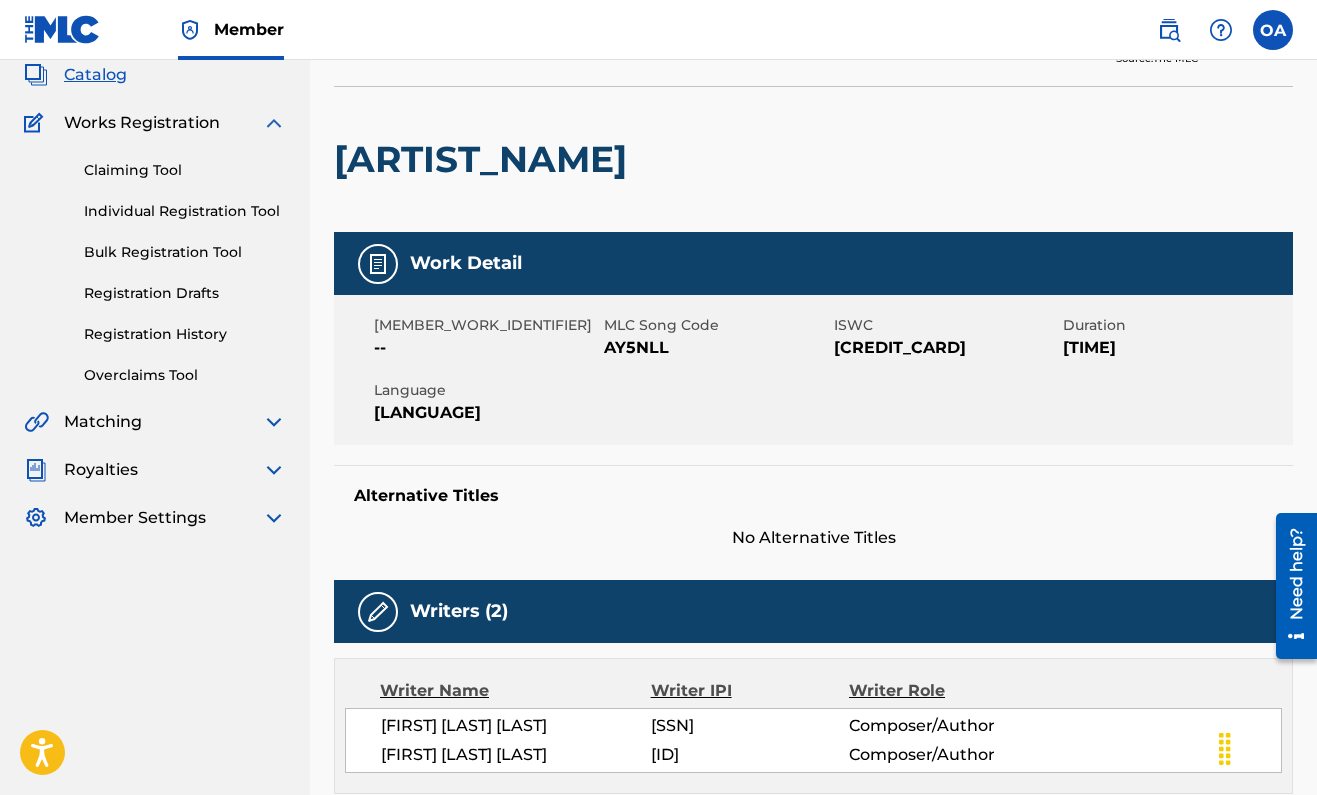 click at bounding box center (274, 518) 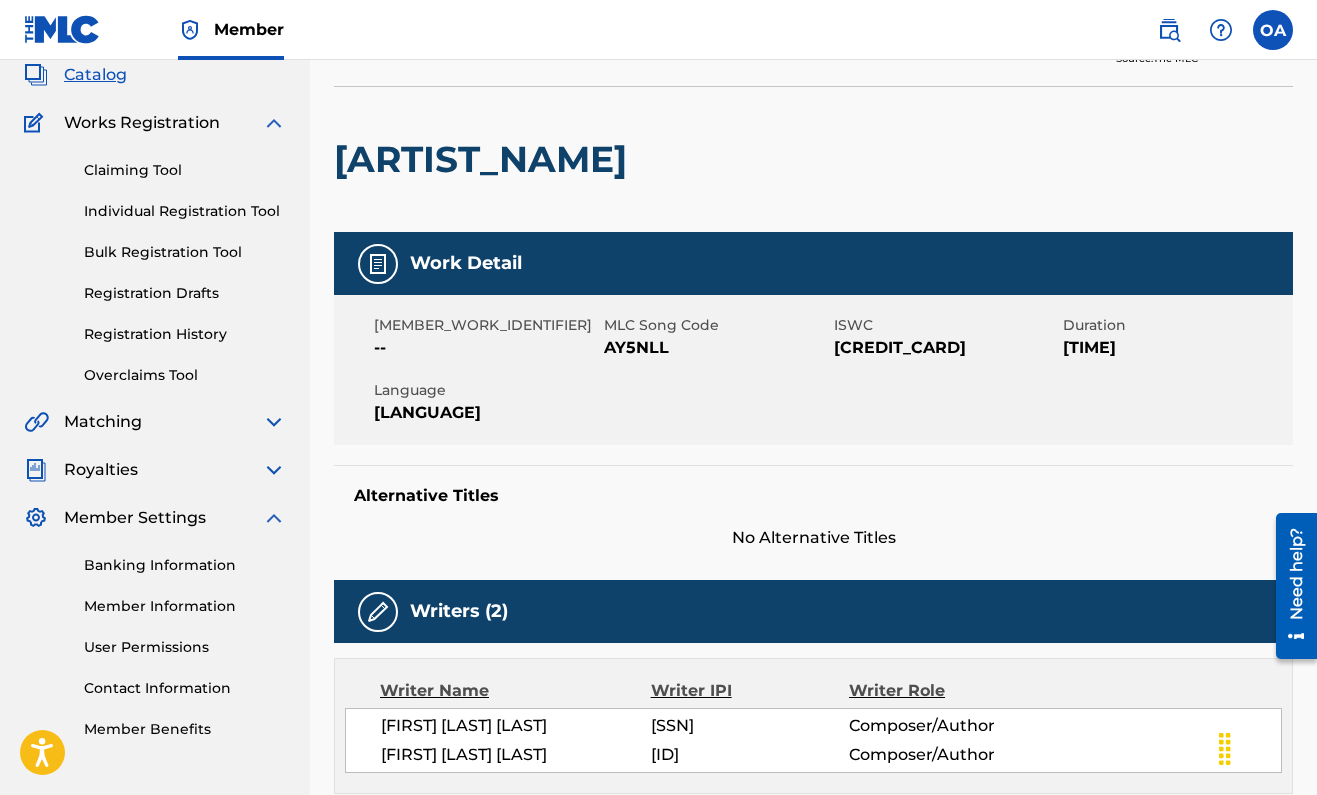 click on "Member Information" at bounding box center [185, 606] 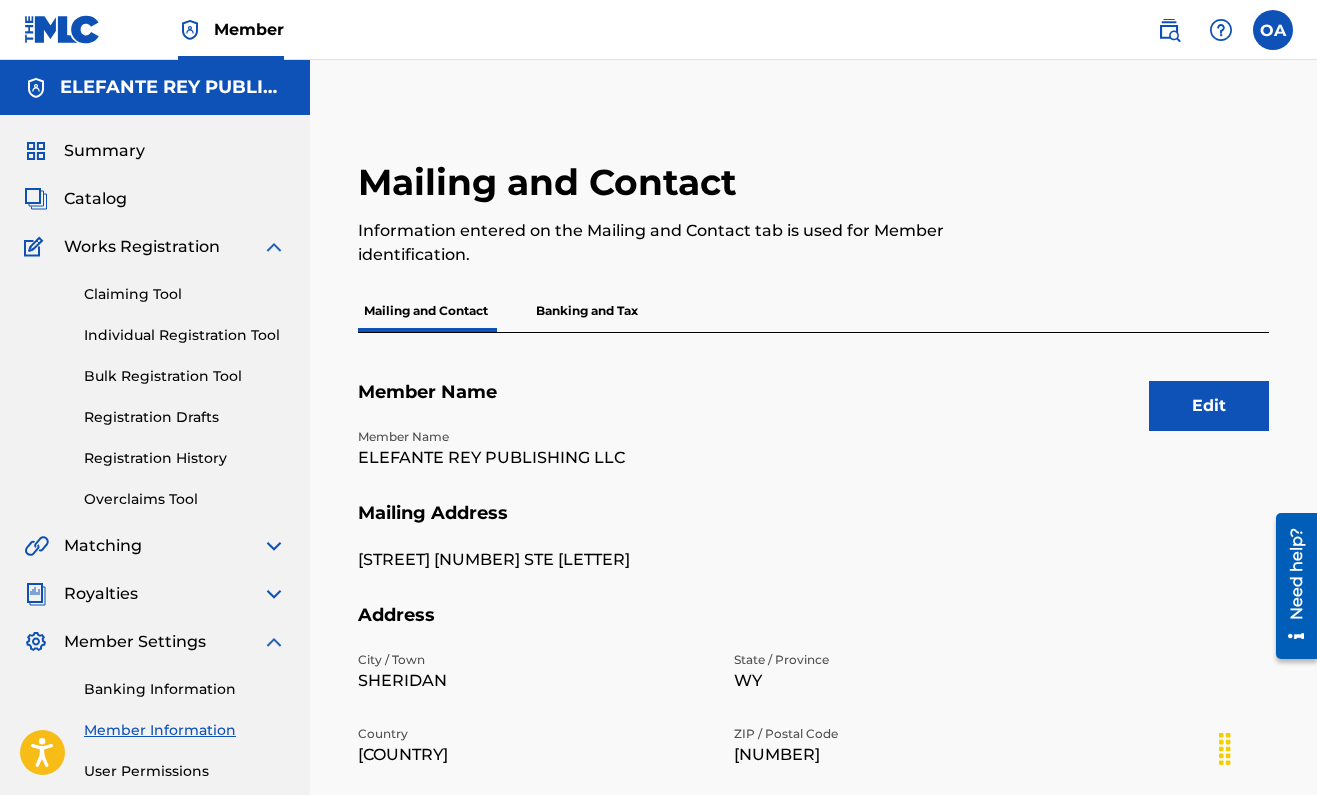 scroll, scrollTop: 0, scrollLeft: 0, axis: both 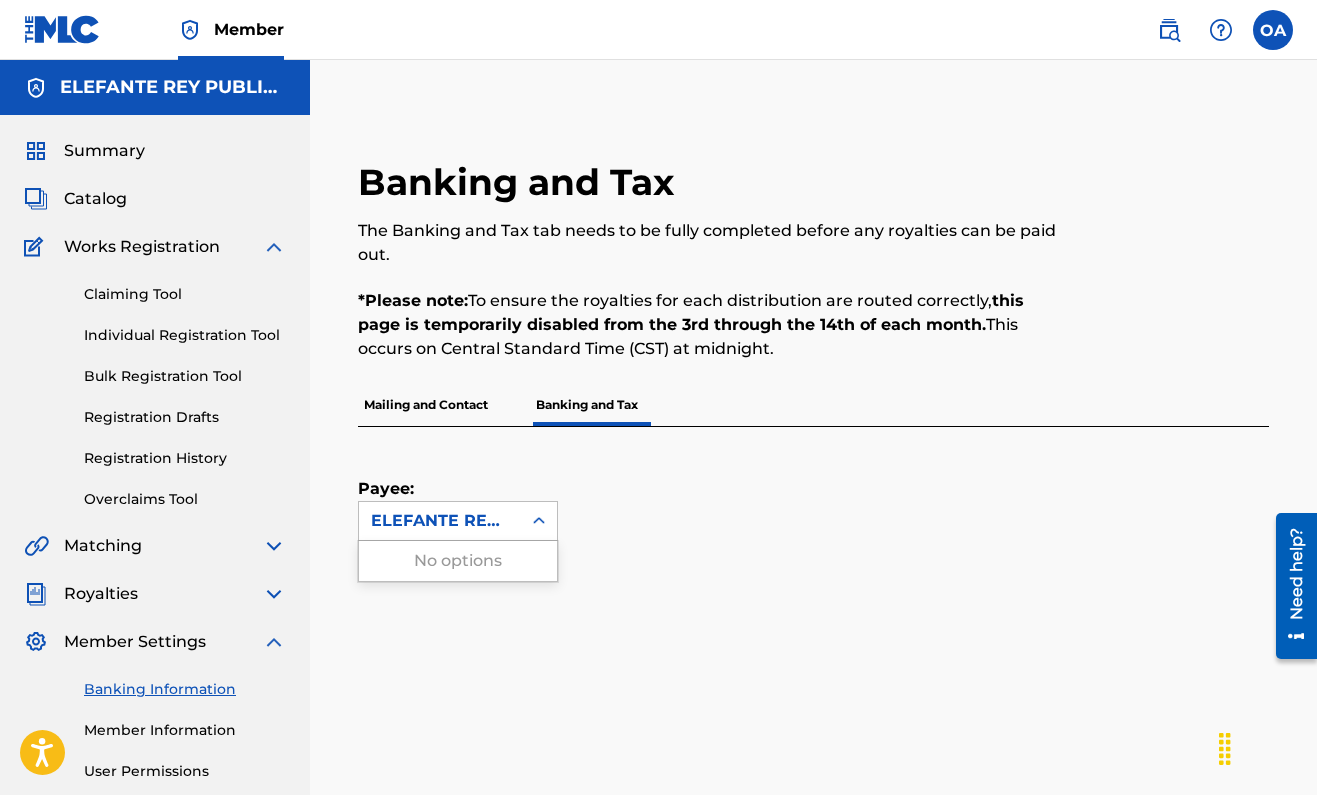 click 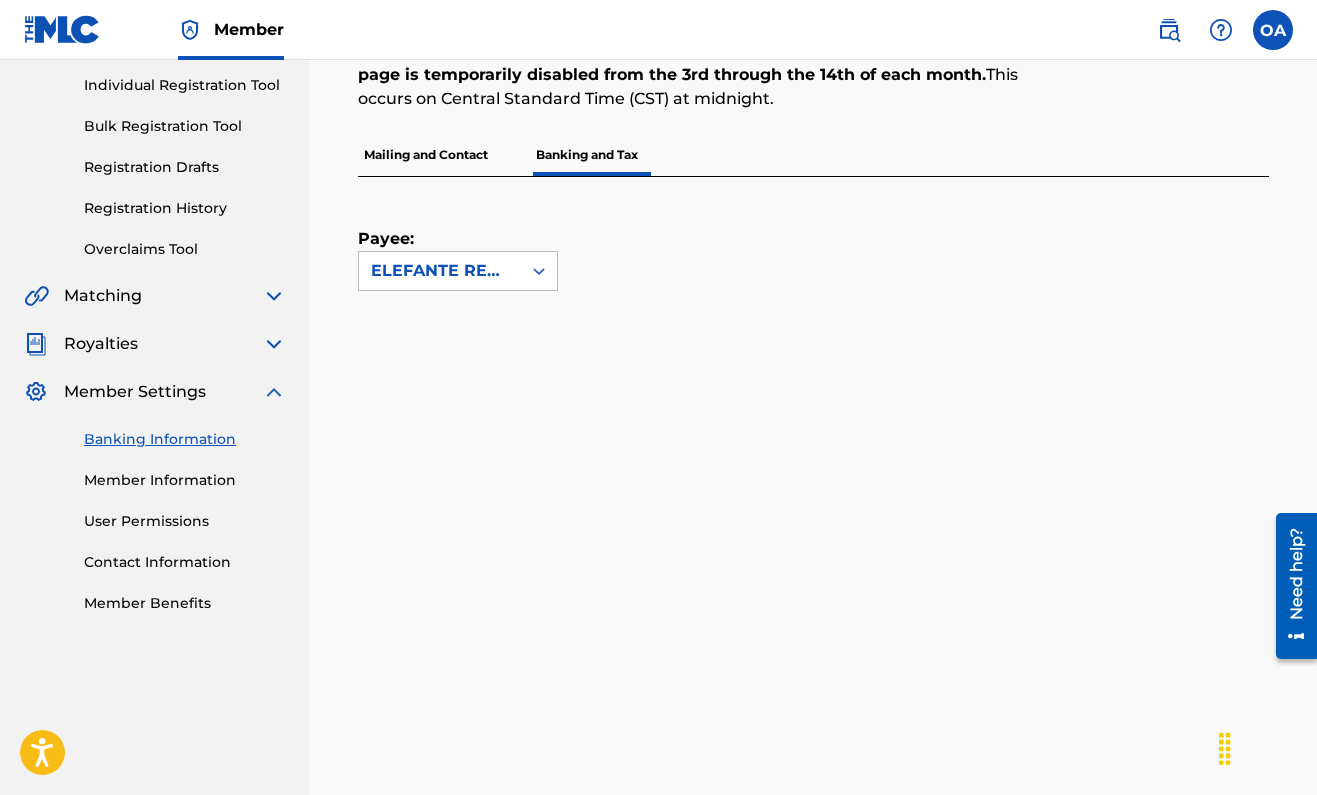 scroll, scrollTop: 257, scrollLeft: 0, axis: vertical 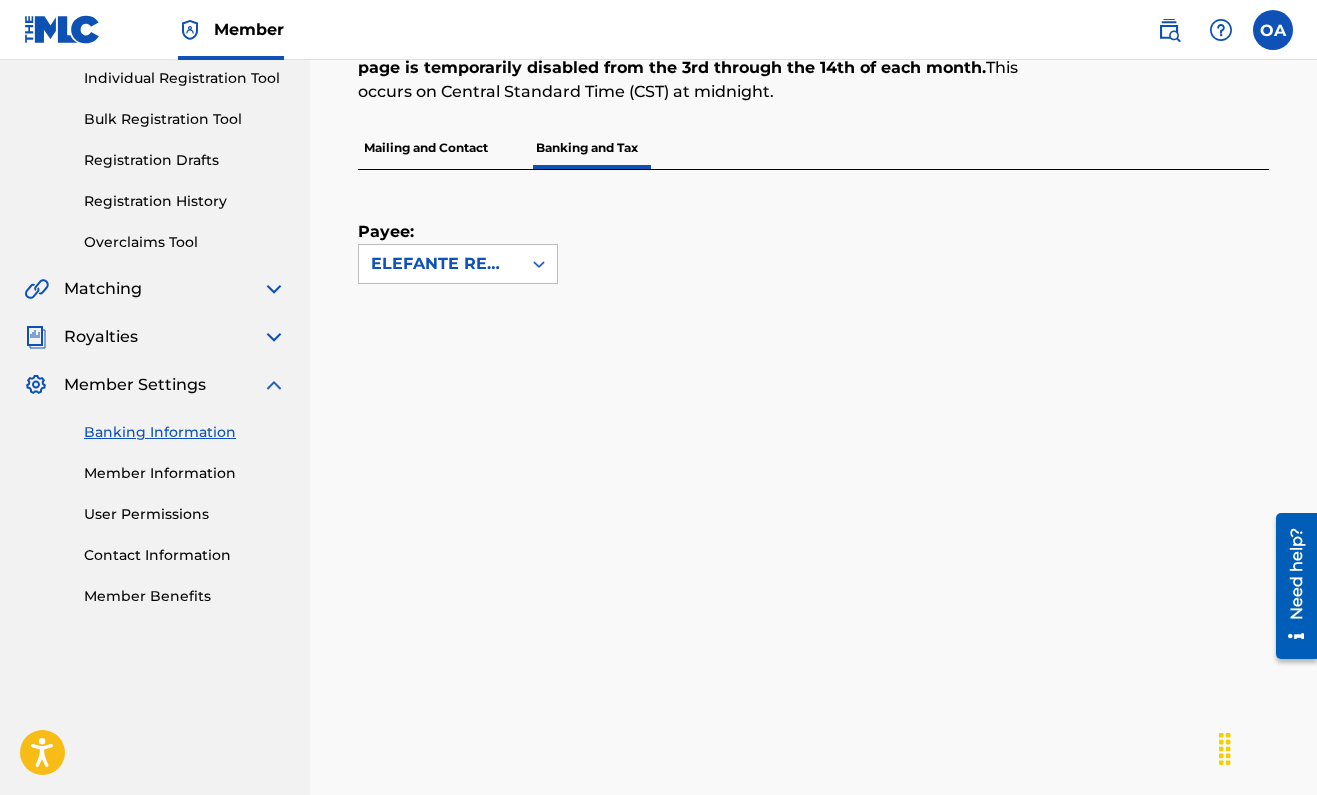 click on "Mailing and Contact" at bounding box center [426, 148] 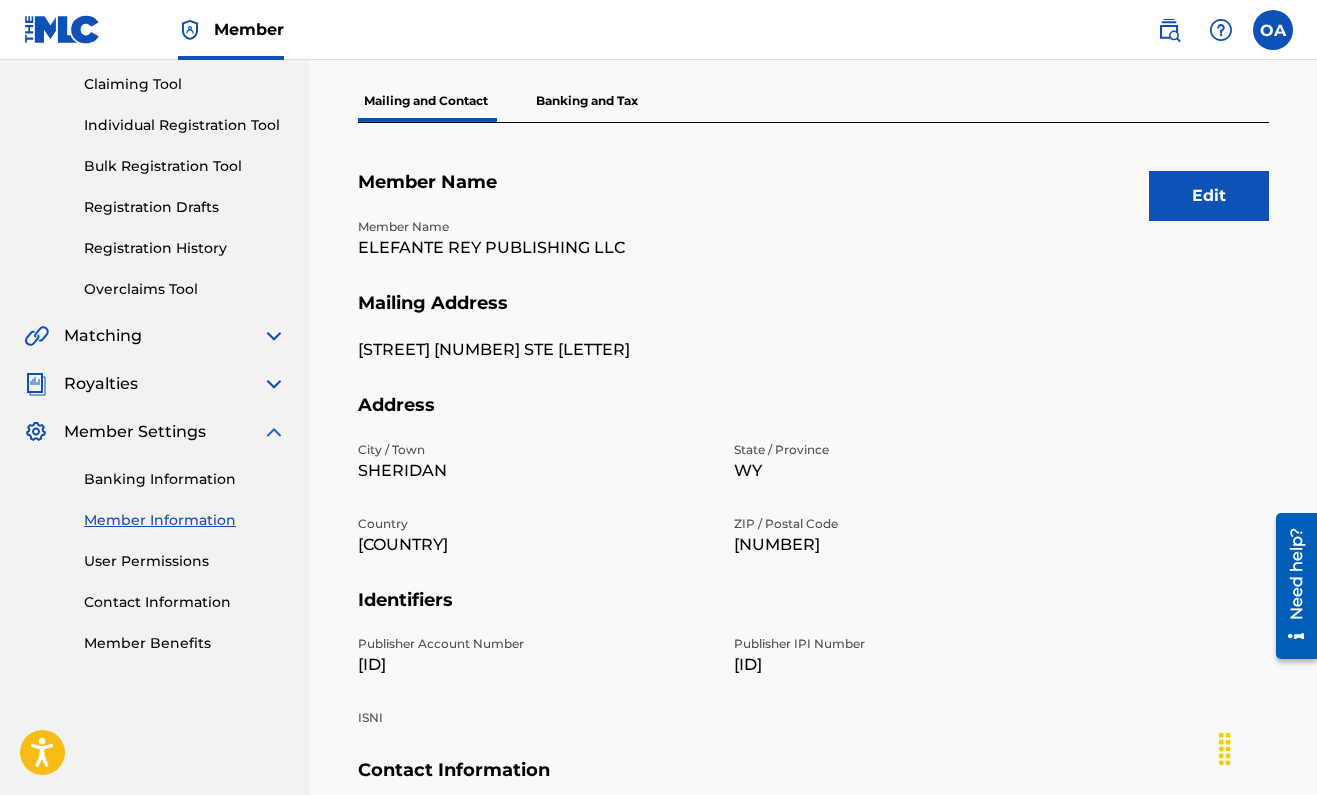 scroll, scrollTop: 206, scrollLeft: 0, axis: vertical 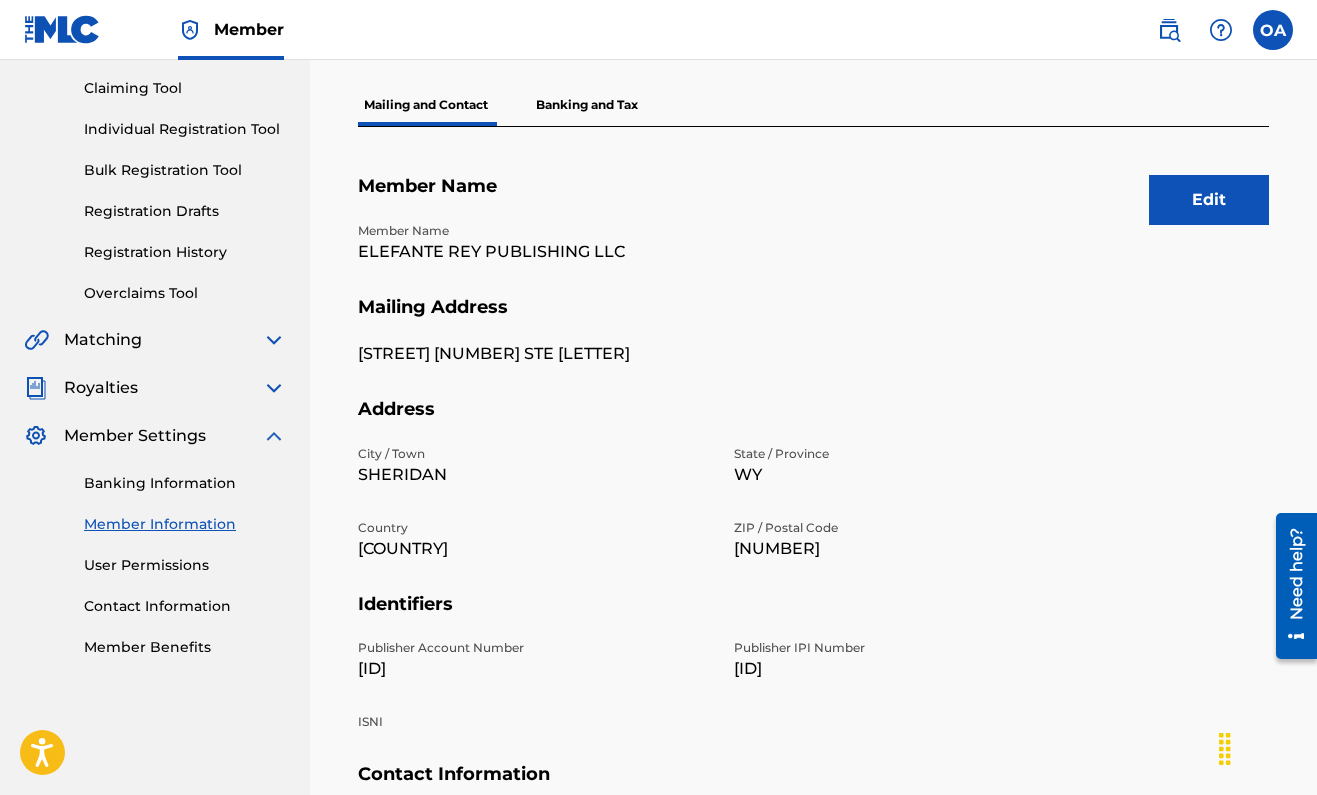 click on "Banking Information" at bounding box center [185, 483] 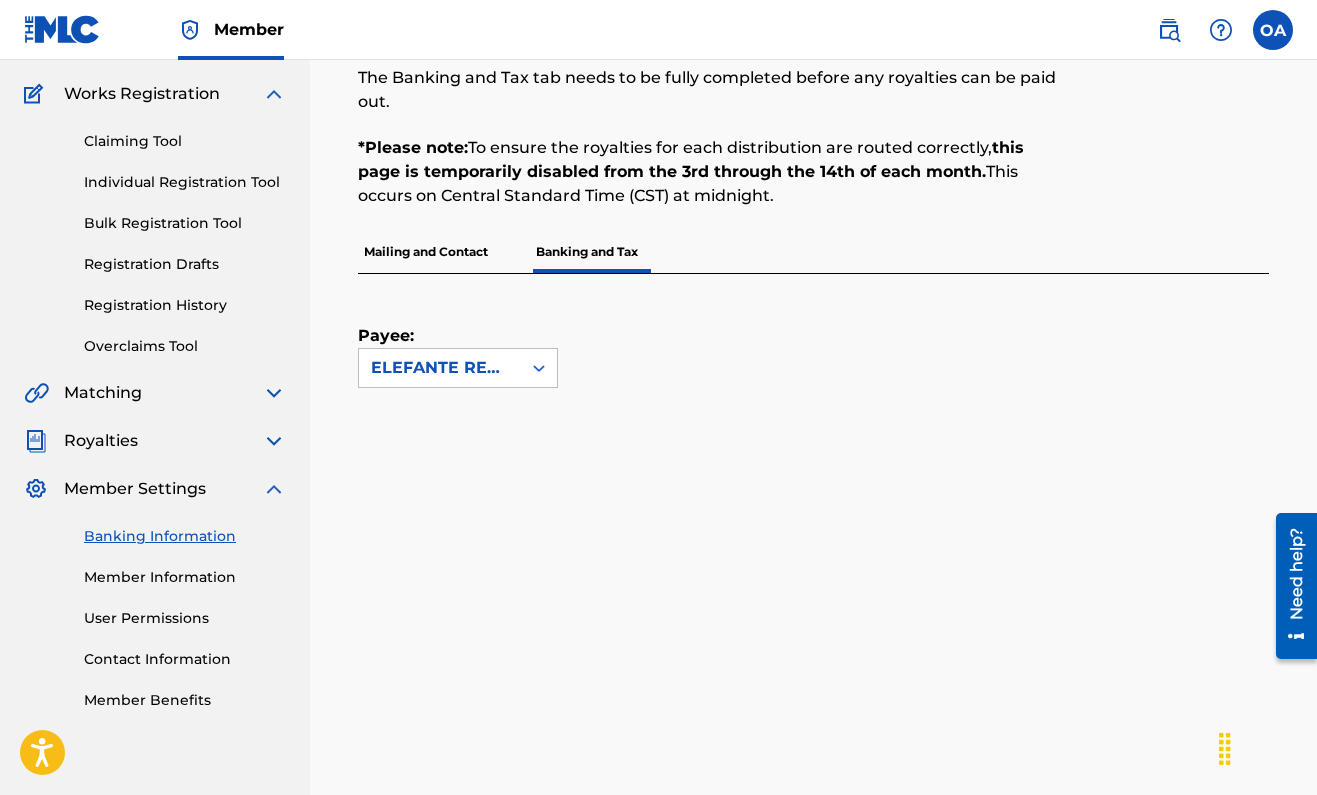 scroll, scrollTop: 152, scrollLeft: 0, axis: vertical 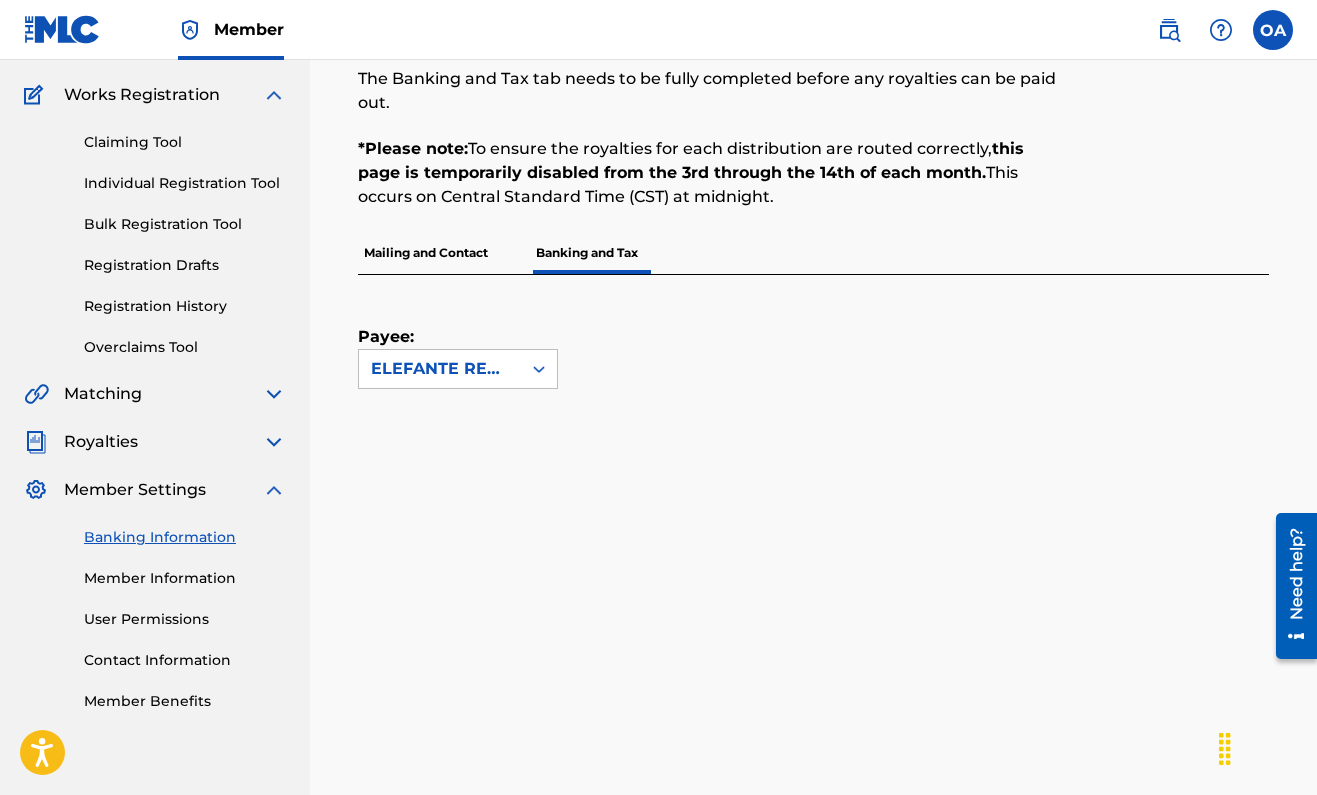 click on "Banking Information Member Information User Permissions Contact Information Member Benefits" at bounding box center (155, 607) 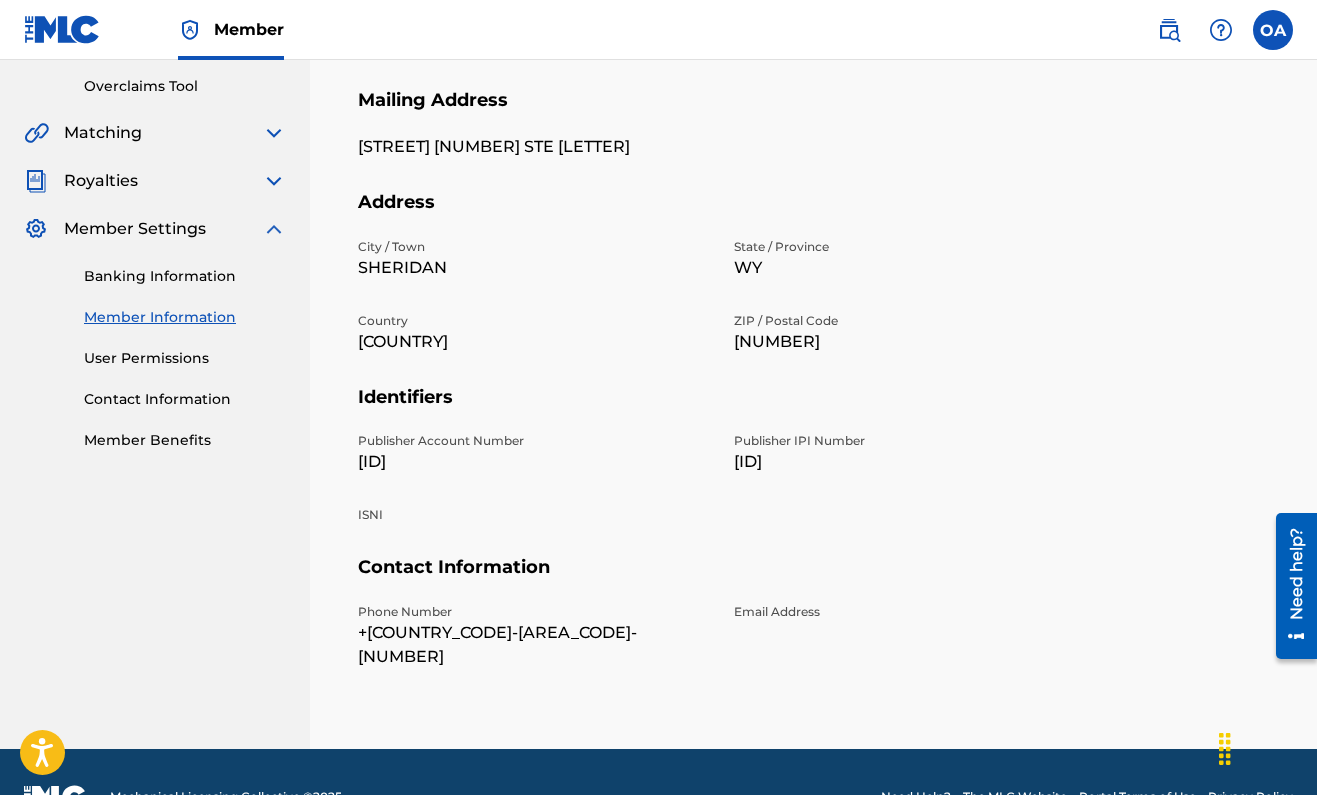 scroll, scrollTop: 412, scrollLeft: 0, axis: vertical 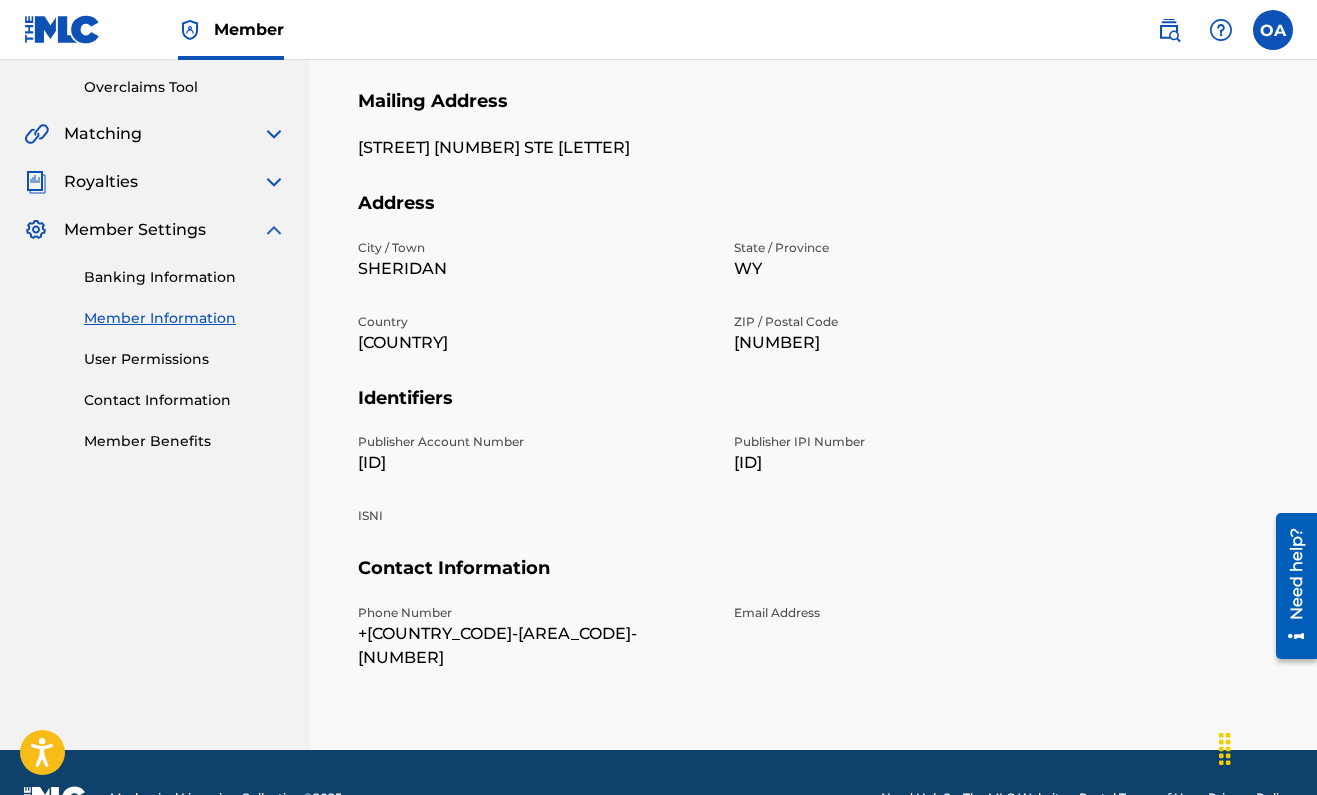 click on "User Permissions" at bounding box center [185, 359] 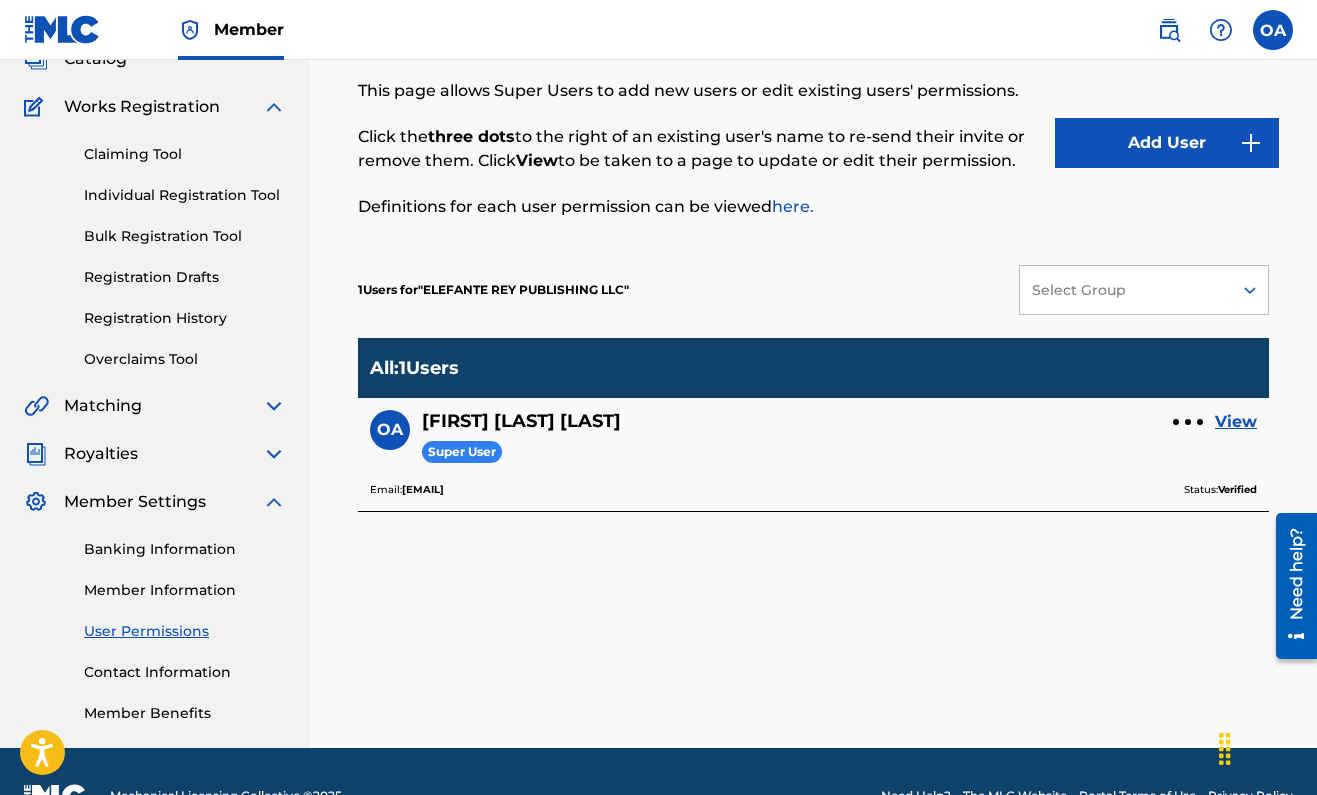 scroll, scrollTop: 150, scrollLeft: 0, axis: vertical 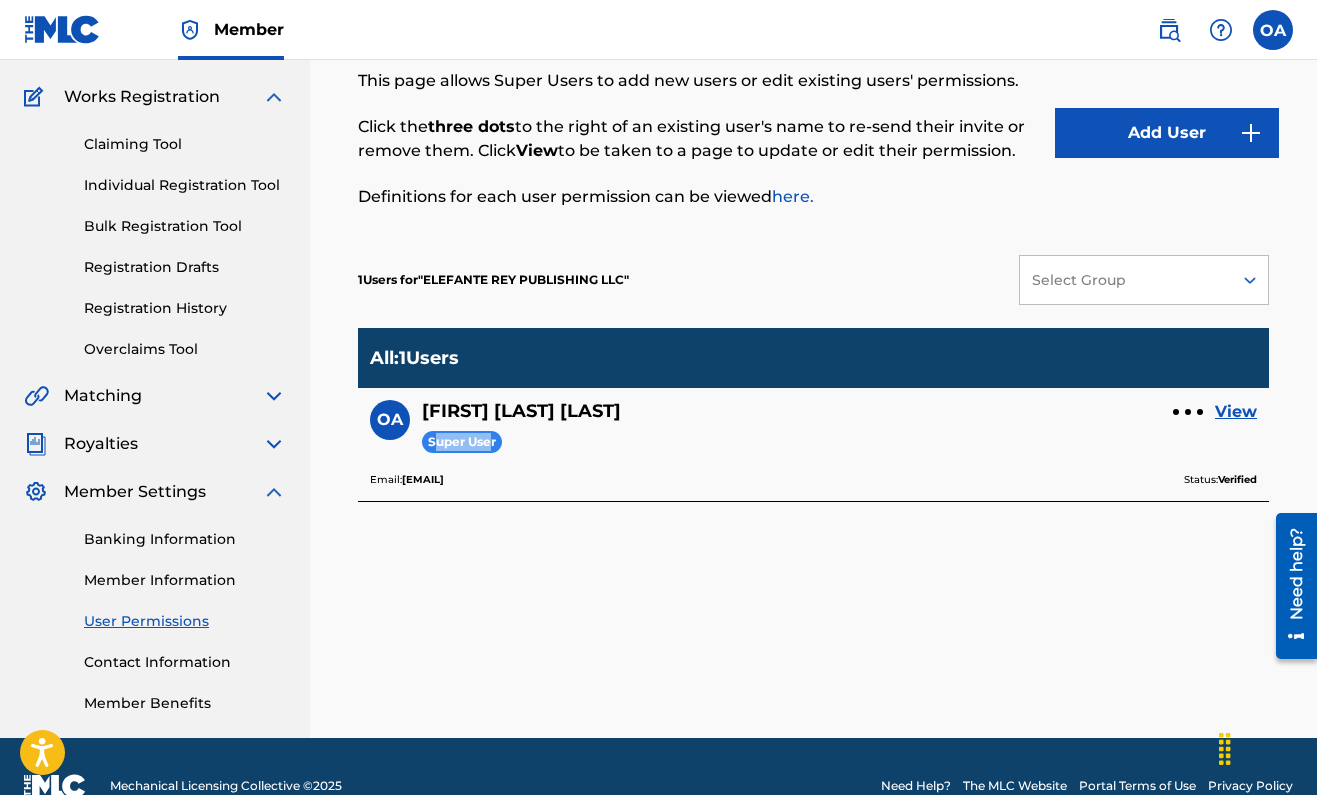 drag, startPoint x: 491, startPoint y: 437, endPoint x: 434, endPoint y: 434, distance: 57.07889 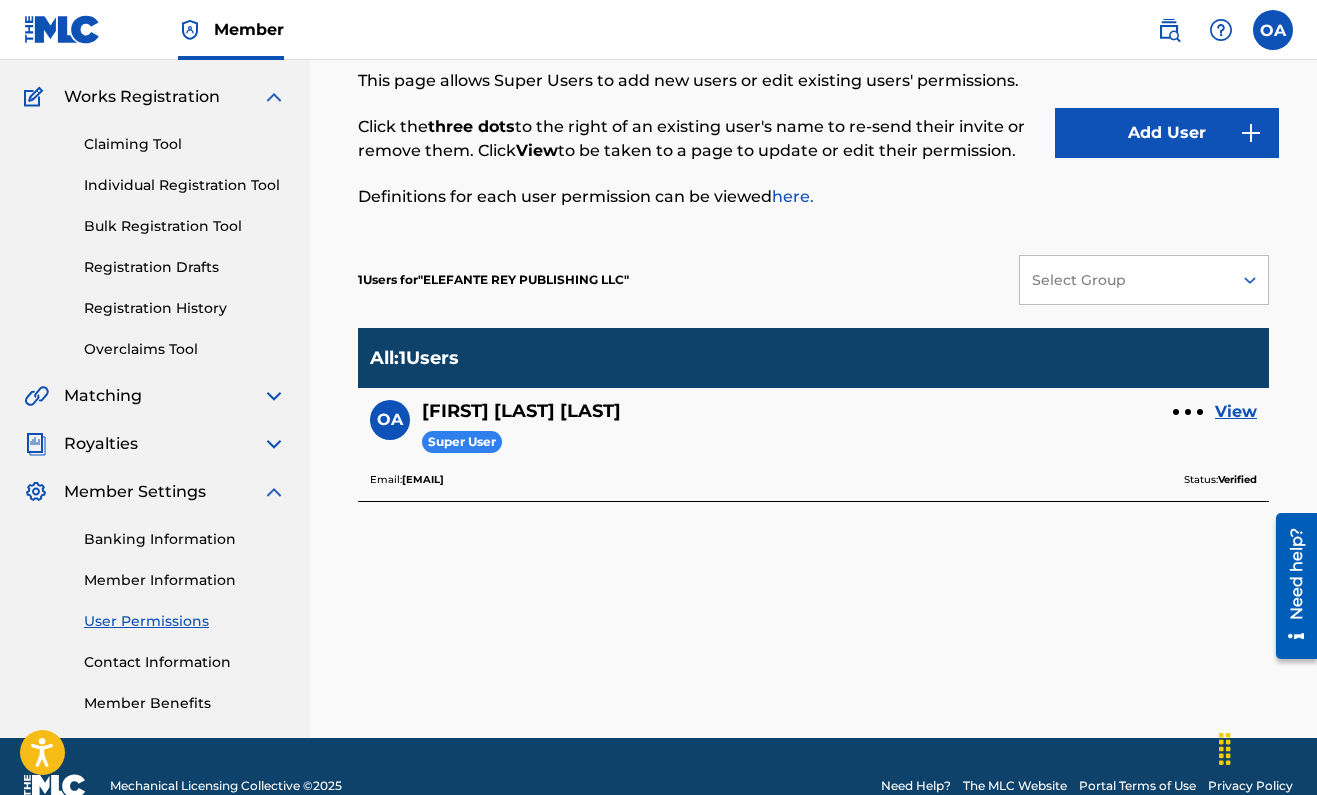 click on "[FIRST] [LAST] [LAST] [ROLE]" at bounding box center (813, 435) 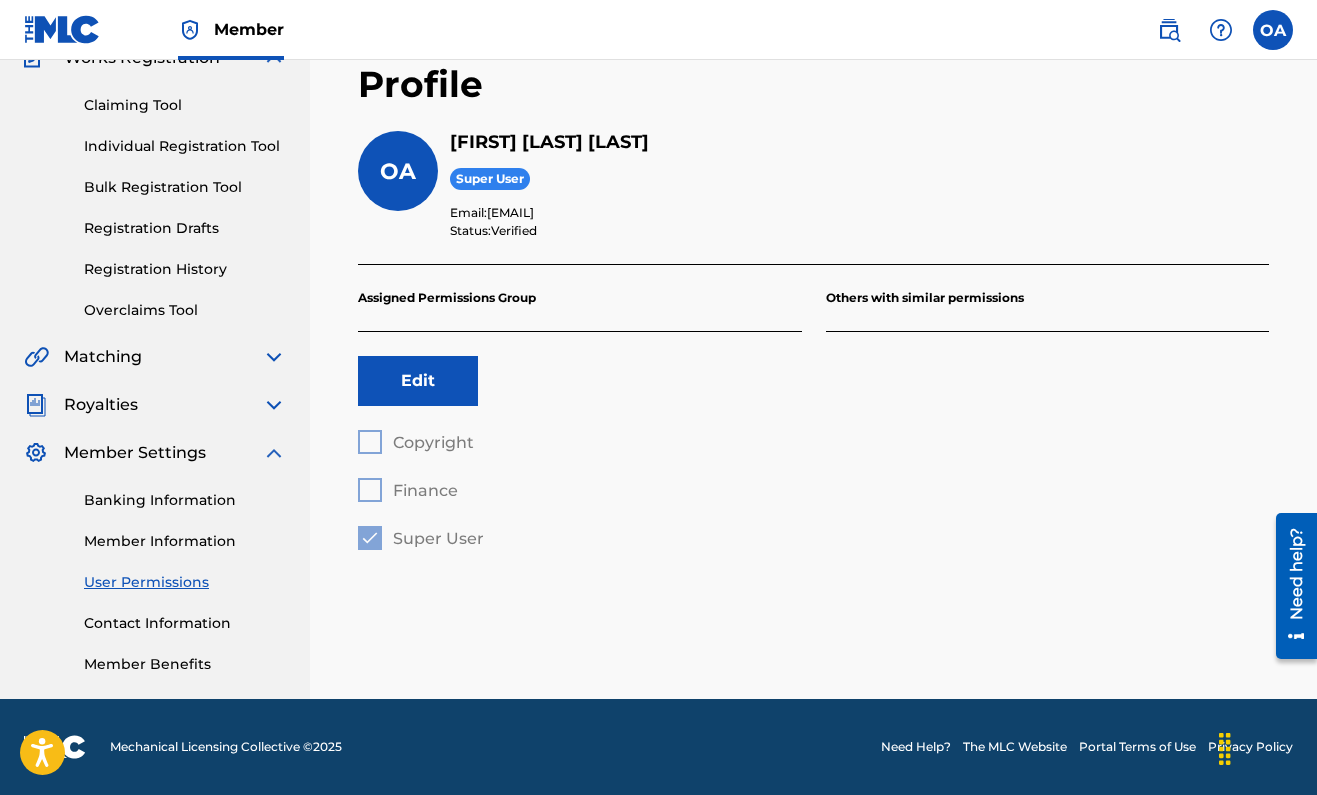 scroll, scrollTop: 189, scrollLeft: 0, axis: vertical 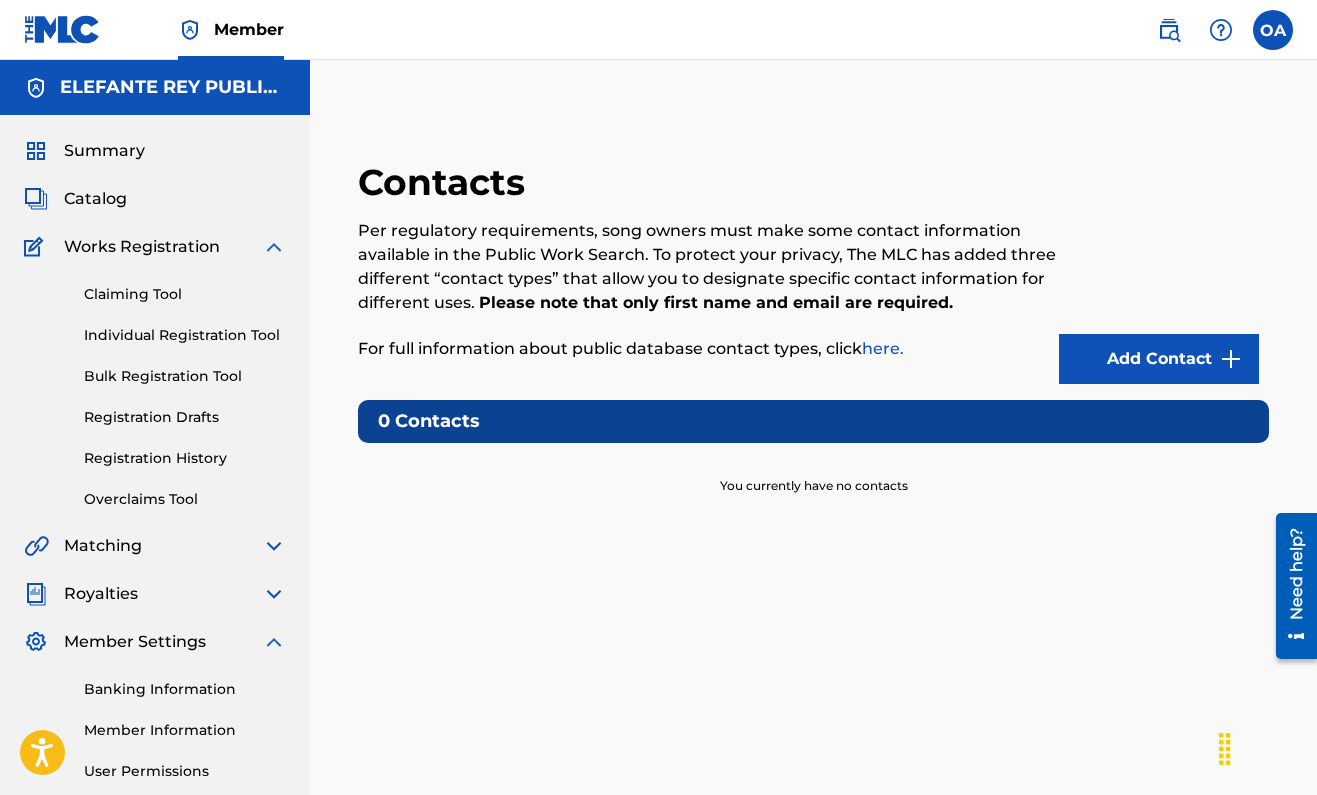click on "Add Contact" at bounding box center [1159, 359] 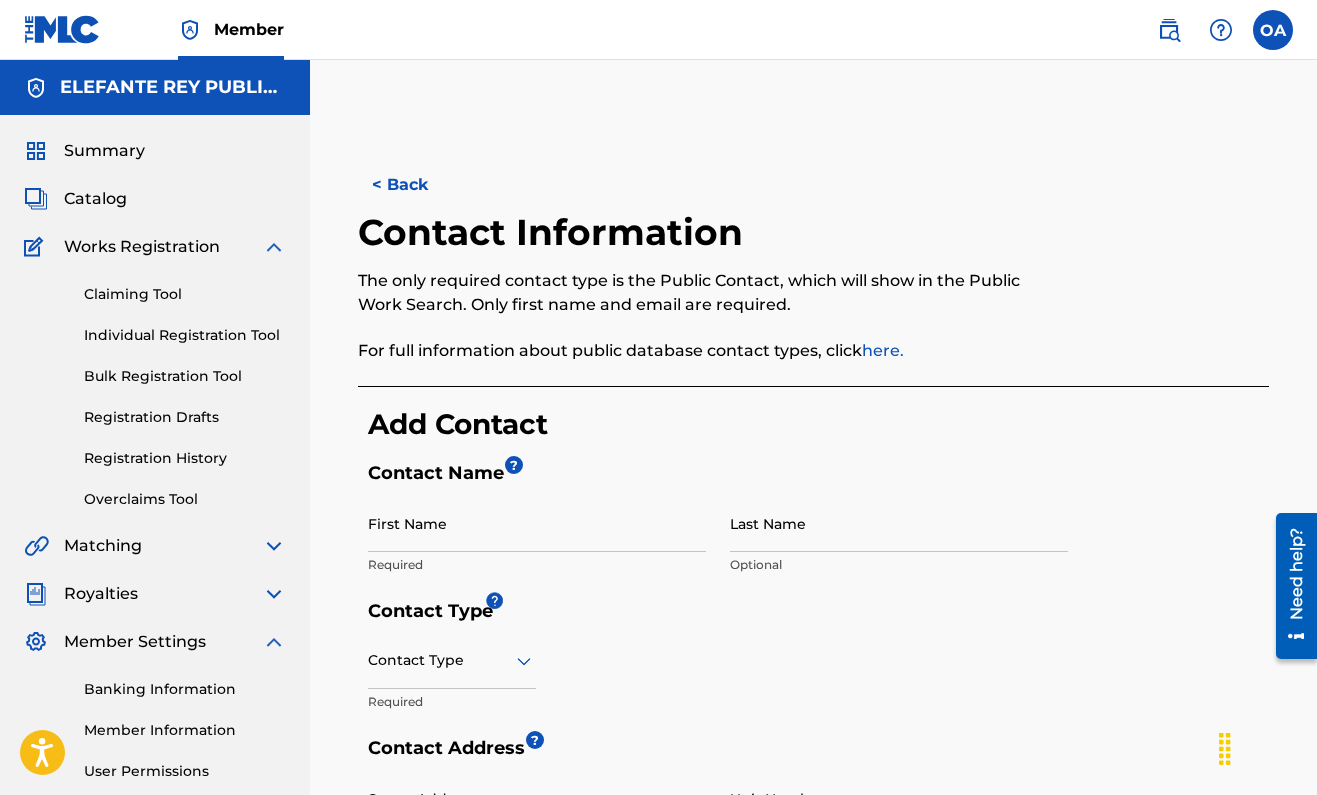 scroll, scrollTop: 0, scrollLeft: 0, axis: both 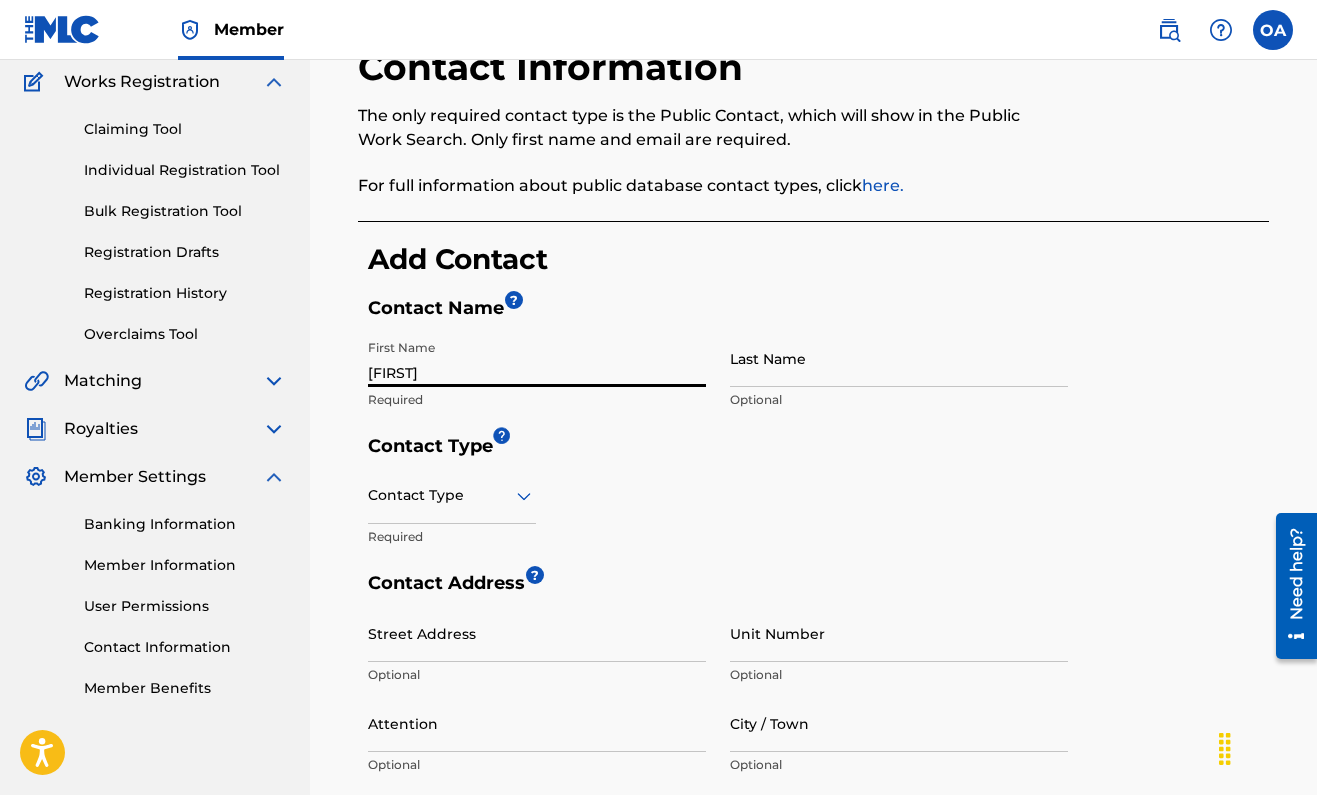 type on "[FIRST]" 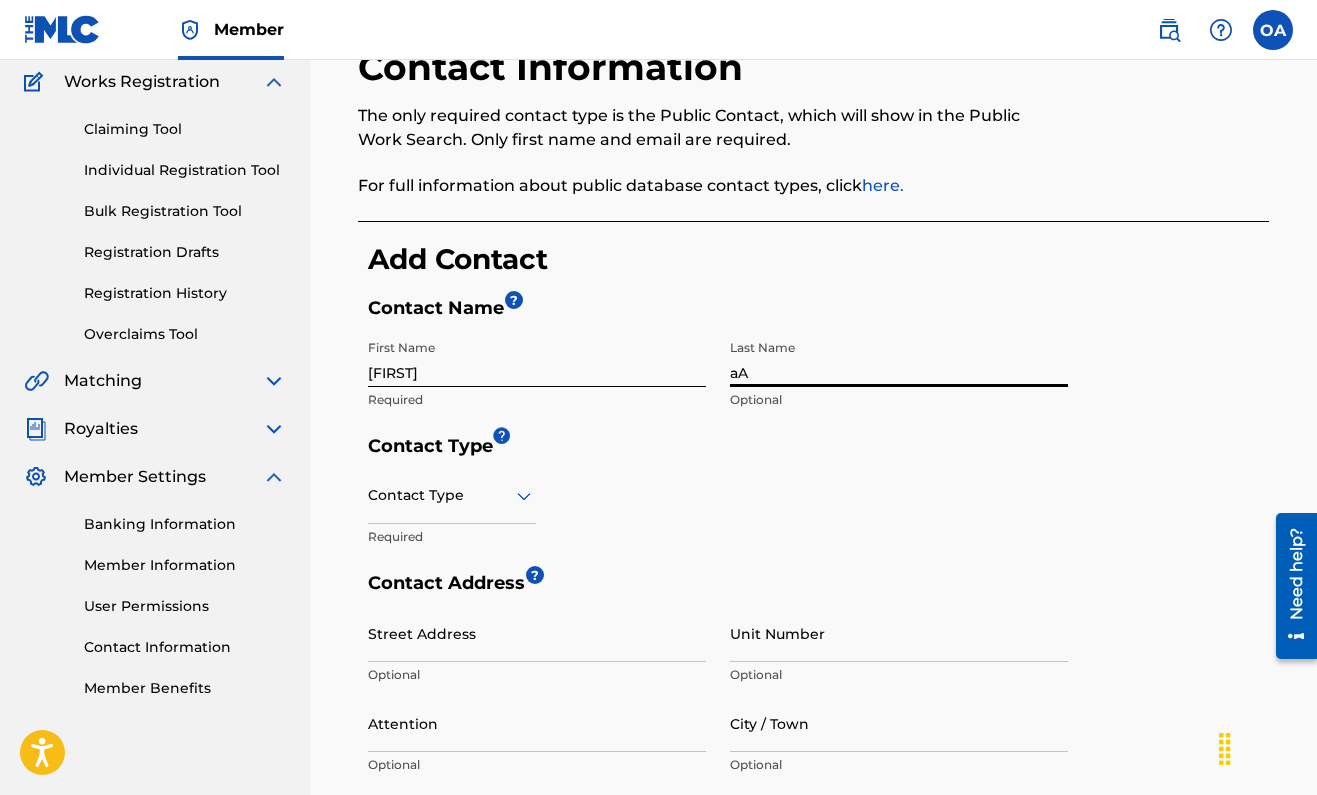 type on "a" 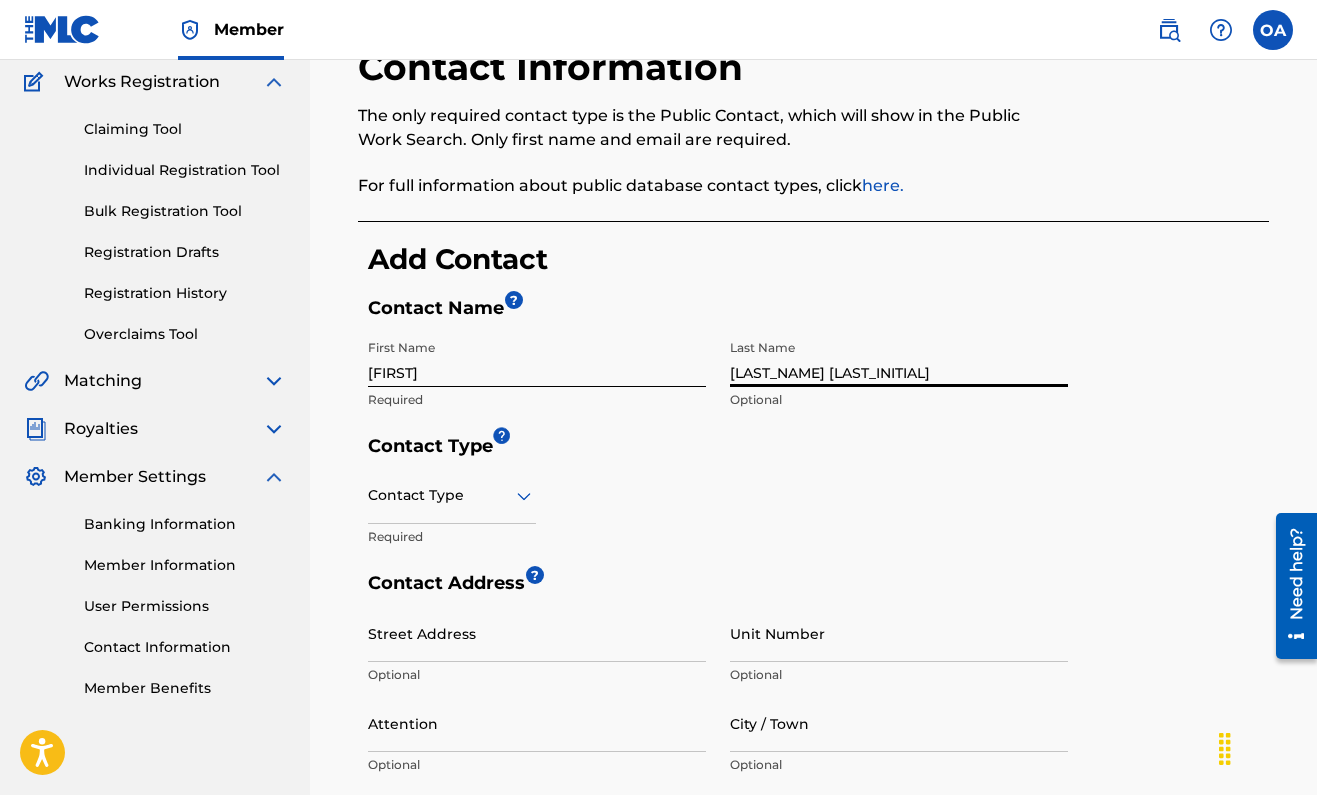 type on "[LAST_NAME] [LAST_INITIAL]" 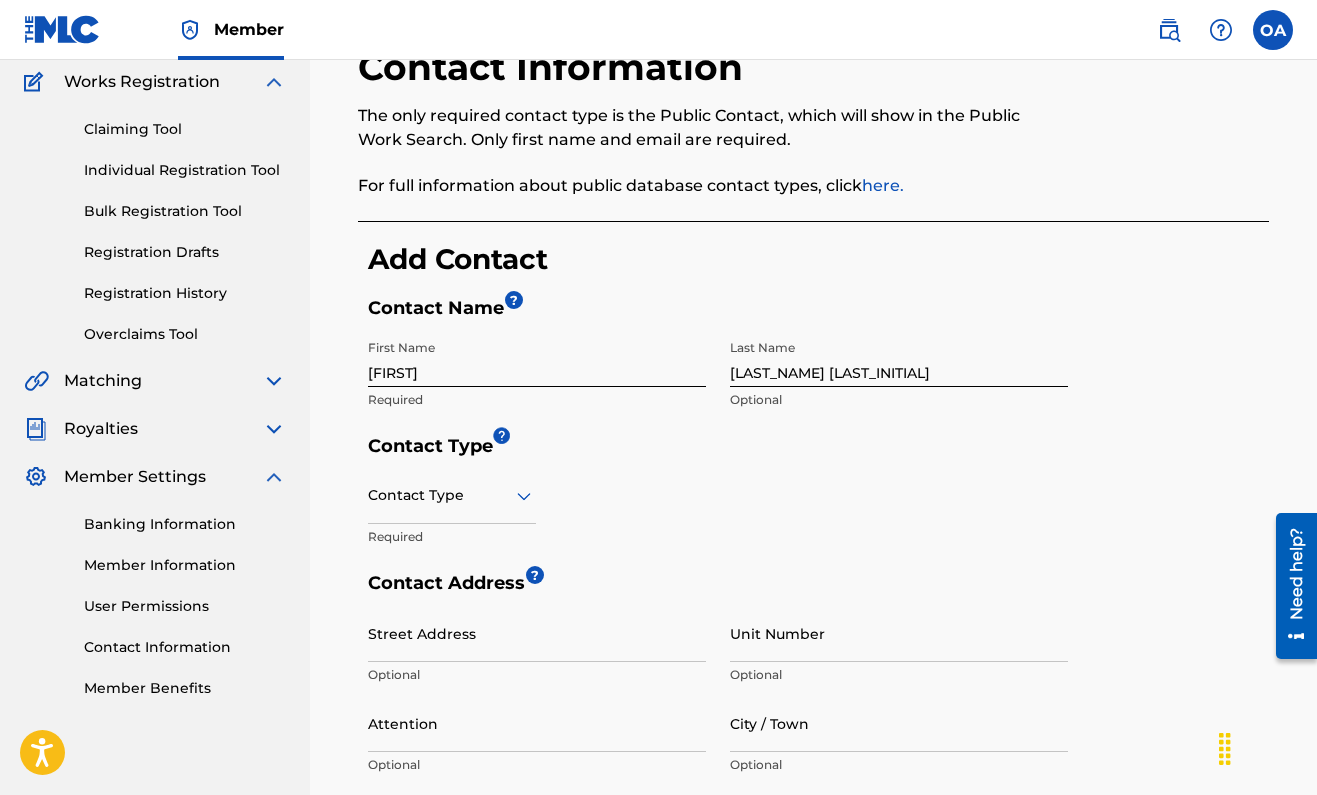 click on "Contact Name ? First Name [FIRST] Required Last Name [LAST] Optional Contact Type Contact Type Required Contact Address ? Street Address Optional Unit Number Optional Attention Optional City / Town Optional Country Optional State / Province Optional ZIP / Postal Code Optional Contact Information ? Phone Number Country Optional Area Number Email Address Required Cancel Save" at bounding box center [818, 752] 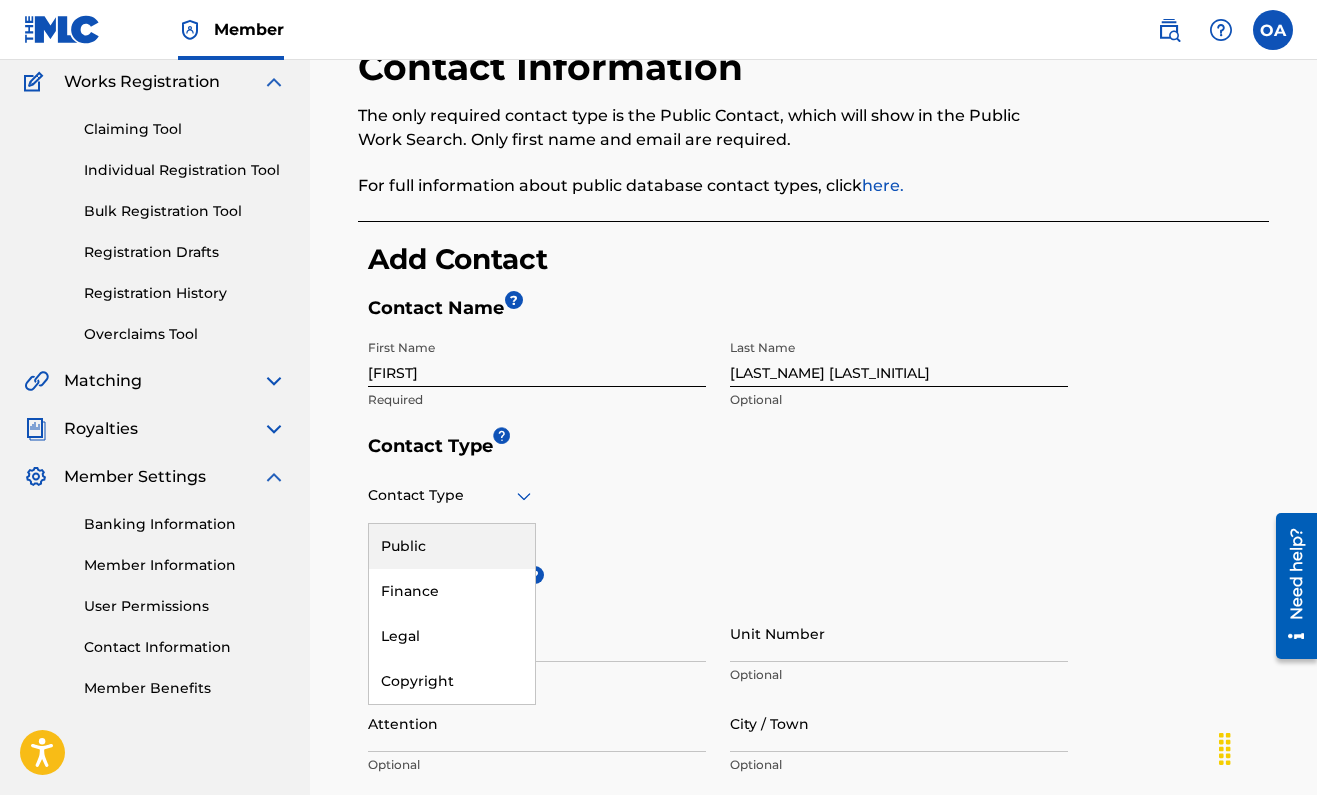 click on "Public" at bounding box center [452, 546] 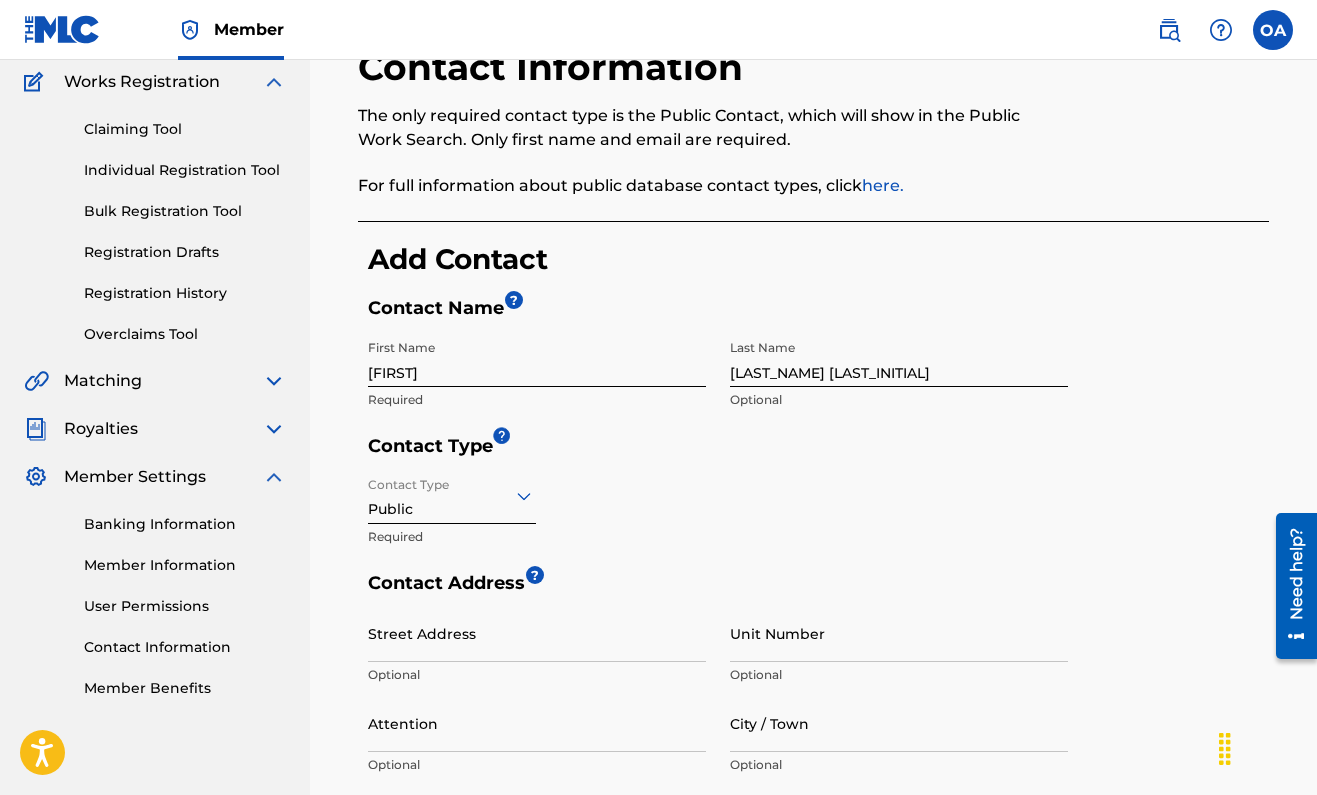 click on "[CONTACT_TYPE] [REQUIRED]" at bounding box center (718, 519) 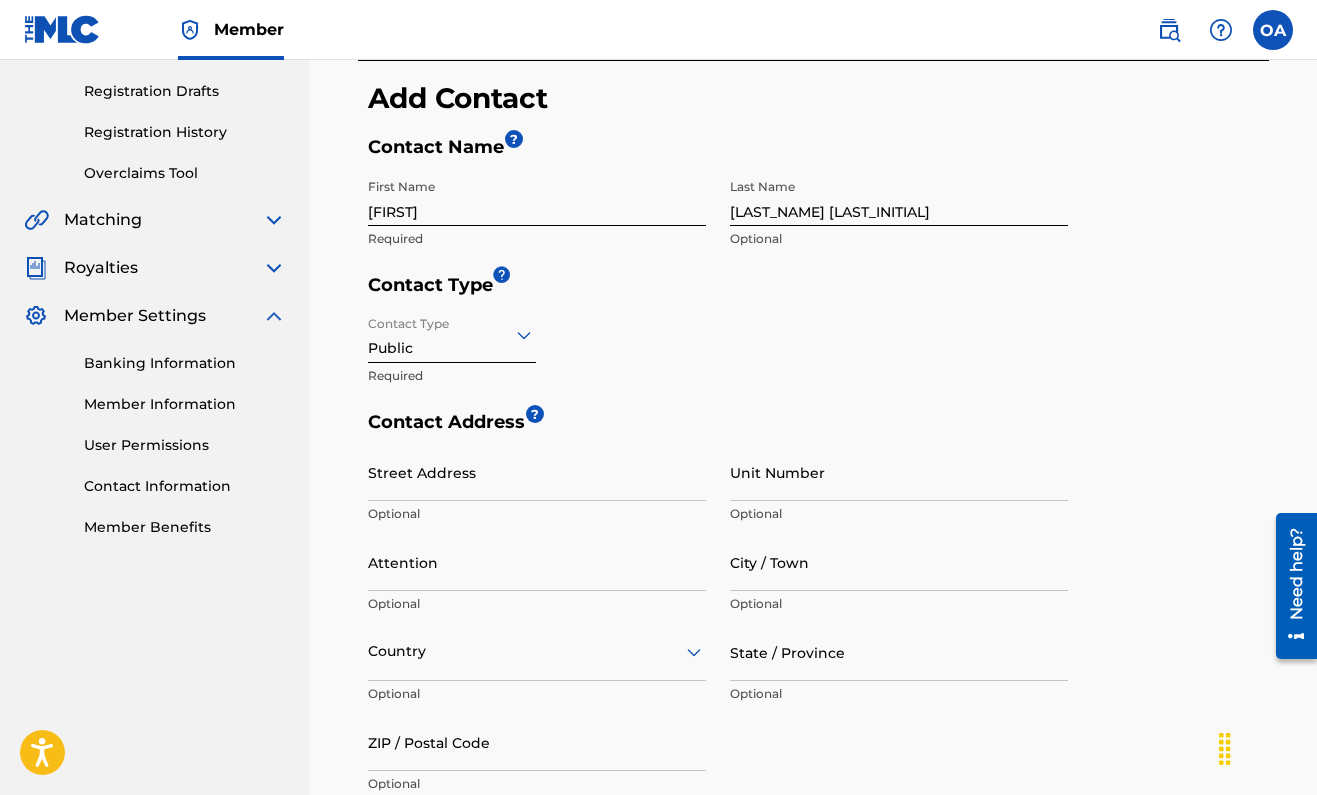 scroll, scrollTop: 381, scrollLeft: 0, axis: vertical 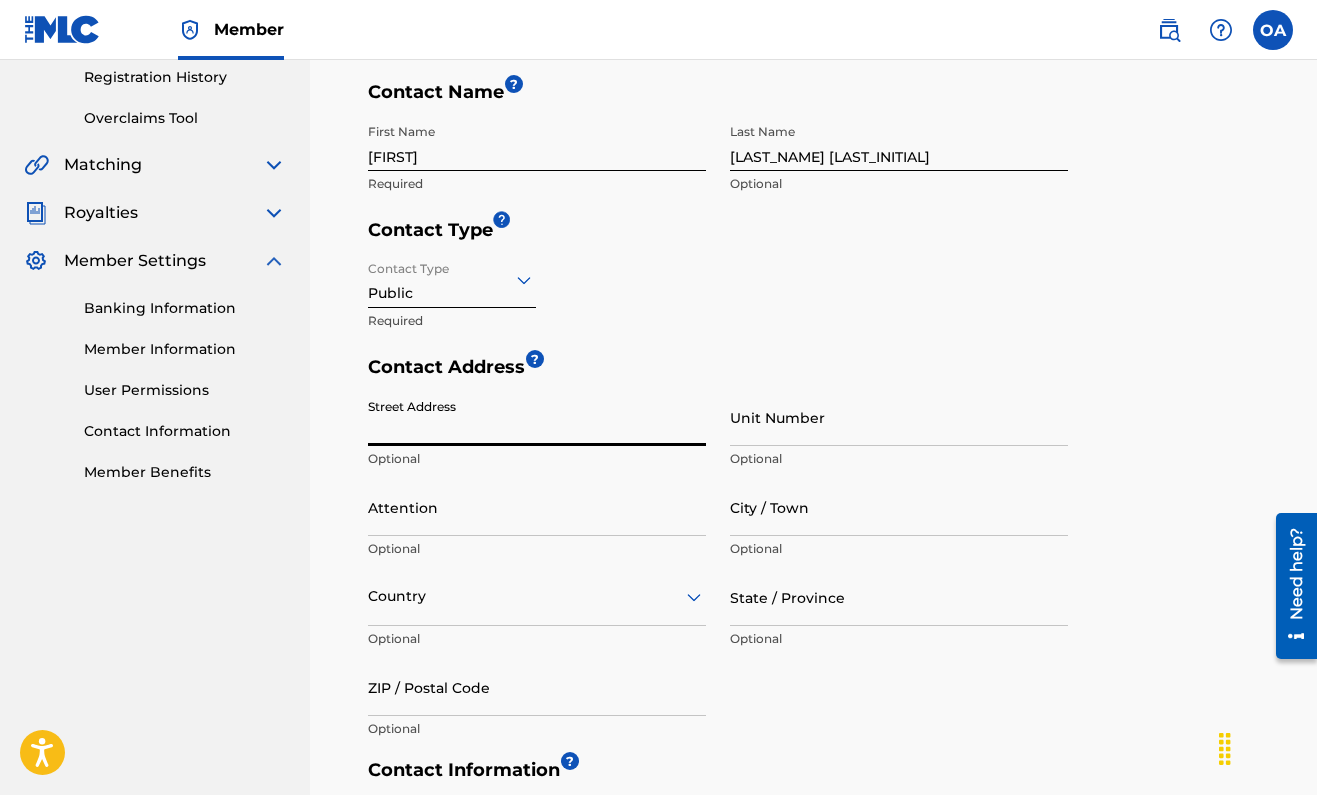 type on "d" 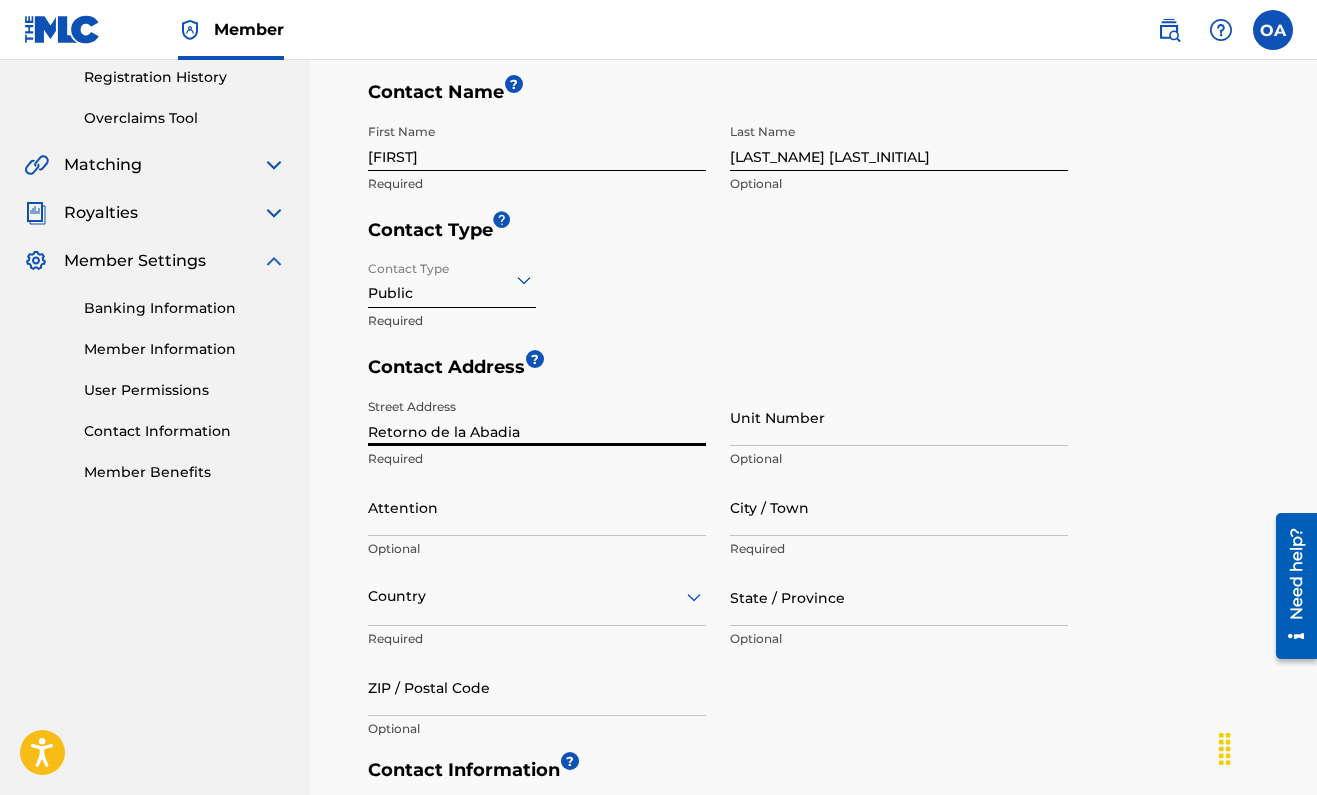 type on "Retorno de la Abadia" 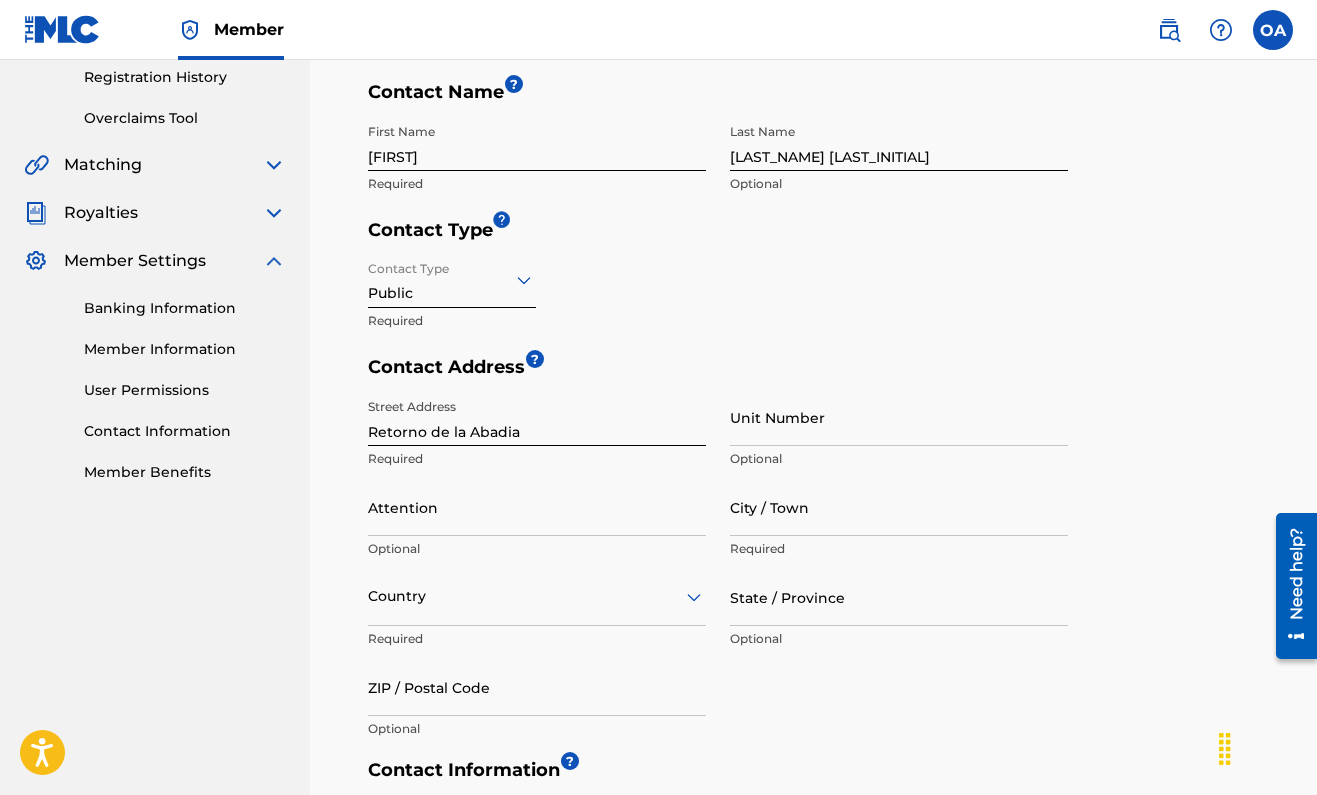 click on "[CONTACT_TYPE] [REQUIRED]" at bounding box center (718, 303) 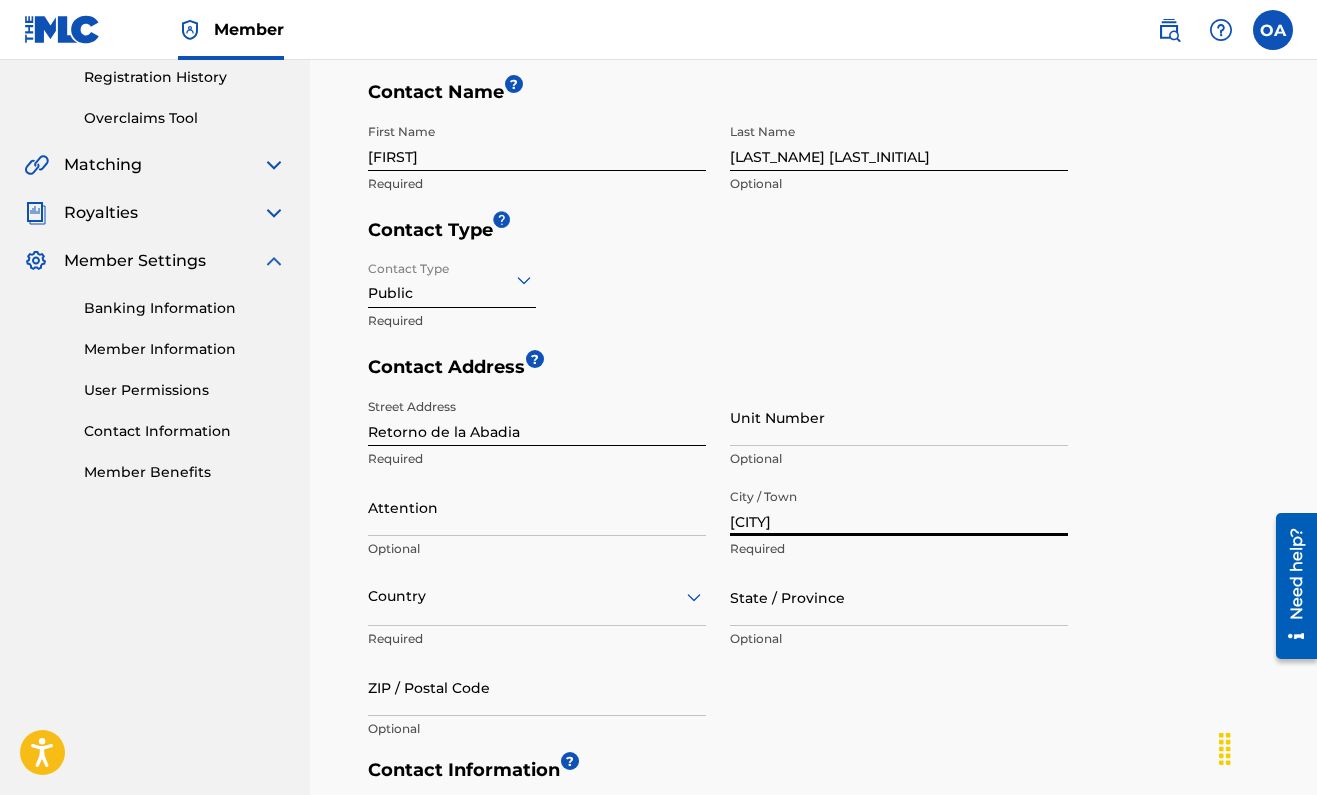 type on "[CITY]" 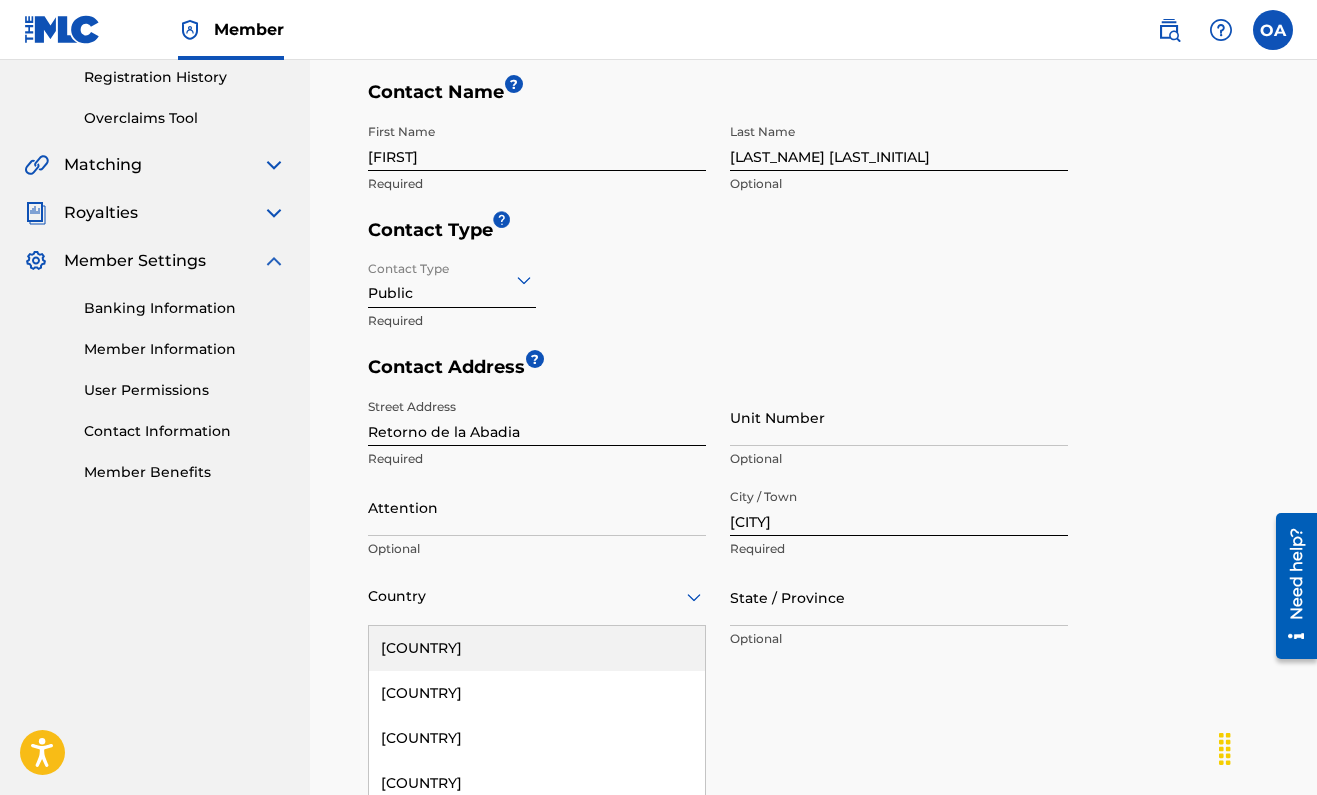 scroll, scrollTop: 511, scrollLeft: 0, axis: vertical 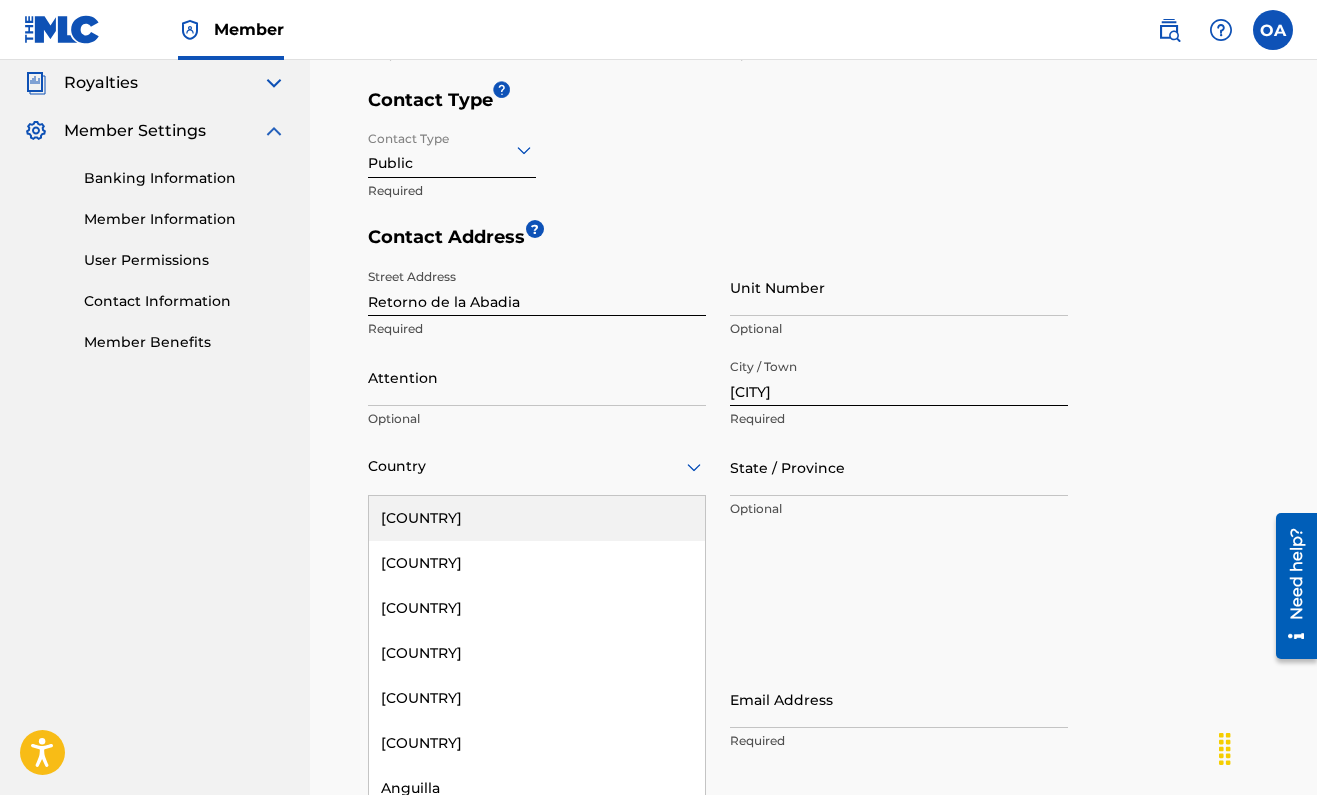 click on "[COUNTRY], 1 of 223. 223 results available. Use Up and Down to choose options, press Enter to select the currently focused option, press Escape to exit the menu, press Tab to select the option and exit the menu. Country [COUNTRY] Afghanistan Albania Algeria Andorra Angola Anguilla Antigua and Barbuda Argentina Armenia Aruba Australia Austria Azerbaijan Bahamas Bahrain Bangladesh Barbados Belarus Belgium Belize Benin Bermuda Bhutan Bolivia Bosnia and Herzegovina Botswana Brazil Brunei Darussalam Bulgaria Burkina Faso Burundi Cambodia Cameroon Canada Cape Verde Cayman Islands Central African Republic Chad Chile China Colombia Comoros Congo Congo, the Democratic Republic of the Cook Islands Costa Rica Cote D'Ivoire Croatia Cuba Cyprus Czech Republic Denmark Djibouti Dominica Dominican Republic Ecuador Egypt El Salvador Equatorial Guinea Eritrea Estonia Ethiopia Falkland Islands (Malvinas) Faroe Islands Fiji Finland France French Guiana French Polynesia Gabon Gambia Georgia Germany Ghana Gibraltar Greece" at bounding box center (537, 467) 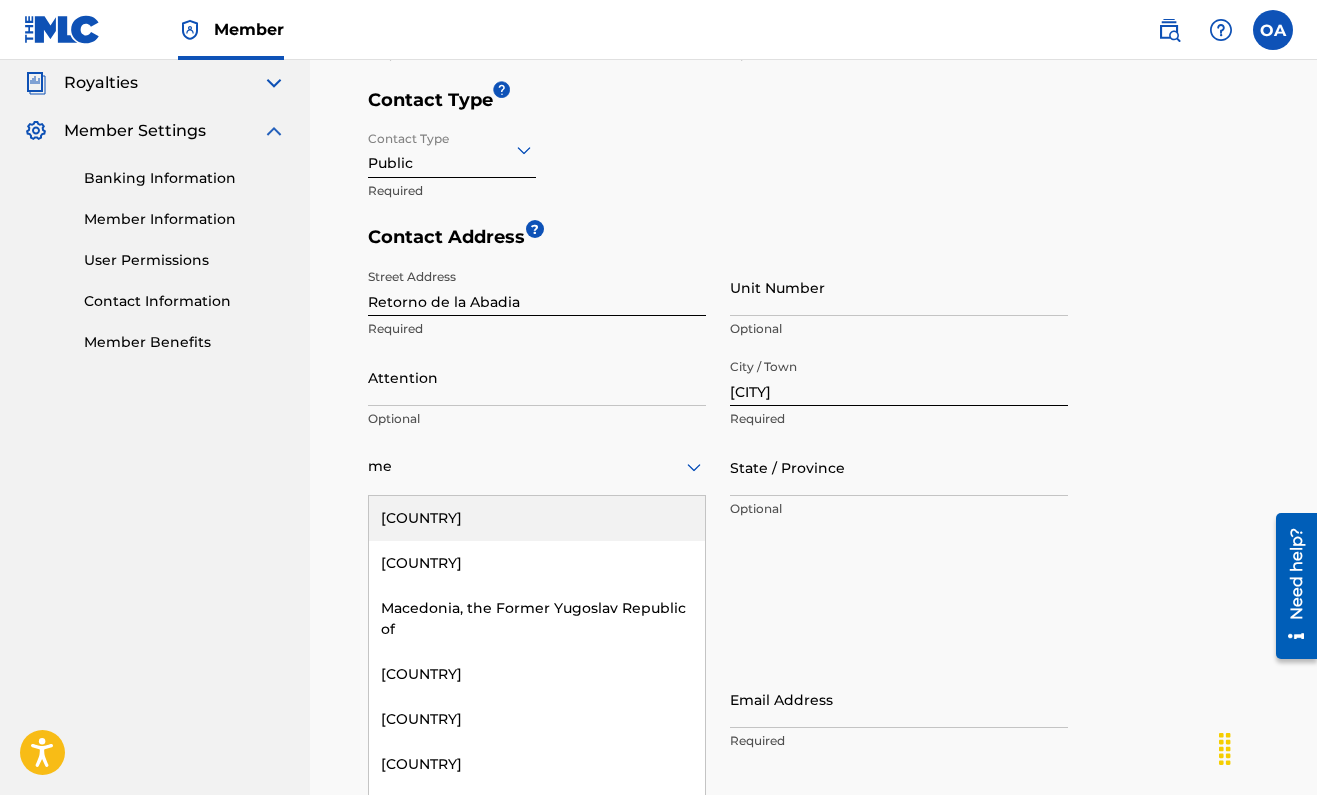 type on "mex" 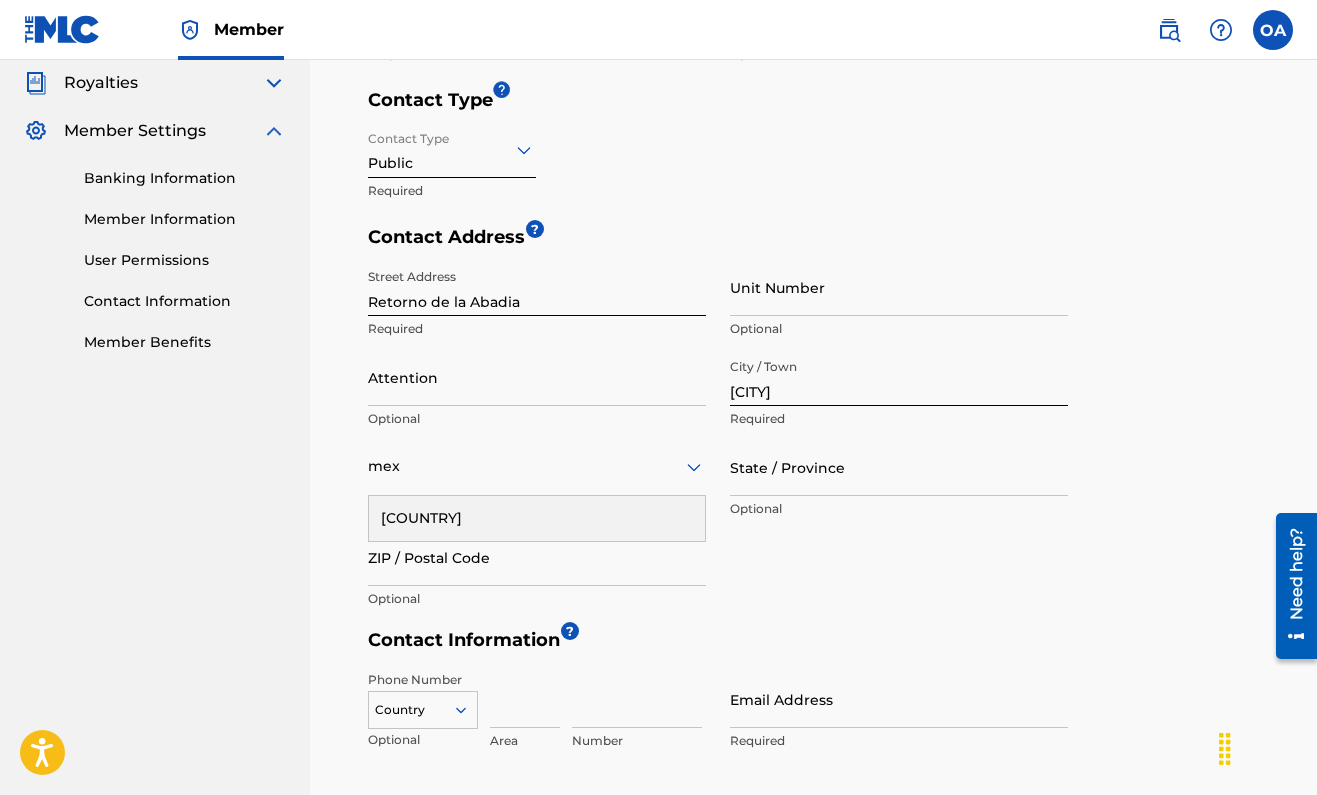 click on "[COUNTRY]" at bounding box center (537, 518) 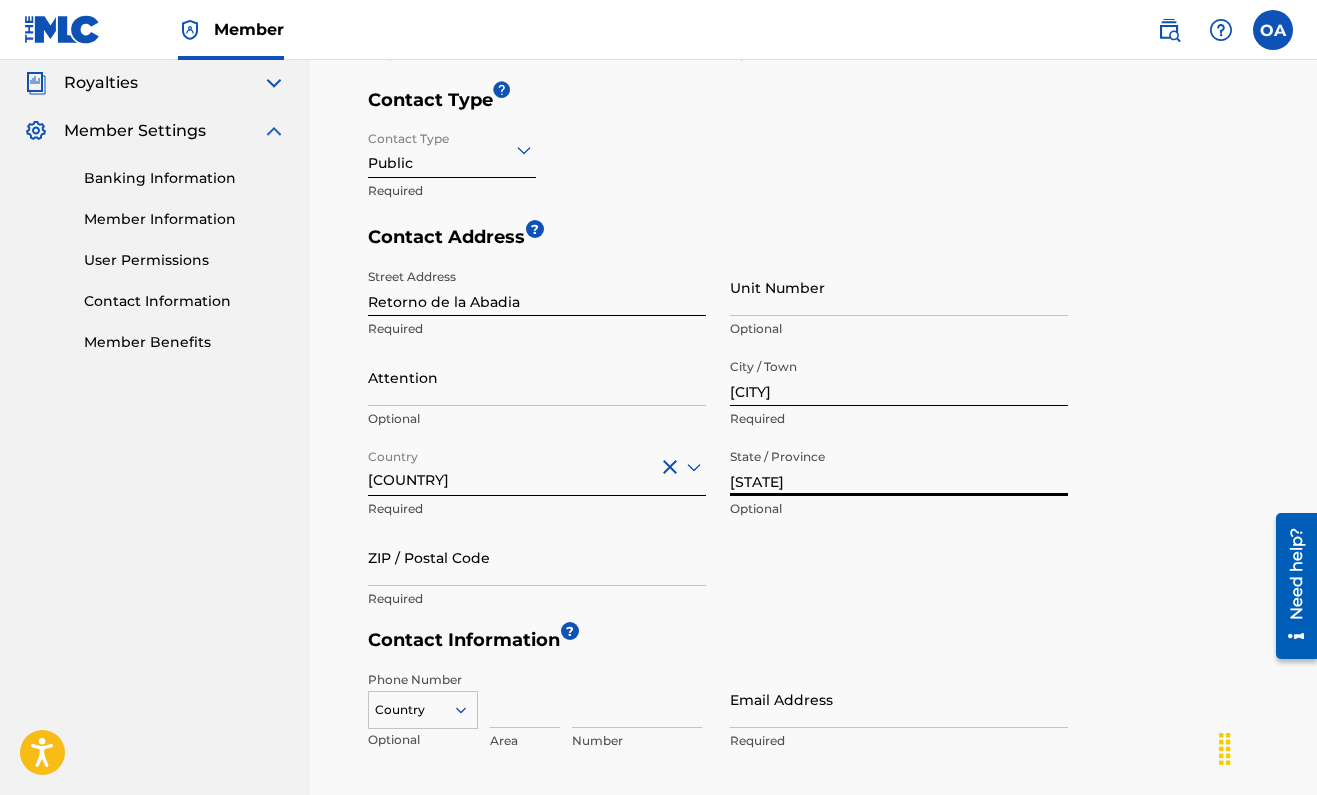 type on "[STATE]" 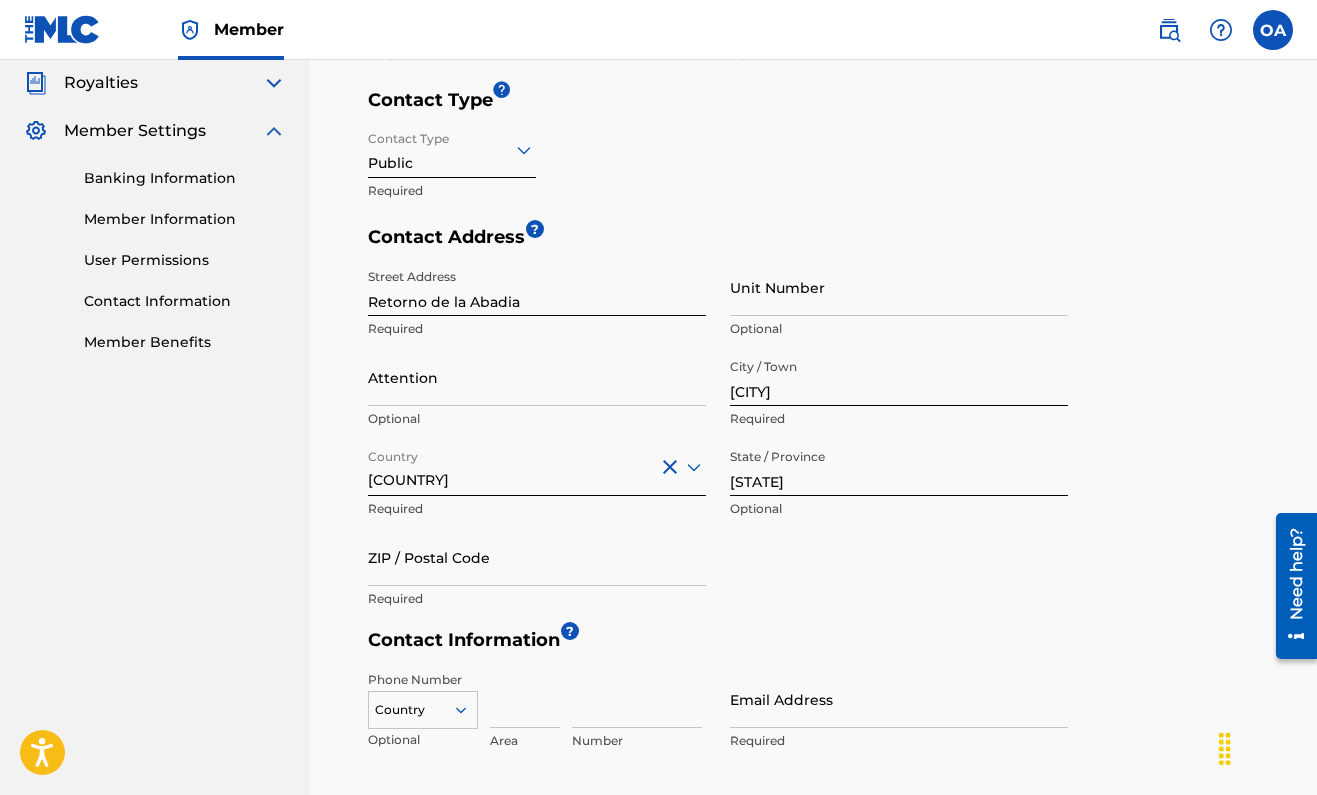 click on "Contact Address ? Street Address [STREET] [NUMBER] Required Unit Number Optional Attention Optional City / Town [CITY] Required Country [COUNTRY] Required State / Province [STATE] Optional ZIP / Postal Code Required" at bounding box center (818, 427) 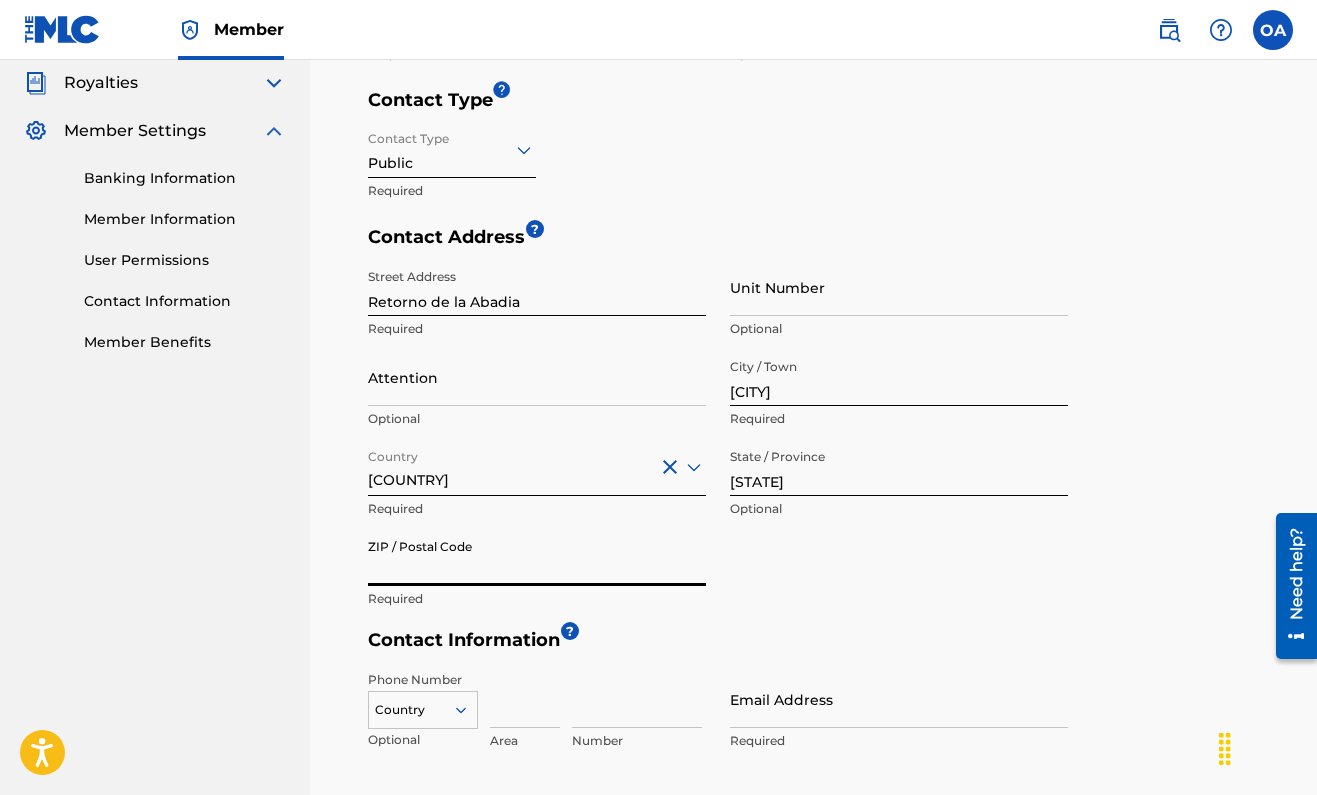 type on "[POSTAL_CODE]" 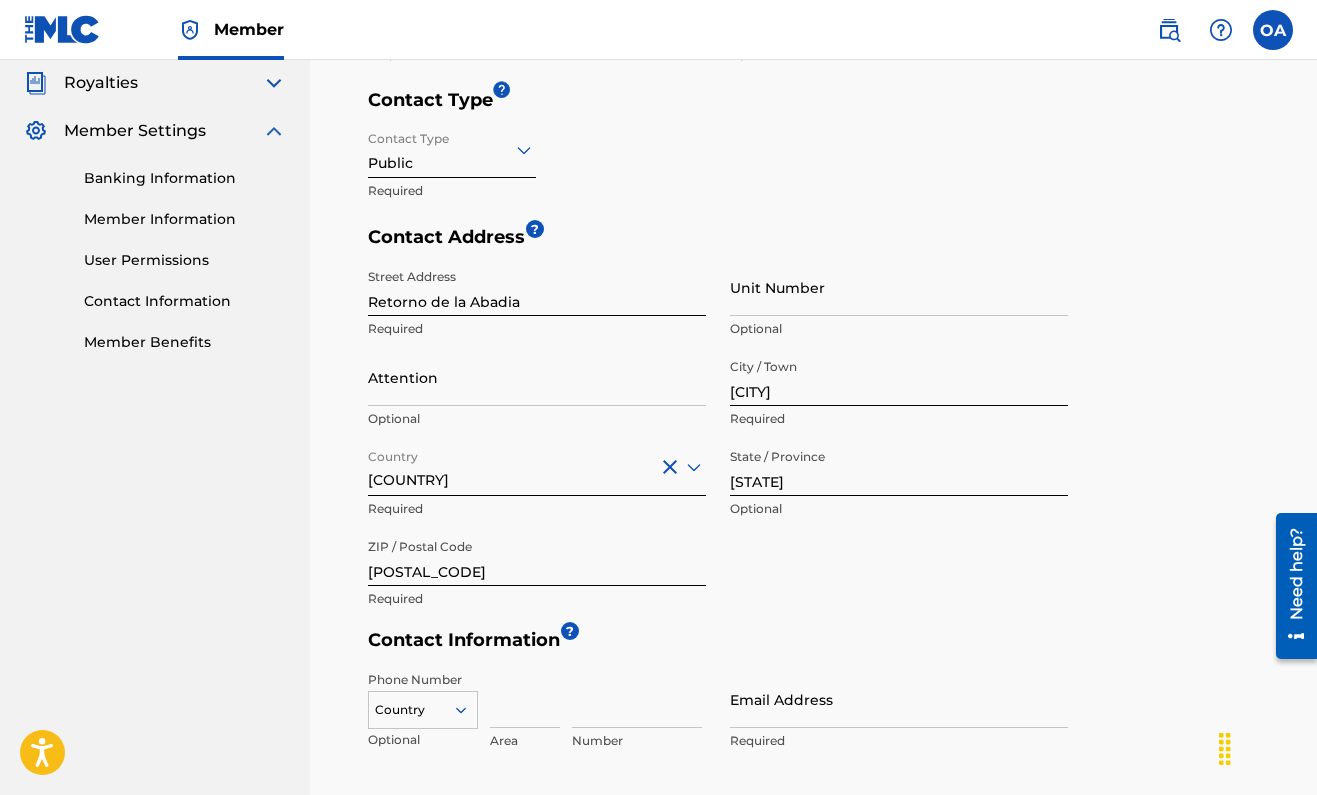 click on "Street Address [STREET] [NUMBER] Required Unit Number Optional Attention Optional City / Town [CITY] Required Country [COUNTRY] Required State / Province [STATE] Optional ZIP / Postal Code [POSTAL_CODE] Required" at bounding box center (718, 439) 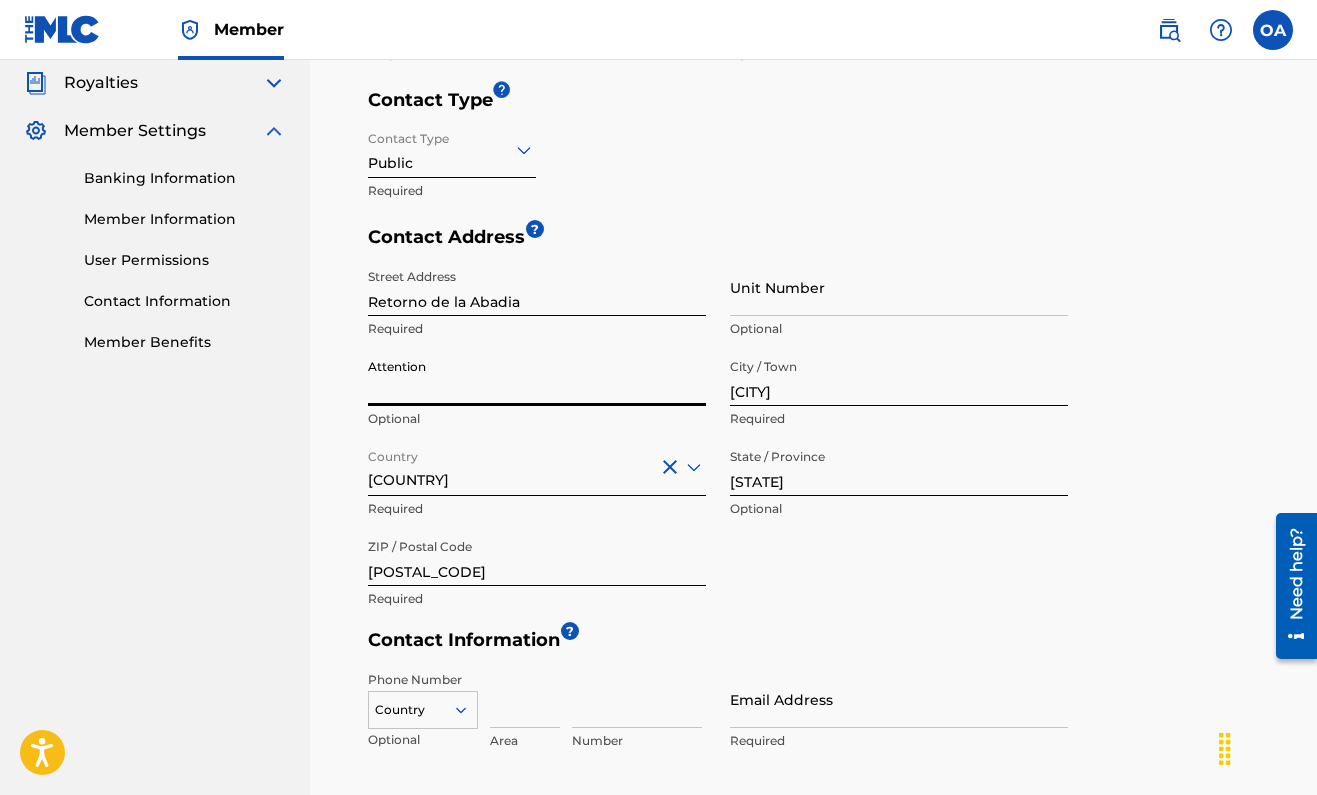 click on "Attention" at bounding box center [537, 377] 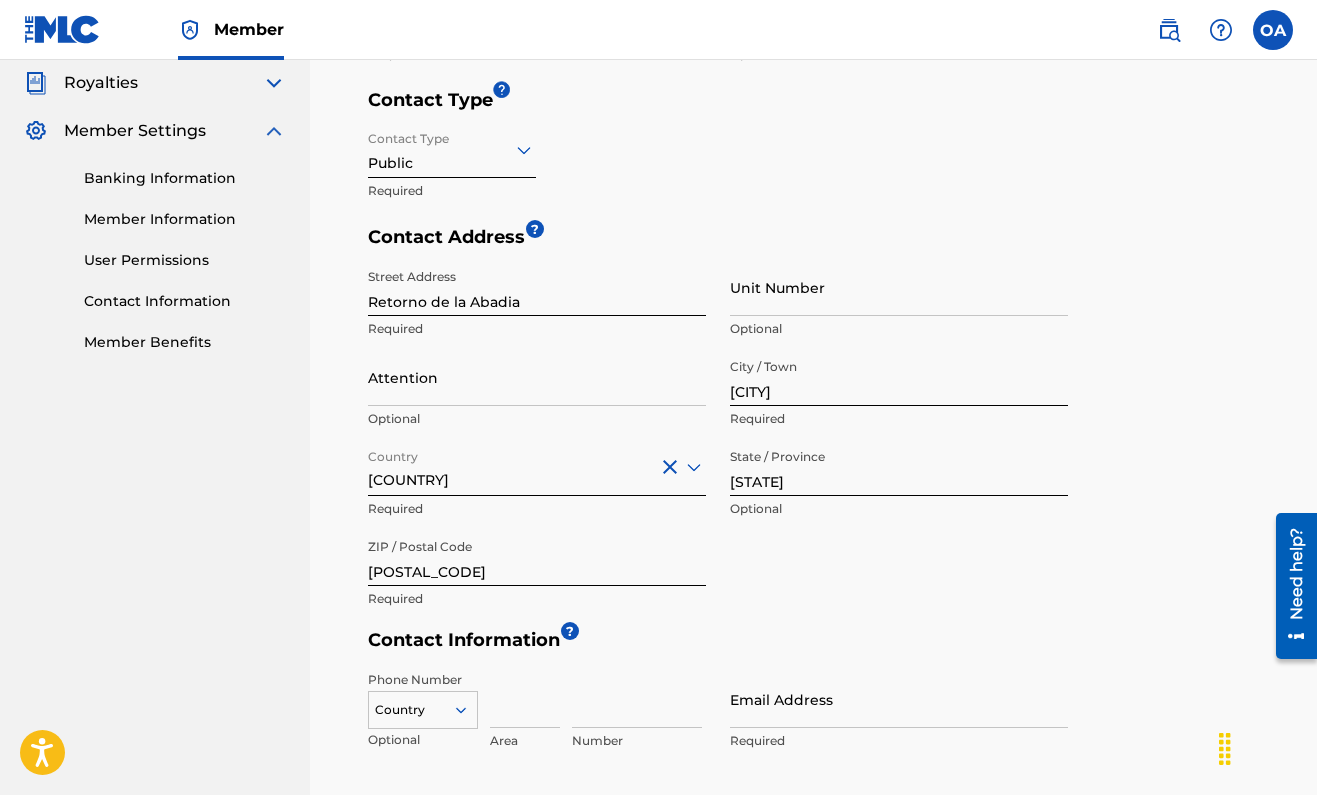 click on "Retorno de la Abadia" at bounding box center (537, 287) 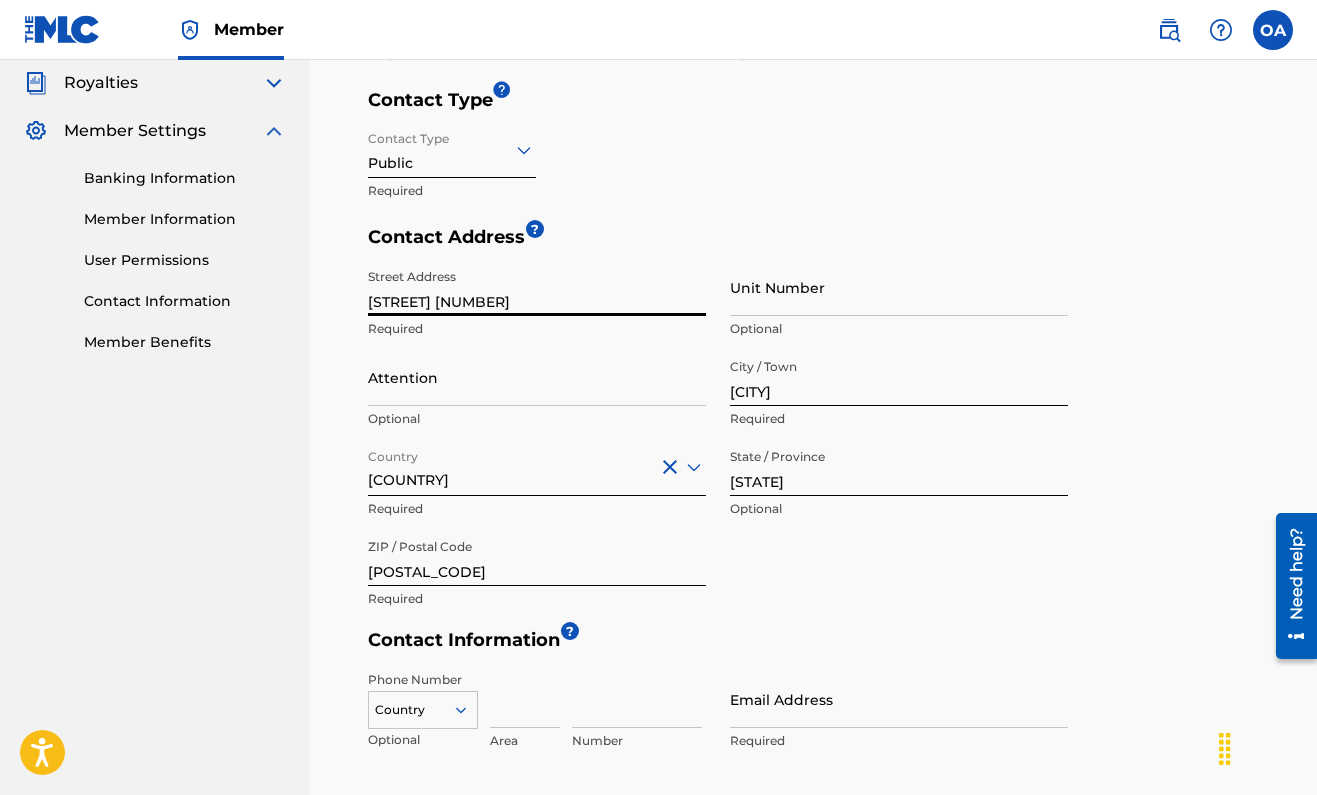 type on "[STREET] [NUMBER]" 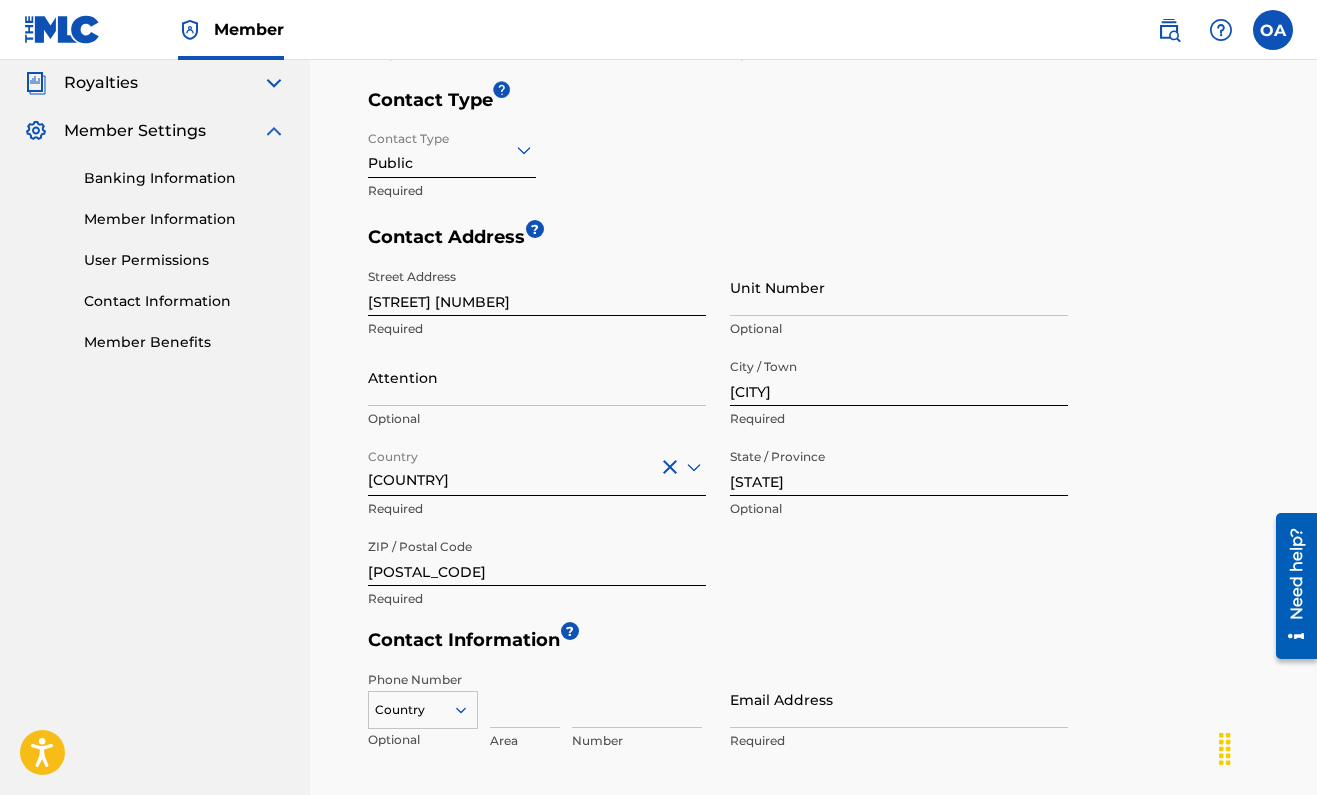 click on "Contact Name ? First Name [FIRST] Required Last Name [LAST] Optional Contact Type Contact Type Public Required Contact Address ? Street Address [STREET] [NUMBER] Required Unit Number Optional Attention Optional City / Town [CITY] Required Country [COUNTRY] Required State / Province [STATE] Optional ZIP / Postal Code [POSTAL_CODE] Required Contact Information ? Phone Number Country Optional Area Number Email Address Required Cancel Save" at bounding box center [818, 406] 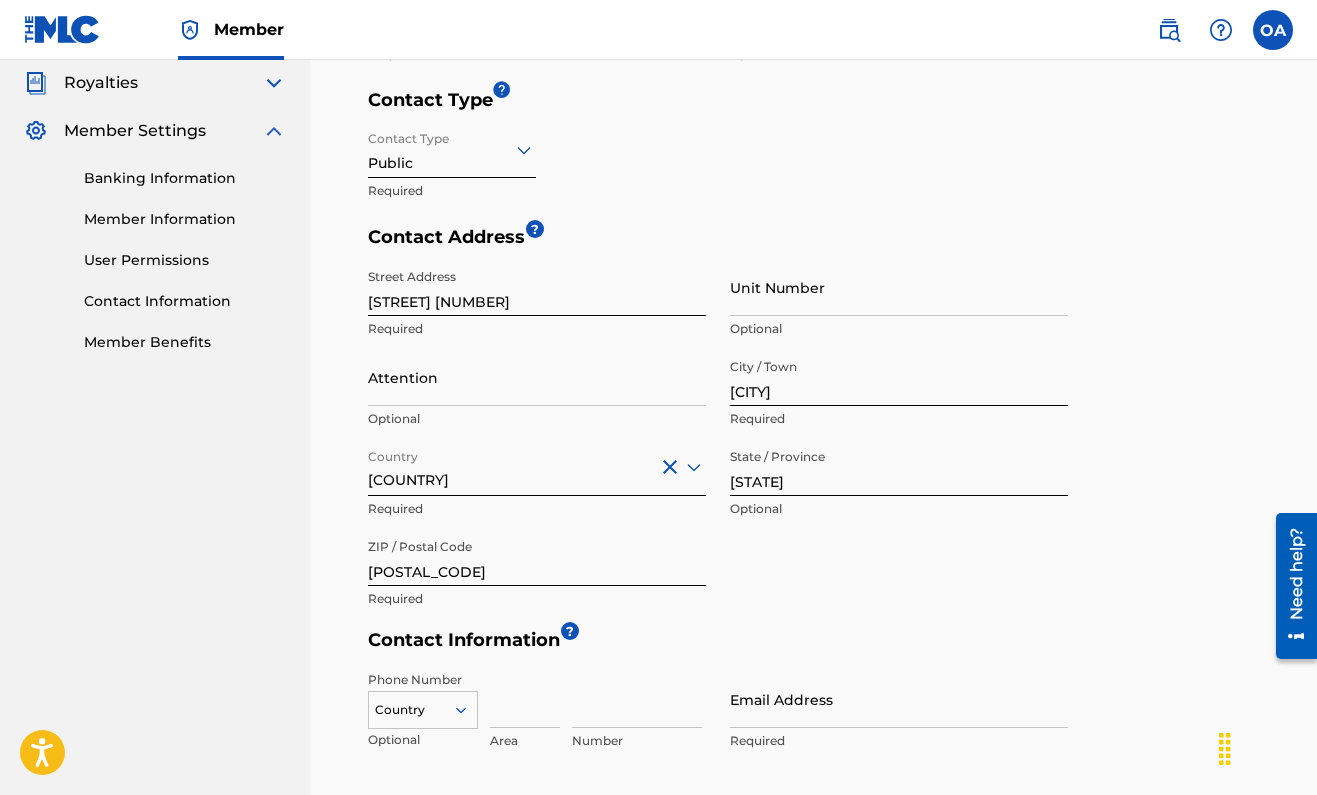 click on "Contact Name ? First Name [FIRST] Required Last Name [LAST] Optional Contact Type Contact Type Public Required Contact Address ? Street Address [STREET] [NUMBER] Required Unit Number Optional Attention Optional City / Town [CITY] Required Country [COUNTRY] Required State / Province [STATE] Optional ZIP / Postal Code [POSTAL_CODE] Required Contact Information ? Phone Number Country Optional Area Number Email Address Required Cancel Save" at bounding box center [818, 406] 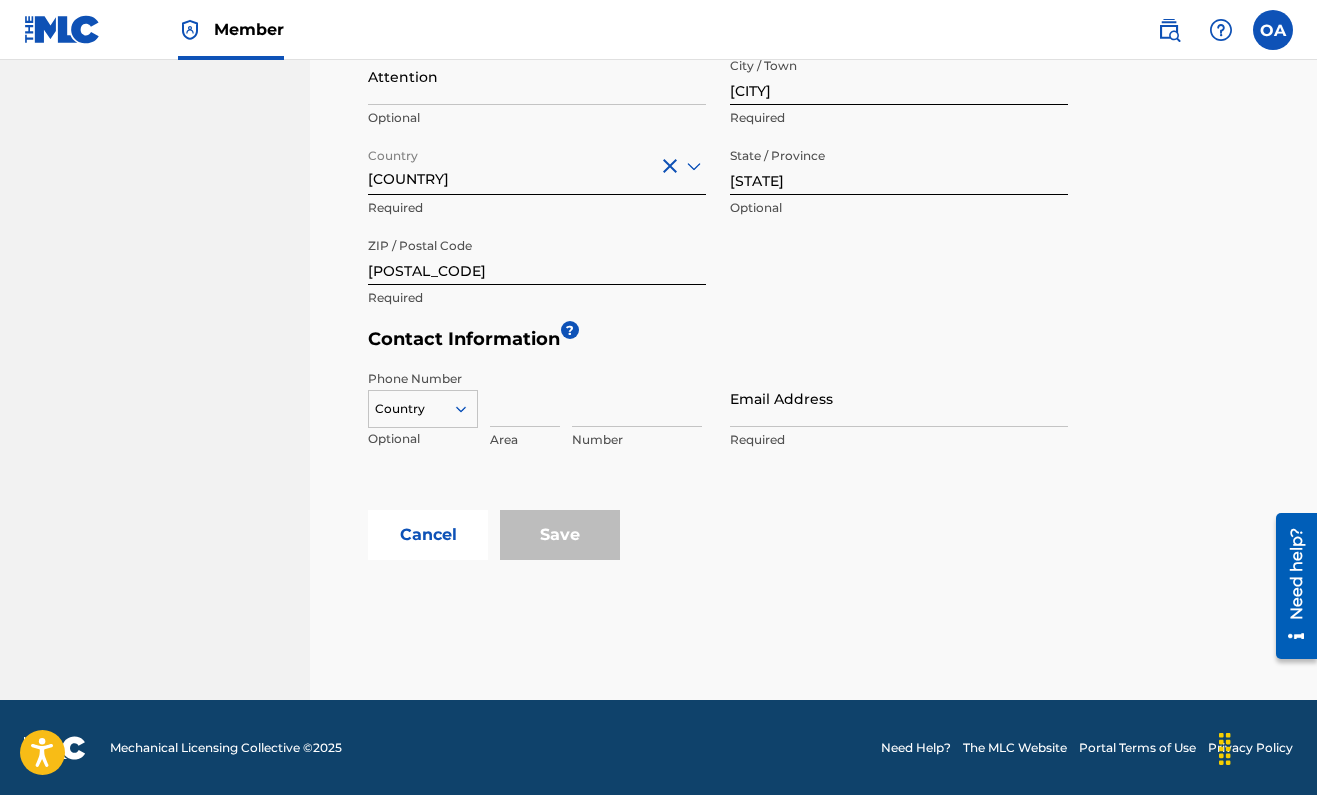 scroll, scrollTop: 811, scrollLeft: 0, axis: vertical 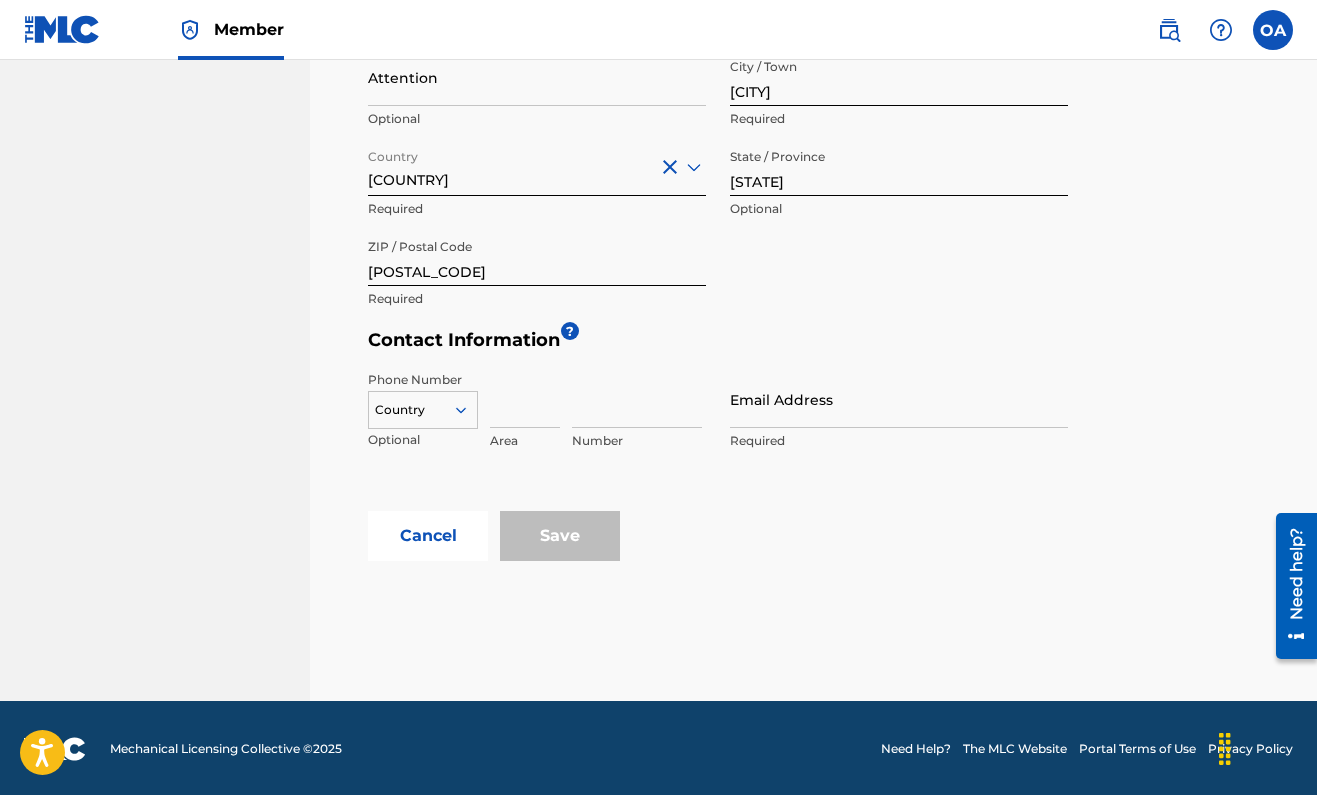 click 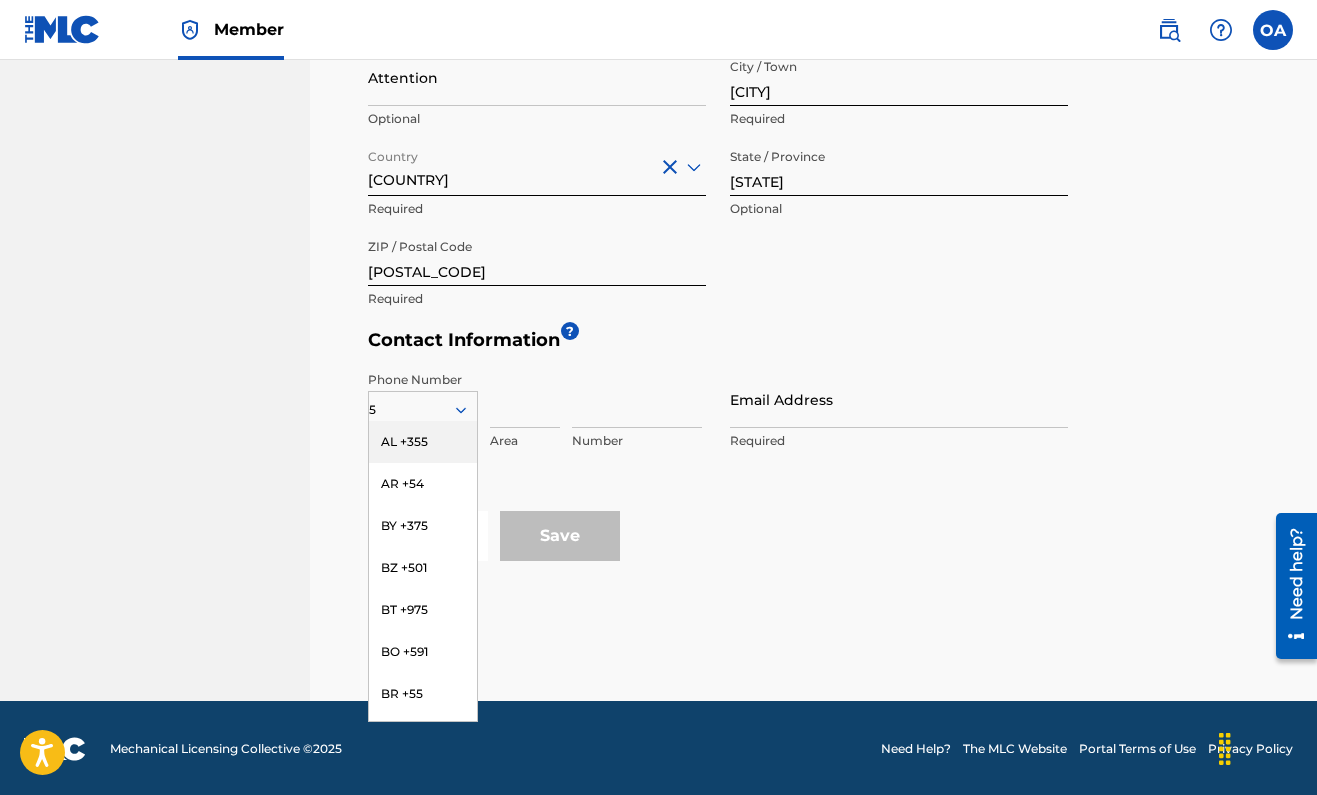type on "52" 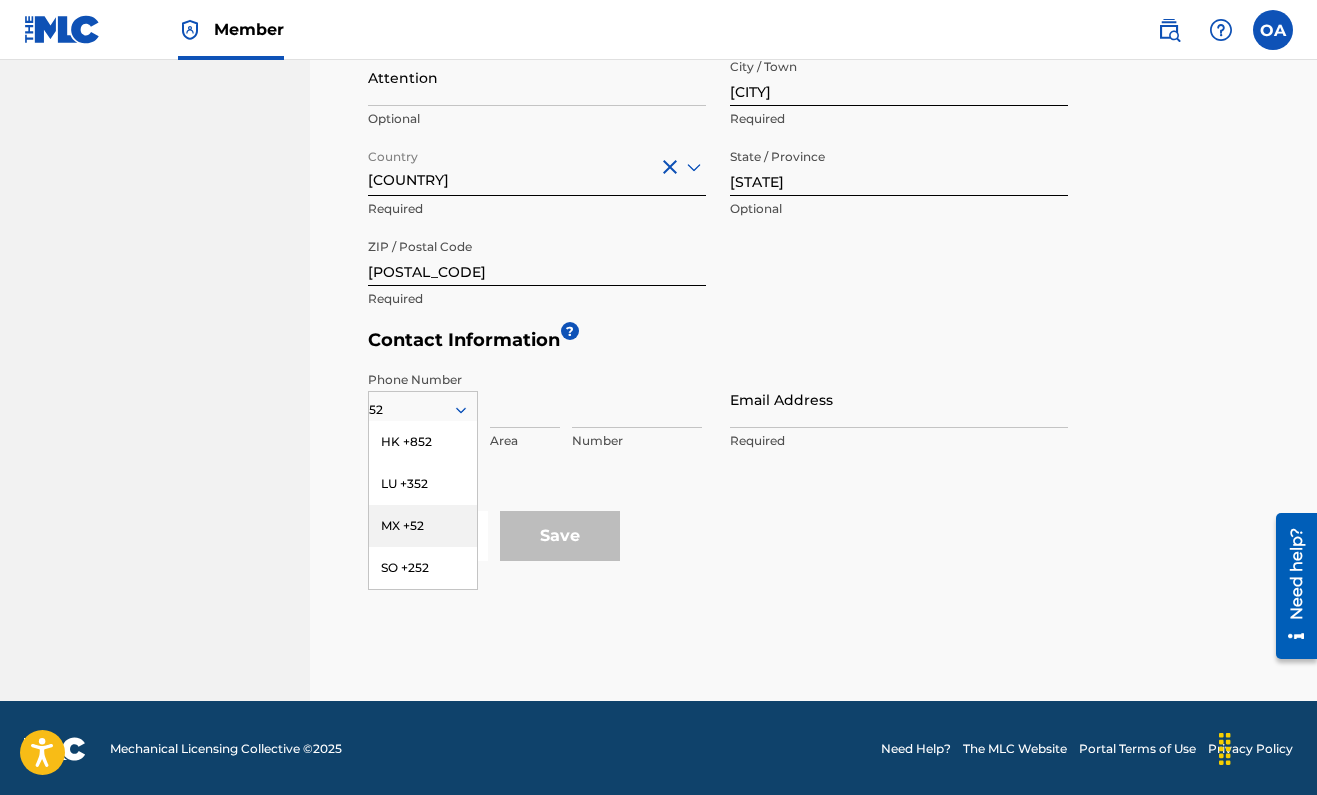 click on "MX +52" at bounding box center (423, 526) 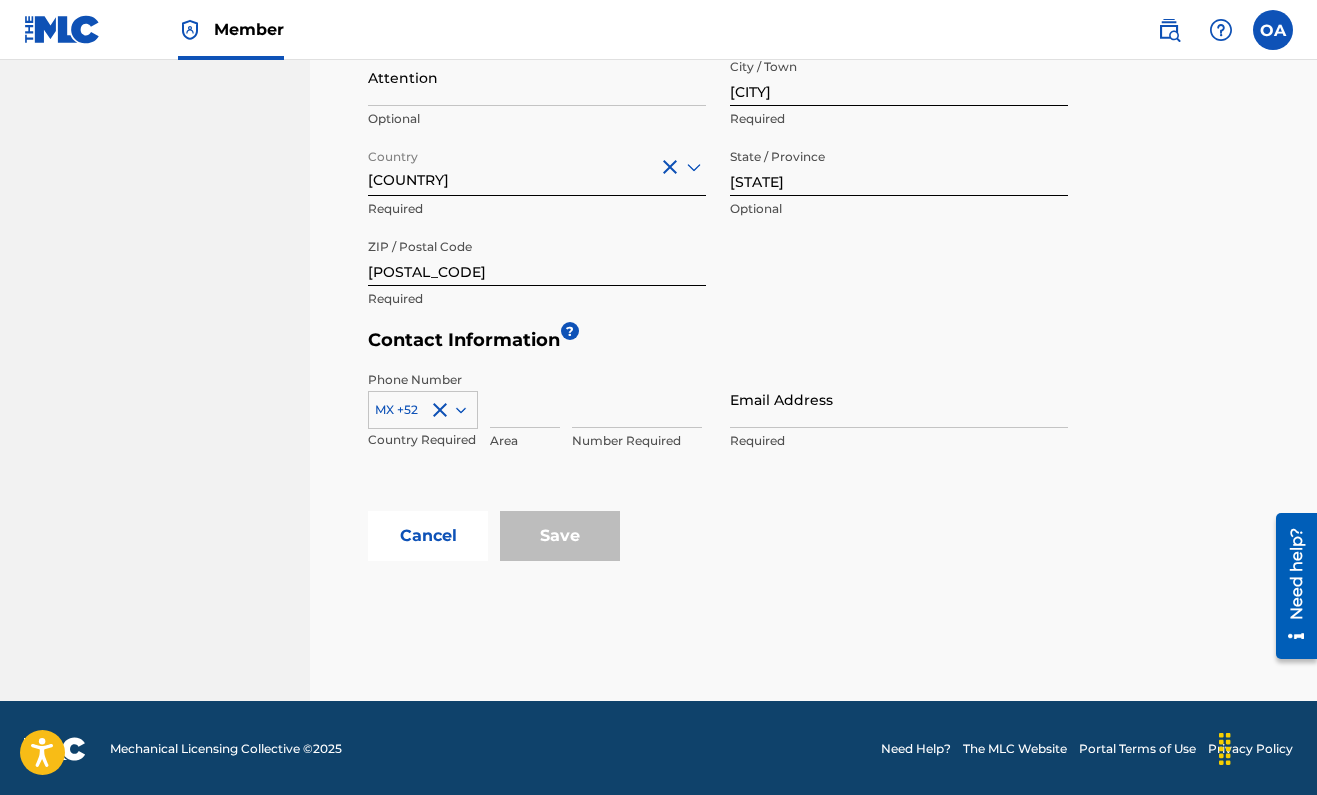 click at bounding box center (525, 399) 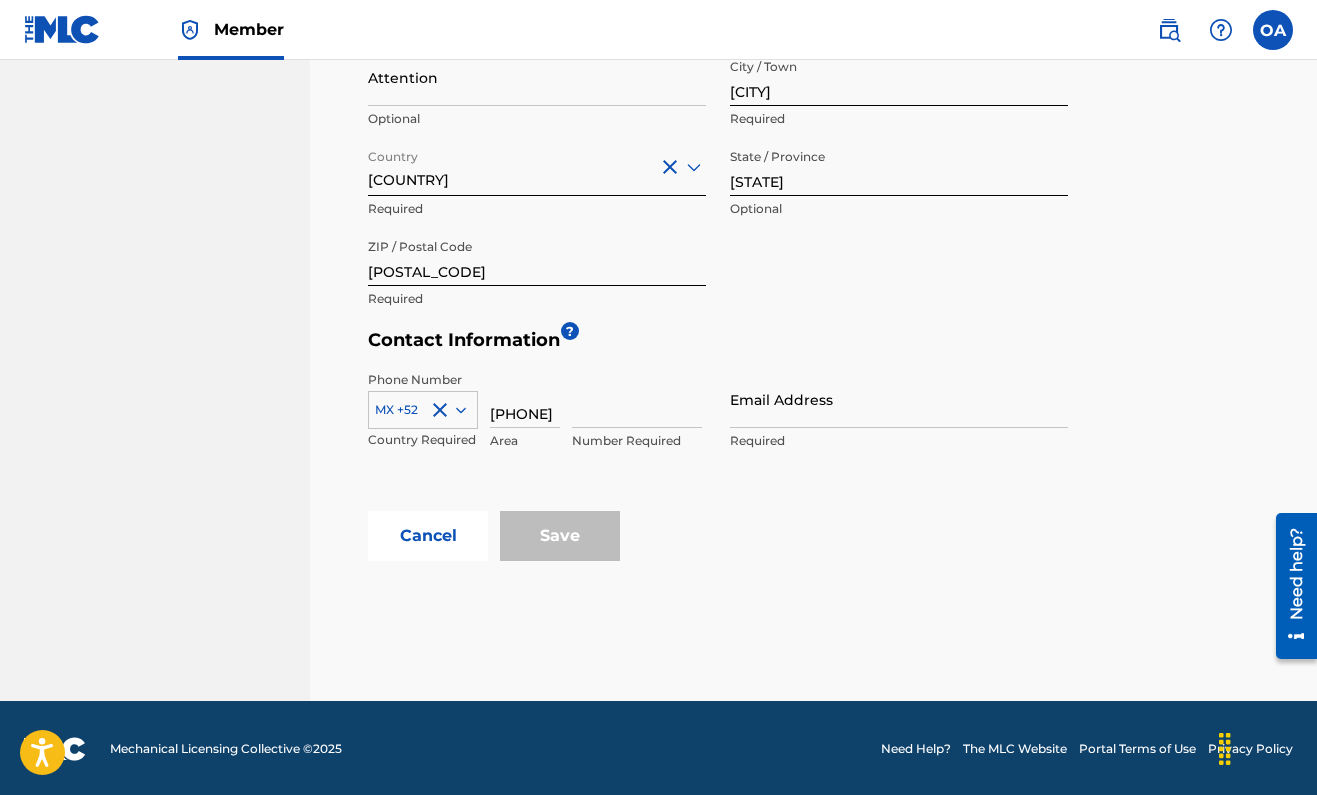 click on "[PHONE]" at bounding box center [525, 399] 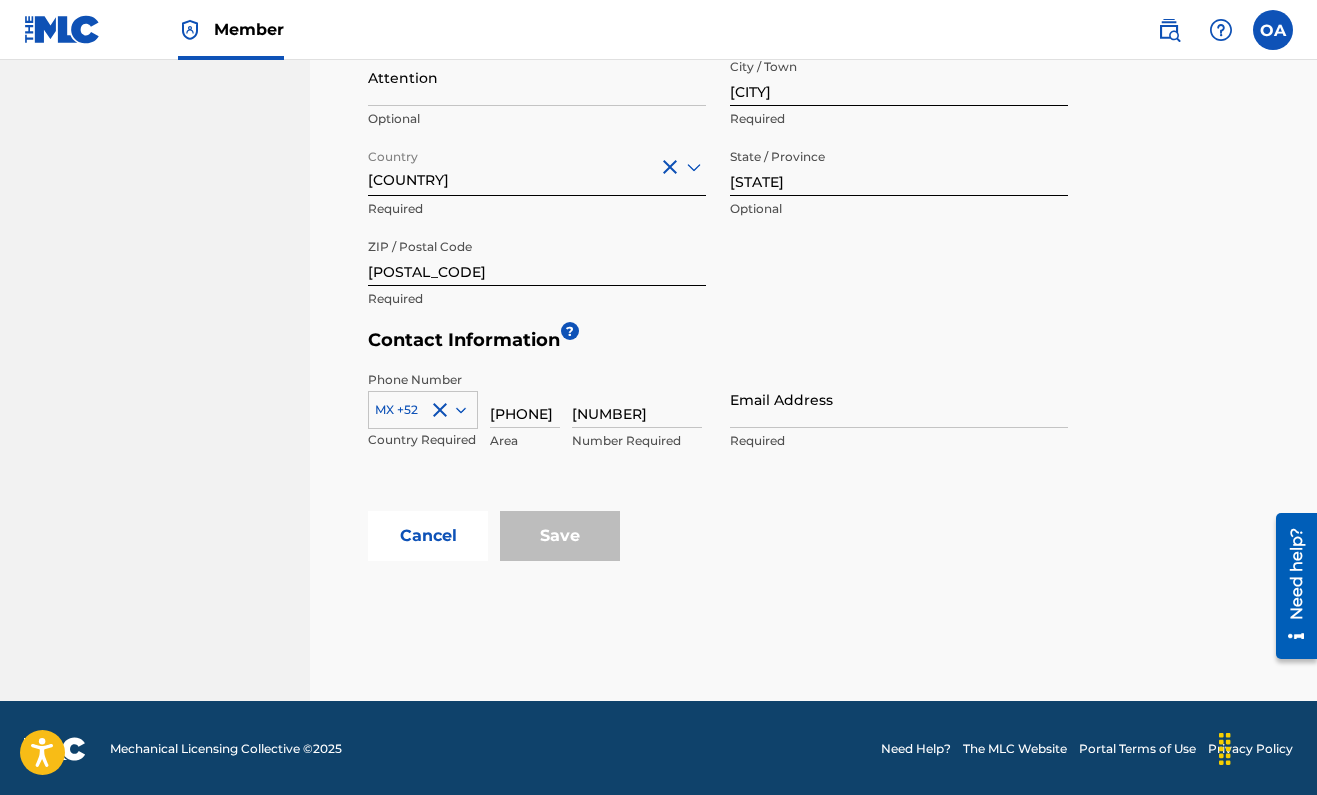 type on "[NUMBER]" 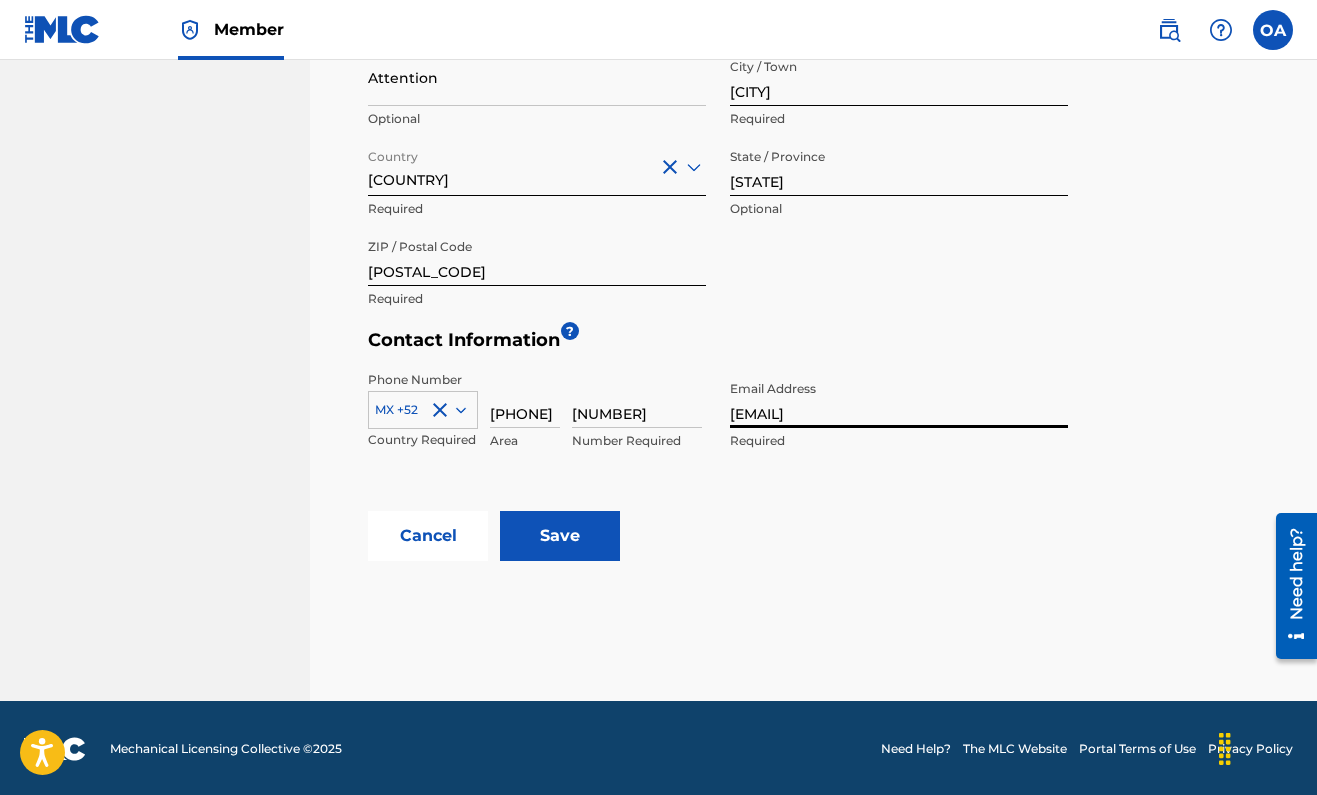 type on "[EMAIL]" 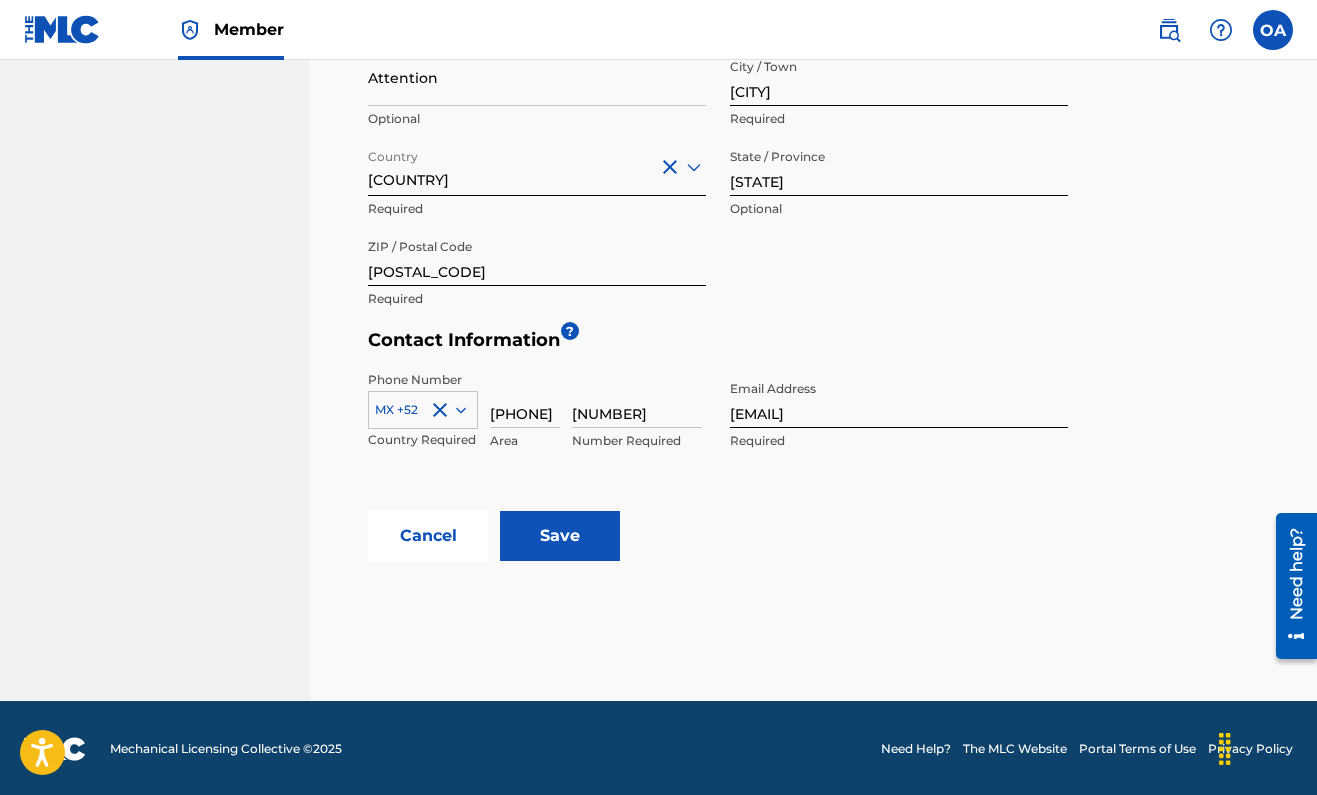 click on "Save" at bounding box center (560, 536) 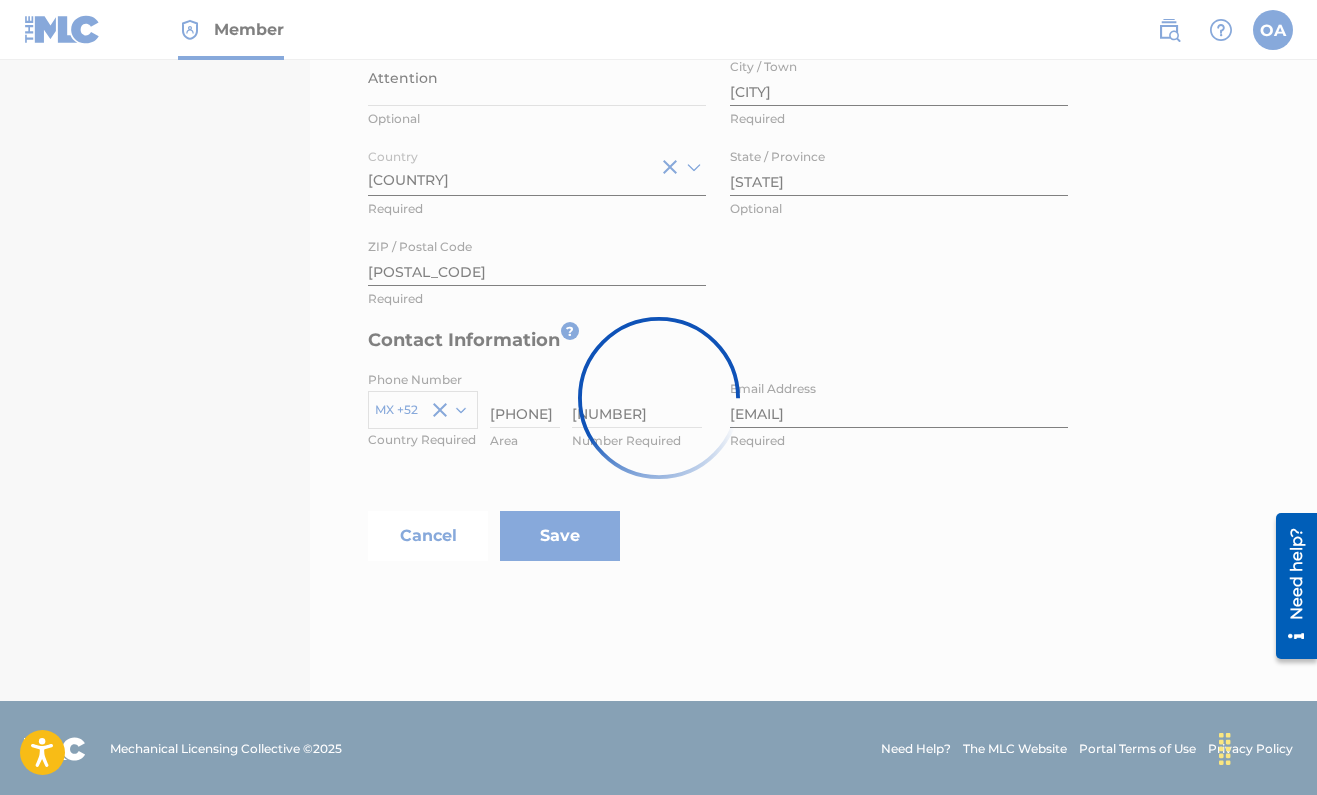 scroll, scrollTop: 0, scrollLeft: 0, axis: both 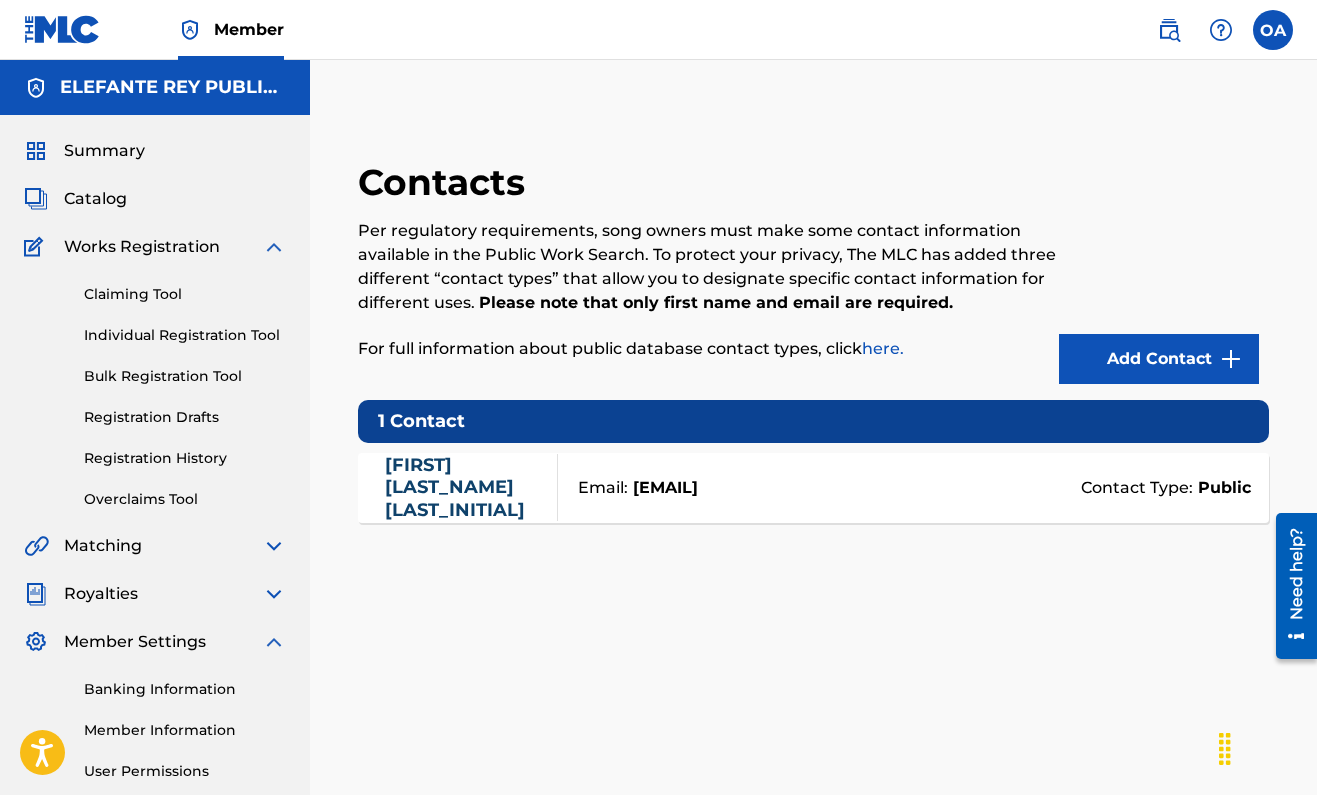 click on "Contact Type:   Public" at bounding box center [1034, 488] 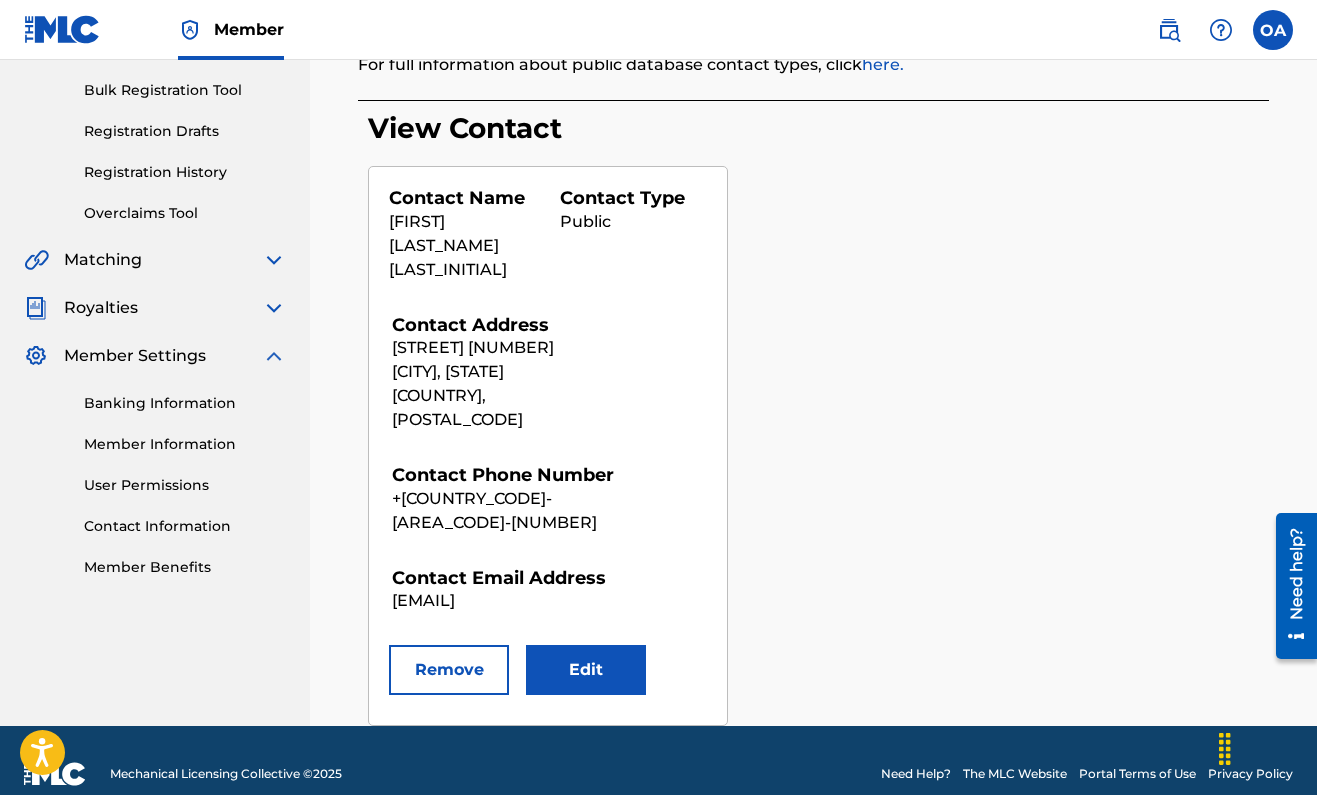 scroll, scrollTop: 285, scrollLeft: 0, axis: vertical 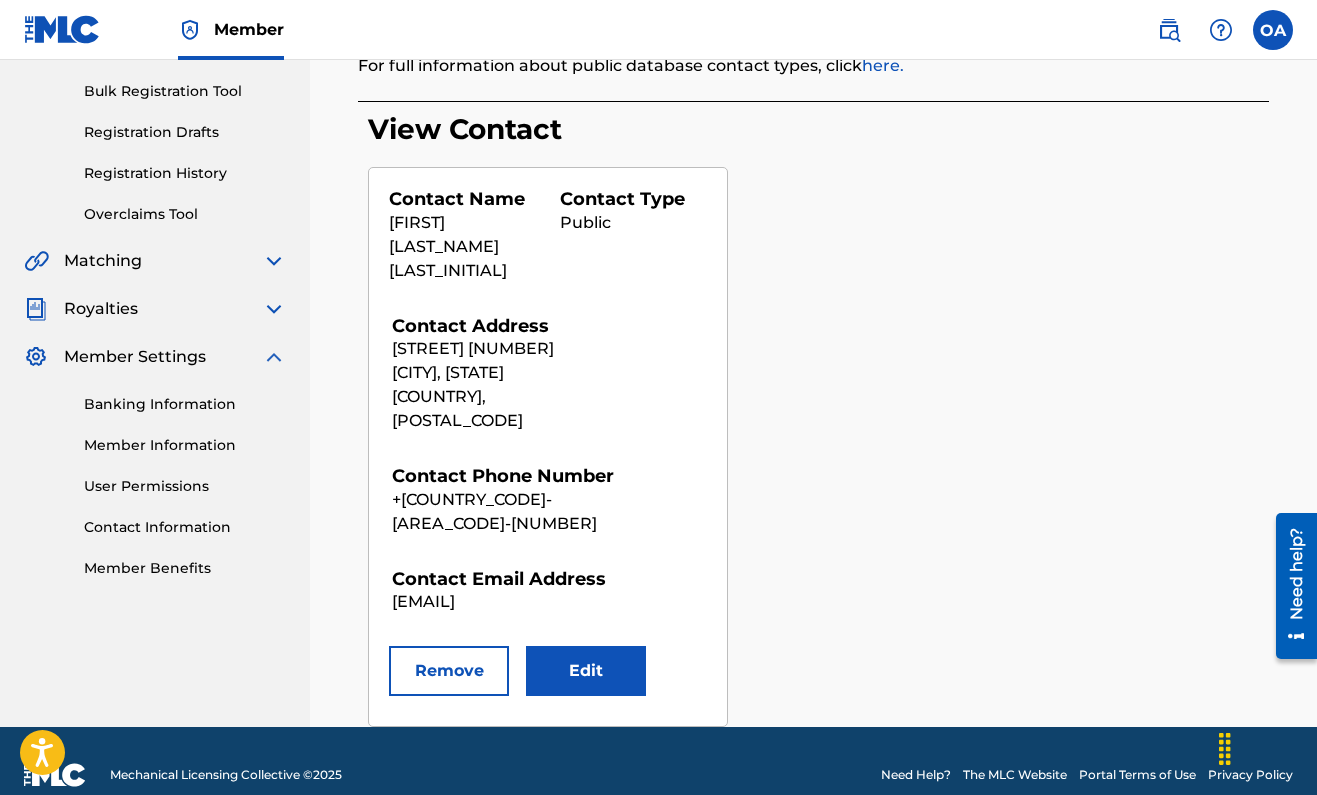 click on "Edit" at bounding box center [586, 671] 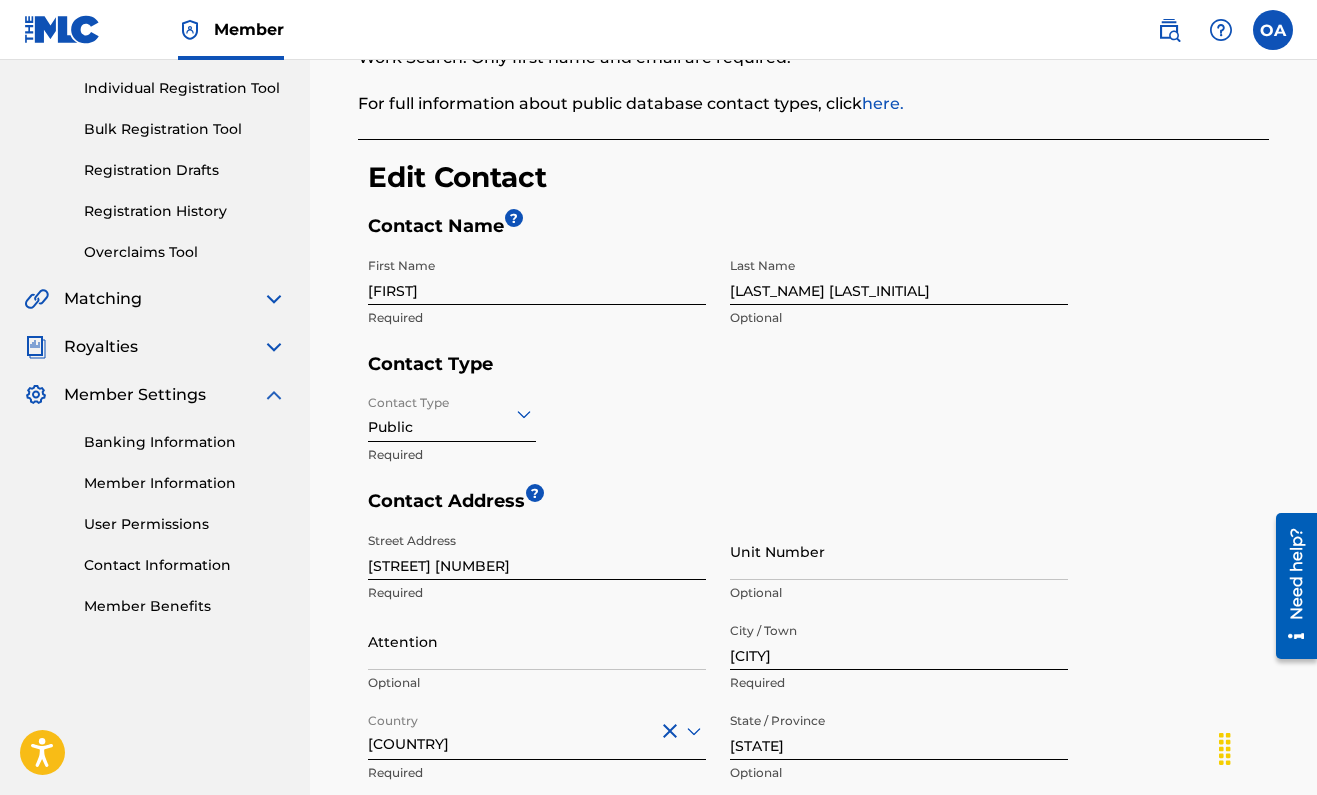 scroll, scrollTop: 246, scrollLeft: 0, axis: vertical 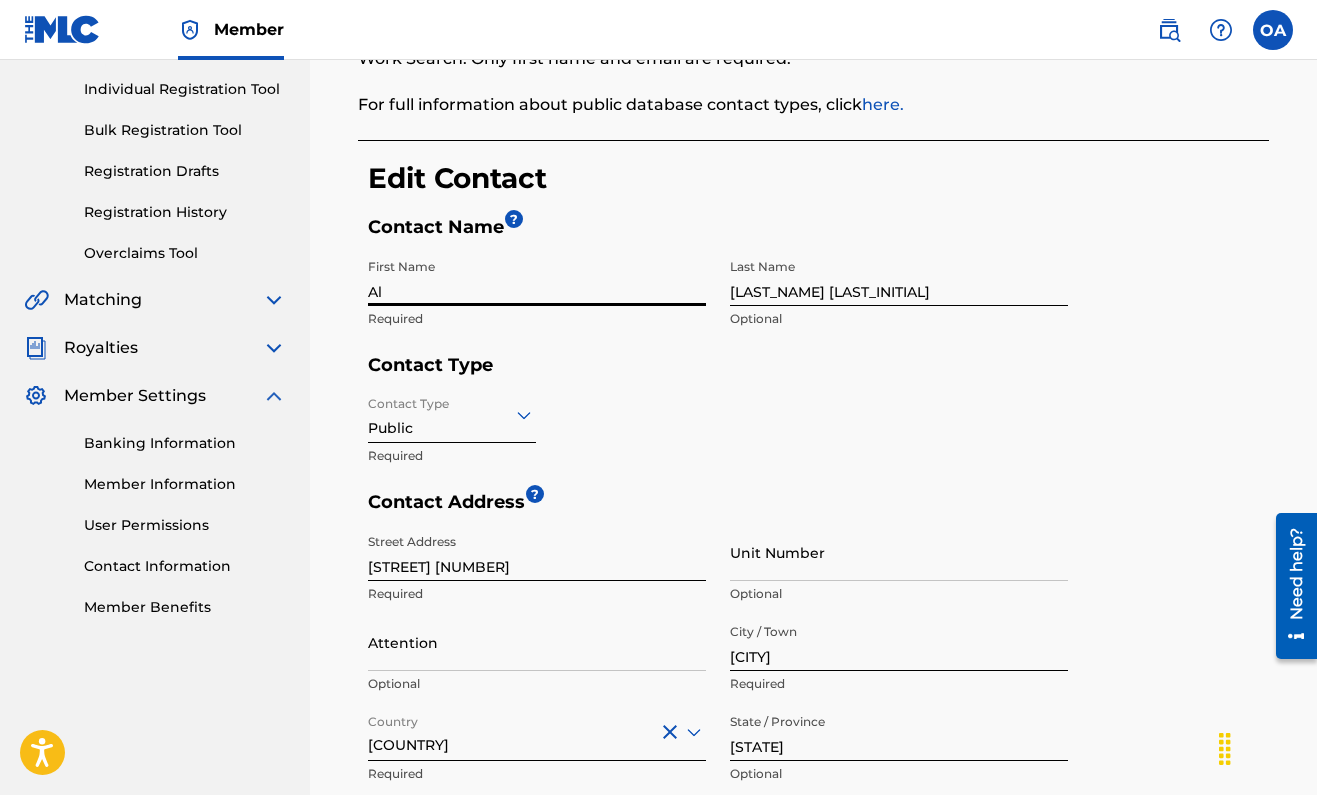 type on "A" 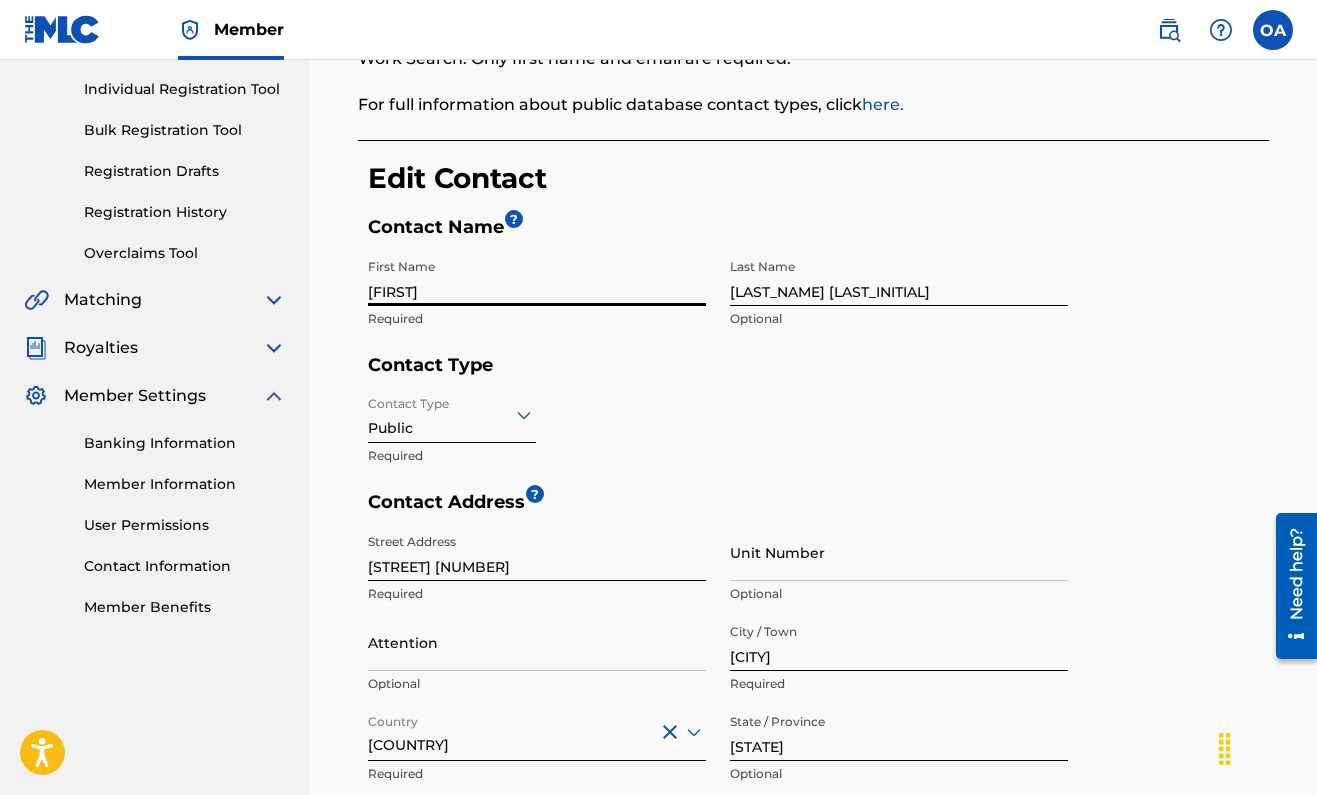 click on "Contact Type" at bounding box center (818, 370) 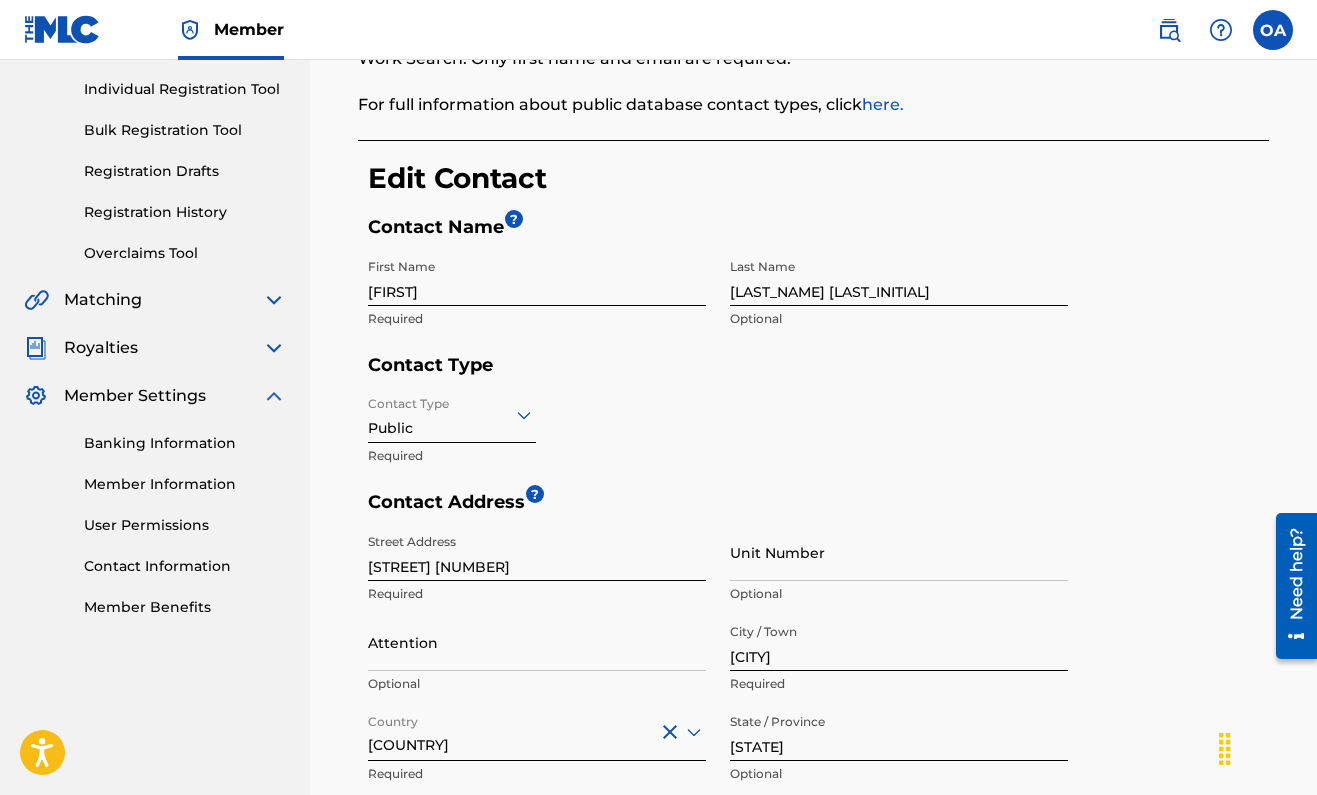 click on "[FIRST]" at bounding box center [537, 277] 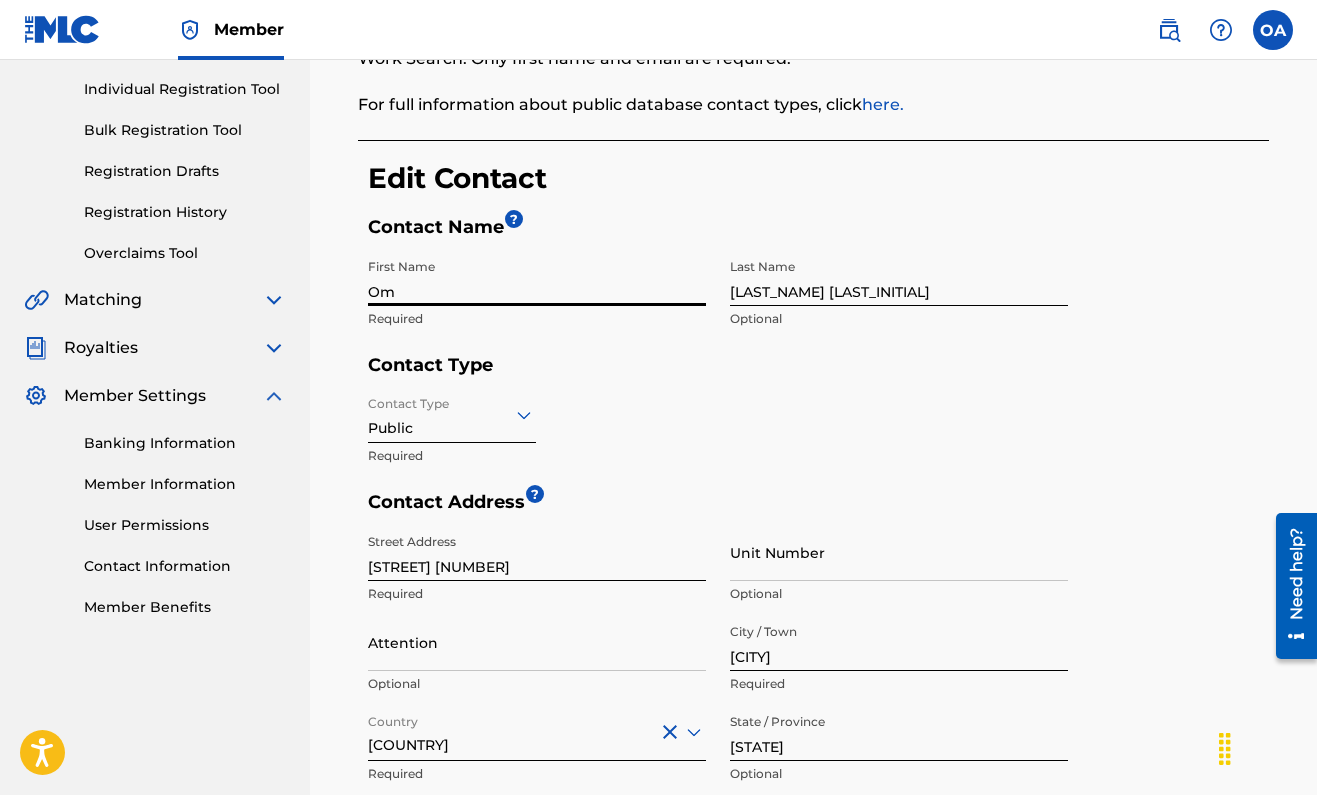 type on "O" 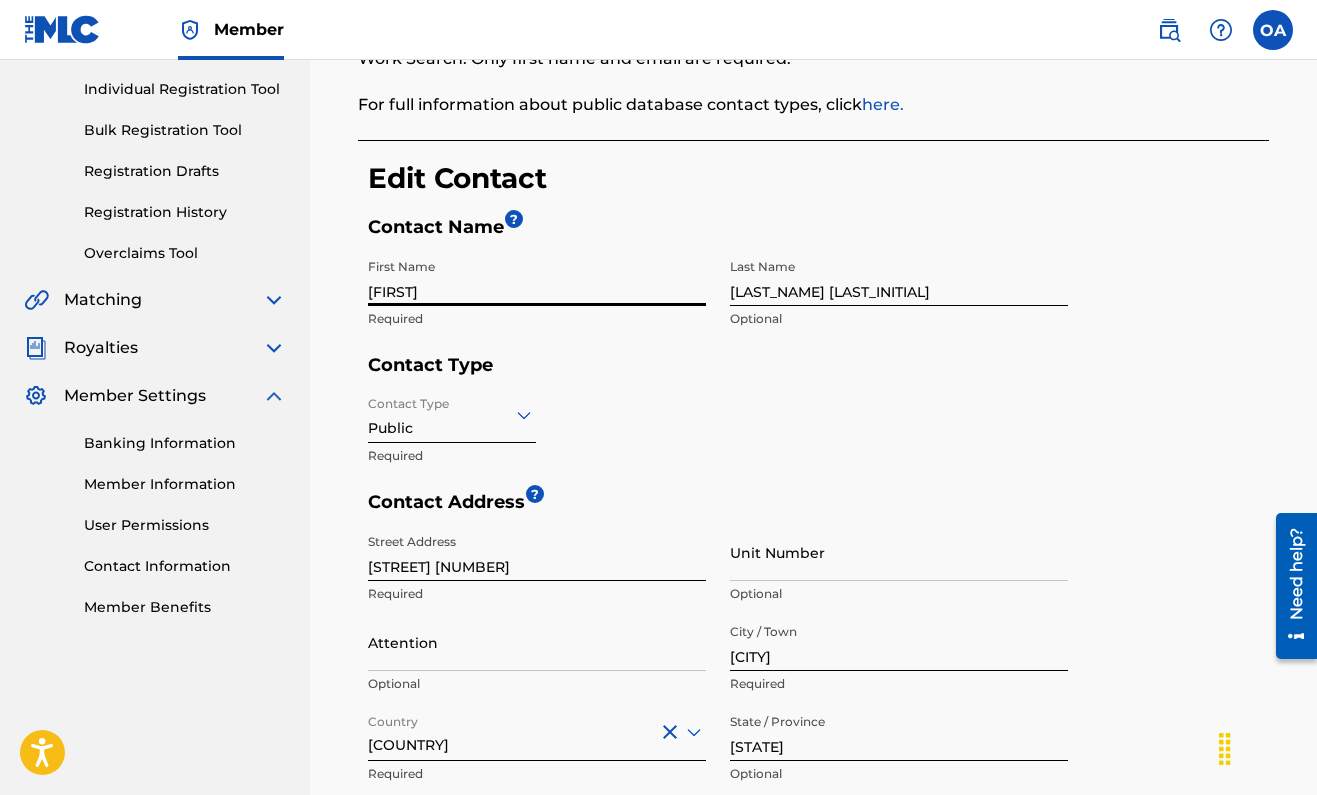 type on "[FIRST]" 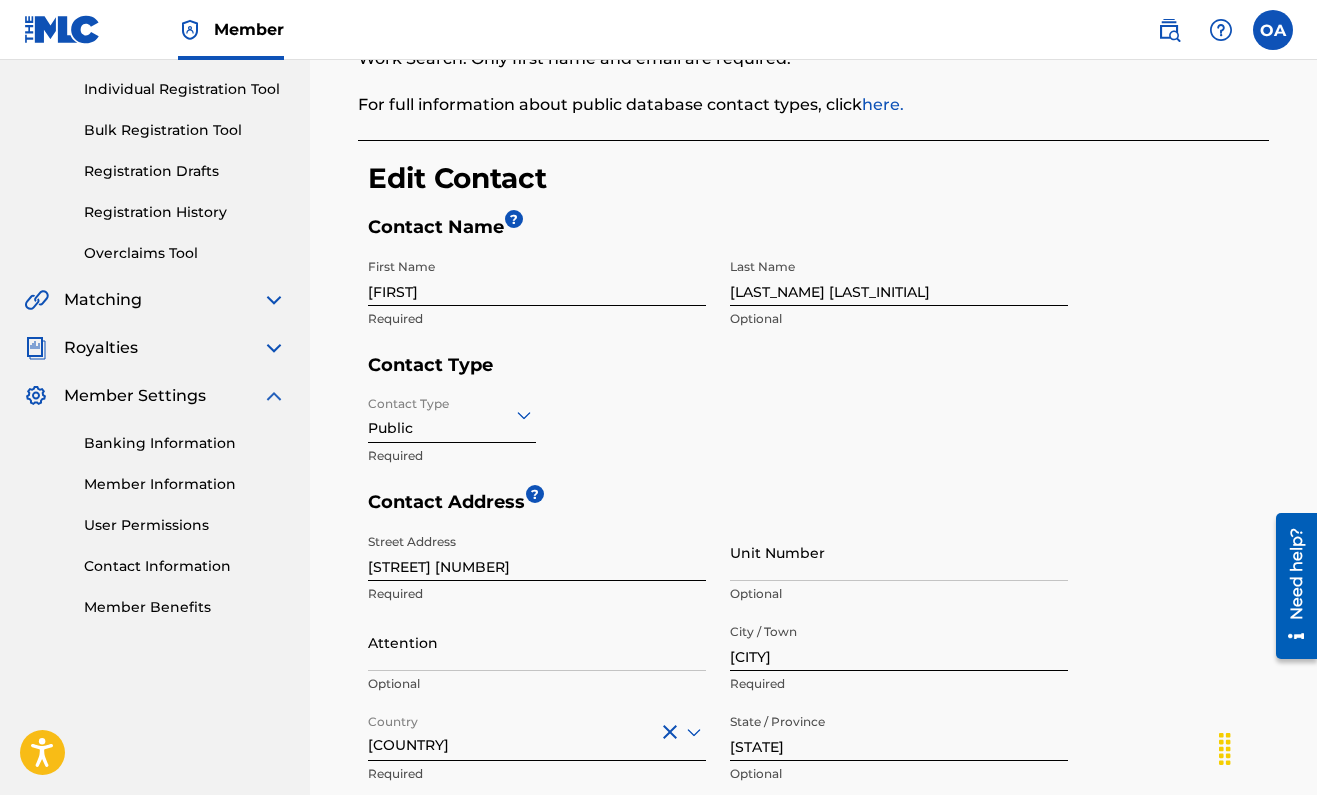 click on "Contact Type" at bounding box center (818, 370) 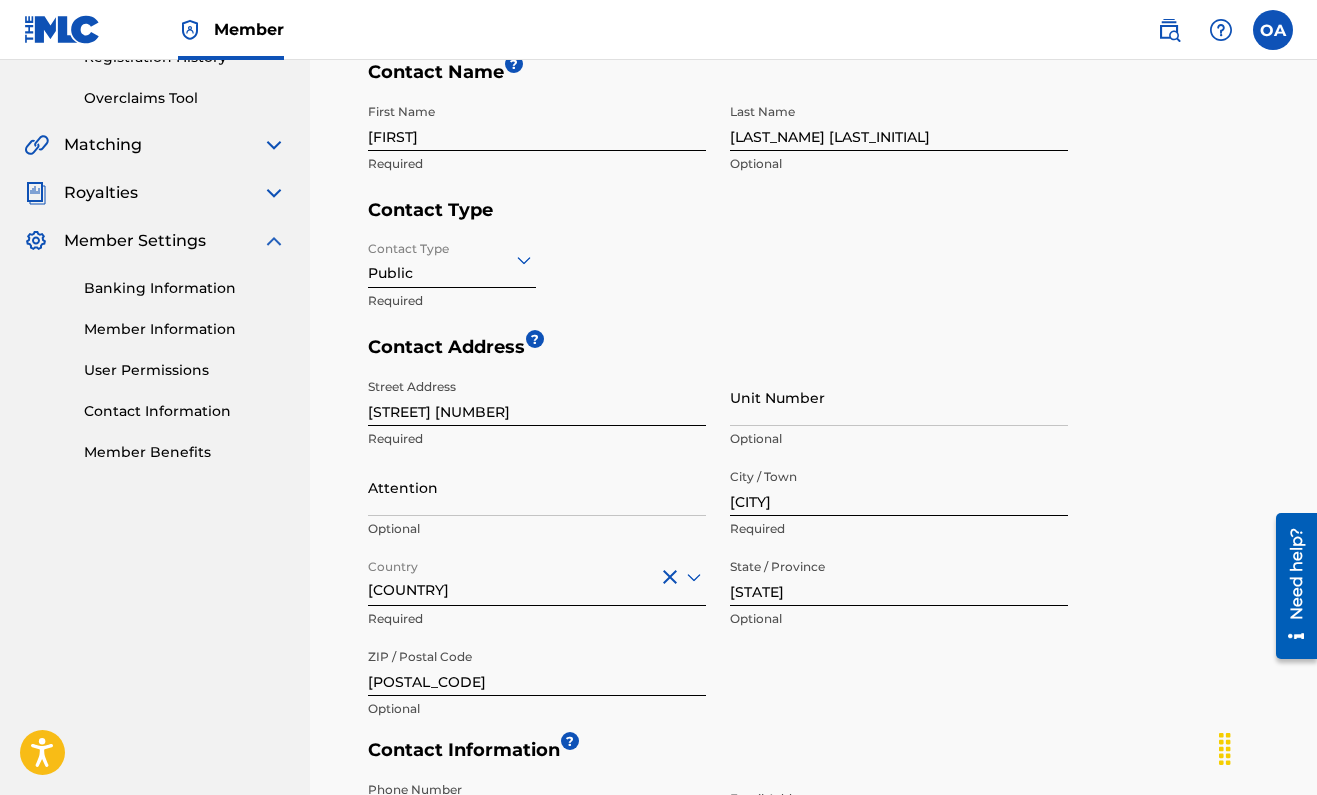 scroll, scrollTop: 416, scrollLeft: 0, axis: vertical 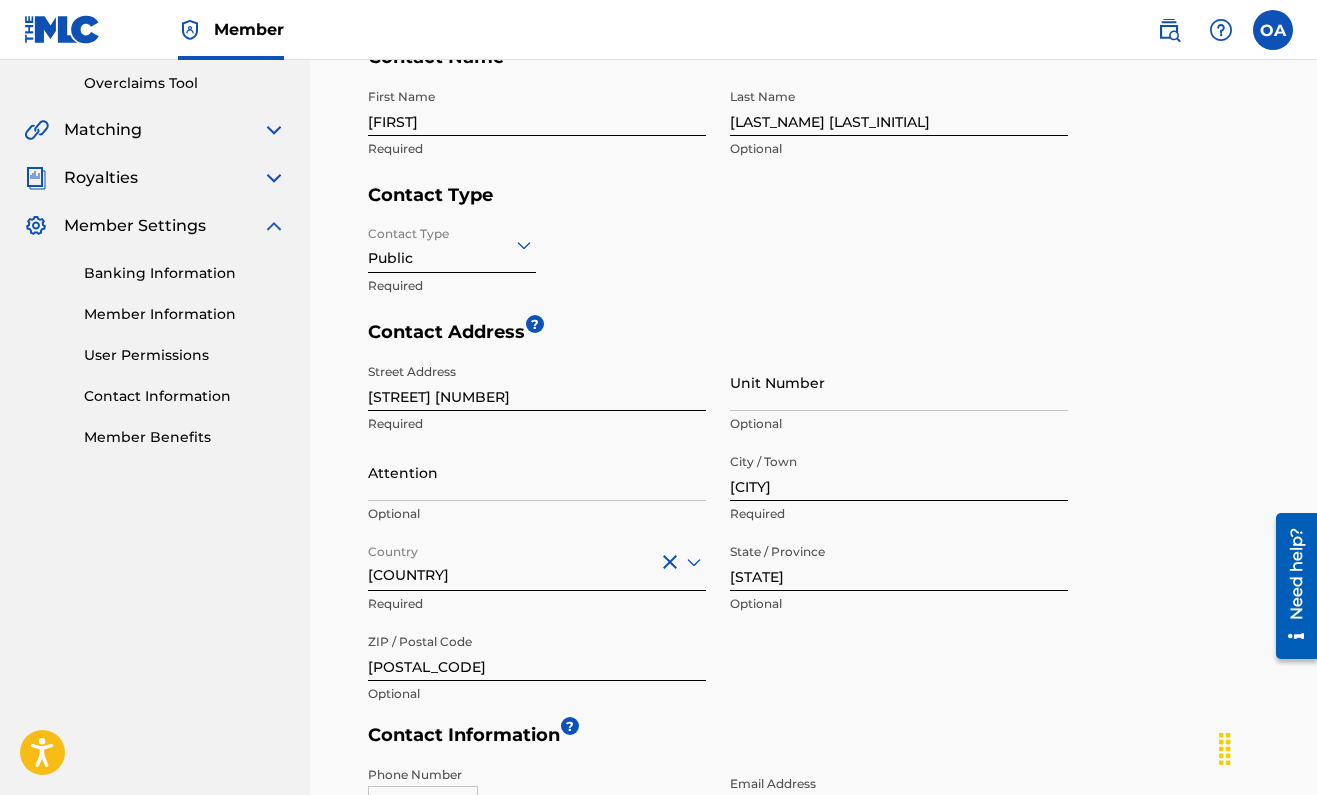 click on "Contact Name ? First Name [FIRST] Required Last Name [LAST] Optional Contact Type Contact Type Public Required Contact Address ? Street Address [STREET] [NUMBER] Required Unit Number Optional Attention Optional City / Town [CITY] Required Country [COUNTRY] Required State / Province [STATE] Optional ZIP / Postal Code [POSTAL_CODE] Optional Contact Information ? Phone Number MX +[COUNTRY_CODE] Required [AREA_CODE] [NUMBER] Required Email Address [EMAIL] Required Cancel Save" at bounding box center [818, 501] 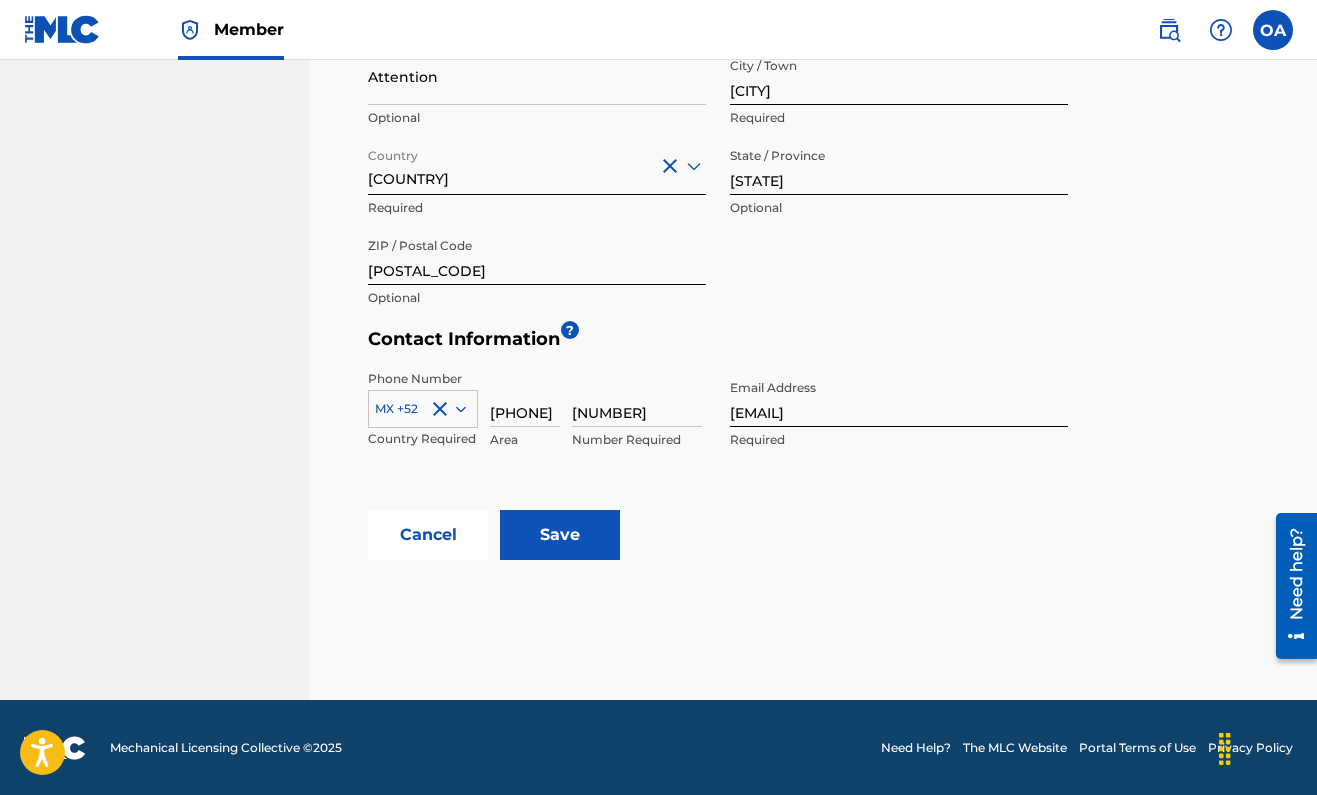 scroll, scrollTop: 811, scrollLeft: 0, axis: vertical 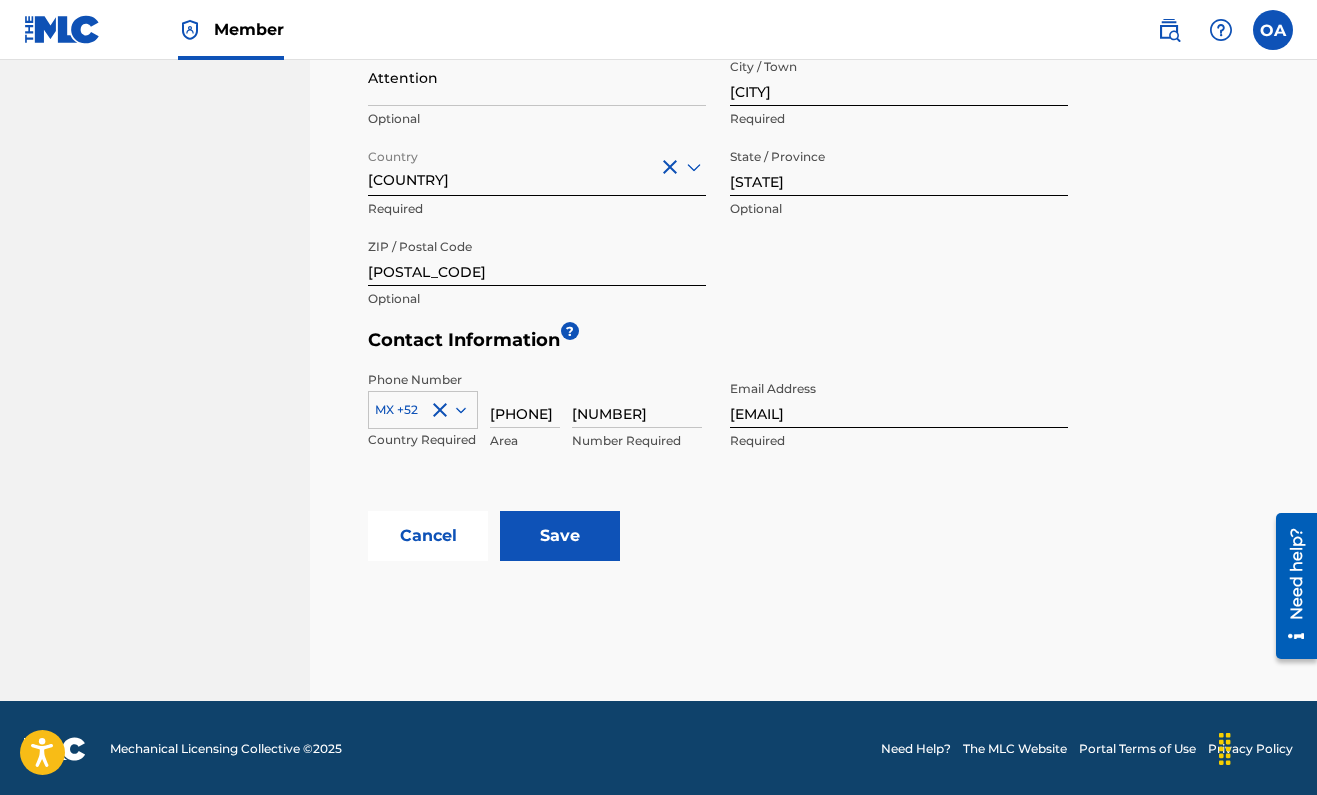 click on "Save" at bounding box center [560, 536] 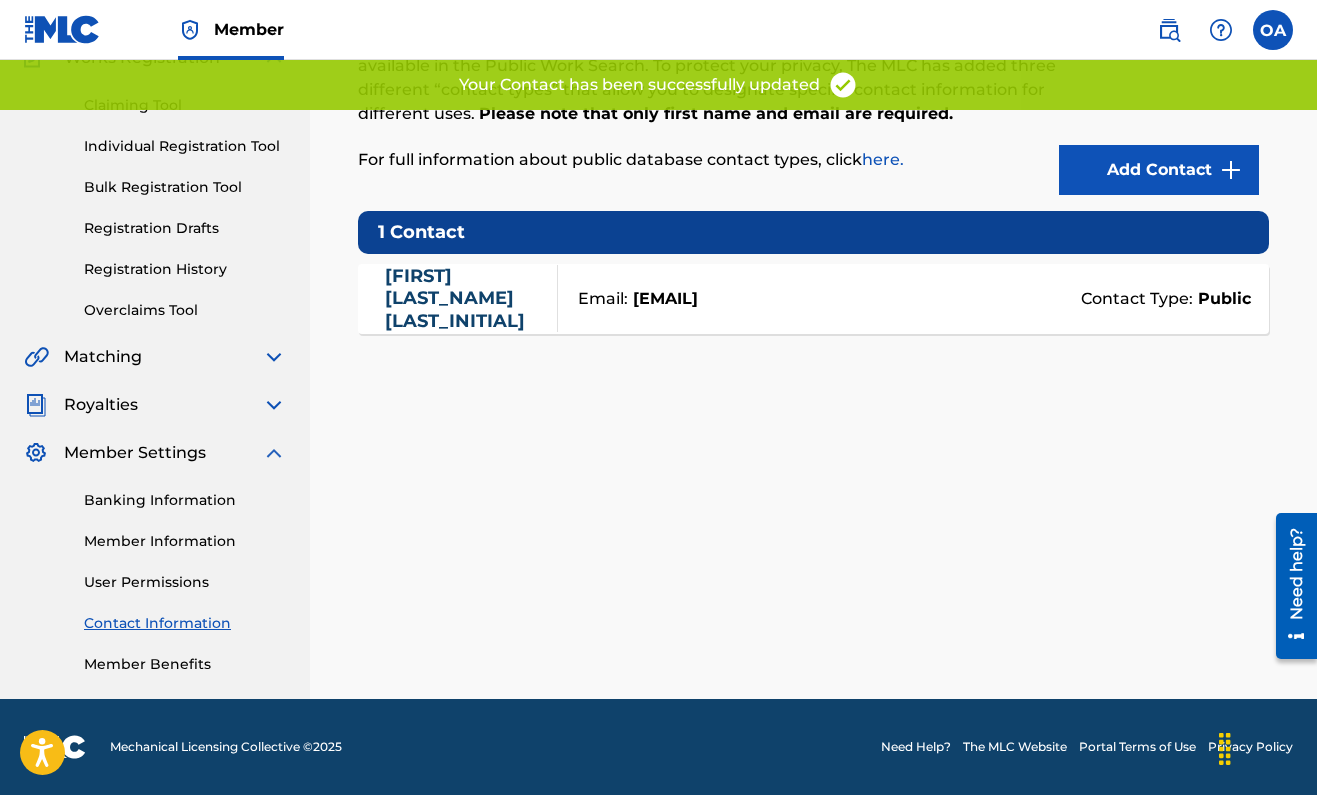 scroll, scrollTop: 0, scrollLeft: 0, axis: both 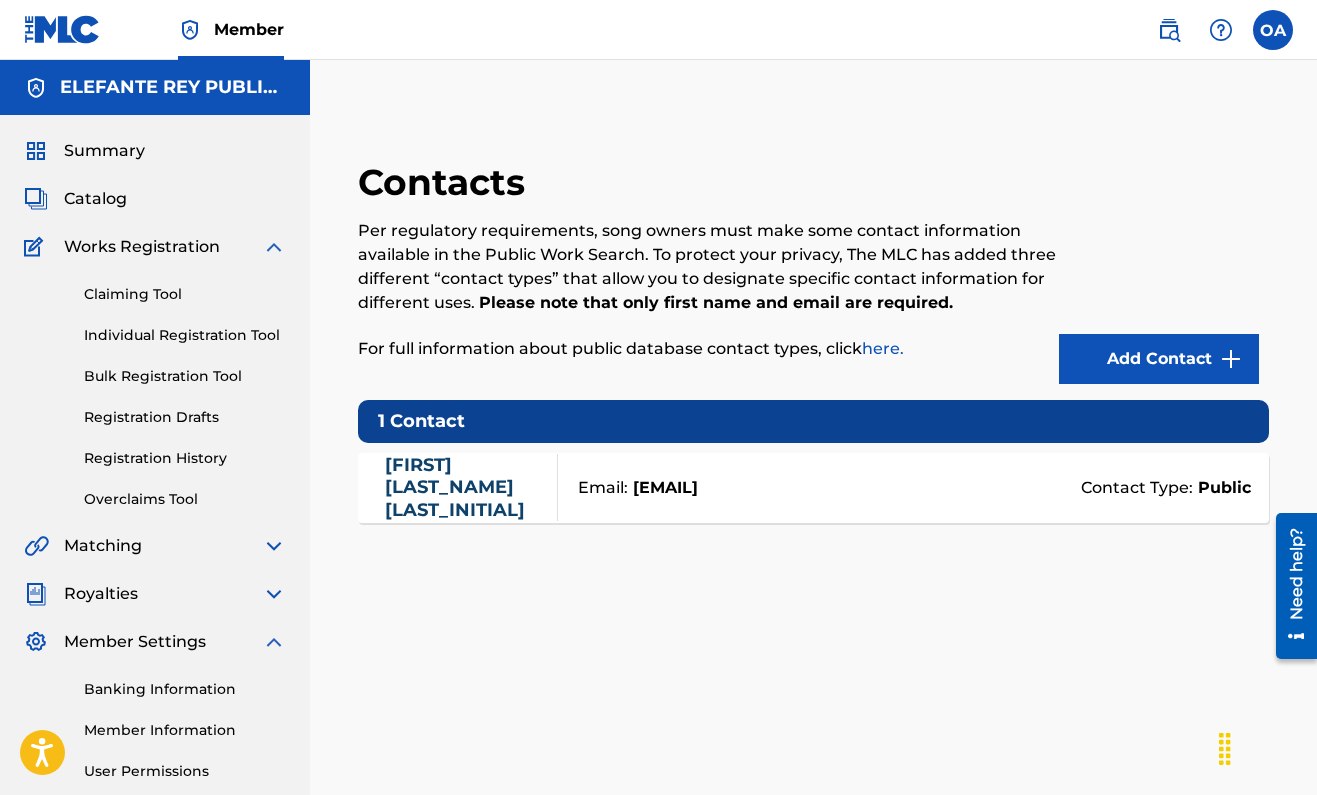 click at bounding box center [274, 546] 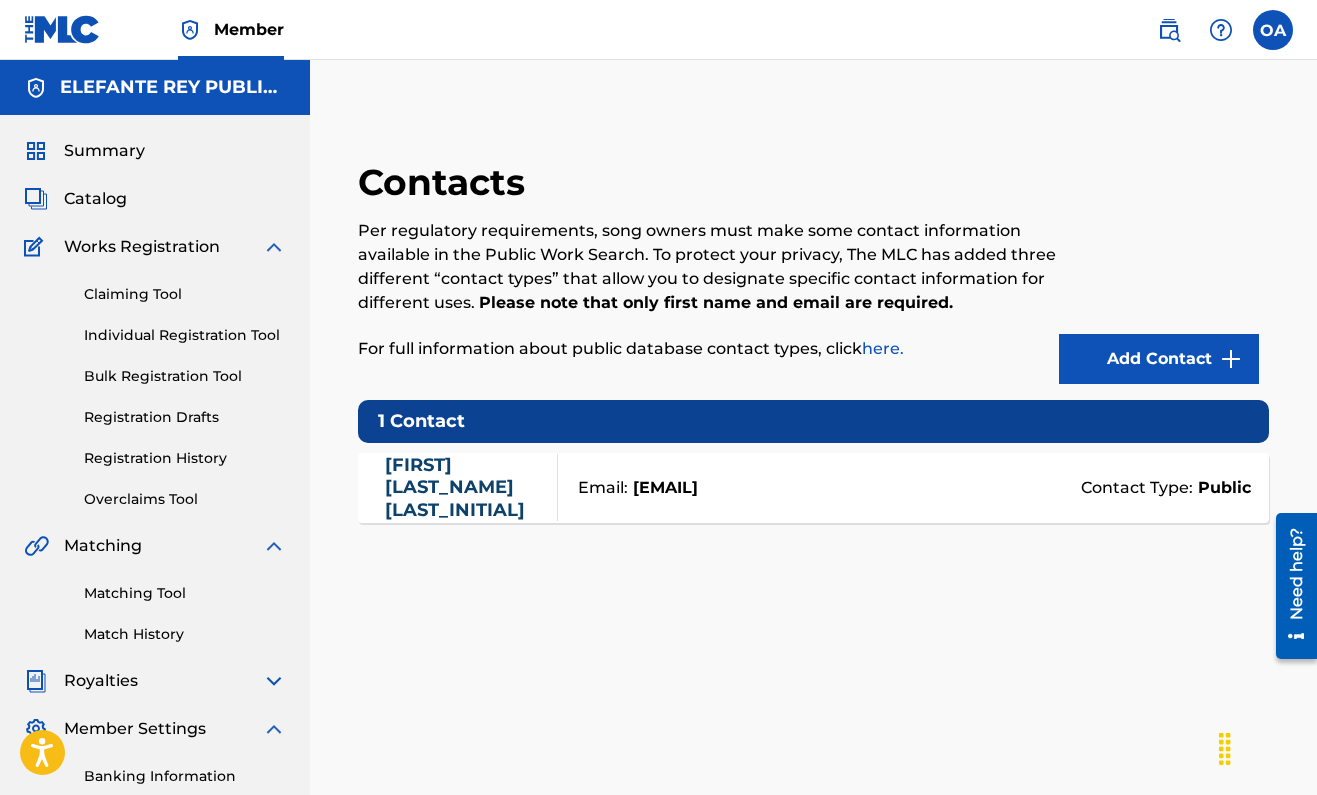 click on "Matching Tool" at bounding box center [185, 593] 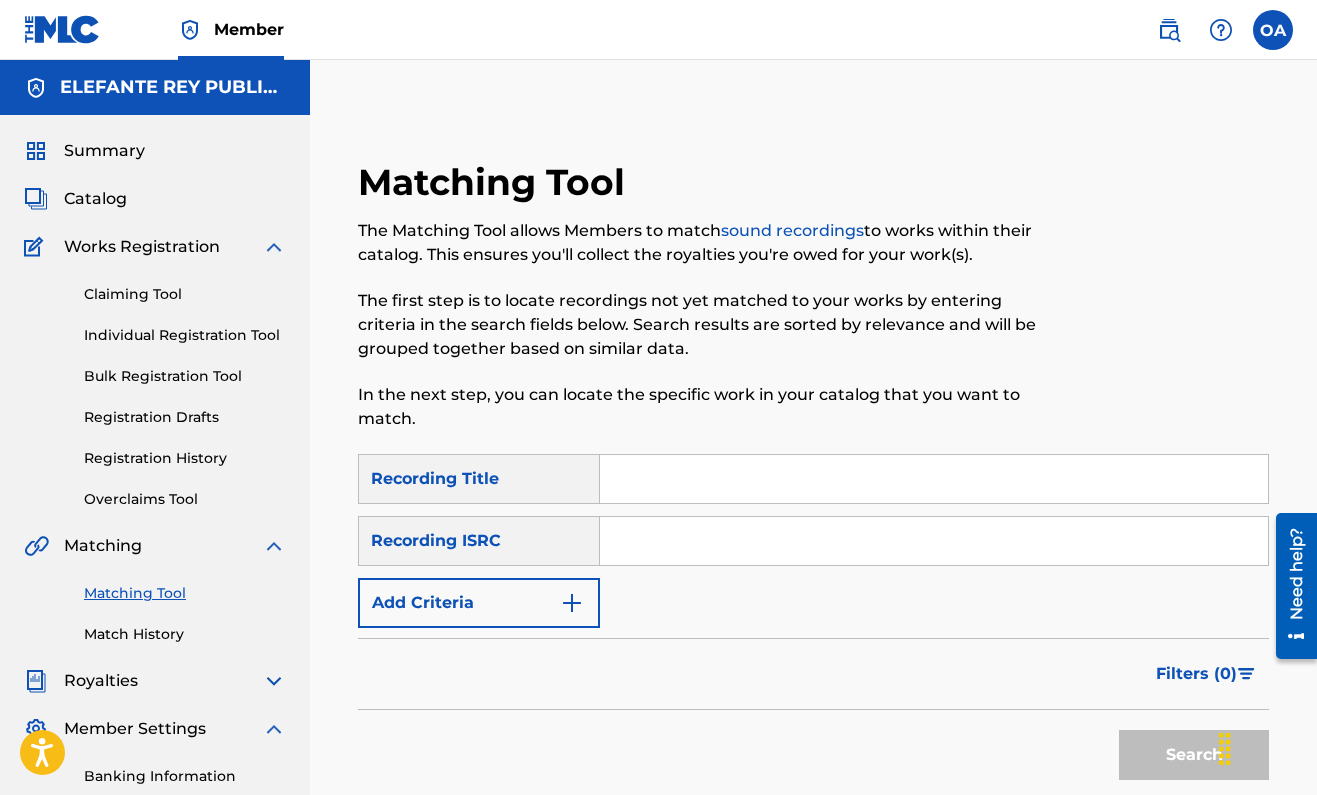 click on "Match History" at bounding box center [185, 634] 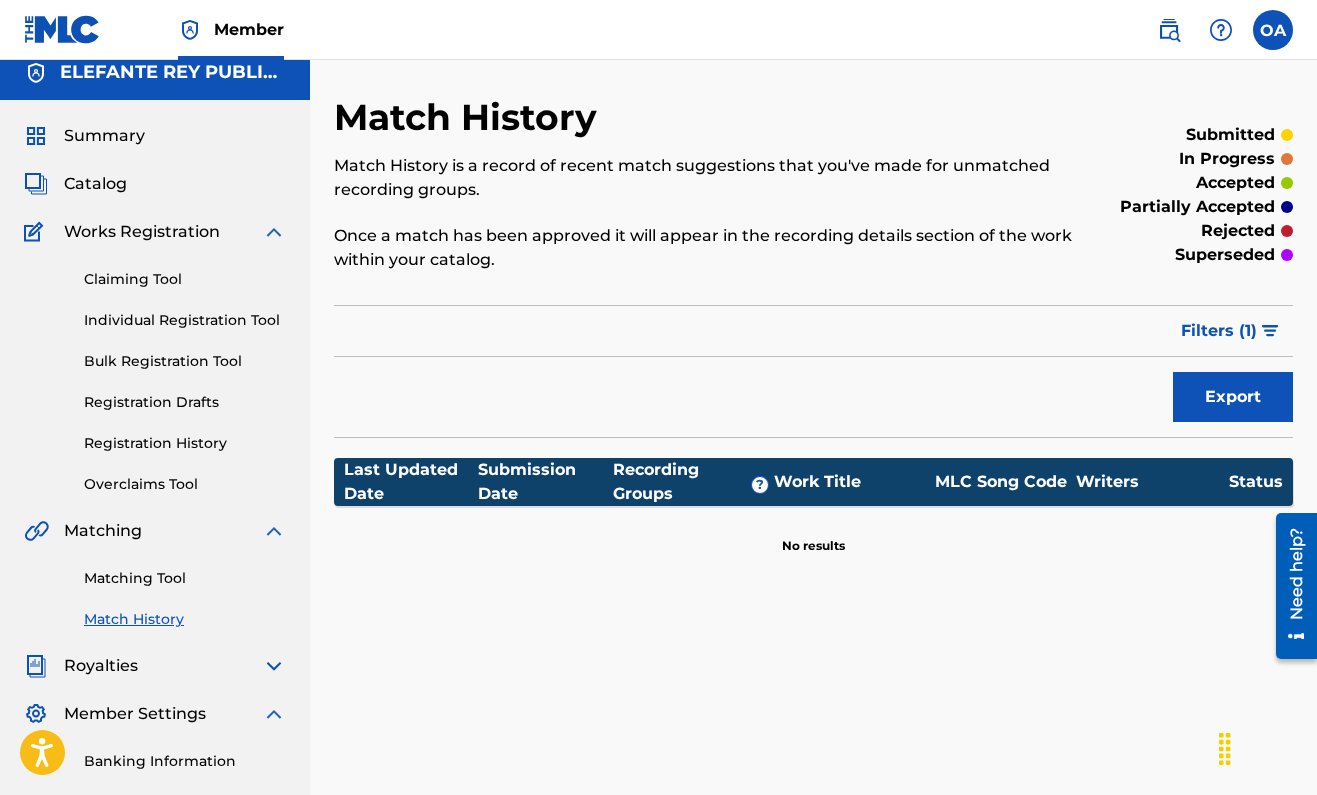 scroll, scrollTop: 0, scrollLeft: 0, axis: both 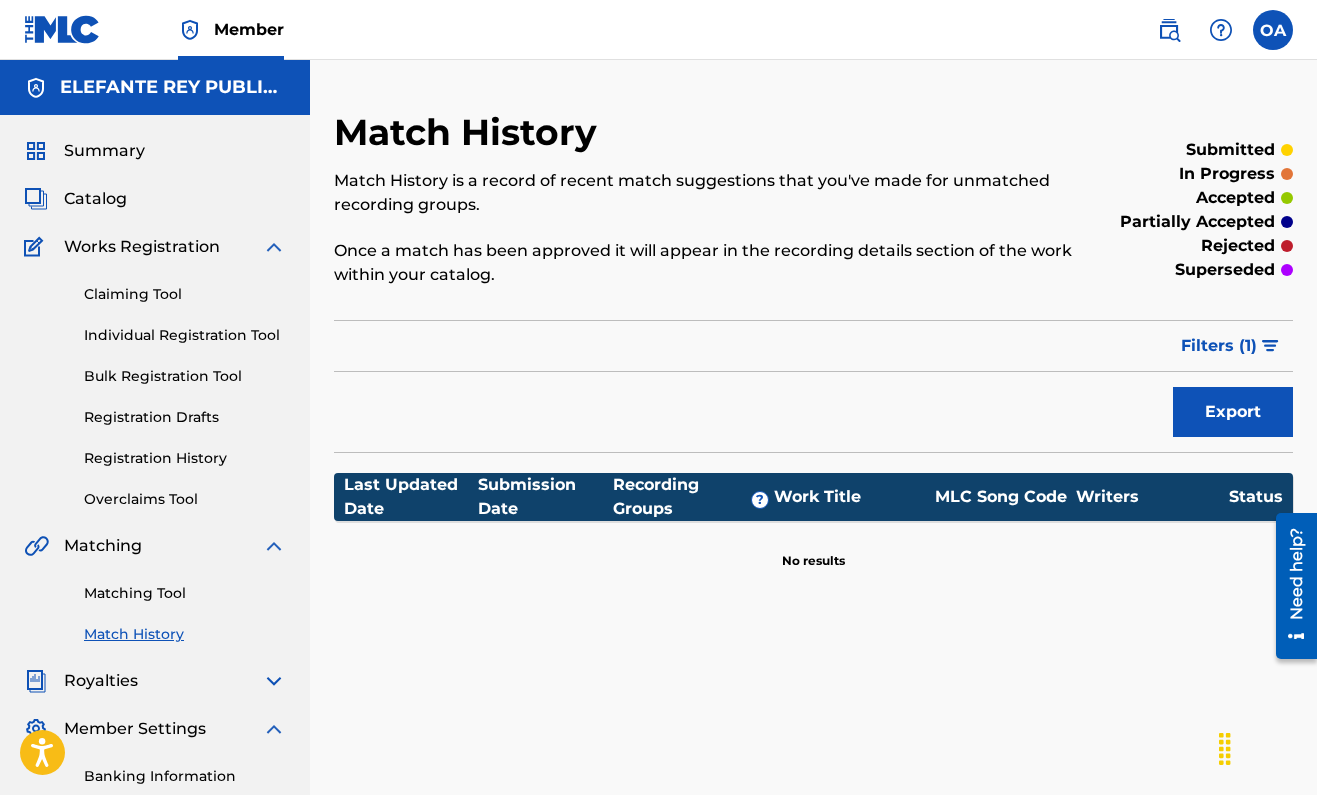 click on "Matching Tool" at bounding box center (185, 593) 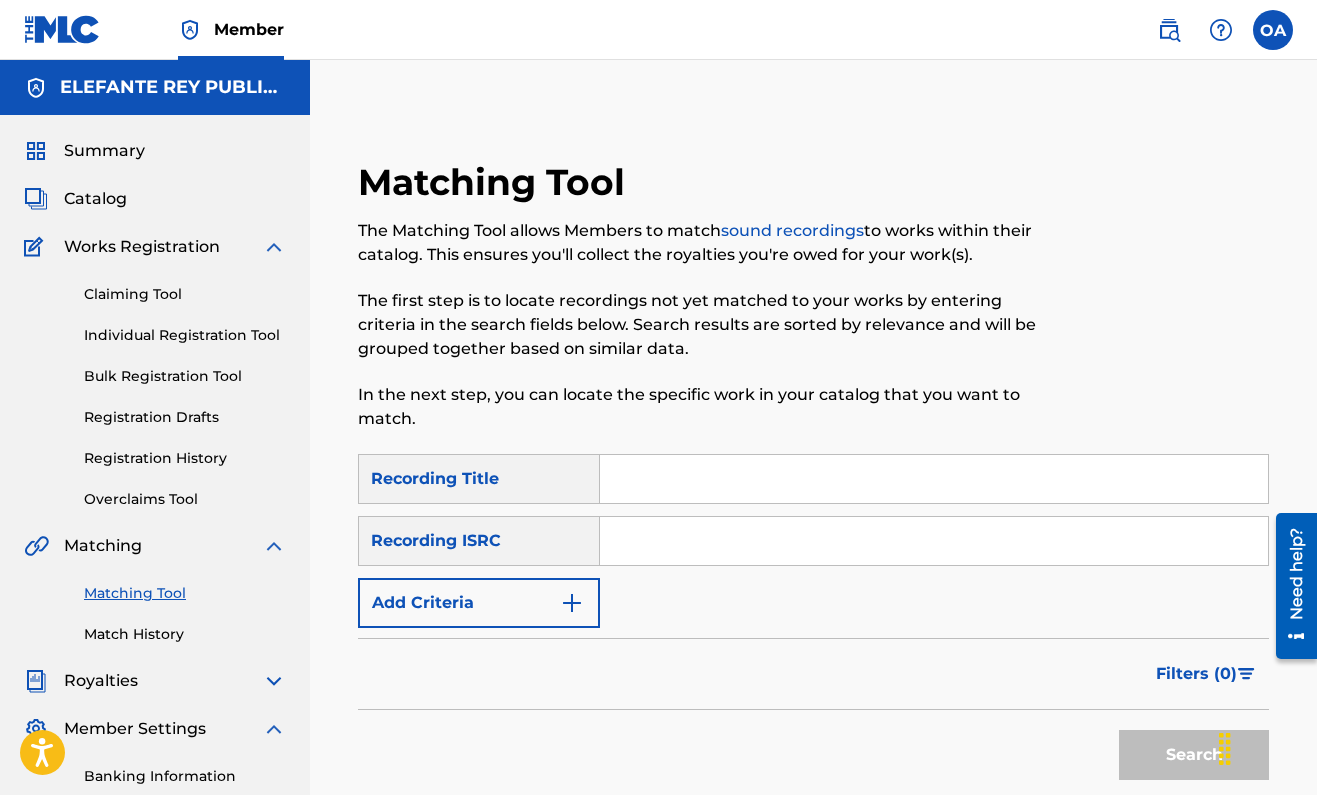click at bounding box center [934, 479] 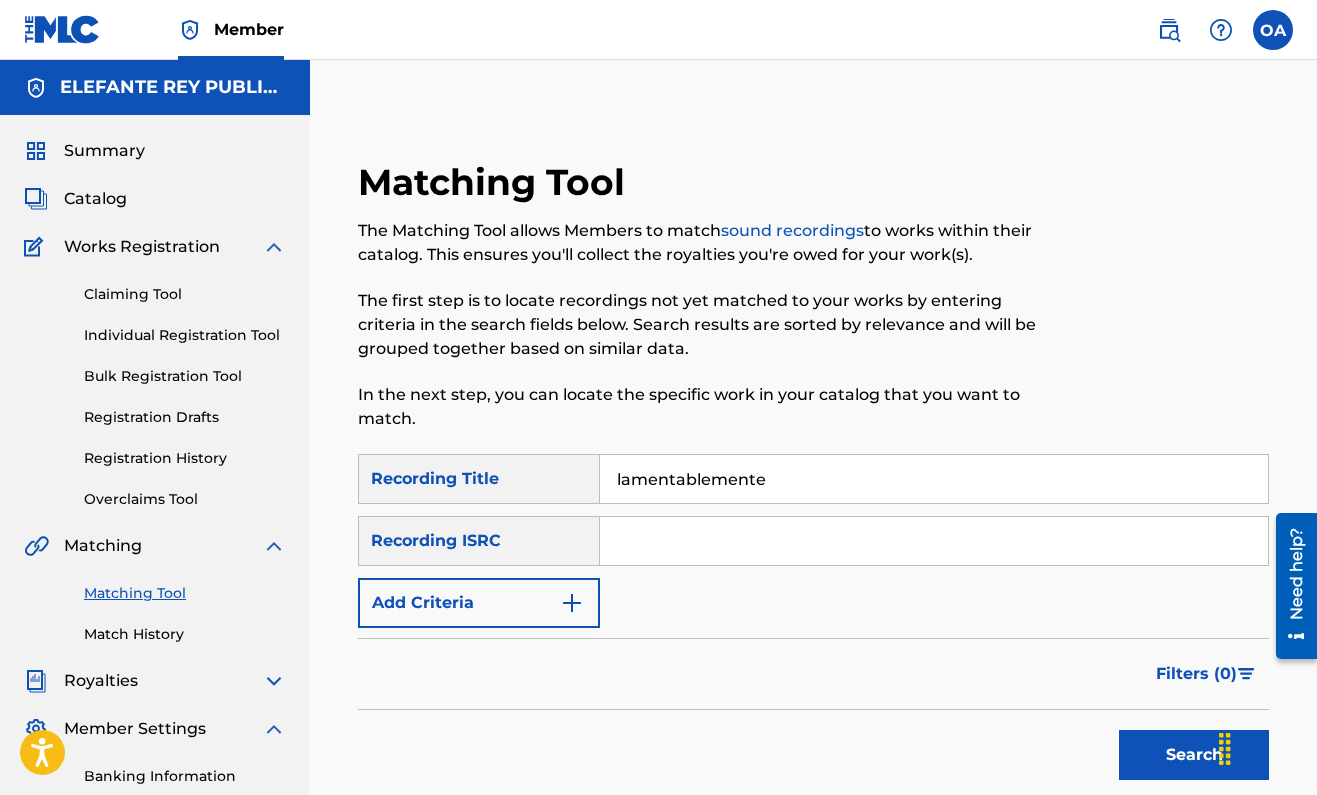 type on "lamentablemente" 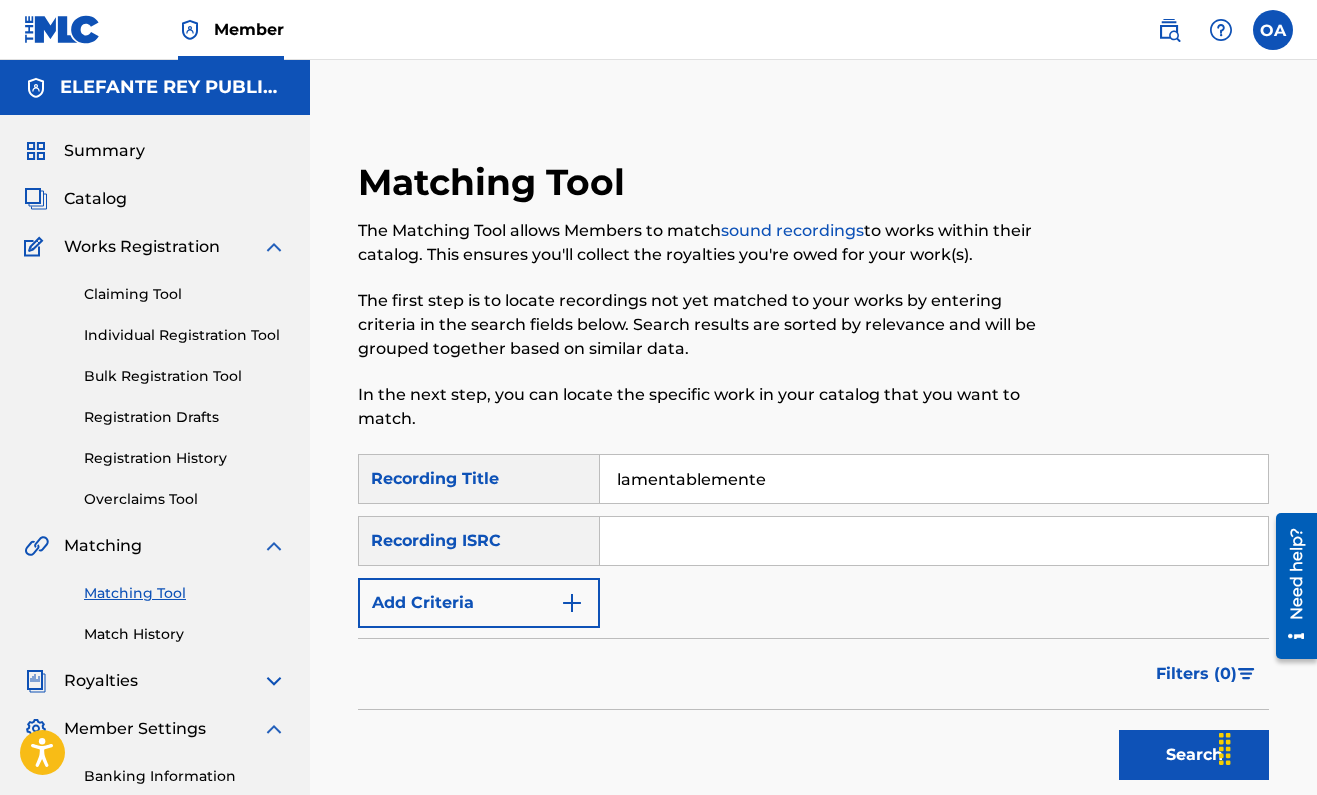 scroll, scrollTop: 0, scrollLeft: 0, axis: both 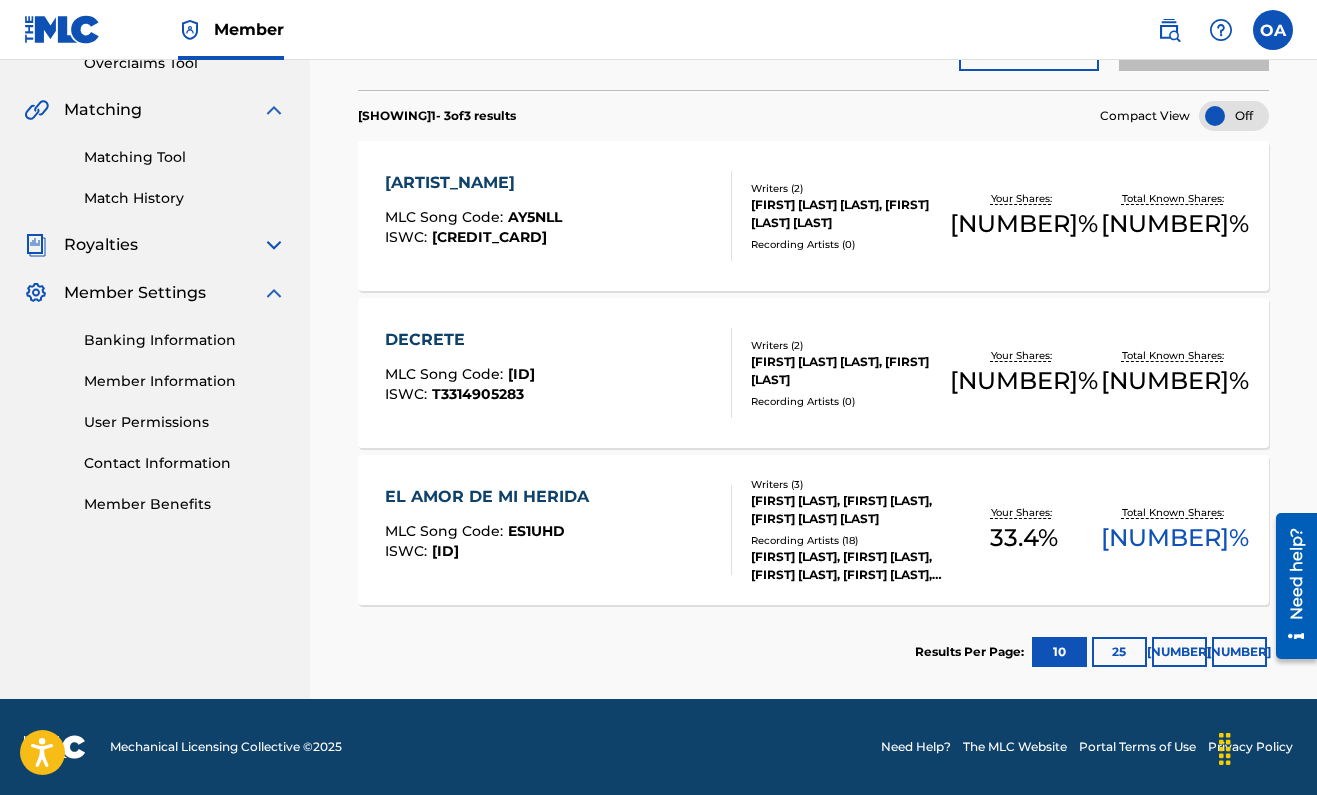 click on "DECRETE MLC Song Code : DQ8CNM ISWC : T3314905283 Writers ( 2 ) [FIRST] [LAST] [LAST], [FIRST] [LAST] [LAST] Recording Artists ( 0 ) Your Shares: 50 % Total Known Shares: 50 %" at bounding box center [813, 373] 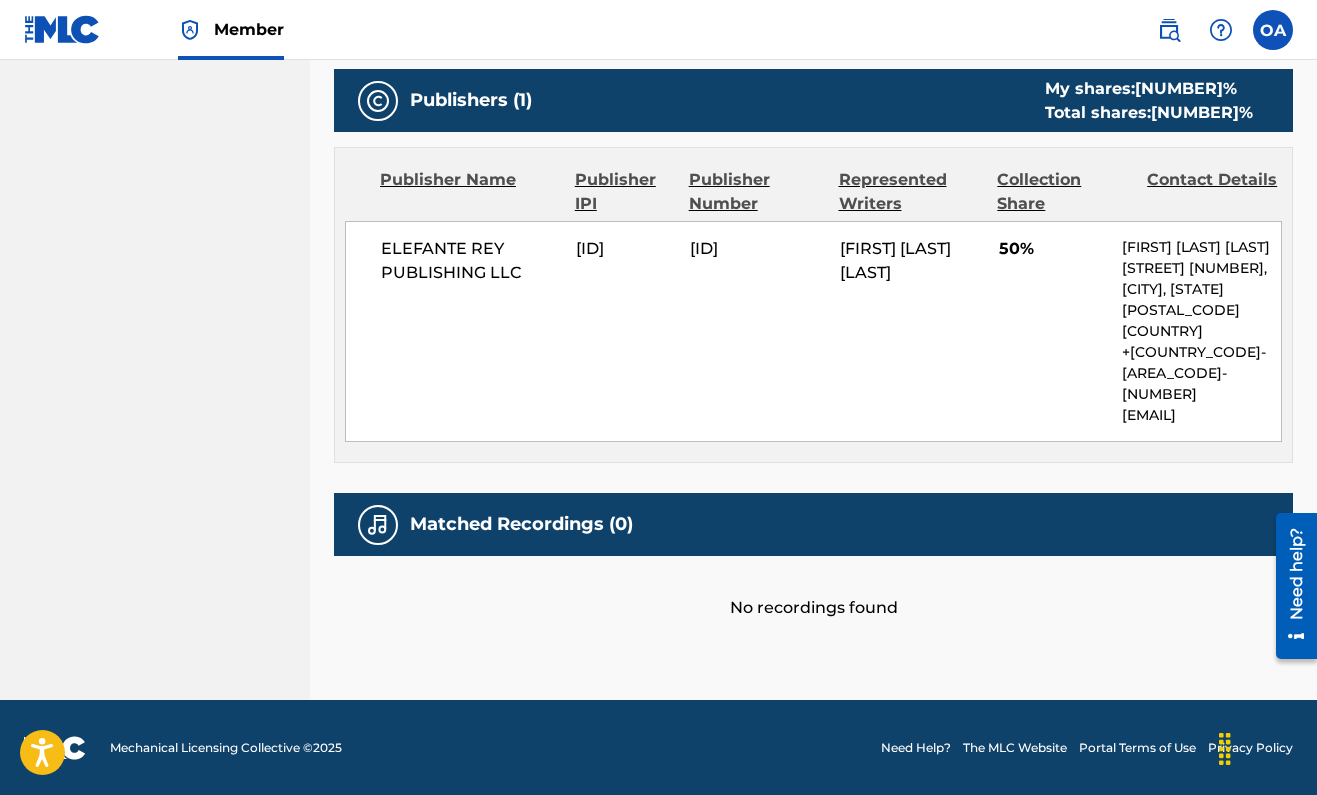 scroll, scrollTop: 902, scrollLeft: 0, axis: vertical 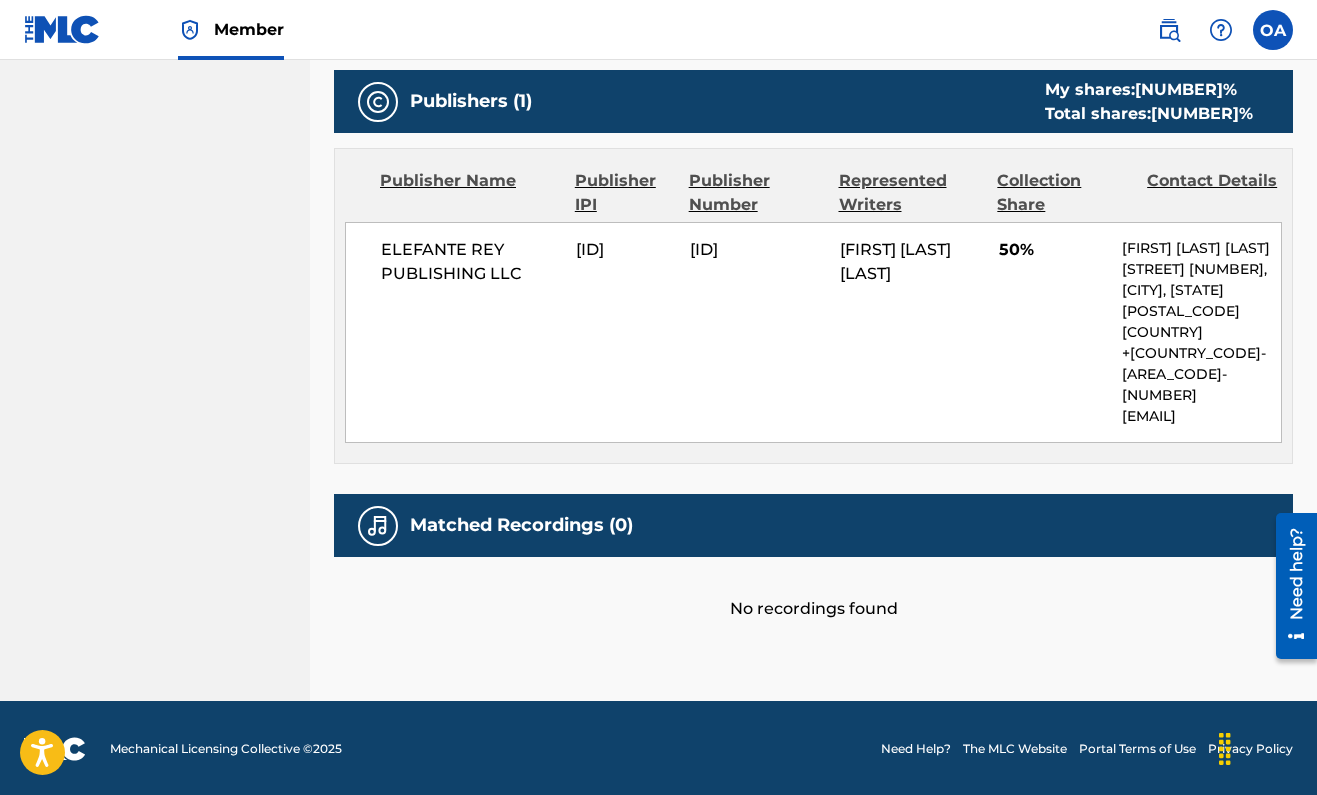 click on "Matched Recordings   (0)" at bounding box center (521, 525) 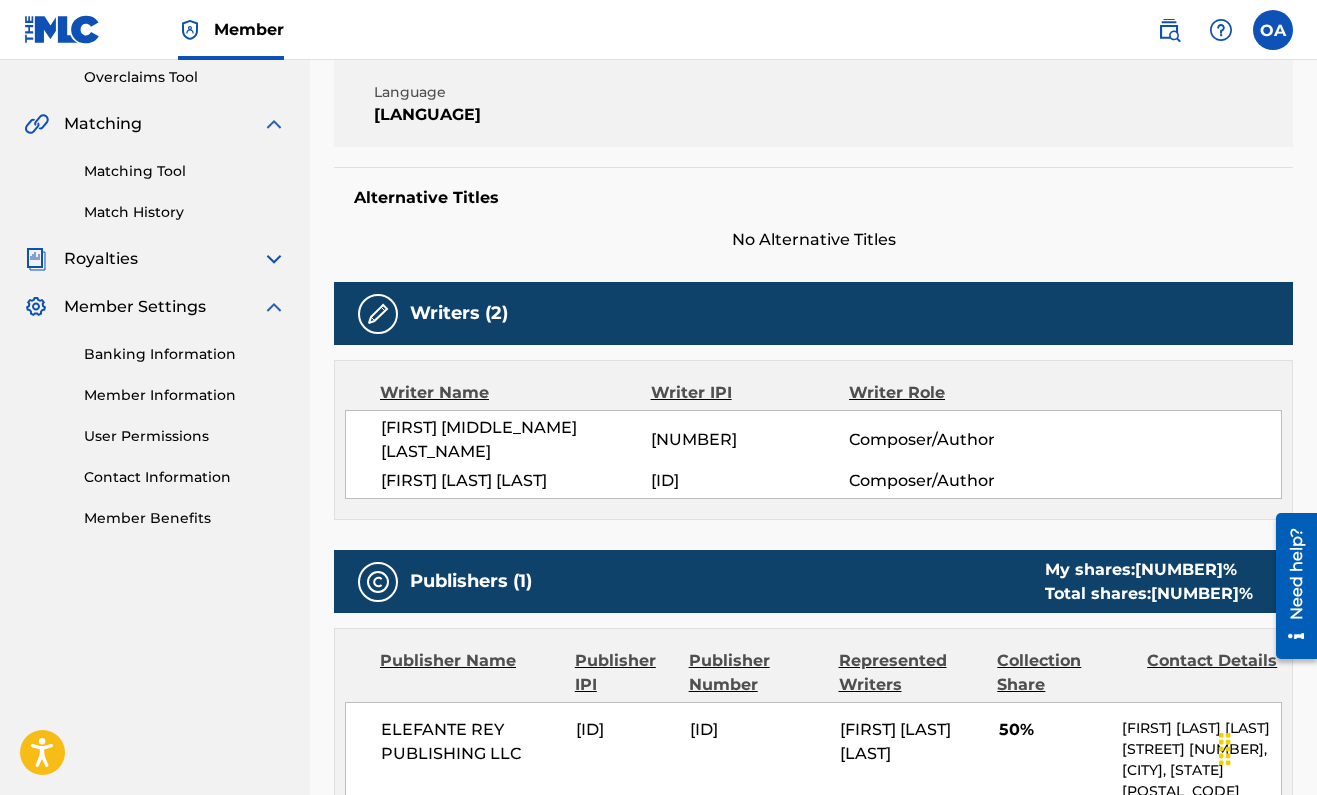 scroll, scrollTop: 423, scrollLeft: 0, axis: vertical 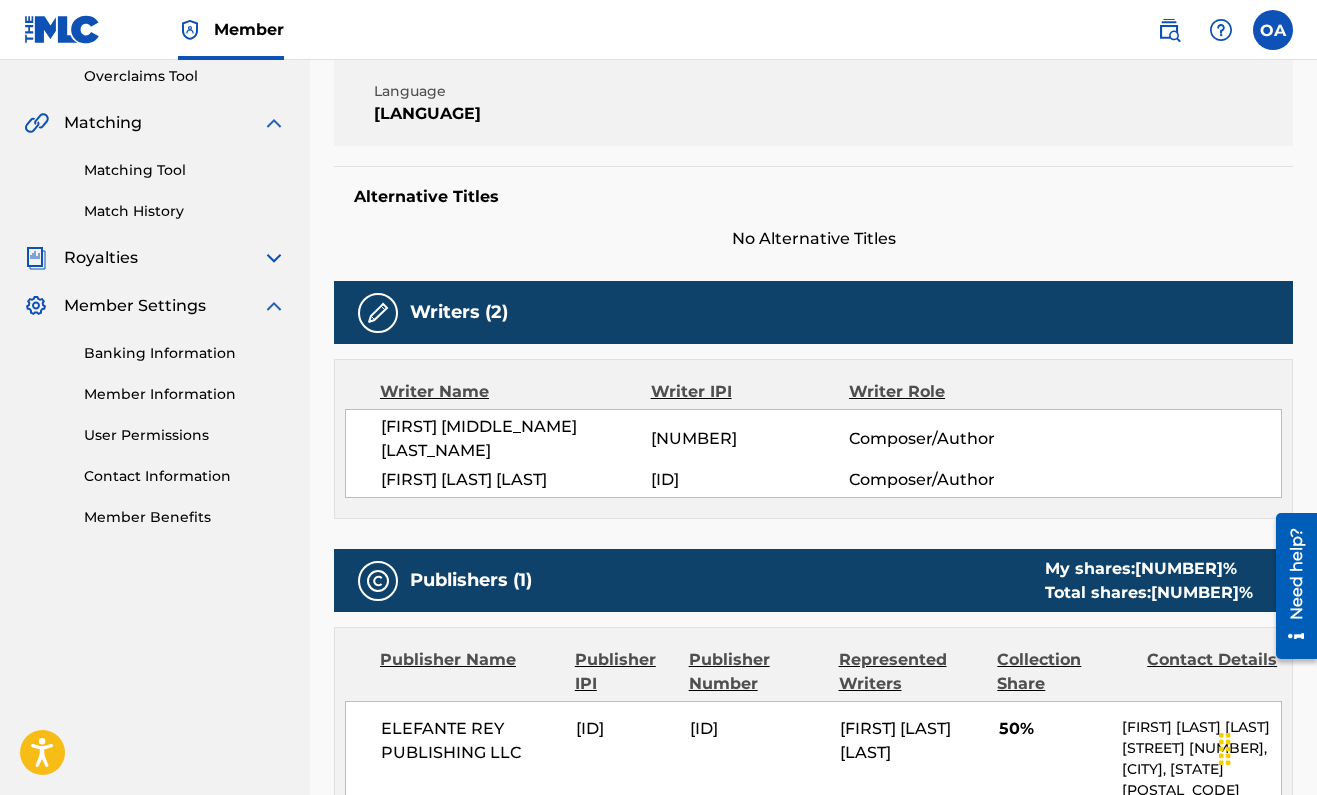 click on "Contact Information" at bounding box center [185, 476] 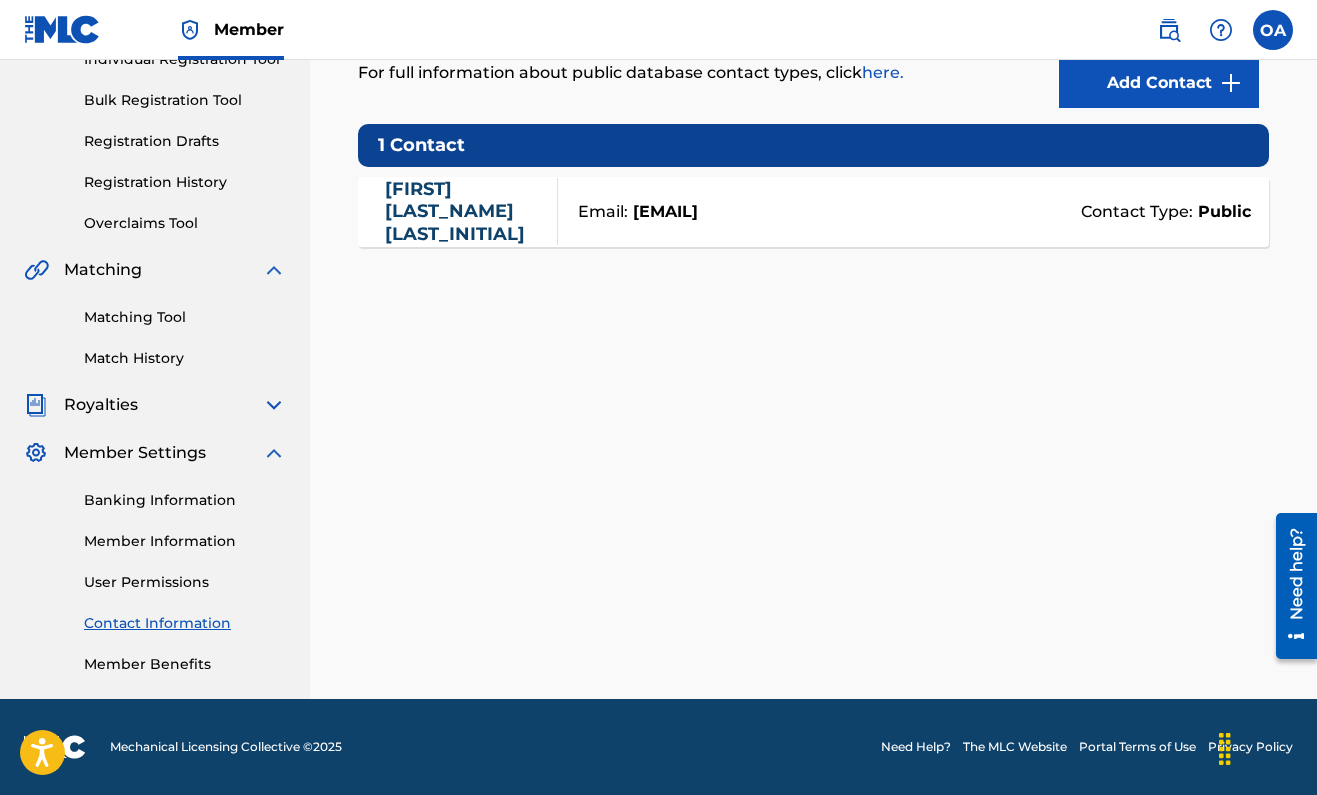 scroll, scrollTop: 0, scrollLeft: 0, axis: both 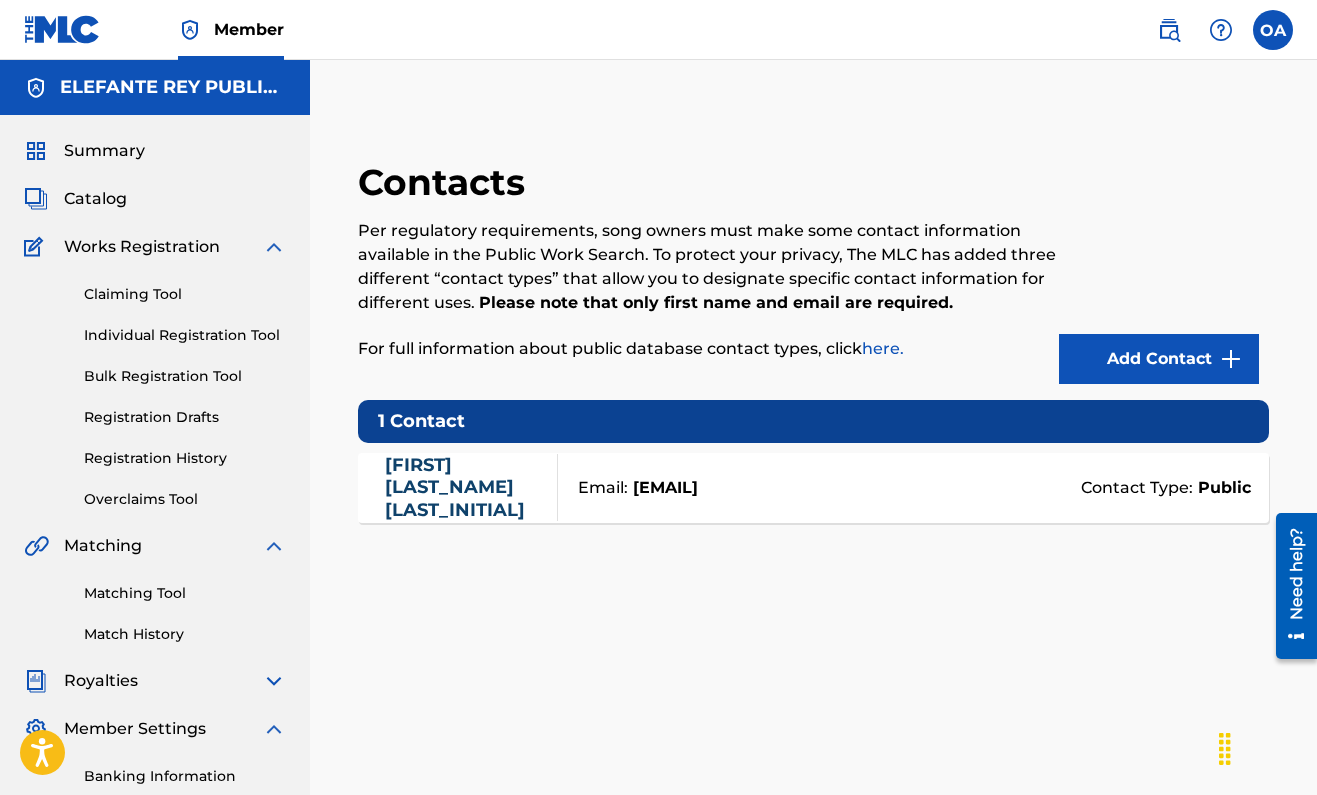 click on "[EMAIL]" at bounding box center (663, 488) 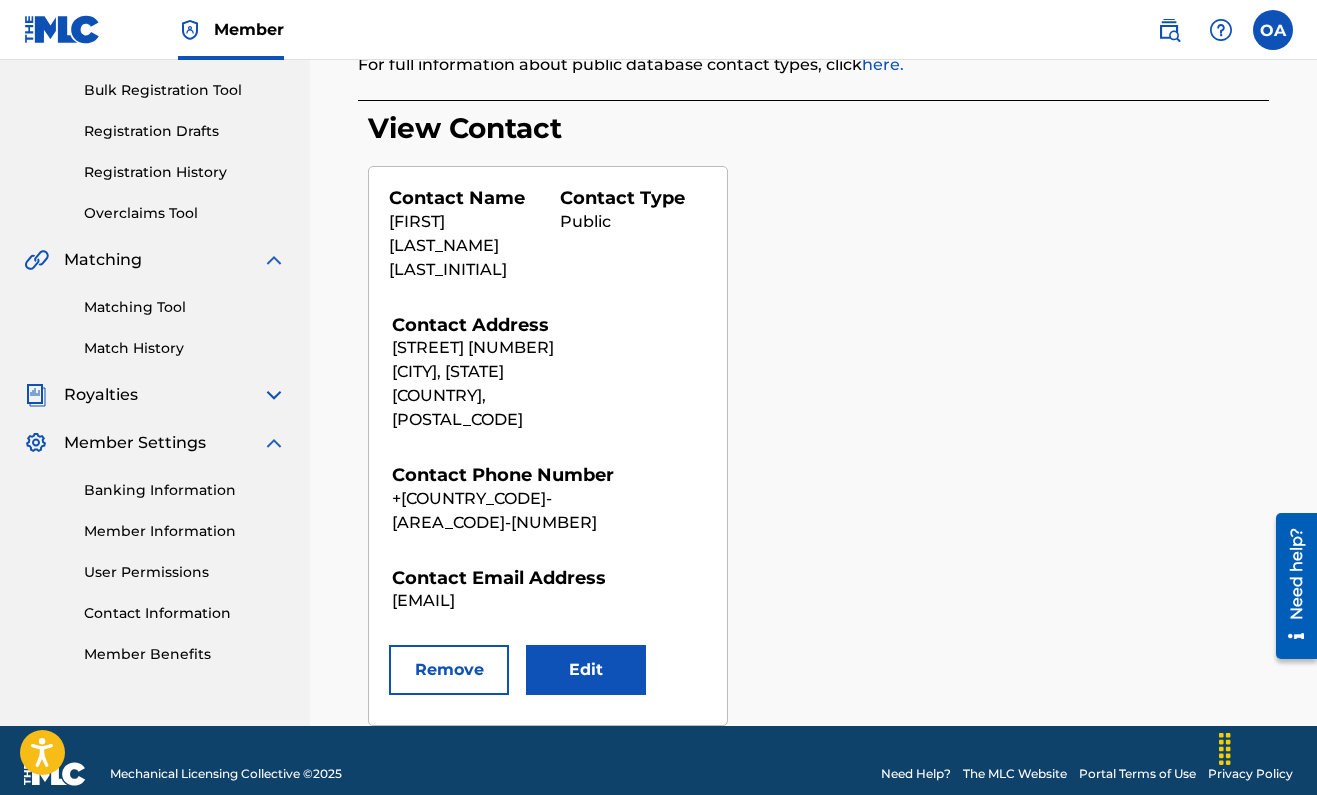 scroll, scrollTop: 285, scrollLeft: 0, axis: vertical 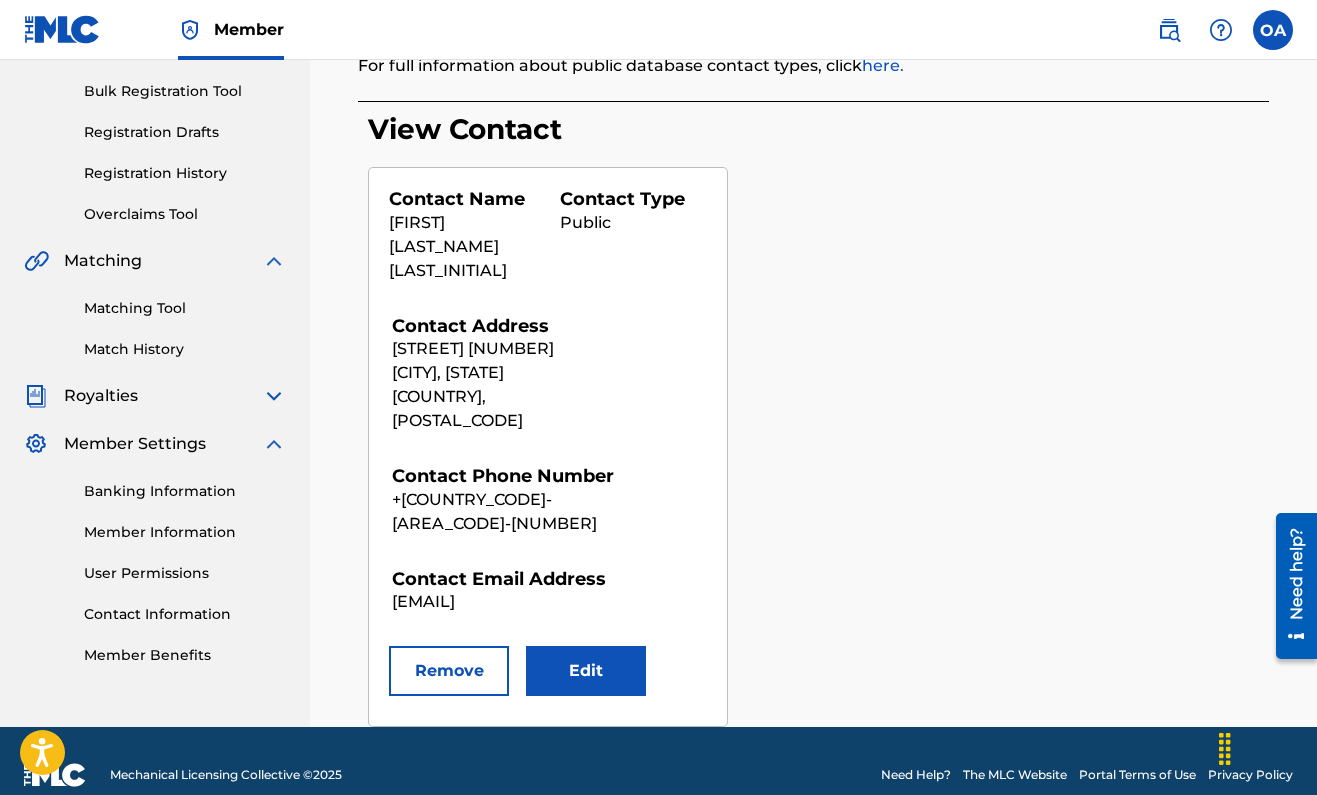 click on "Edit" at bounding box center [586, 671] 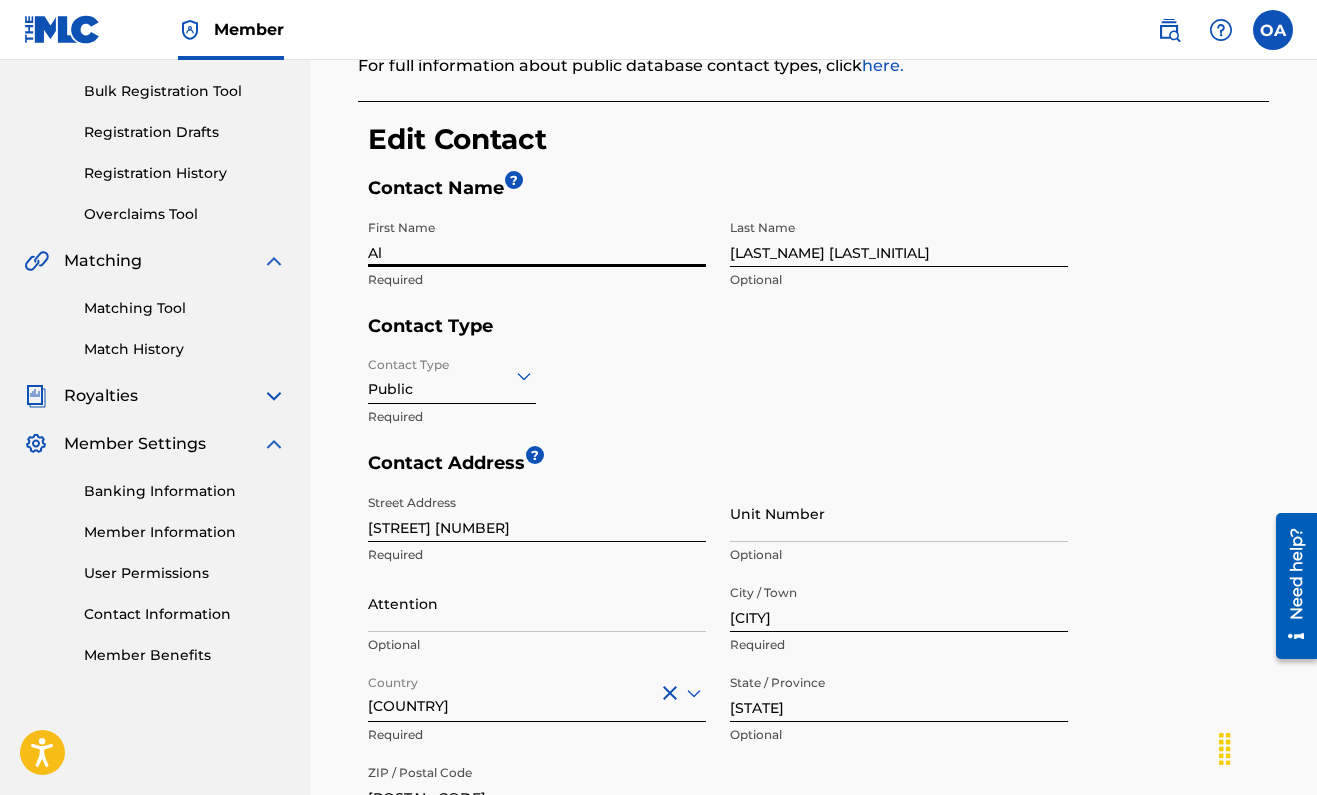 type on "A" 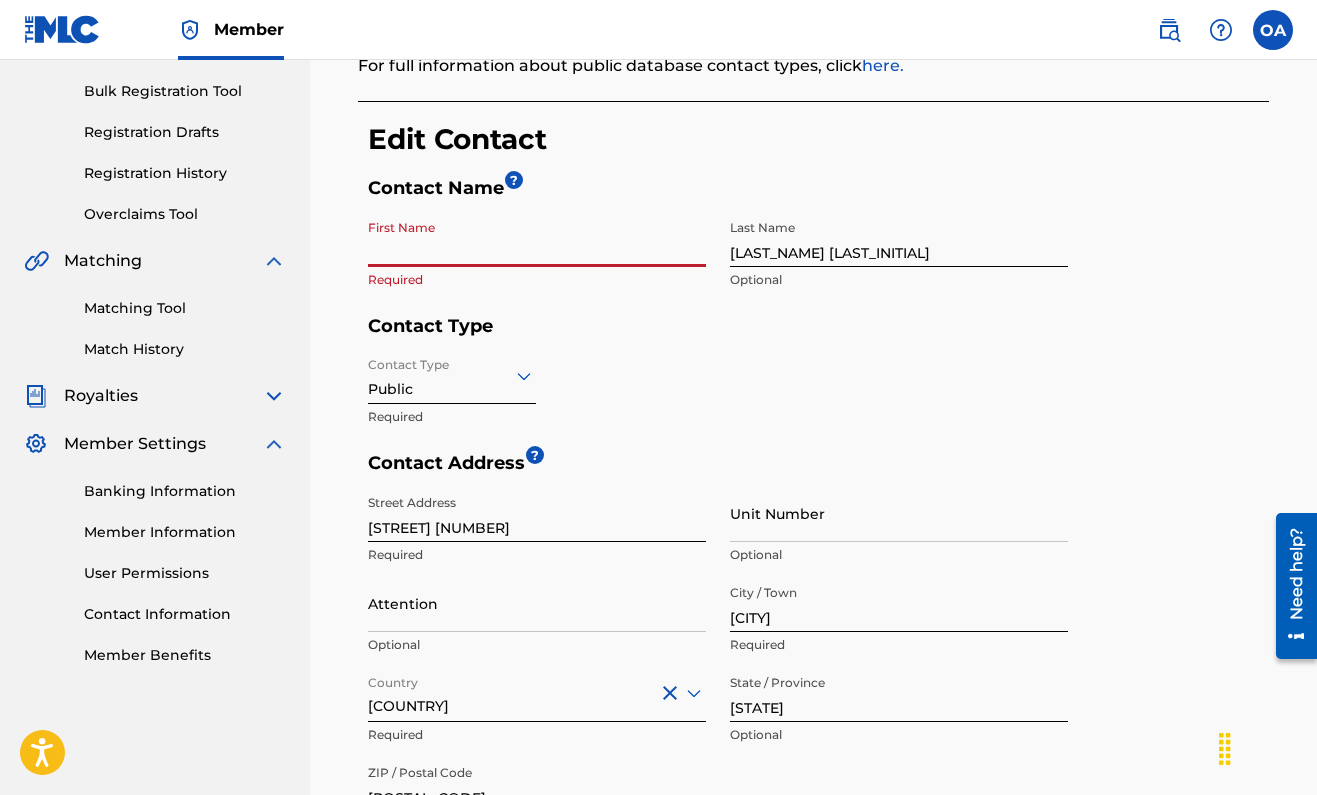 type 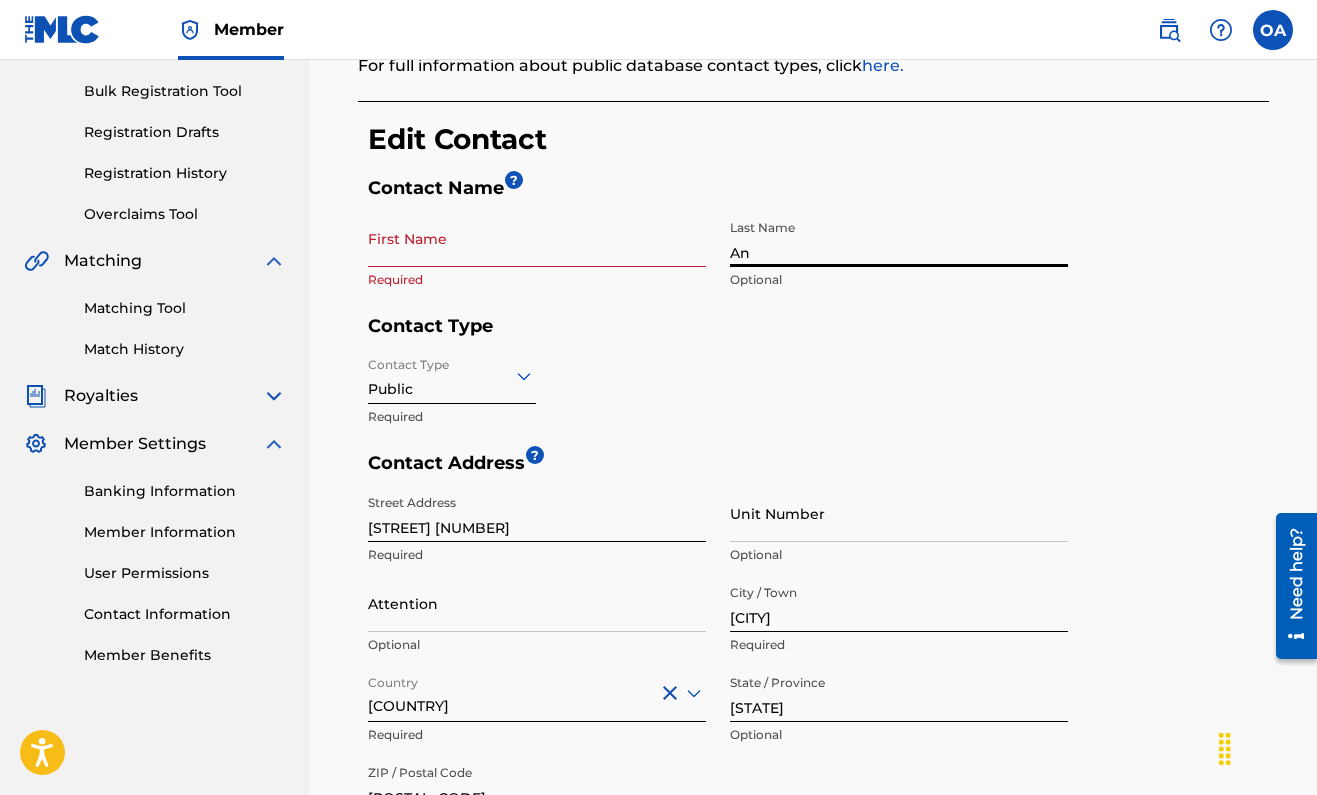 type on "A" 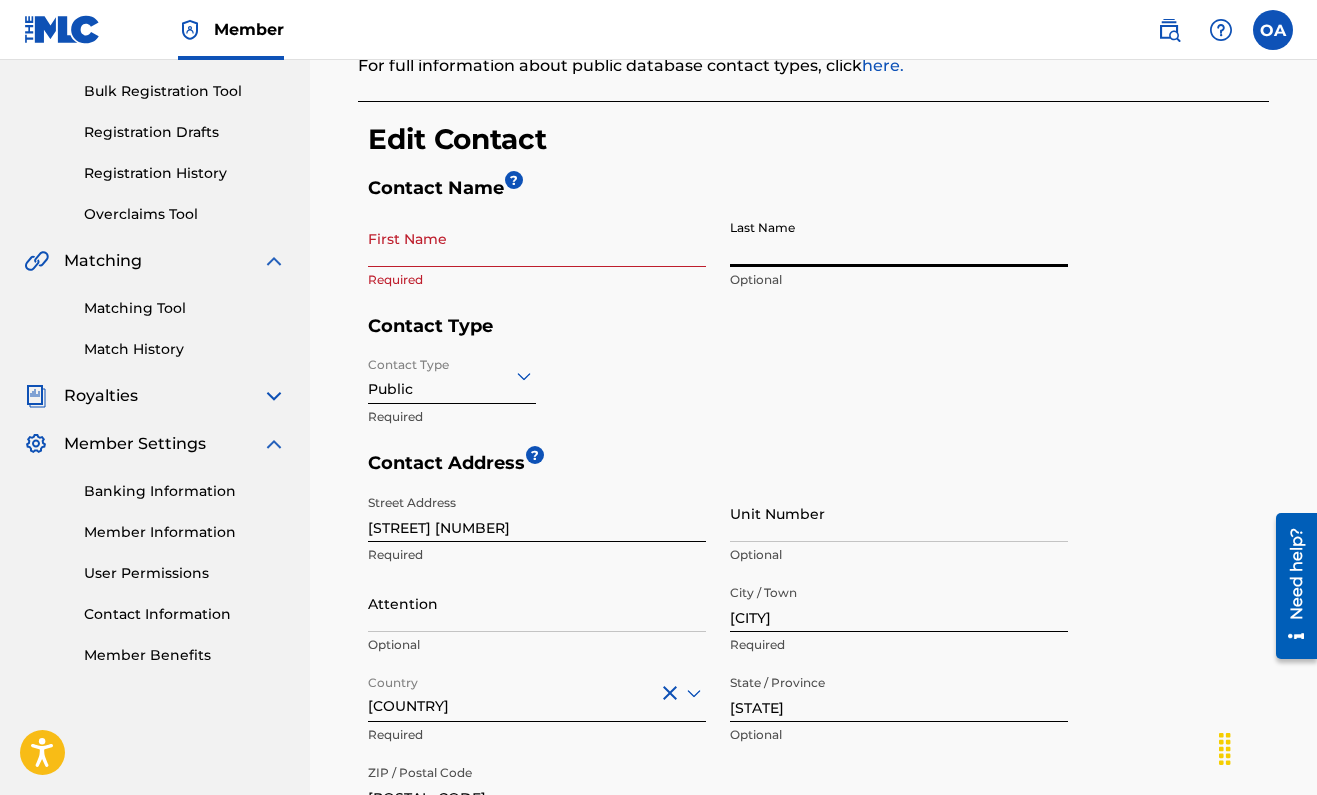 type 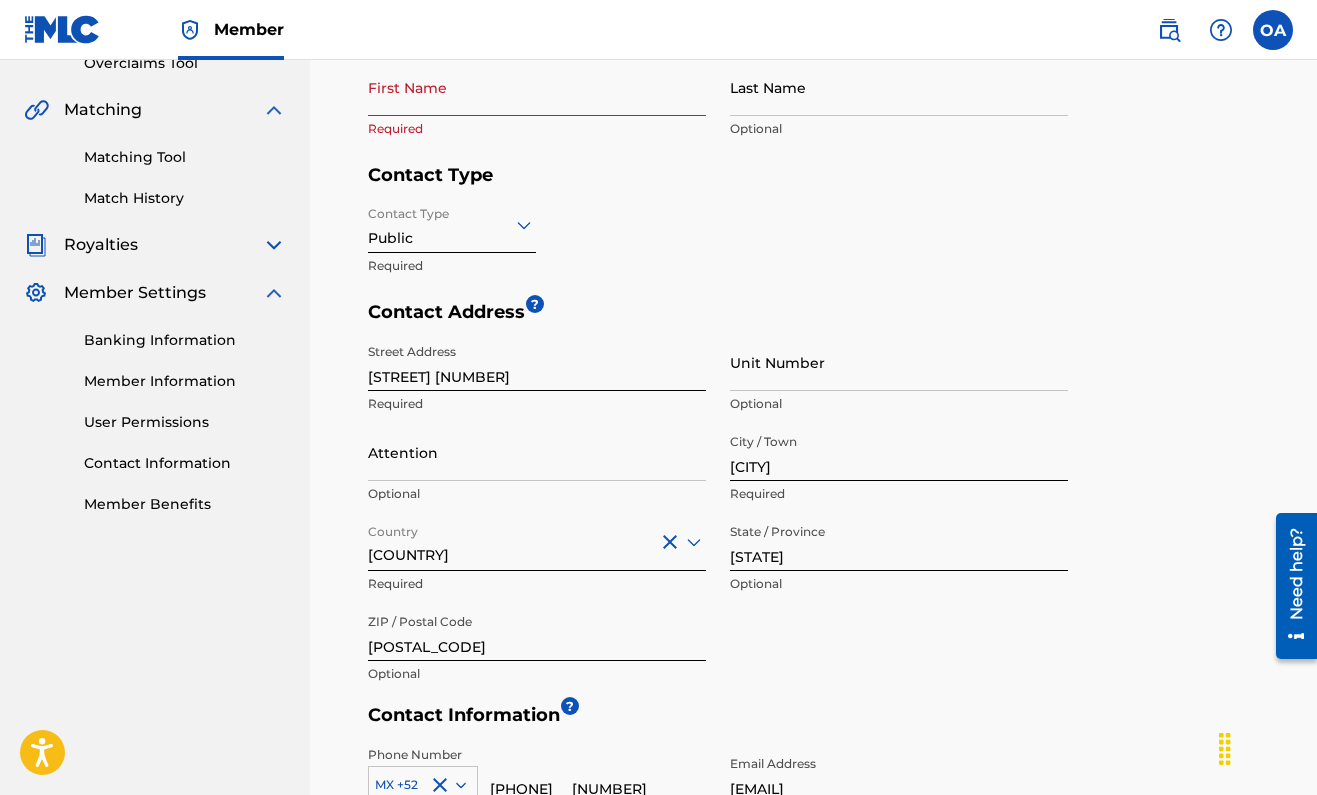 scroll, scrollTop: 470, scrollLeft: 0, axis: vertical 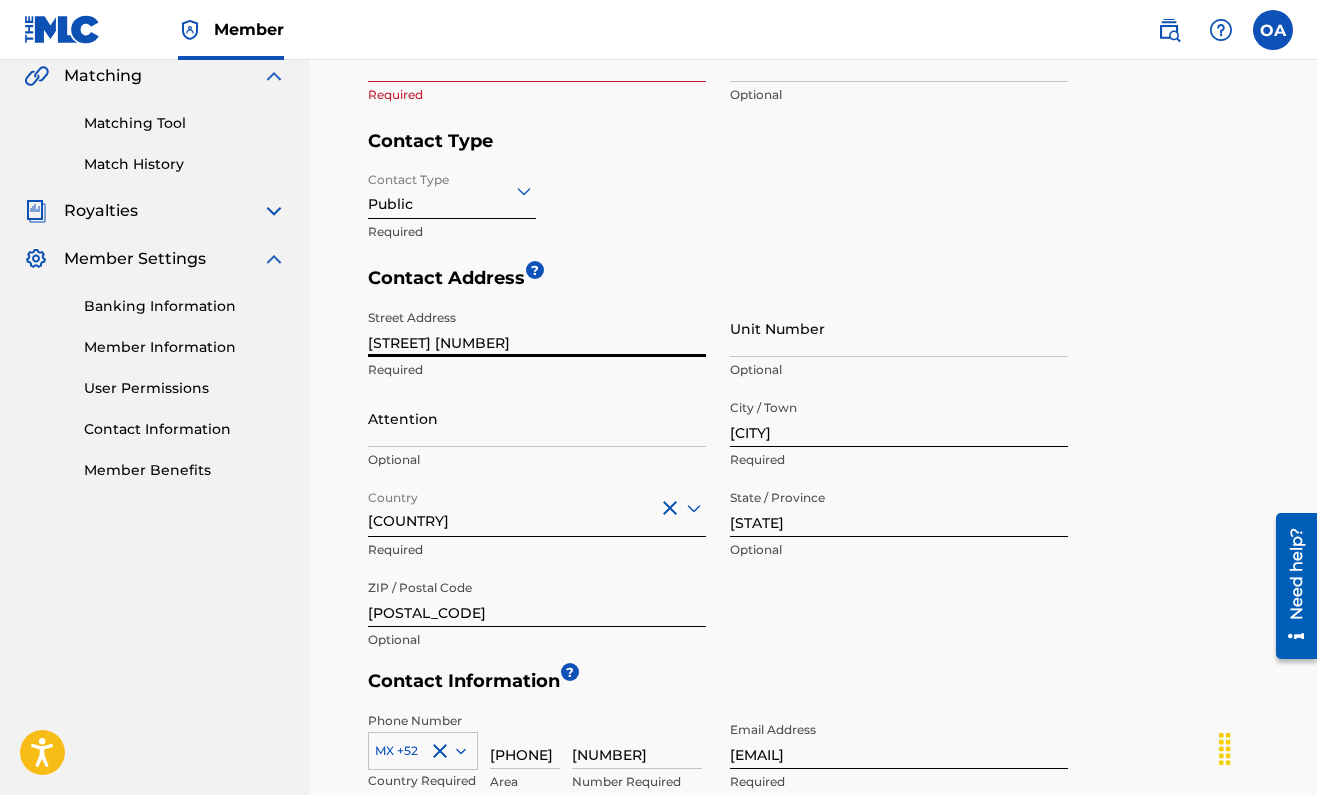 click on "[STREET] [NUMBER]" at bounding box center [537, 328] 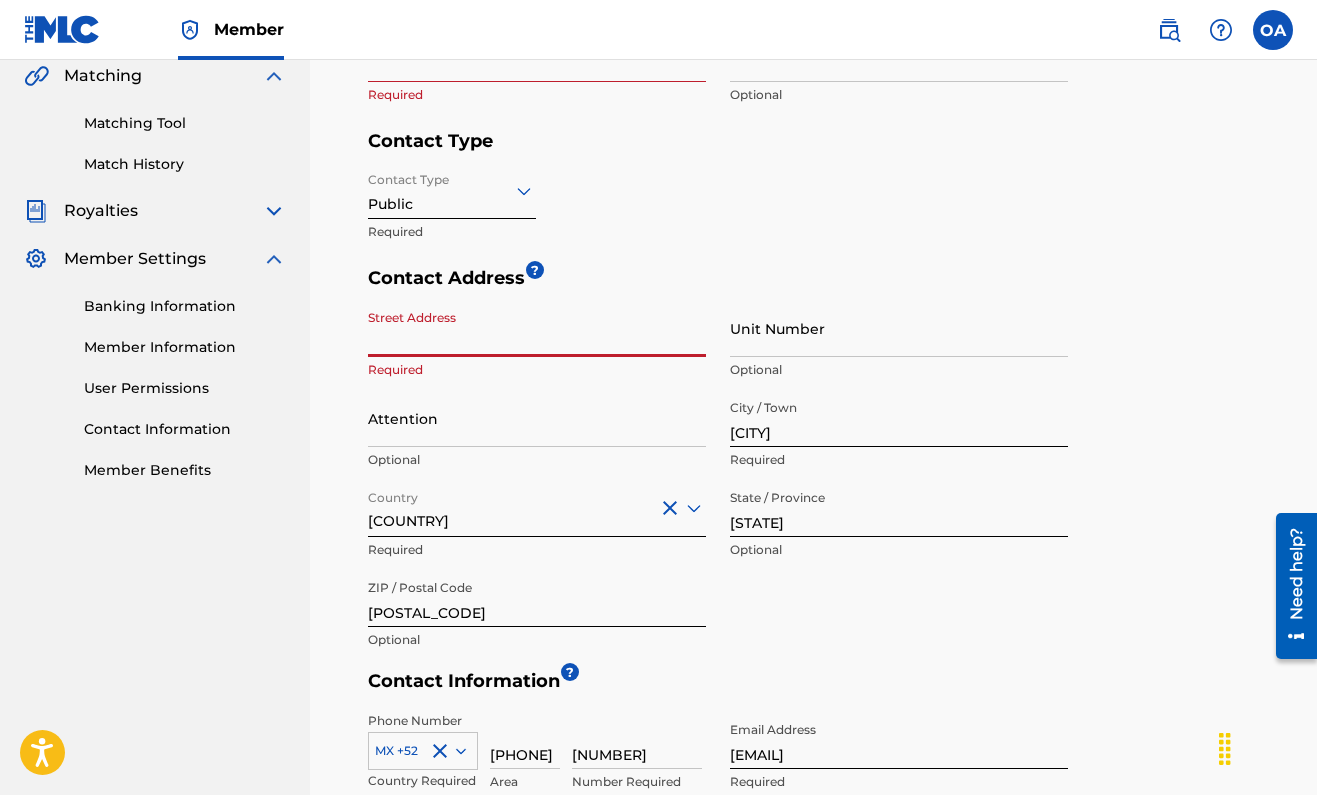 type 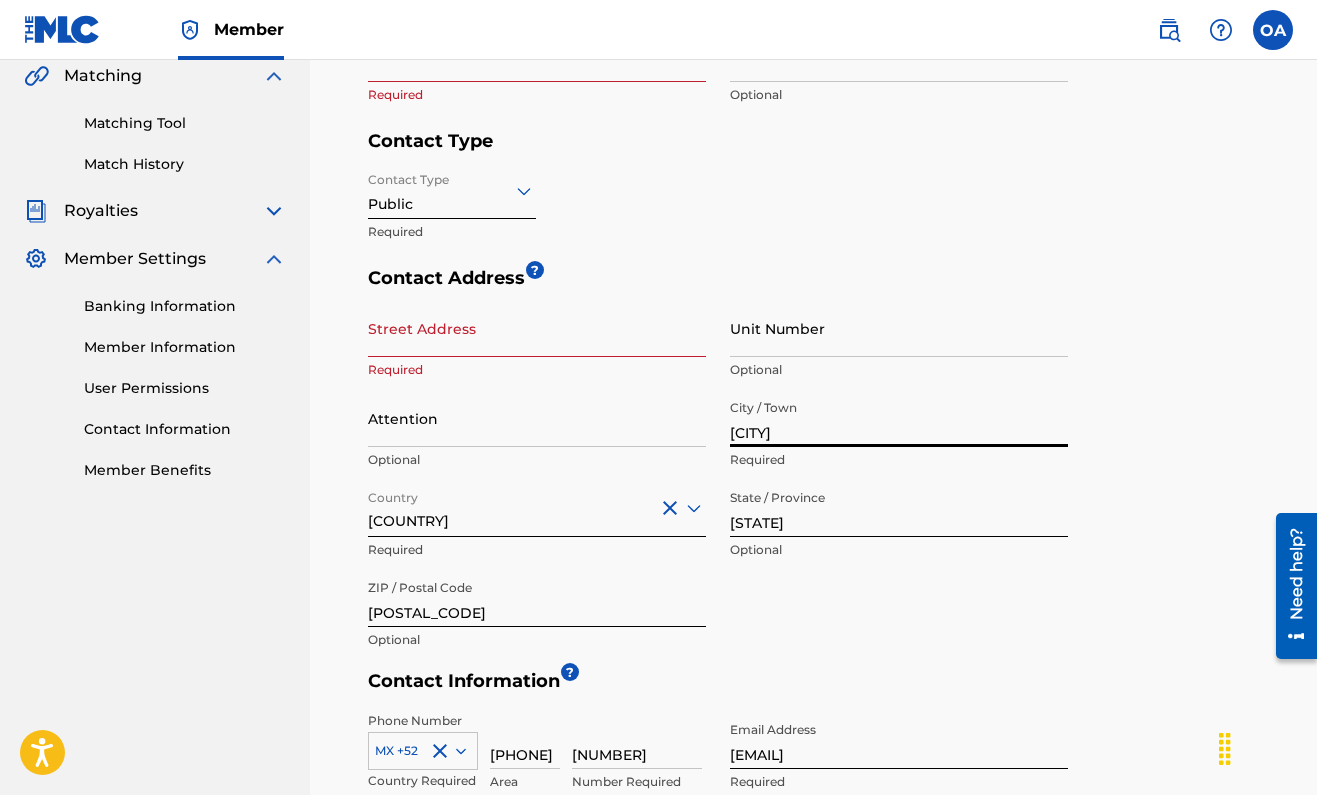 click on "[CITY]" at bounding box center (899, 418) 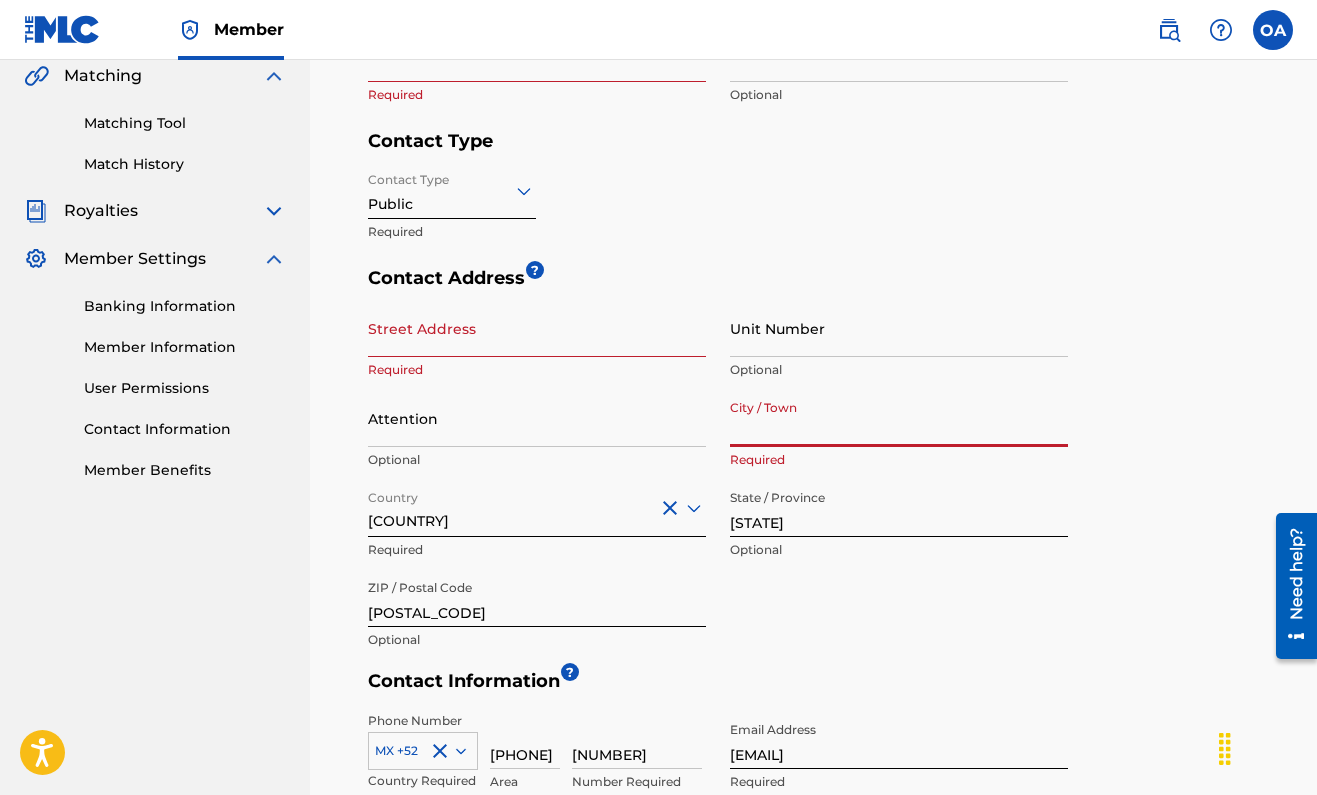 type 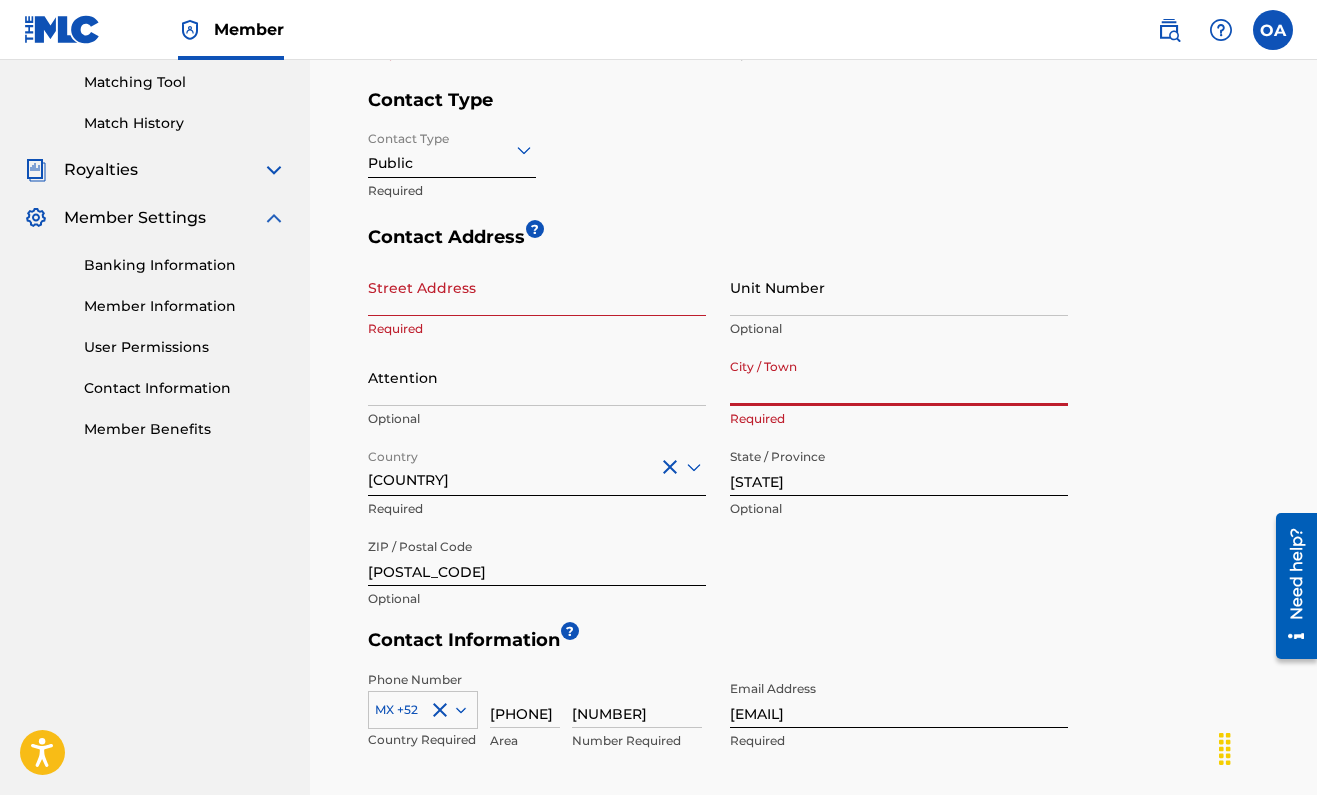 click on "[COUNTRY]" at bounding box center (537, 467) 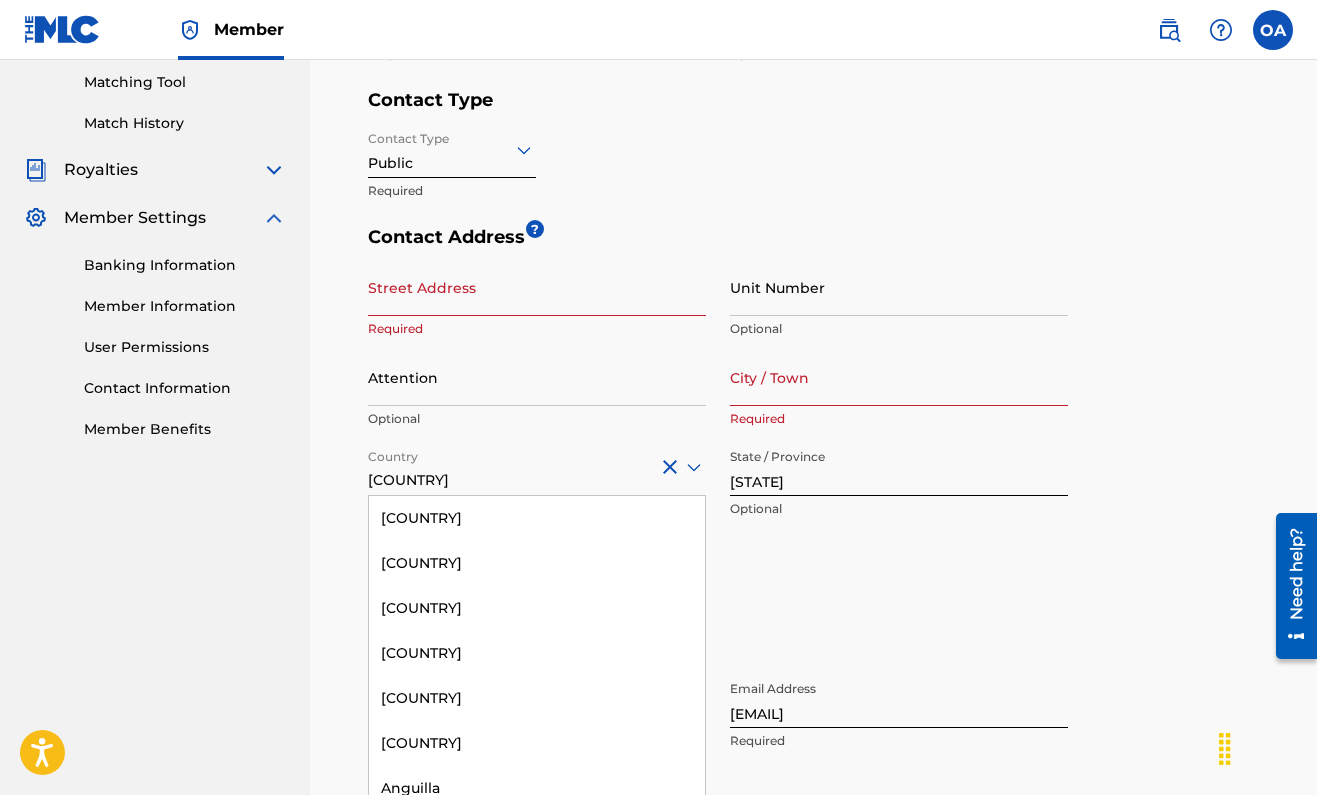 scroll, scrollTop: 5541, scrollLeft: 0, axis: vertical 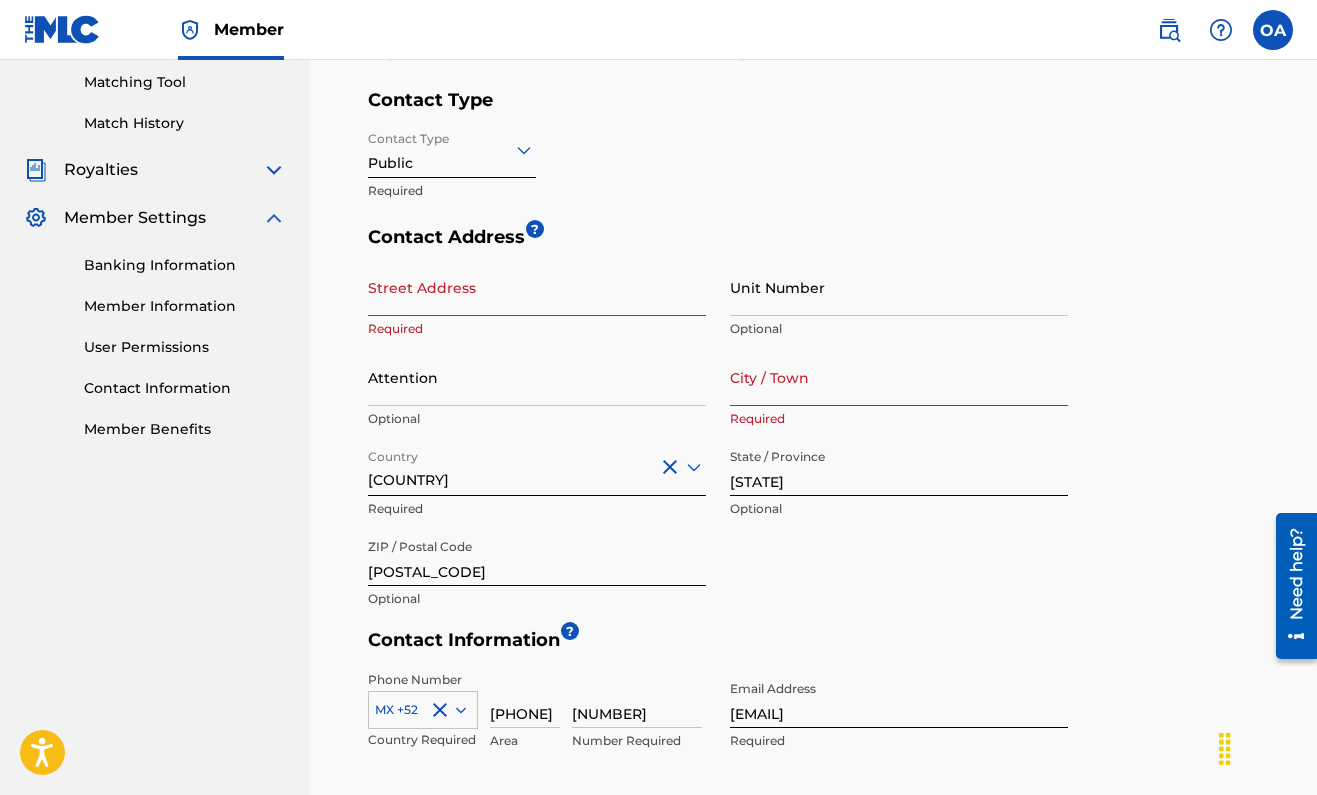 click on "[STREET_ADDRESS] [UNIT] [CITY] [COUNTRY] [STATE] [POSTAL_CODE]" at bounding box center (718, 439) 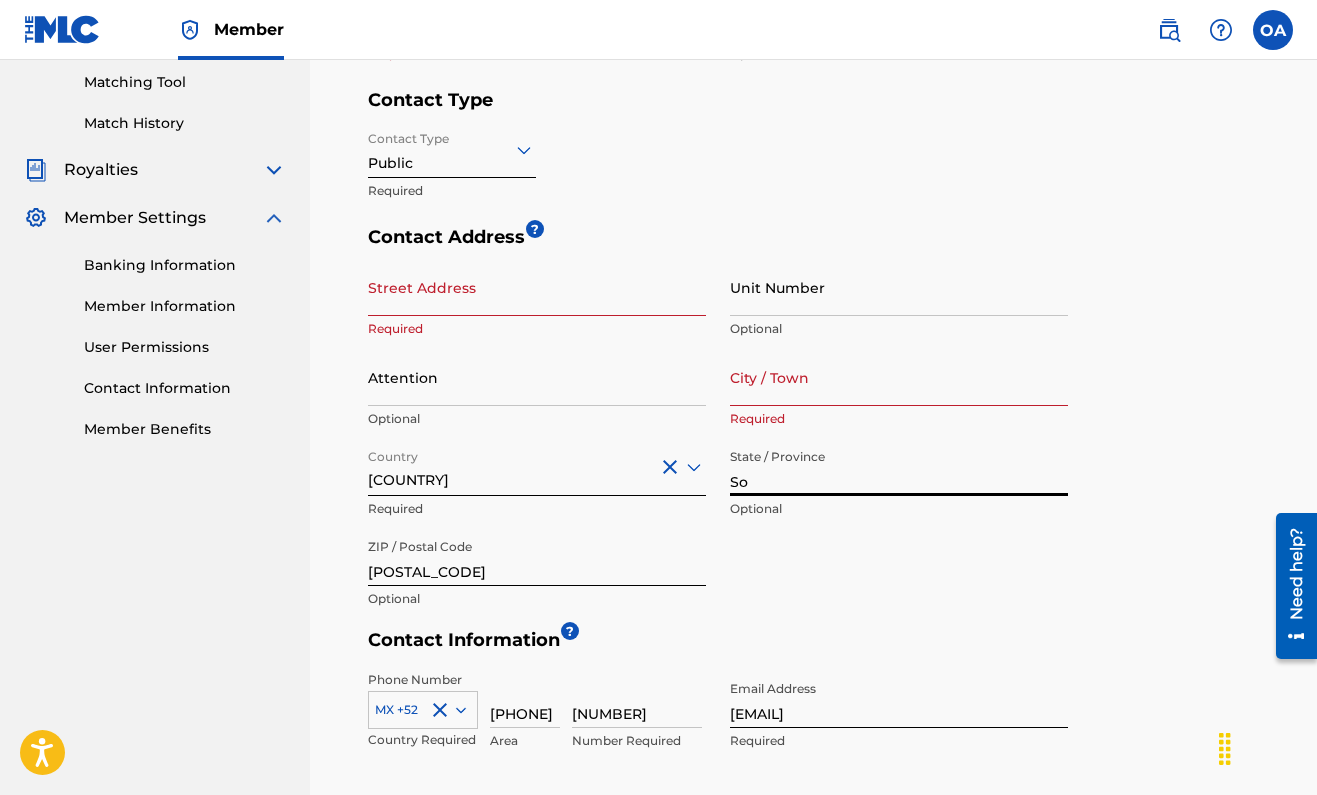 type on "S" 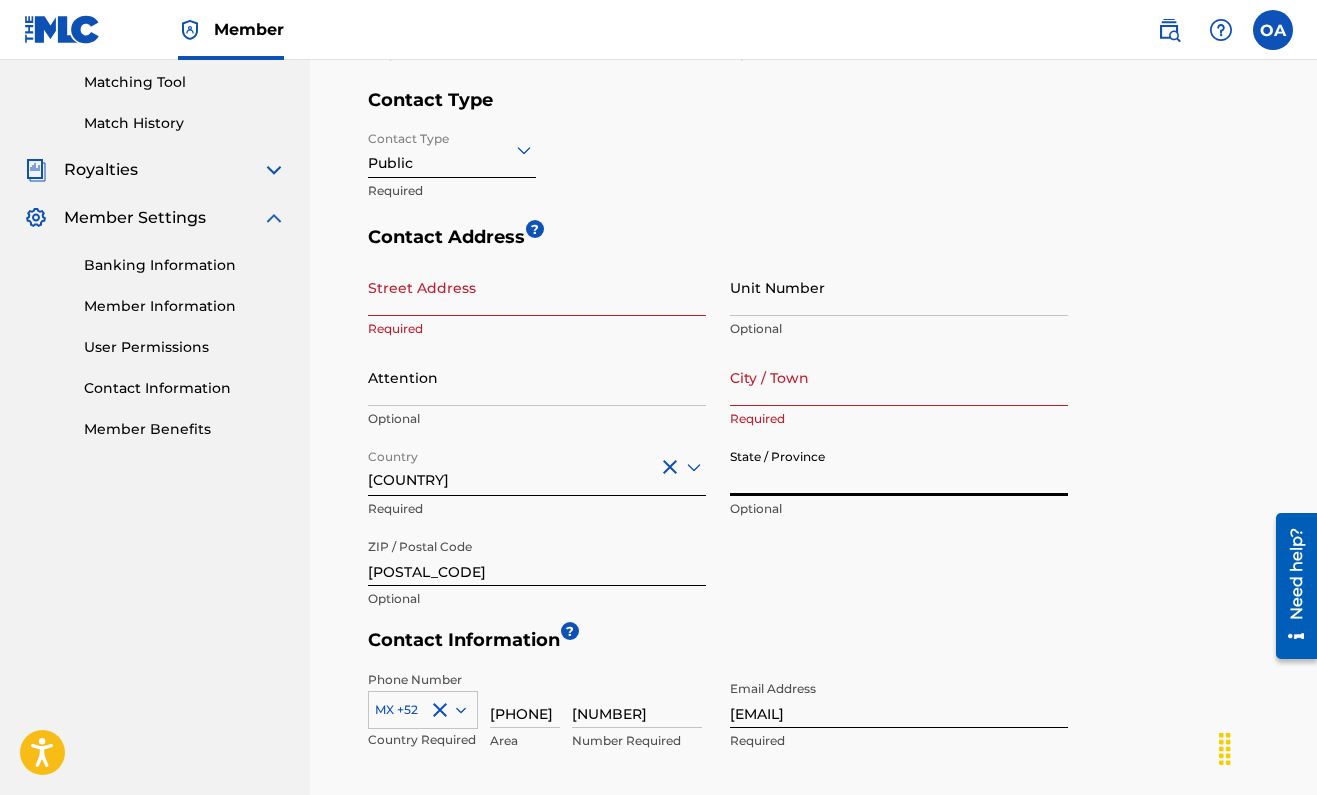 type 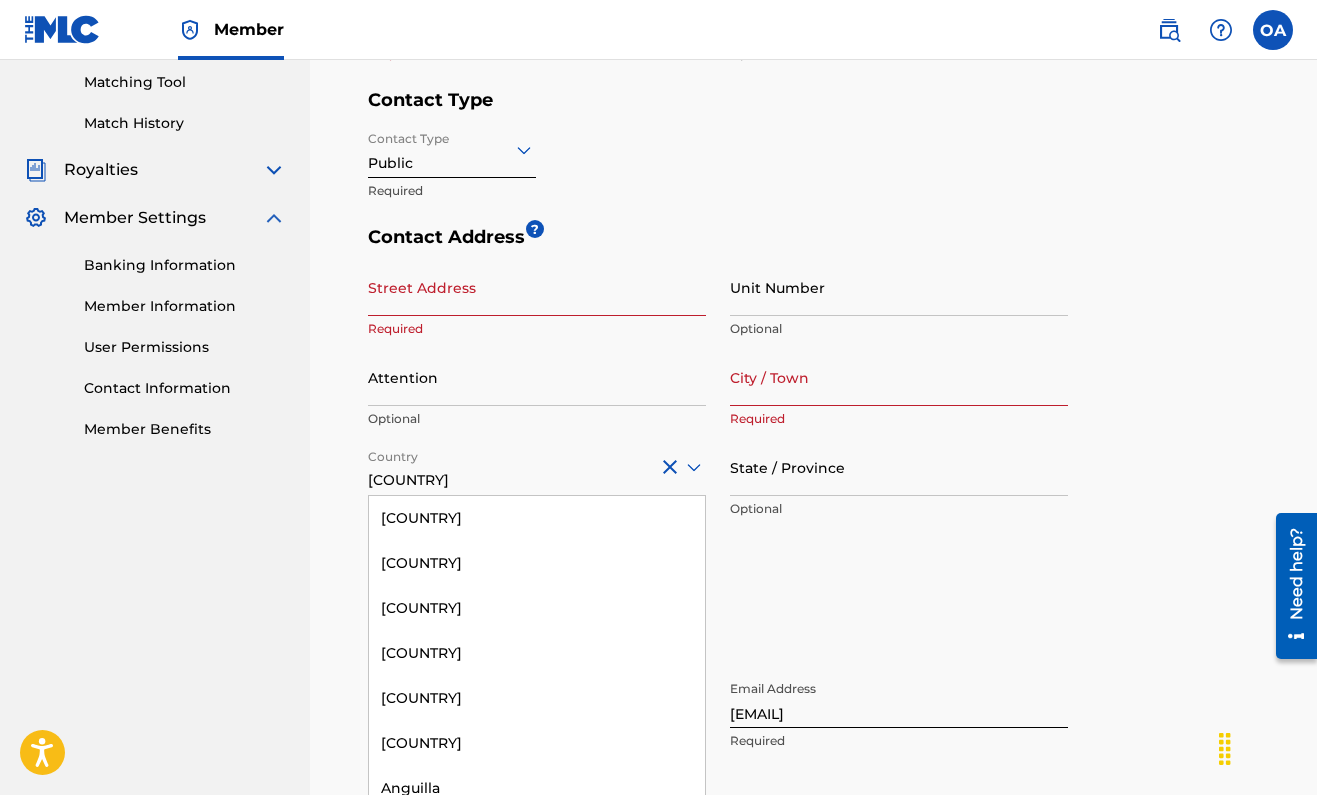 scroll, scrollTop: 0, scrollLeft: 0, axis: both 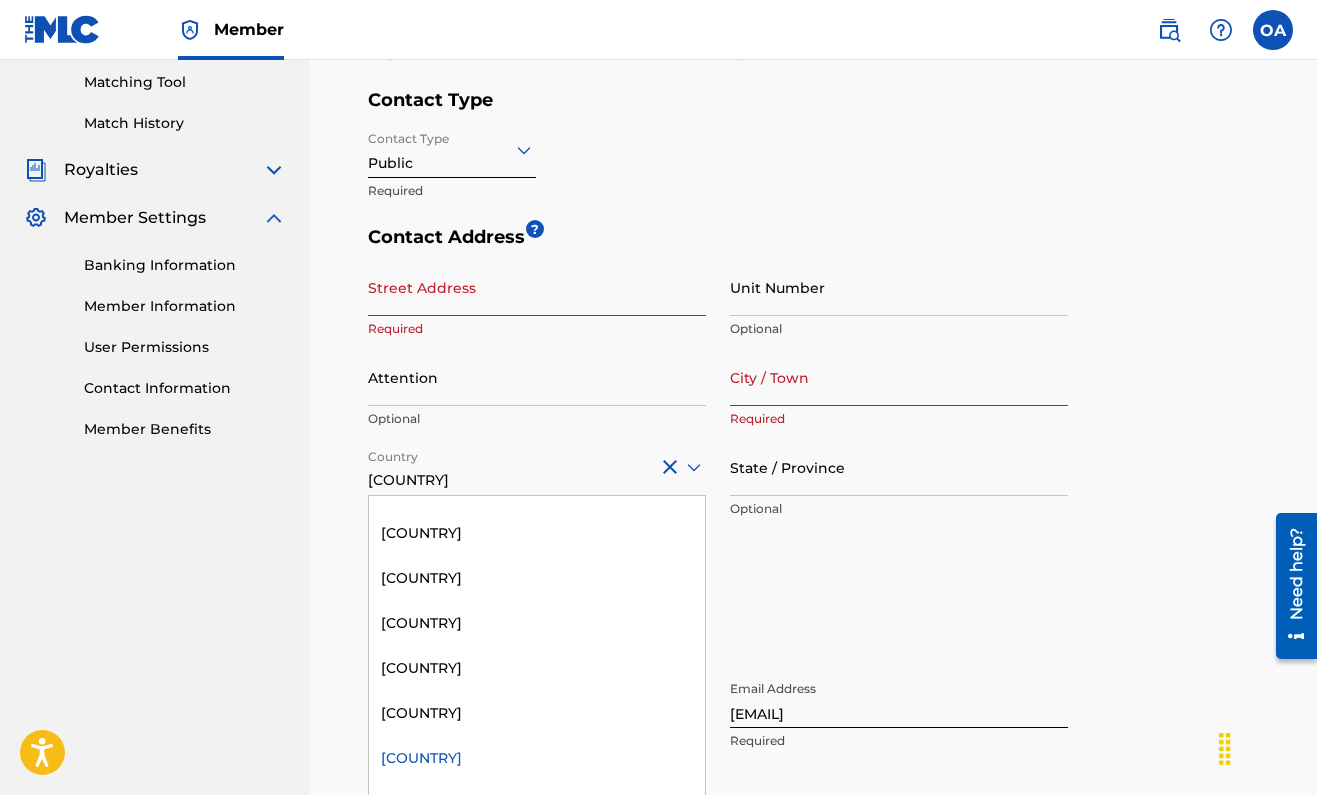 click on "[COUNTRY]" at bounding box center (537, 466) 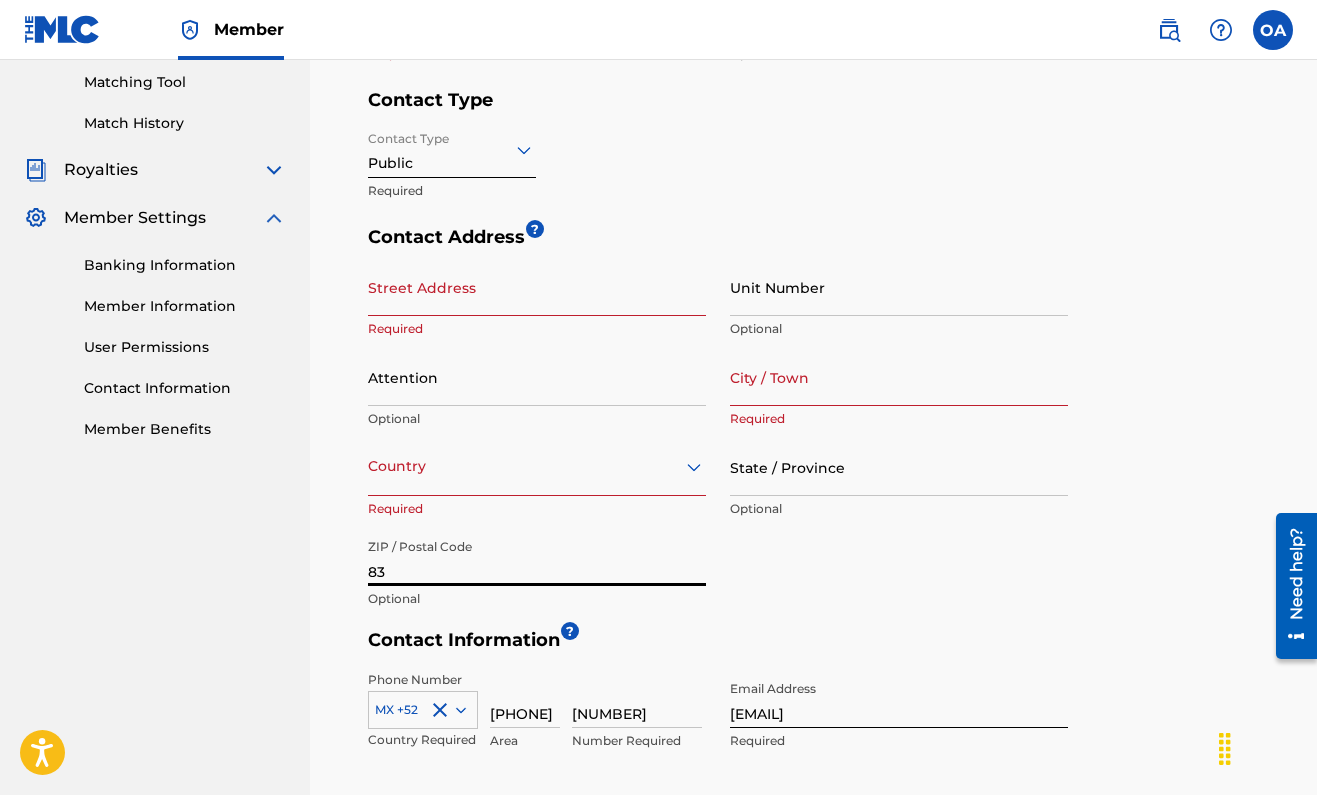 type on "8" 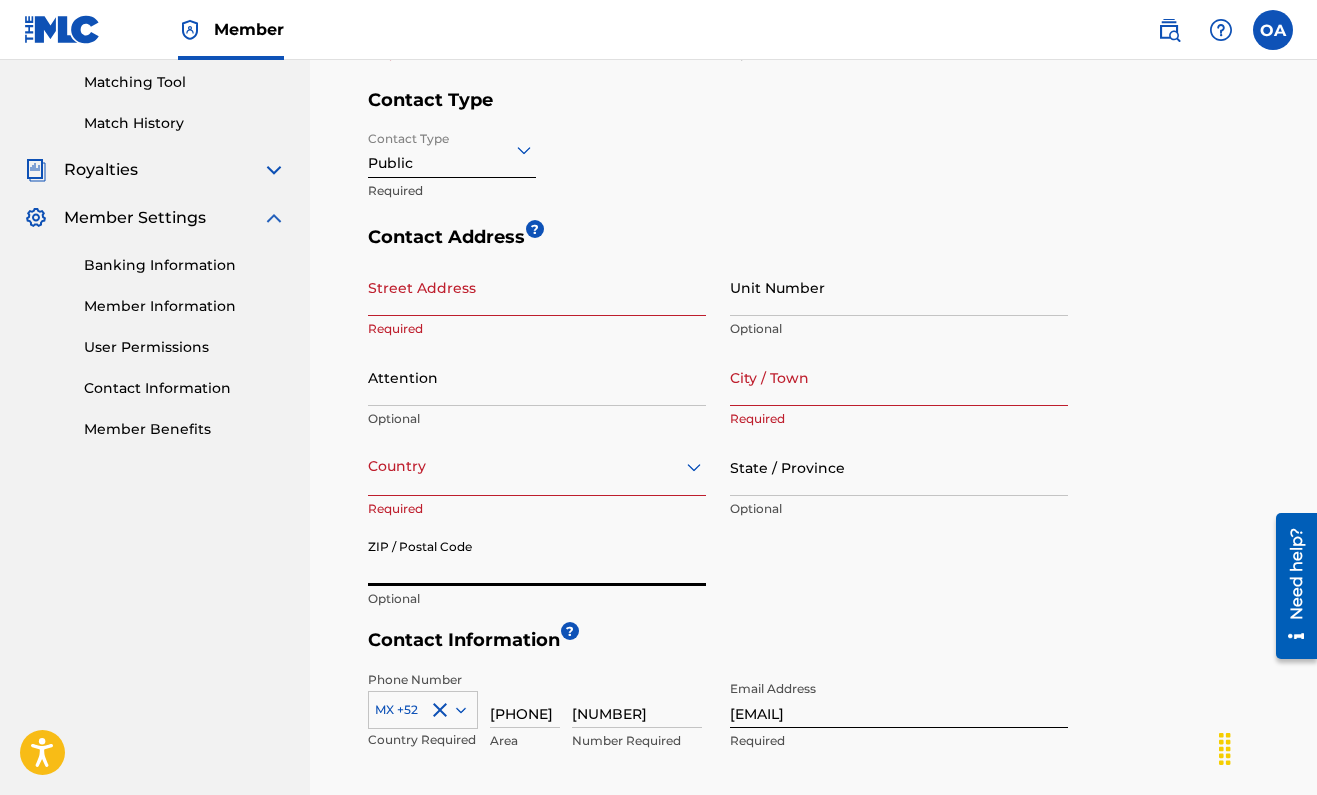 type 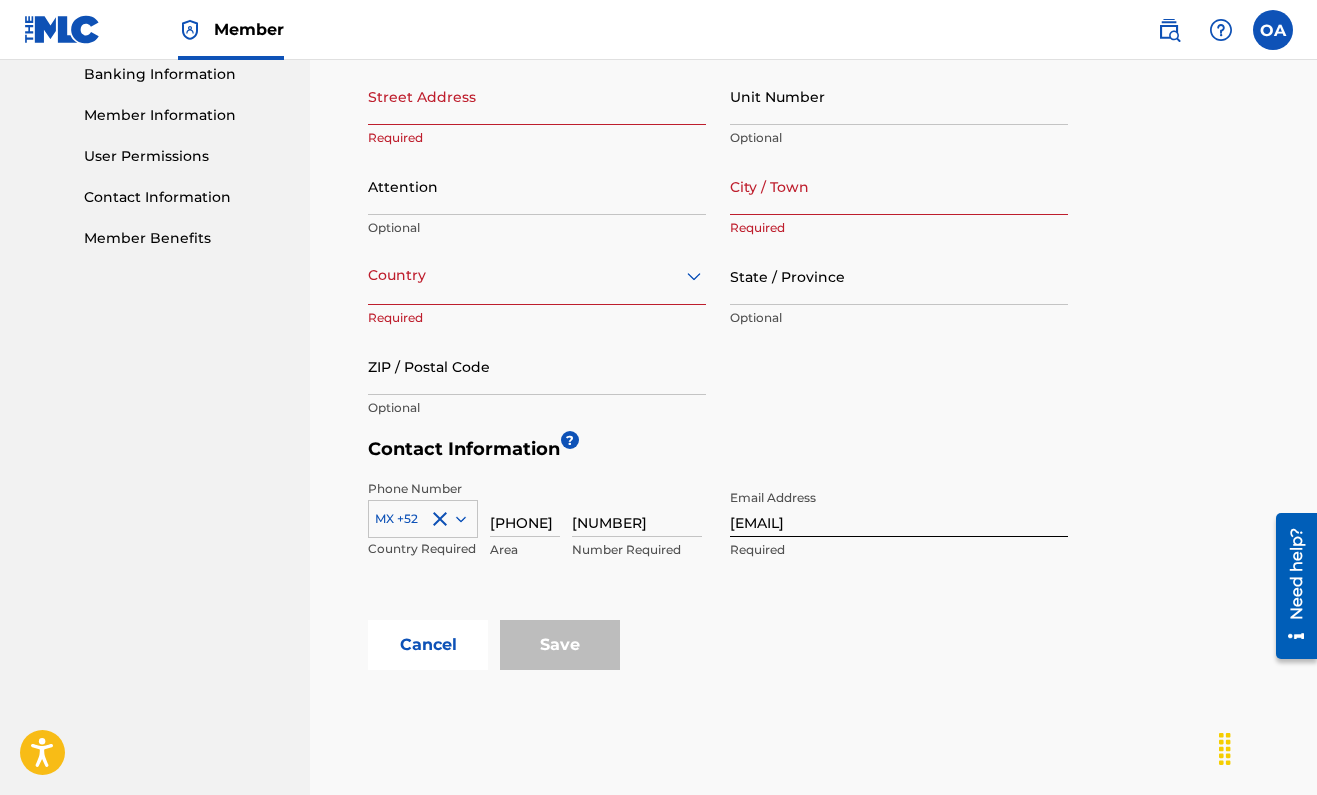 scroll, scrollTop: 717, scrollLeft: 0, axis: vertical 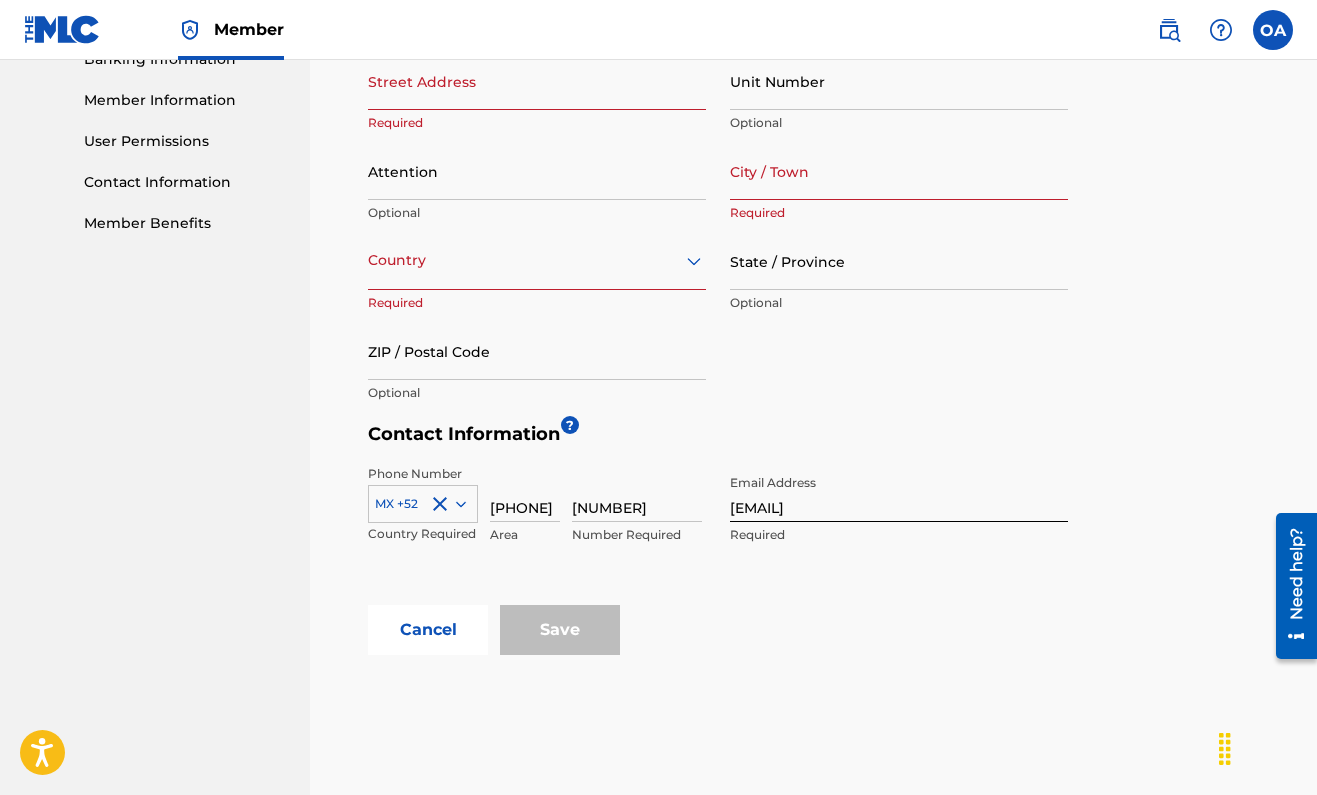 click on "[NUMBER]" at bounding box center (637, 493) 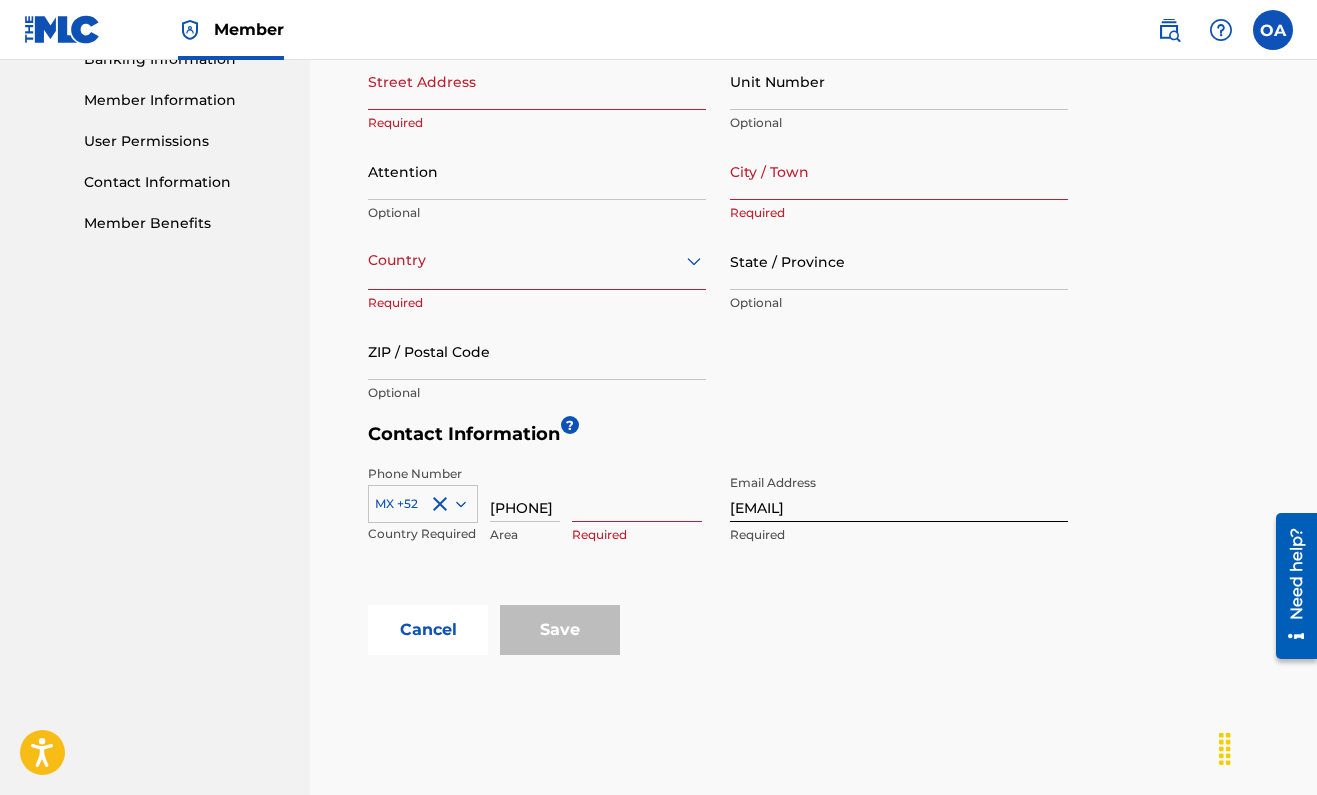 type 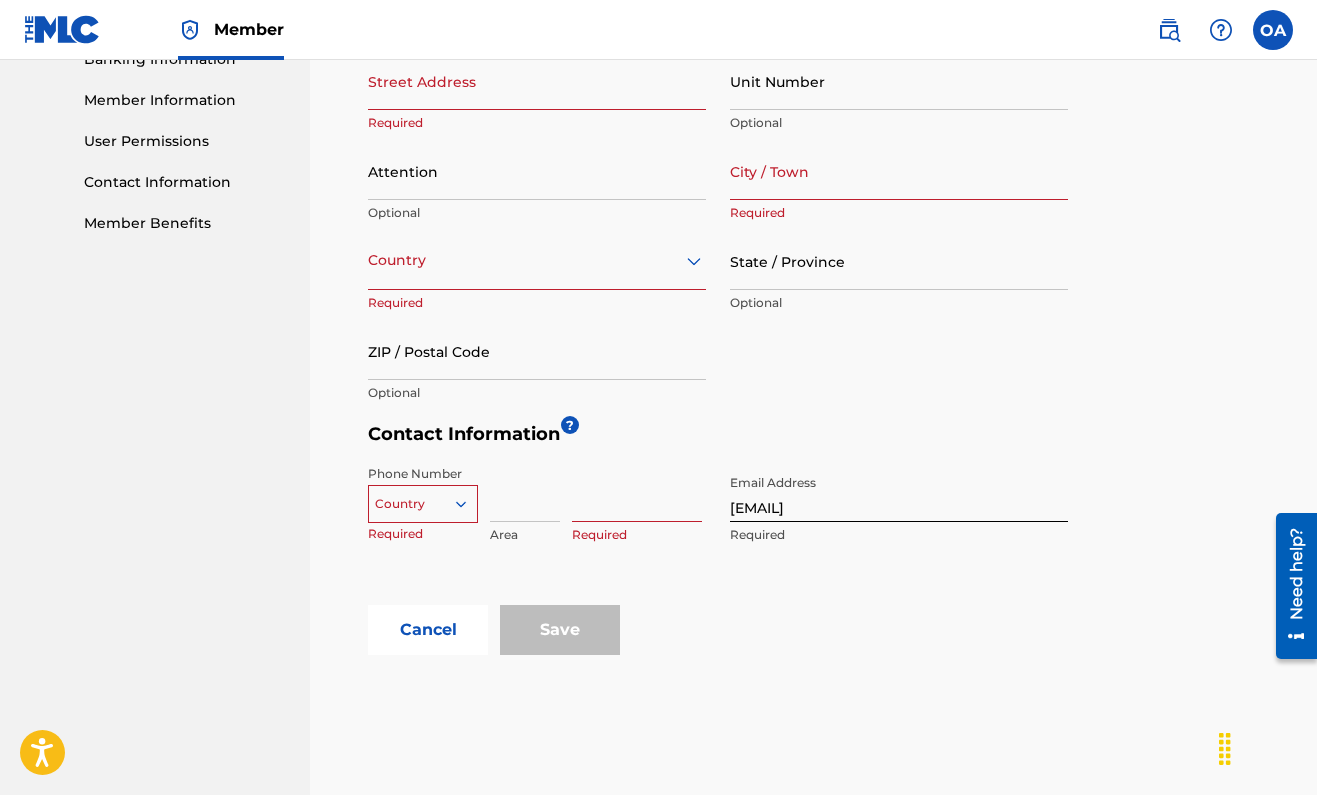type 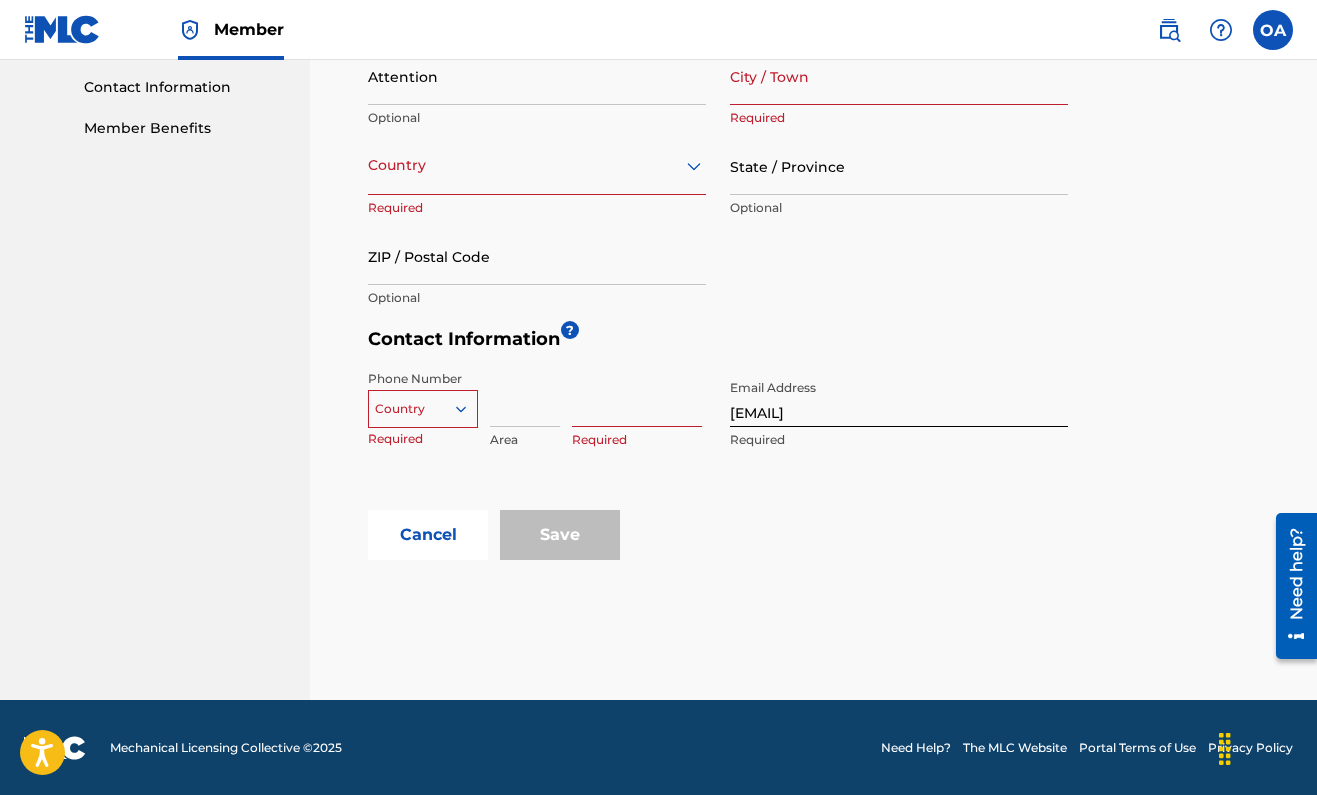 scroll, scrollTop: 811, scrollLeft: 0, axis: vertical 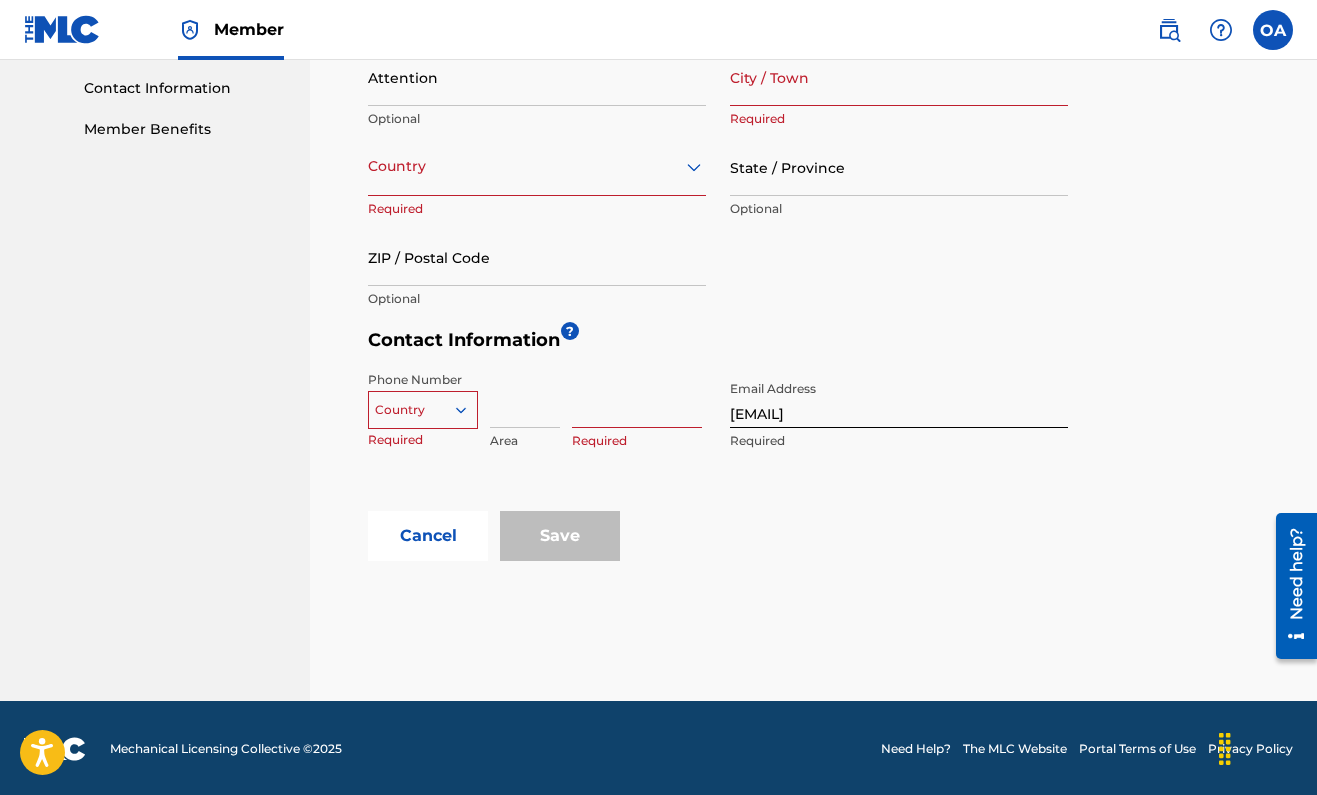 click on "Cancel Save" at bounding box center (818, 536) 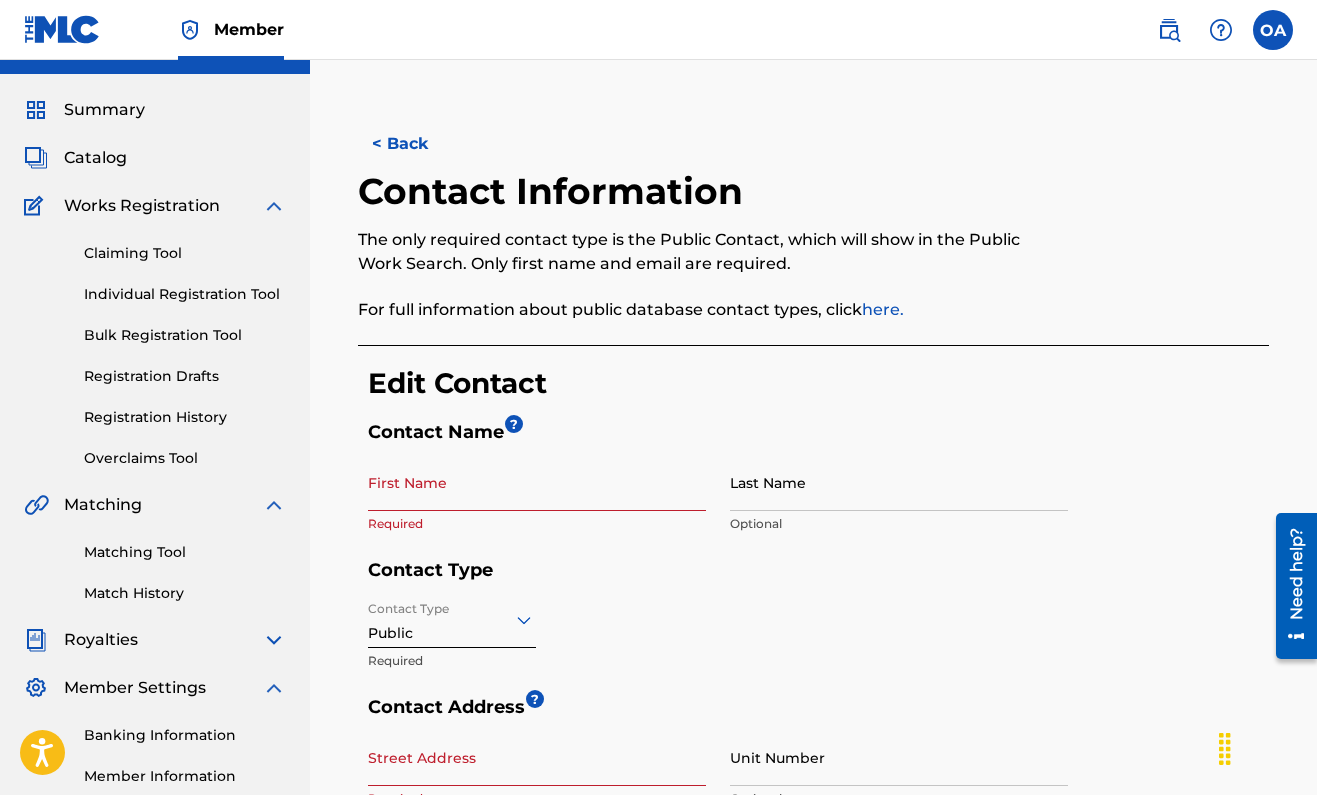 scroll, scrollTop: 41, scrollLeft: 0, axis: vertical 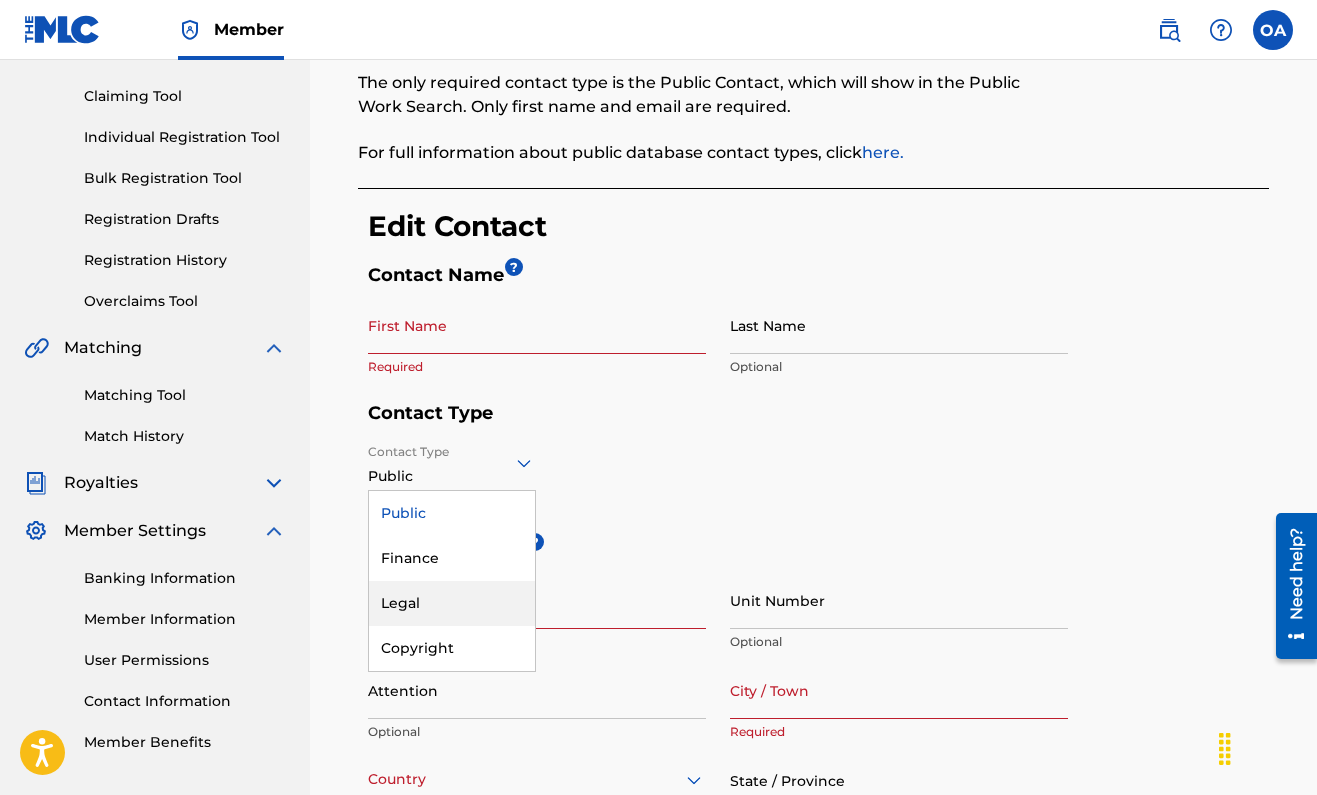 click on "Legal" at bounding box center [452, 603] 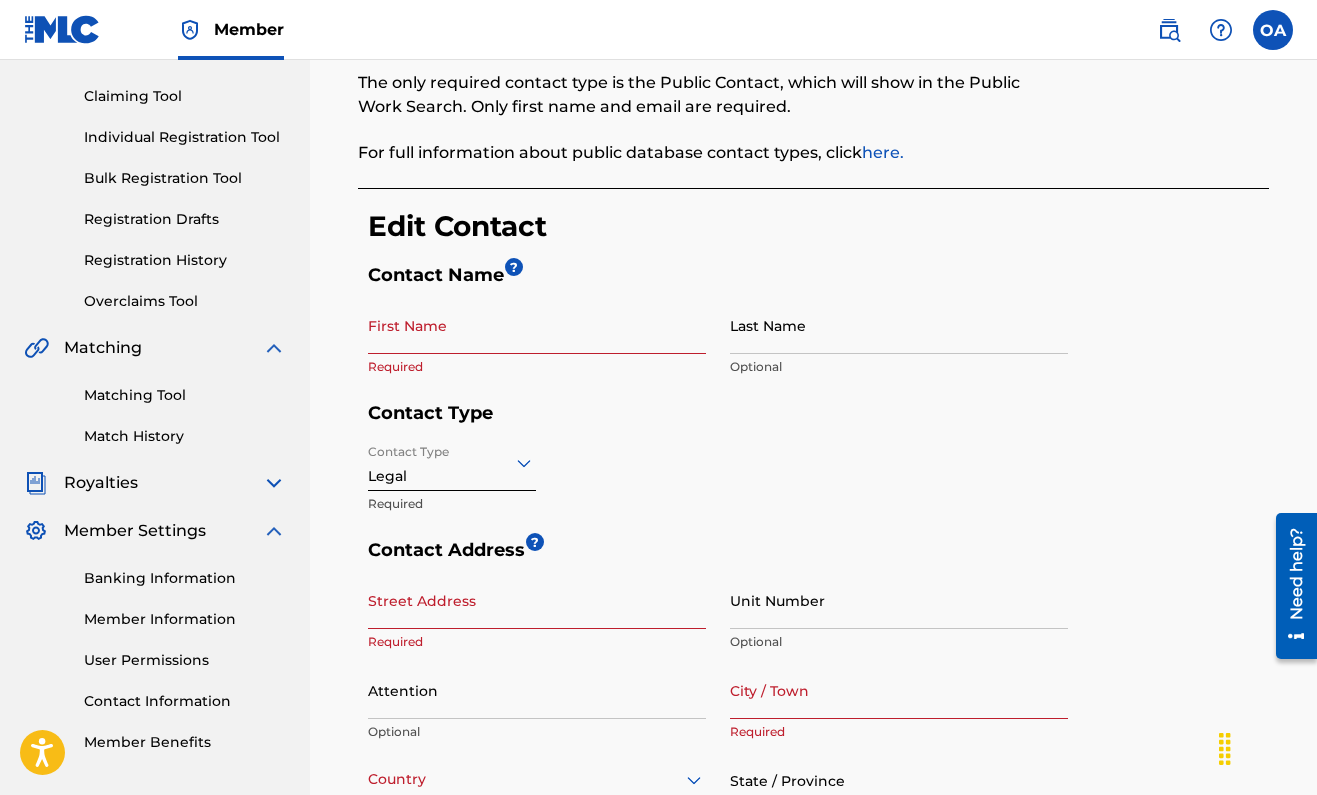 click on "Contact Type Legal Required" at bounding box center [718, 486] 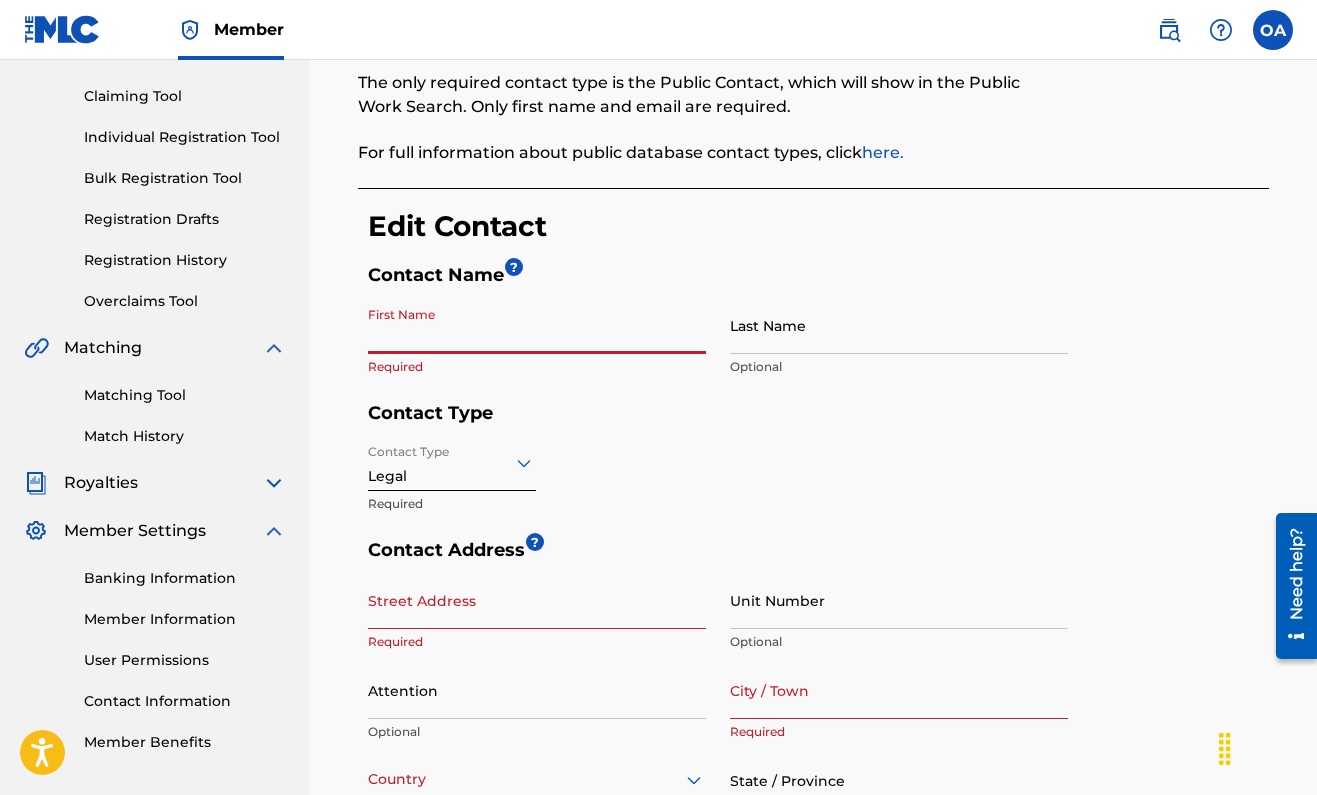 click on "First Name" at bounding box center [537, 325] 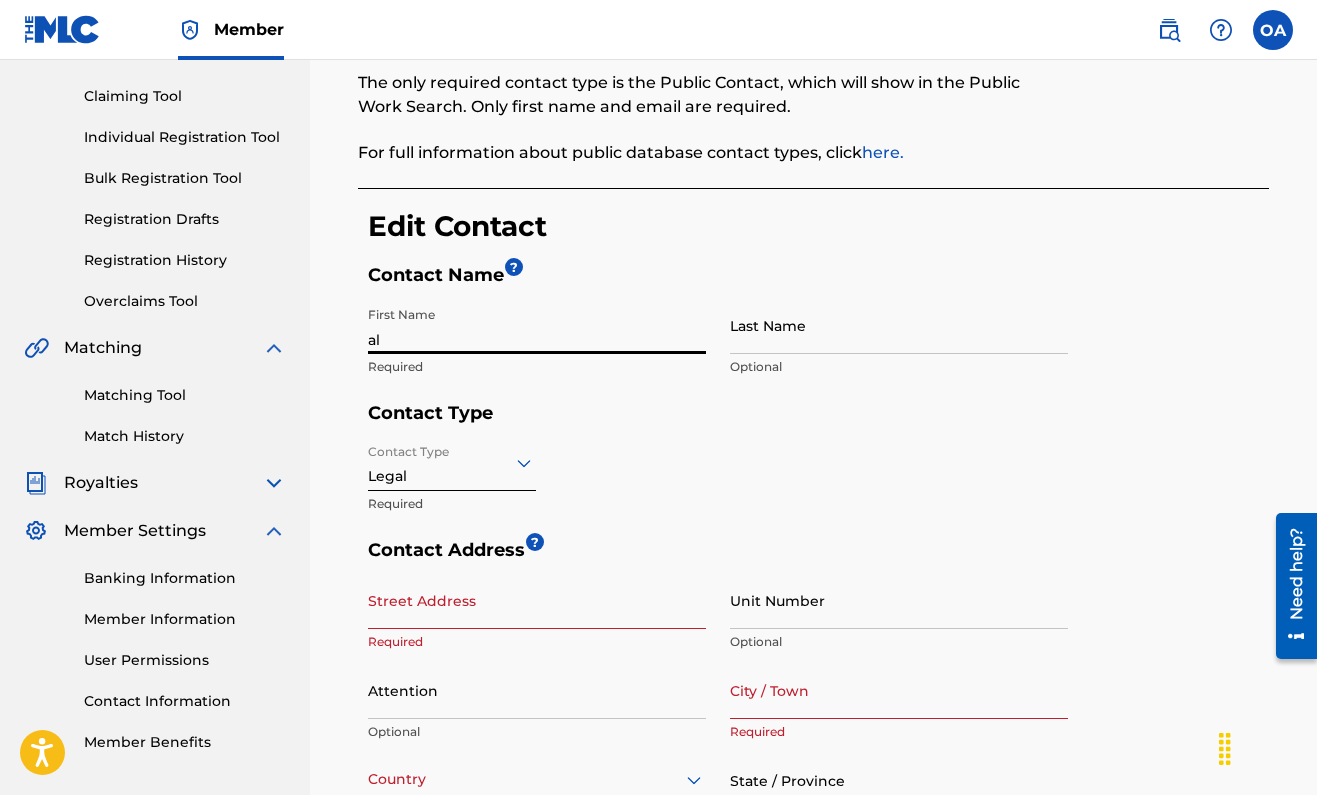 type on "a" 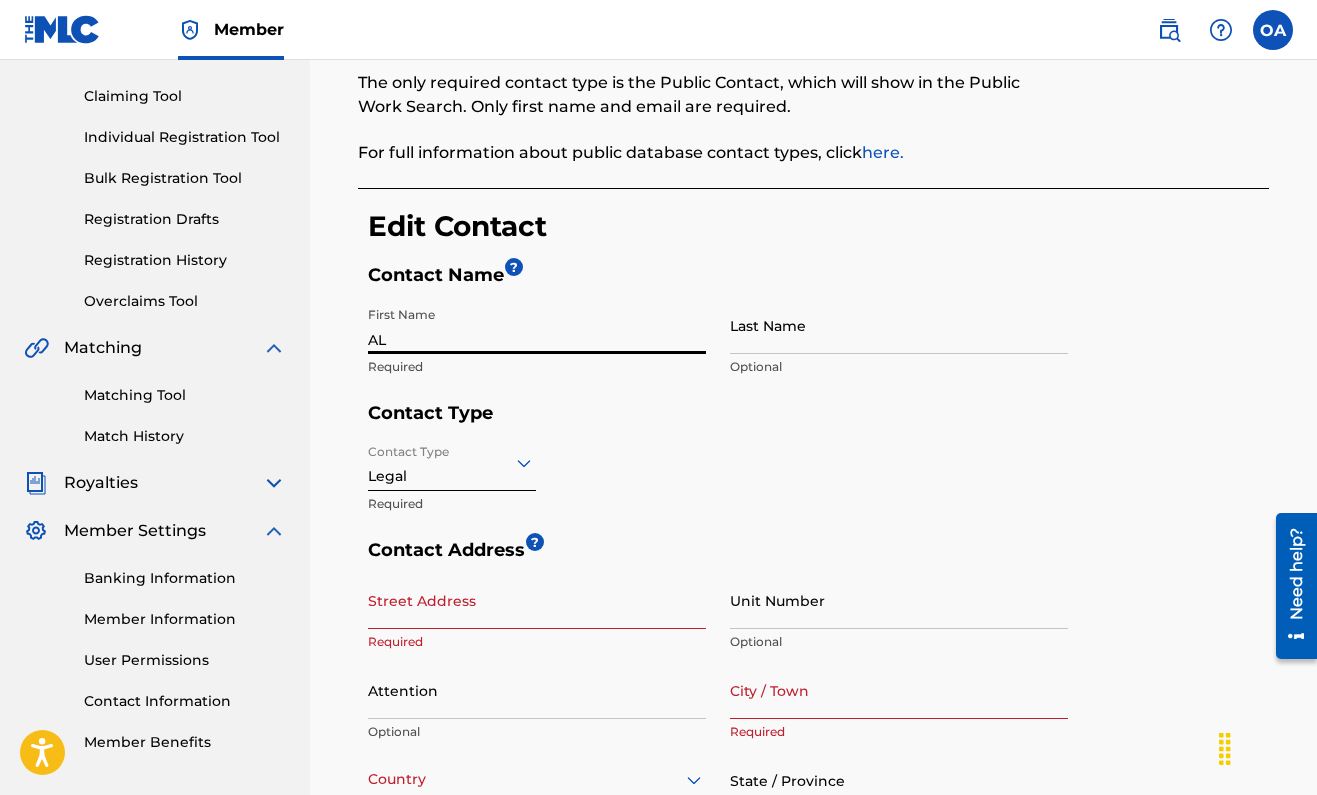 type on "A" 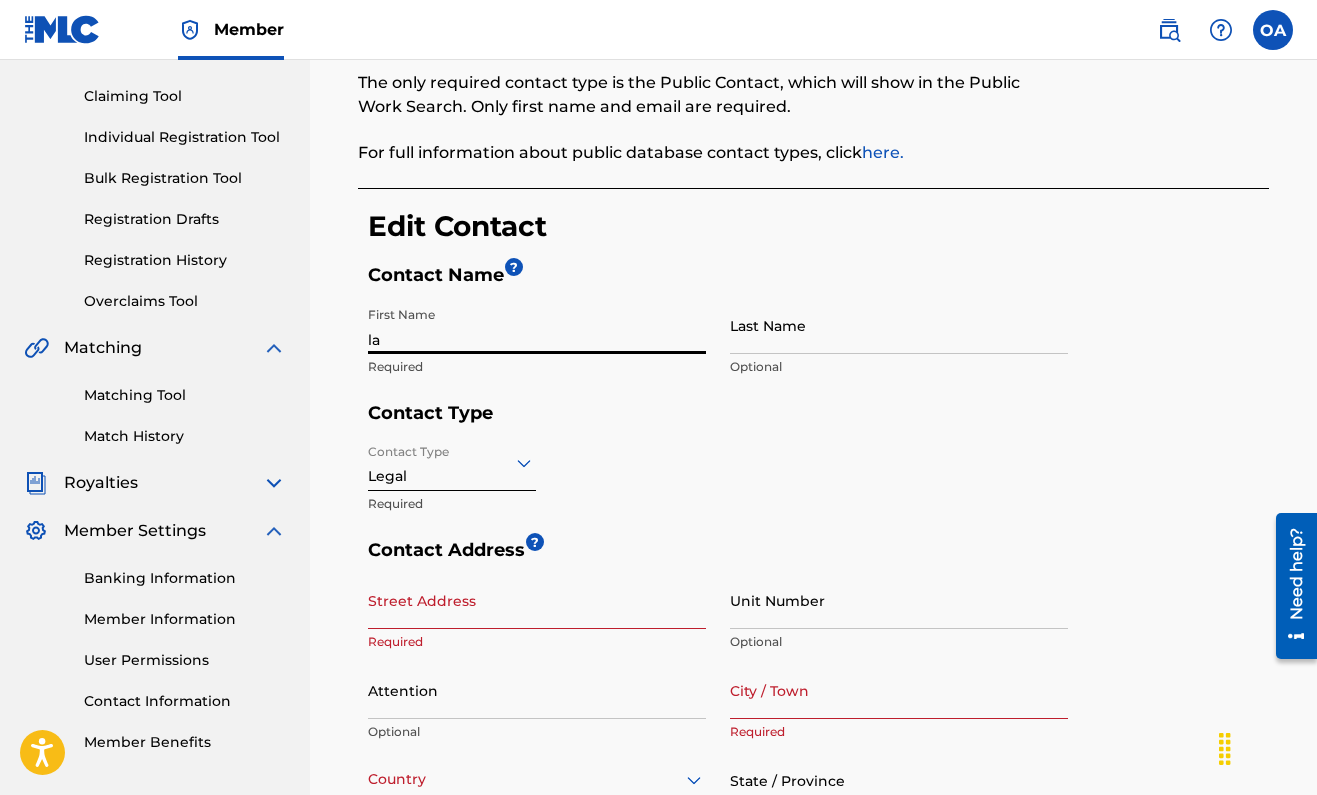 type on "l" 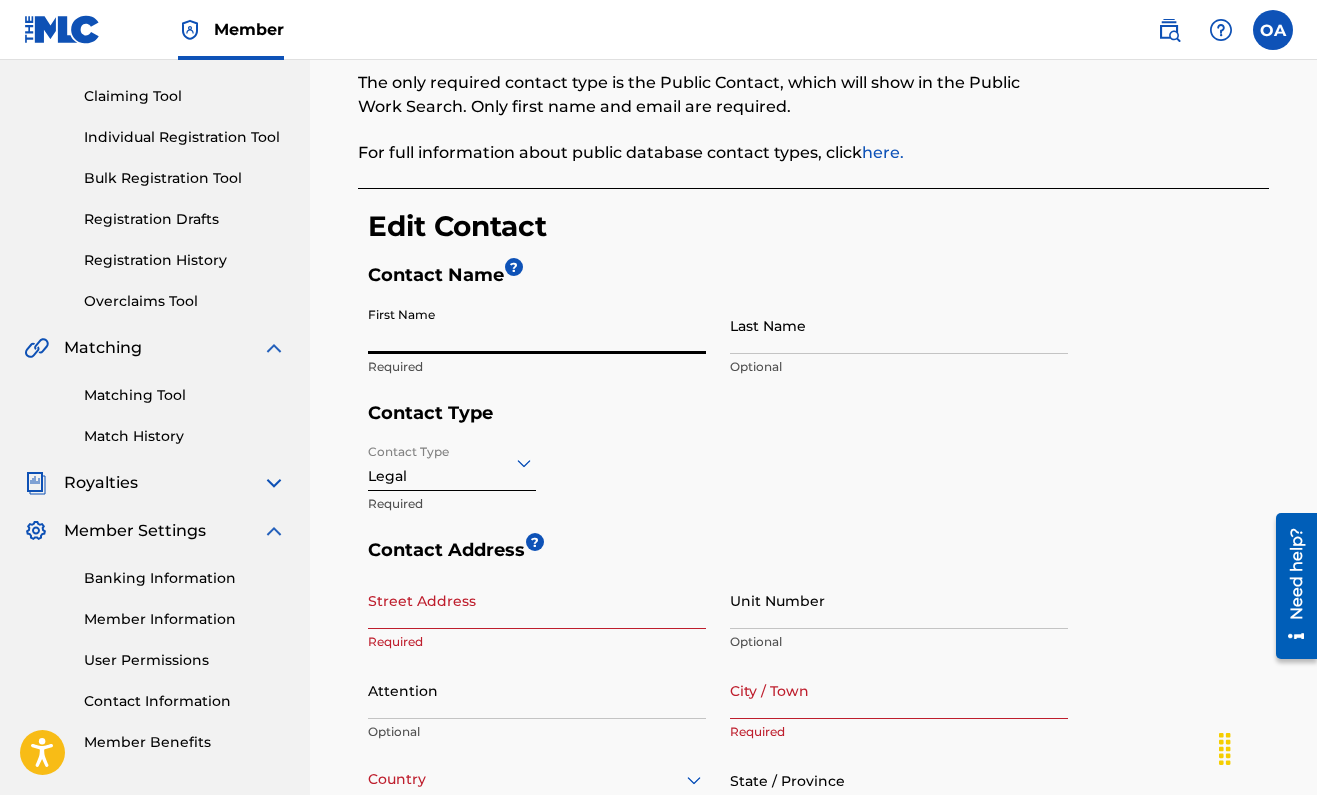type on "a" 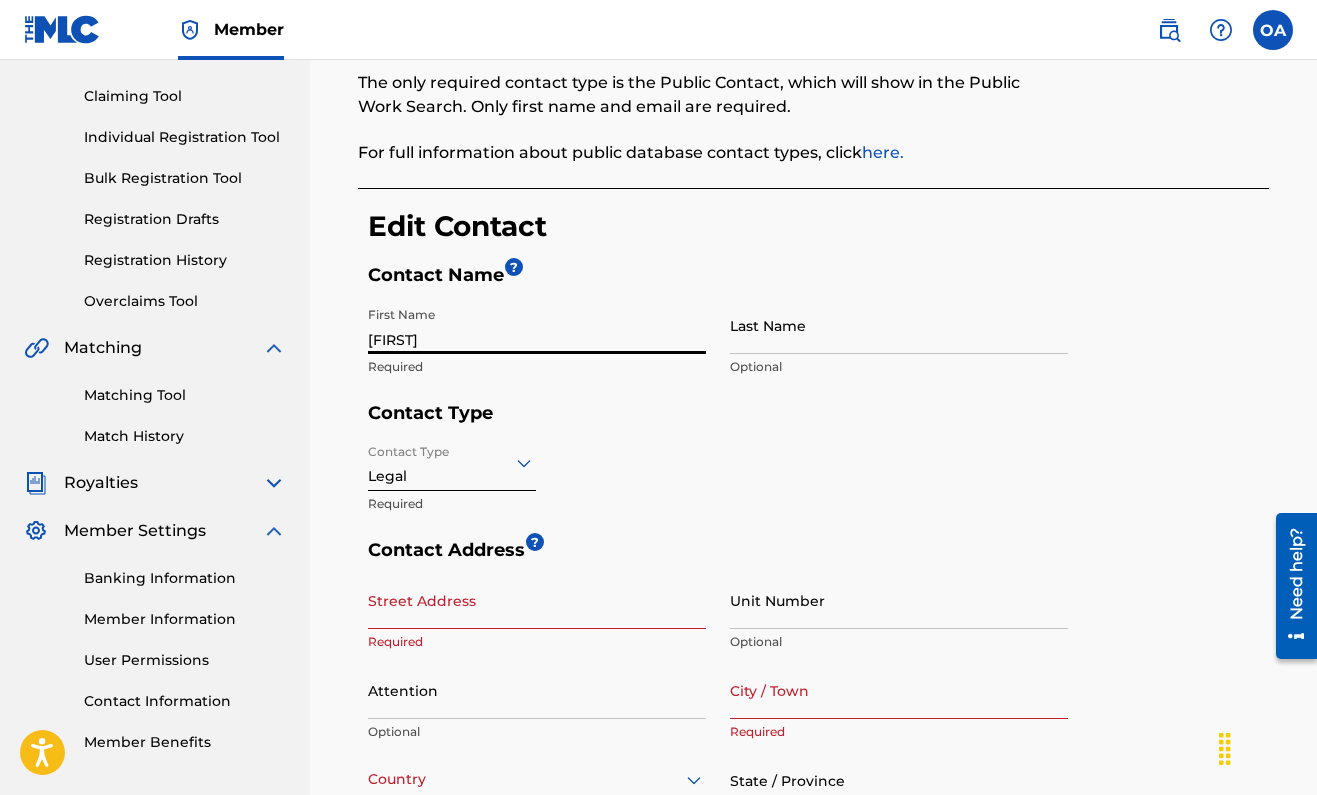 type on "[FIRST]" 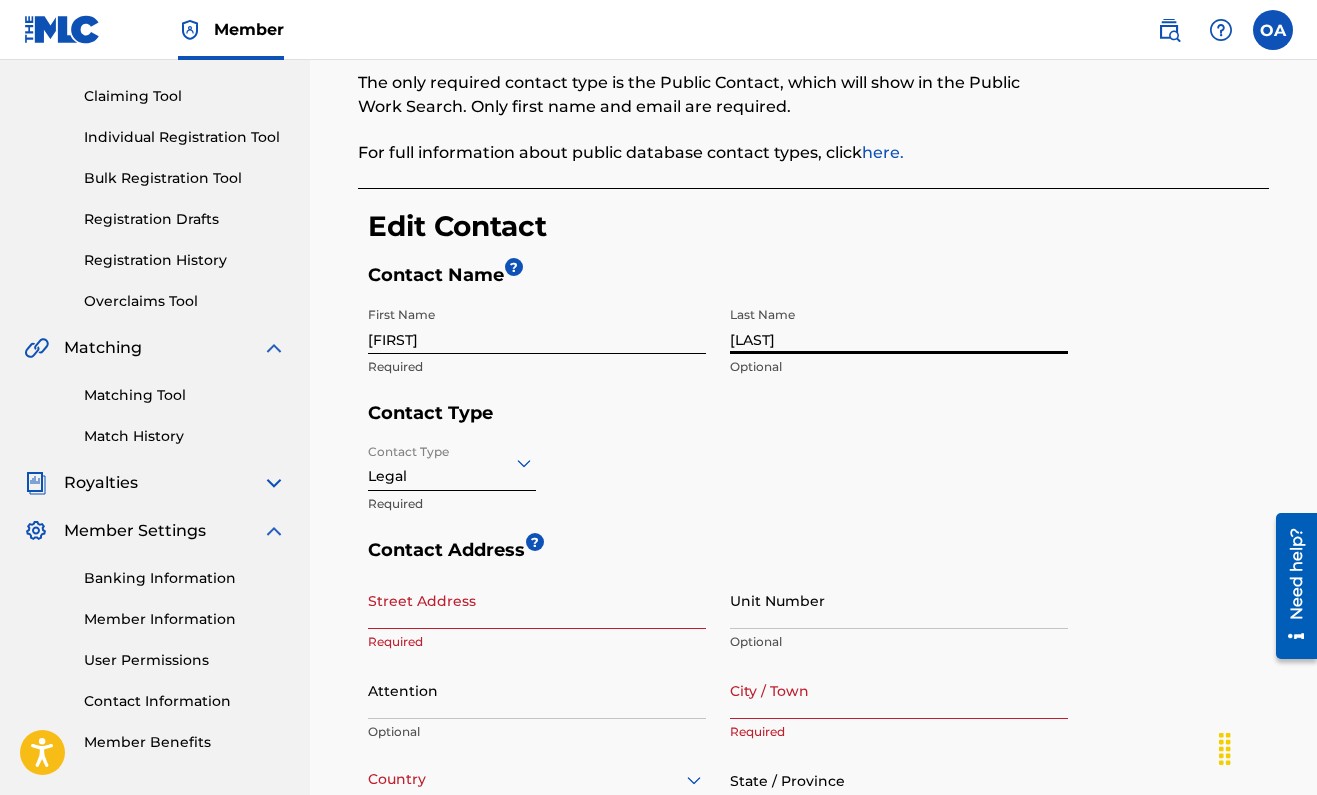 click on "[LAST]" at bounding box center [899, 325] 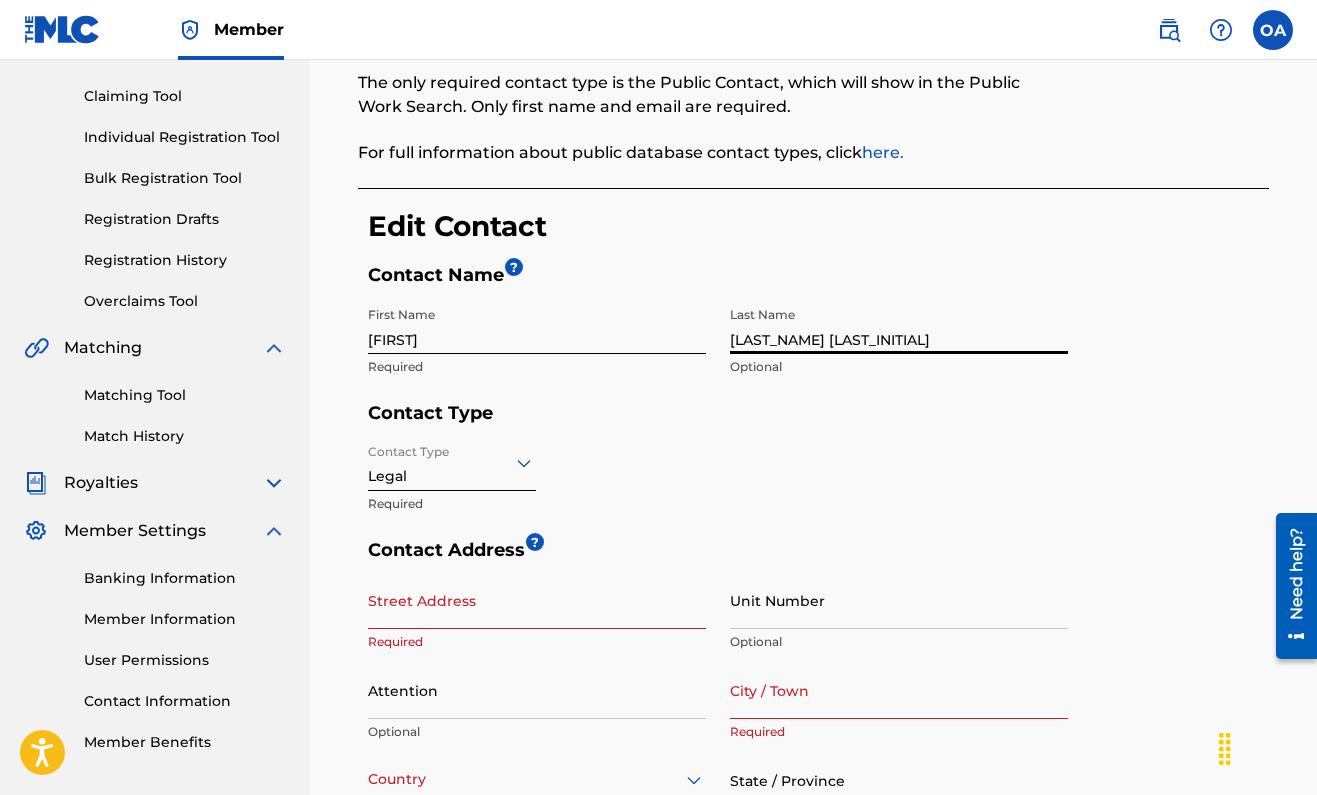 type on "[LAST_NAME] [LAST_INITIAL]" 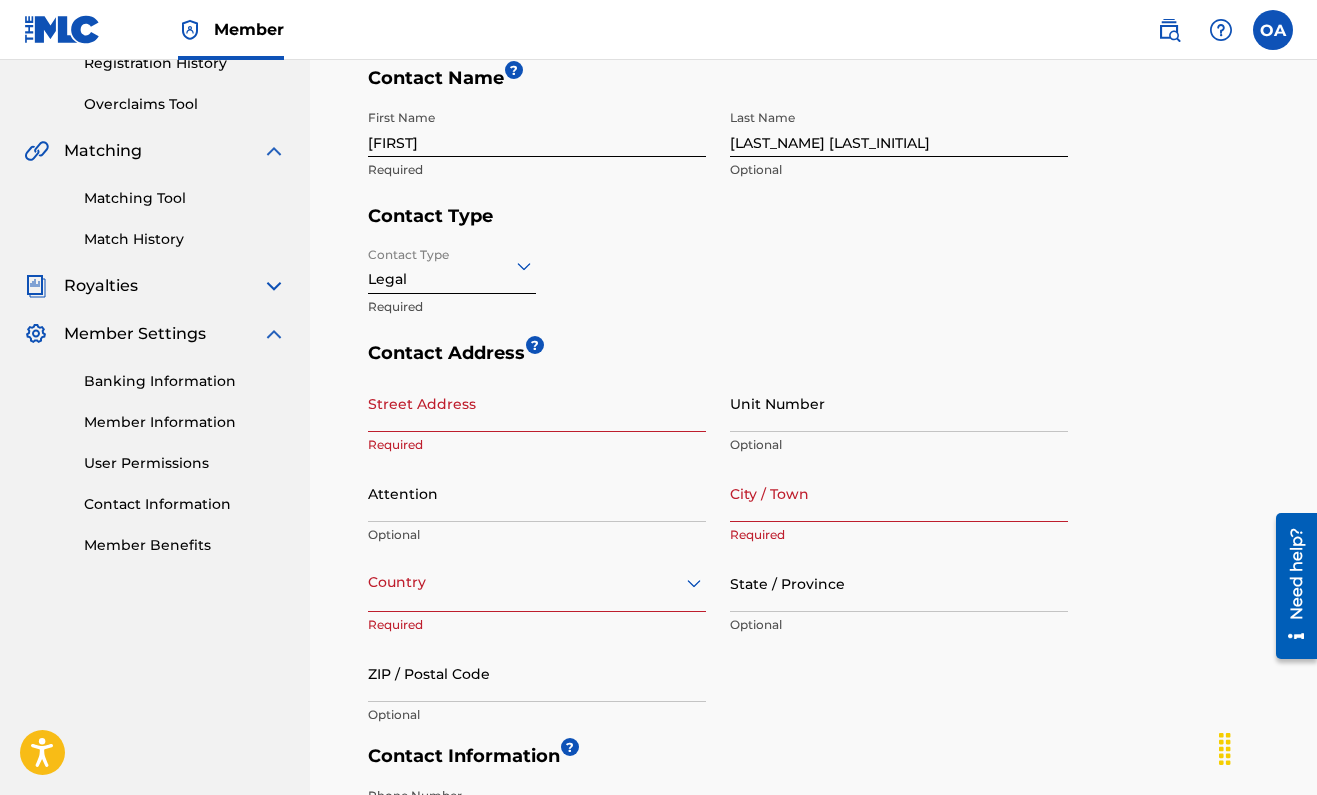 scroll, scrollTop: 380, scrollLeft: 0, axis: vertical 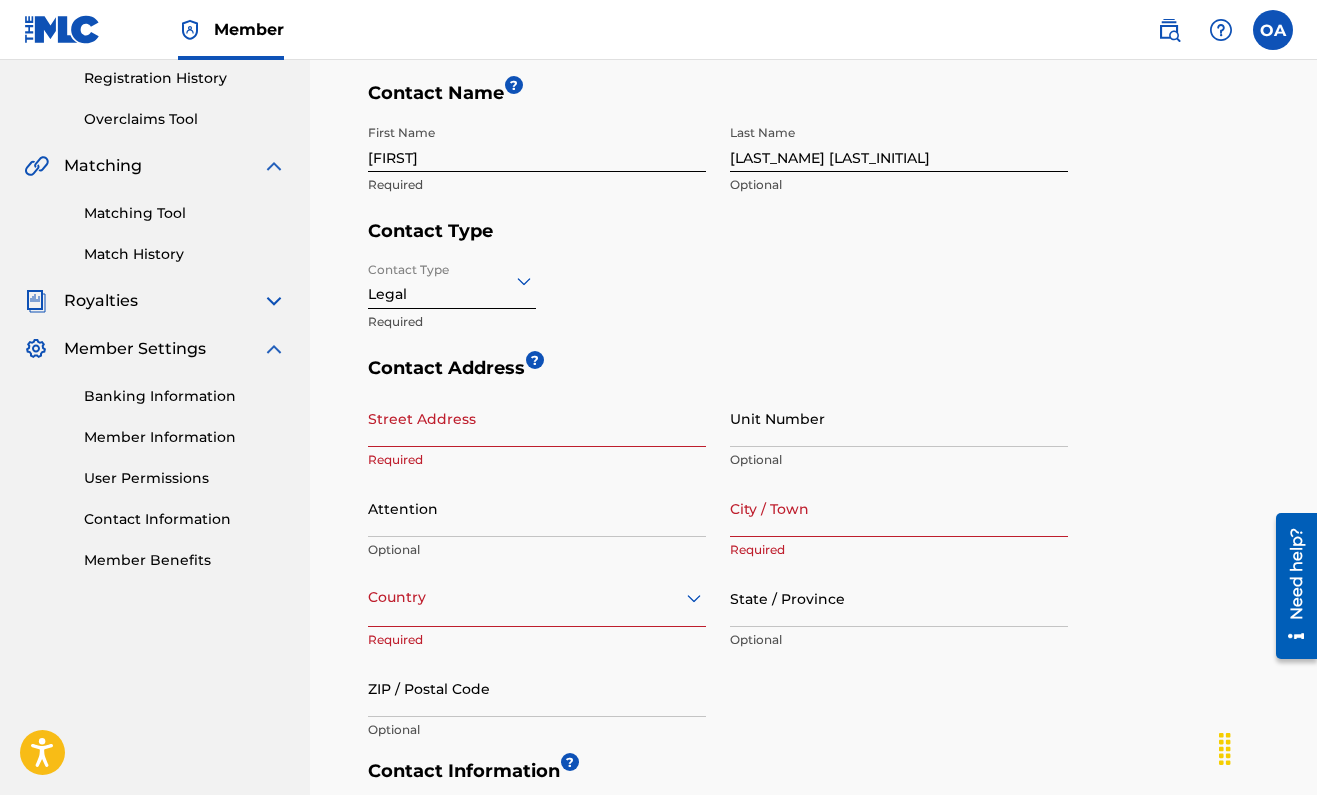 click on "Contact Type Legal Required" at bounding box center [718, 304] 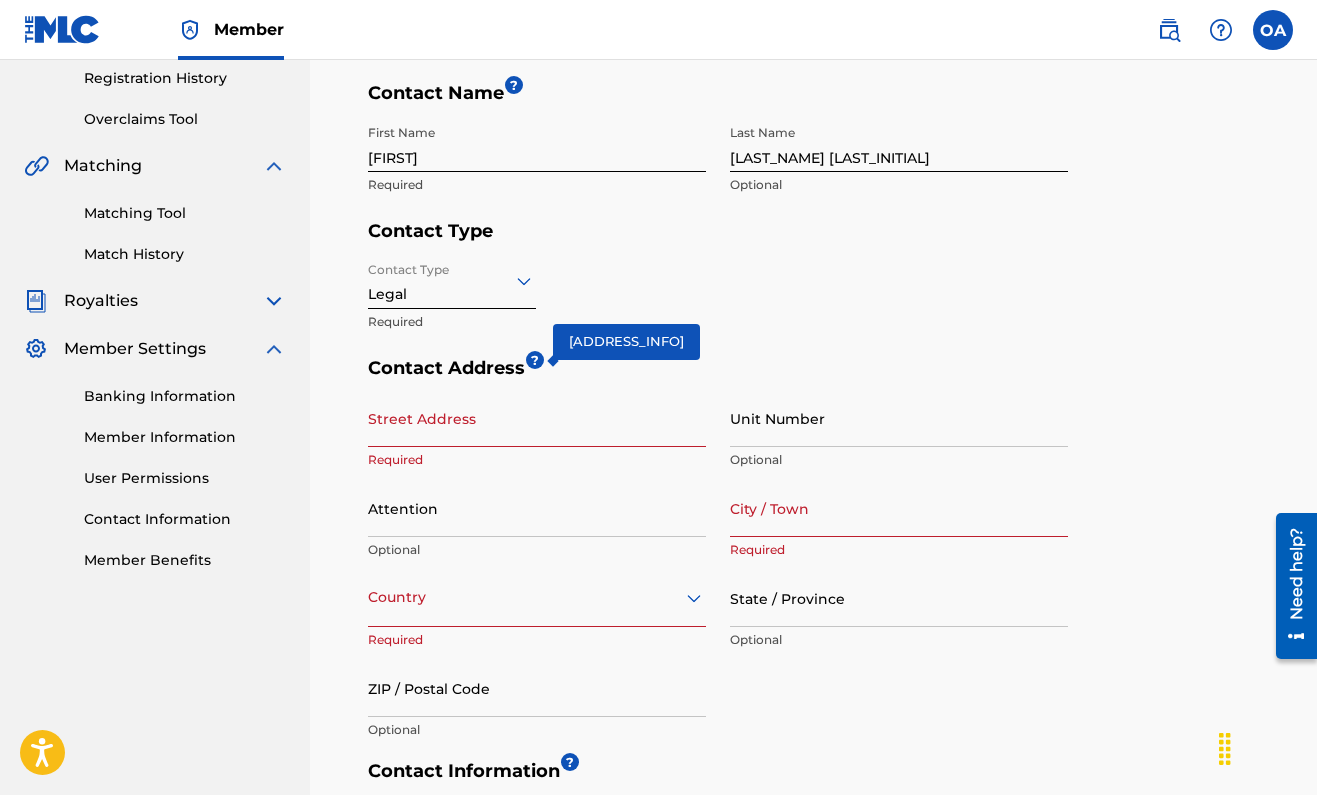 click on "?" at bounding box center (535, 360) 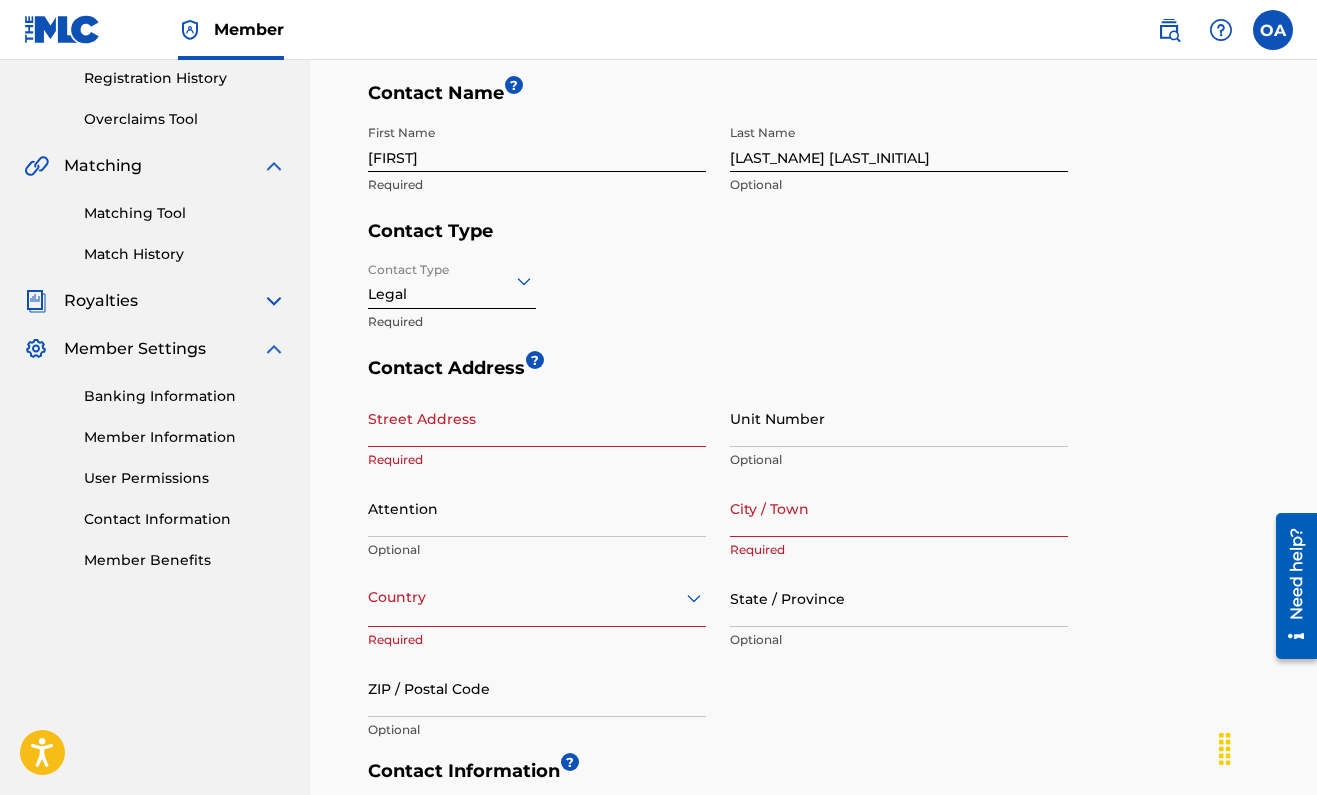 click on "Contact Type Legal Required" at bounding box center (718, 304) 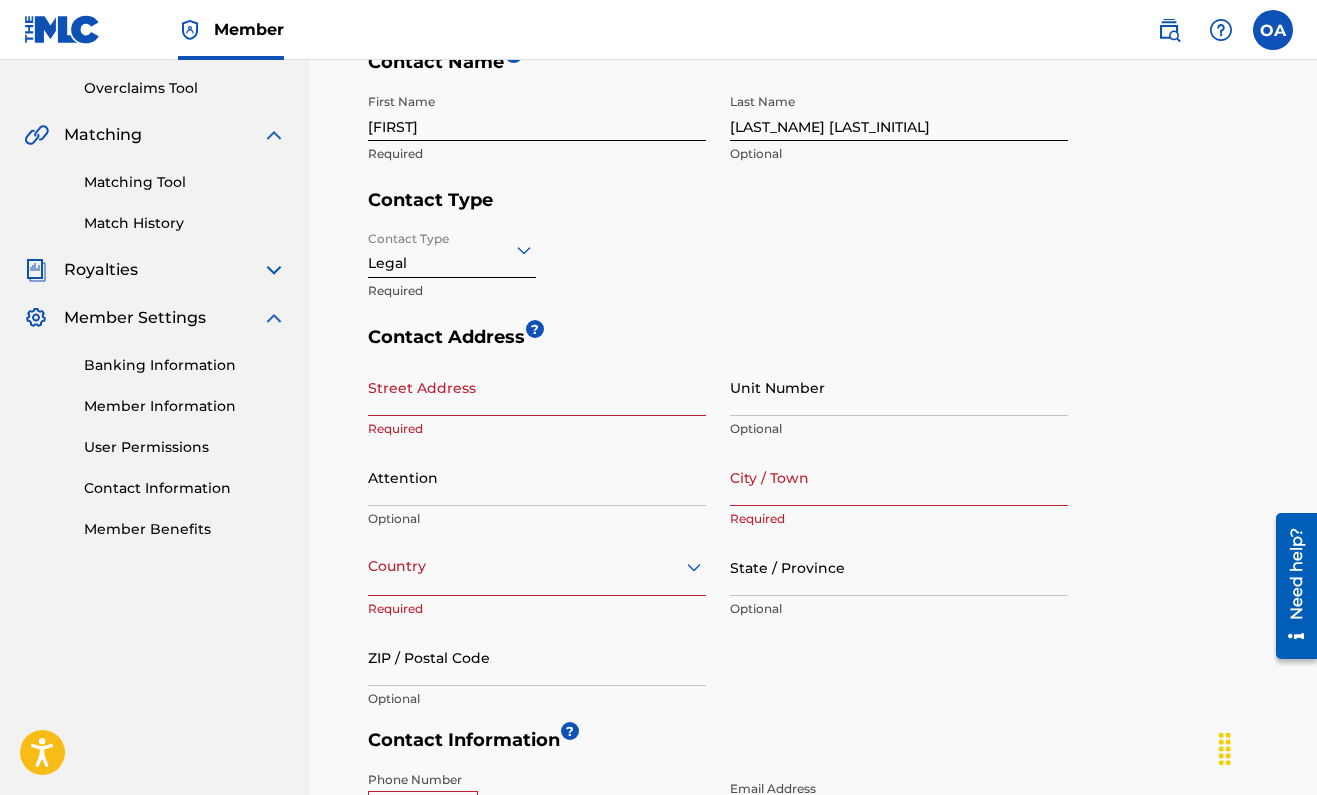 scroll, scrollTop: 407, scrollLeft: 0, axis: vertical 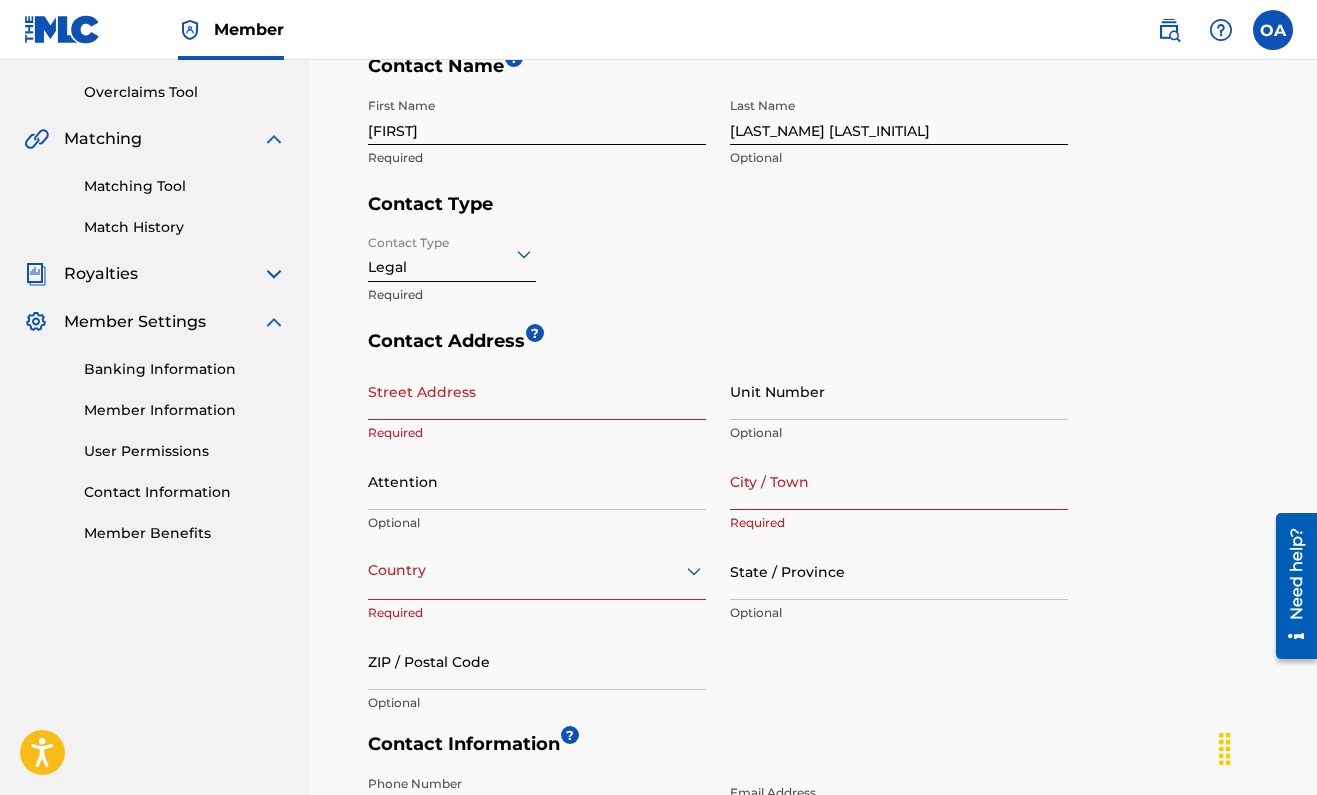 click 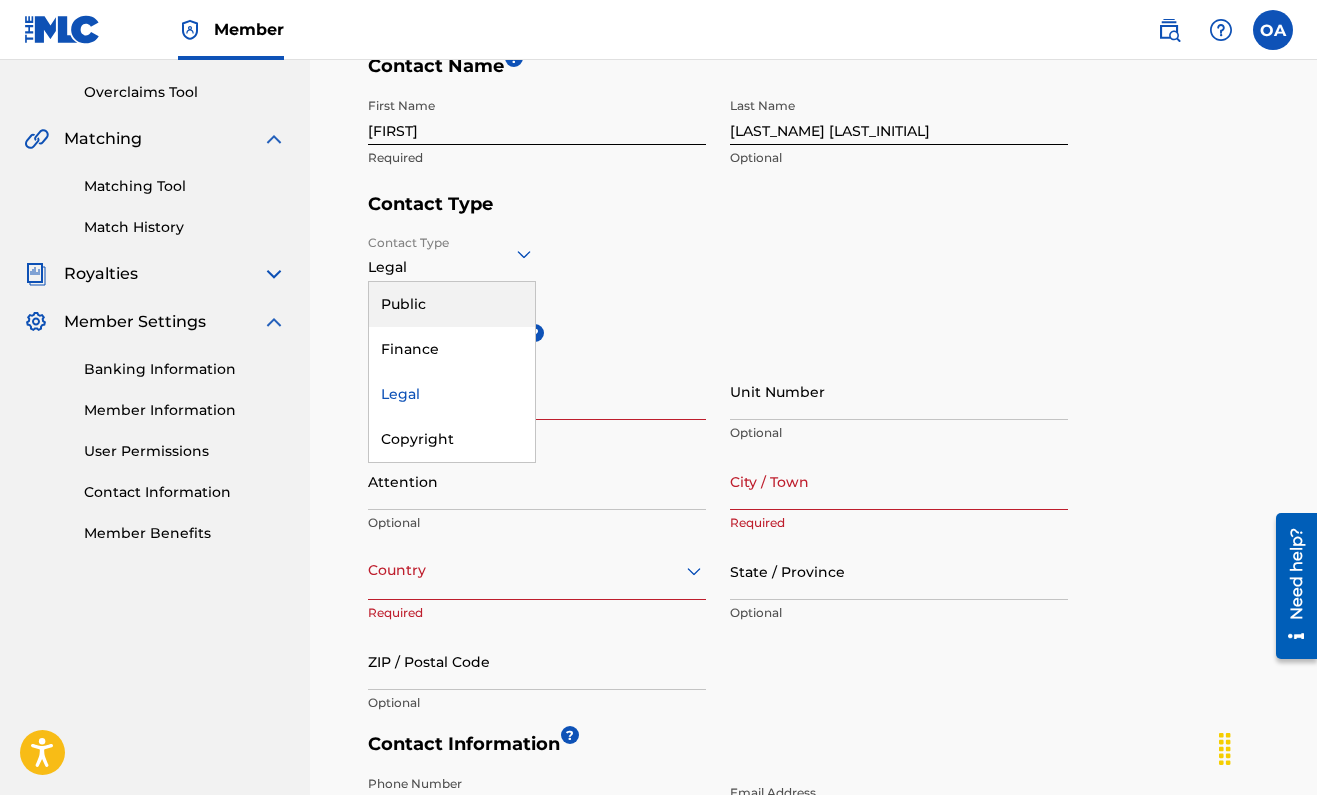 click on "Public" at bounding box center [452, 304] 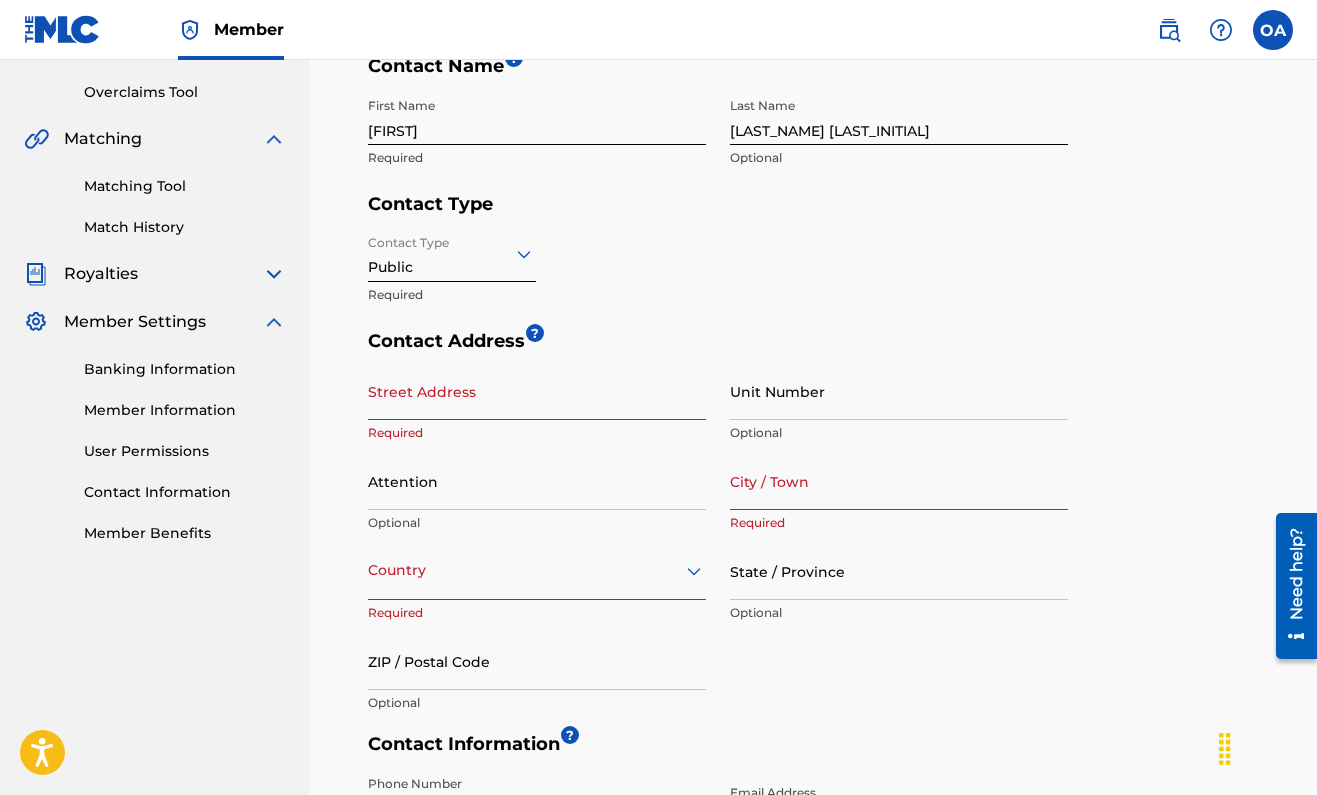 click on "Contact Name ? First Name [FIRST] Required Last Name [LAST] Optional Contact Type Contact Type Public Required Contact Address ? Street Address Required Unit Number Optional Attention Optional City / Town Required Country Required State / Province Optional ZIP / Postal Code Optional Contact Information ? Phone Number Country Required Area Required Email Address [EMAIL] Required Cancel Save" at bounding box center [818, 510] 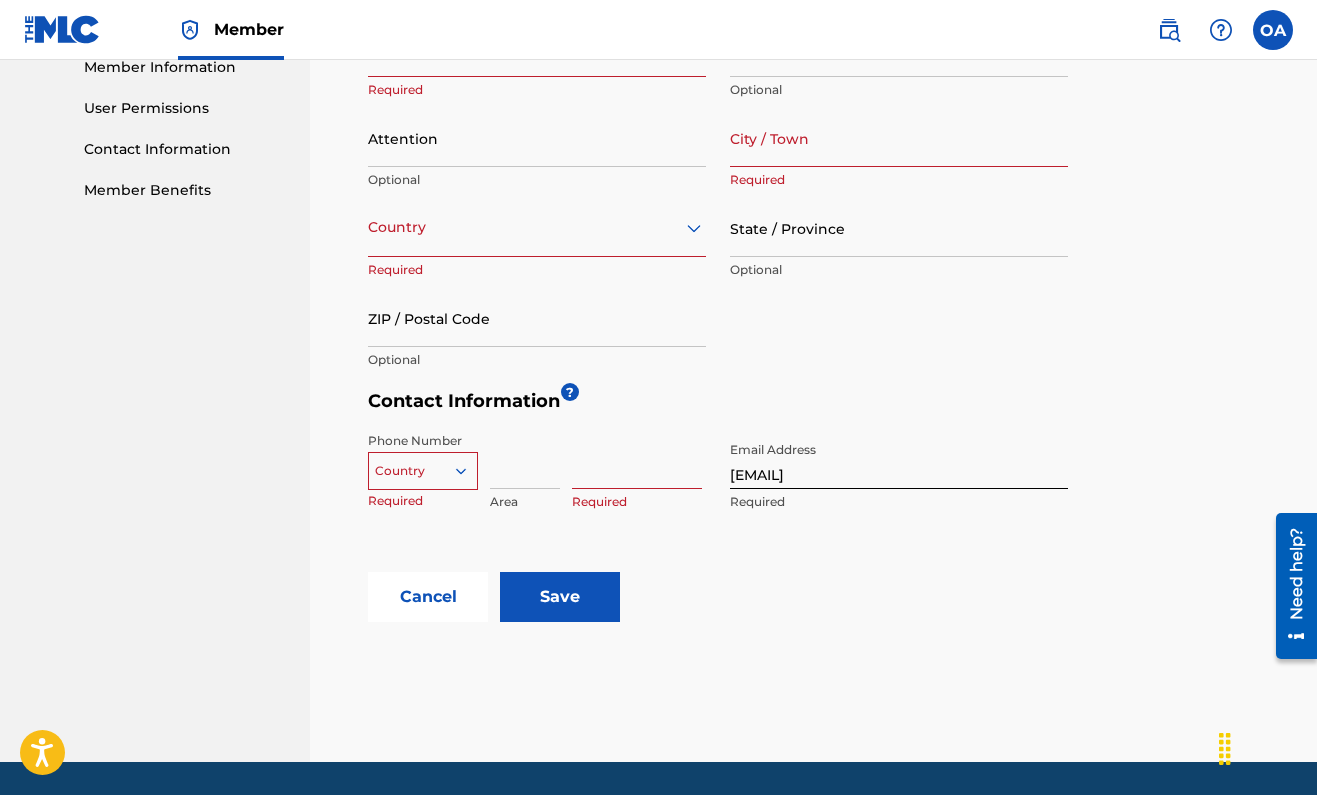 scroll, scrollTop: 784, scrollLeft: 0, axis: vertical 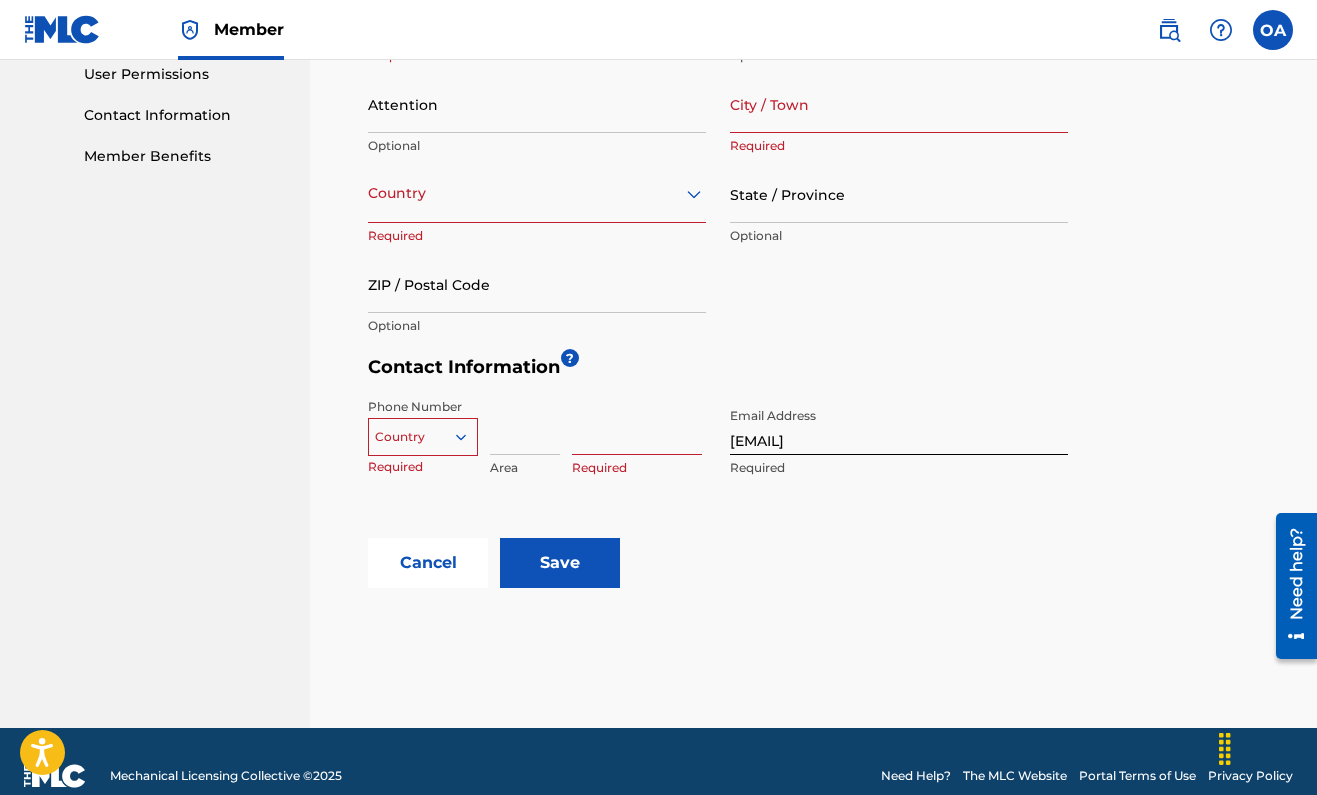 click on "Save" at bounding box center (560, 563) 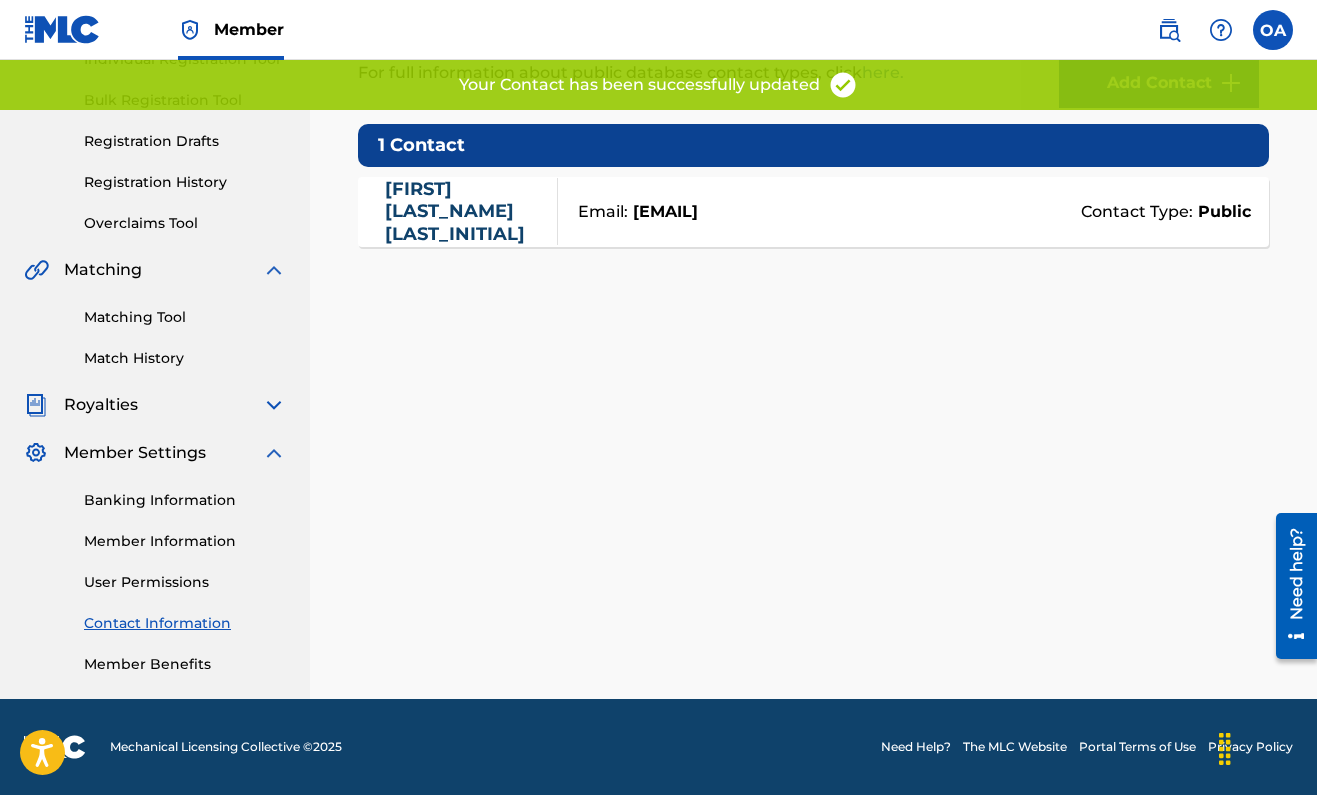scroll, scrollTop: 0, scrollLeft: 0, axis: both 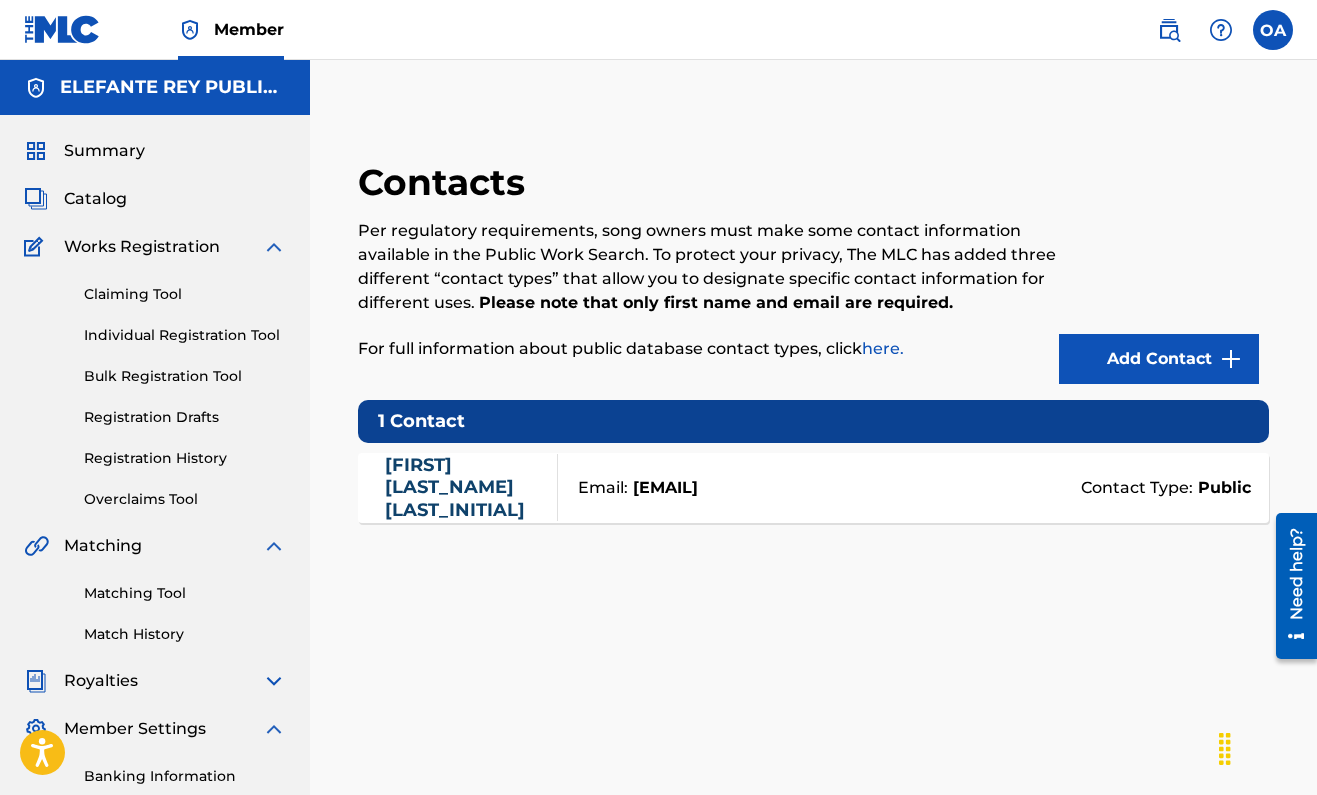 click on "Summary" at bounding box center [104, 151] 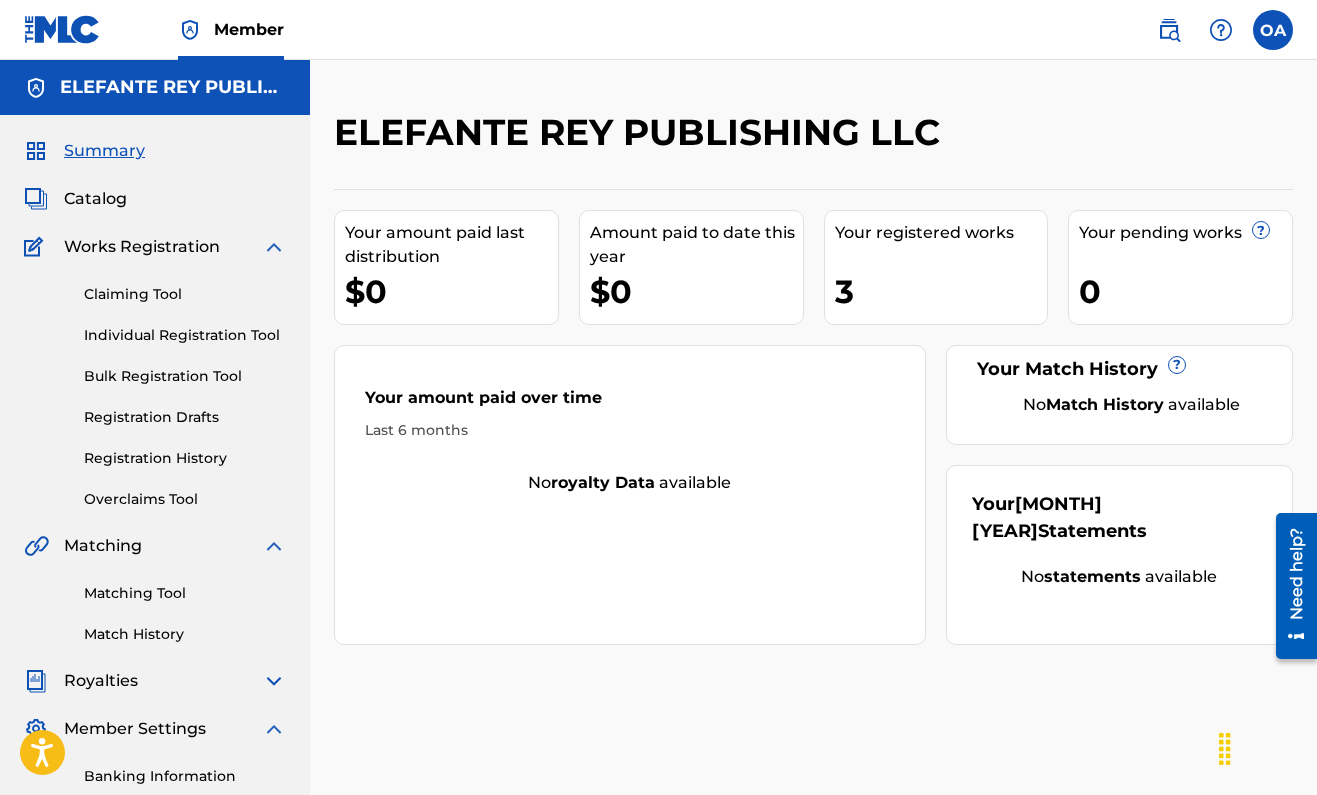 click on "Catalog" at bounding box center [95, 199] 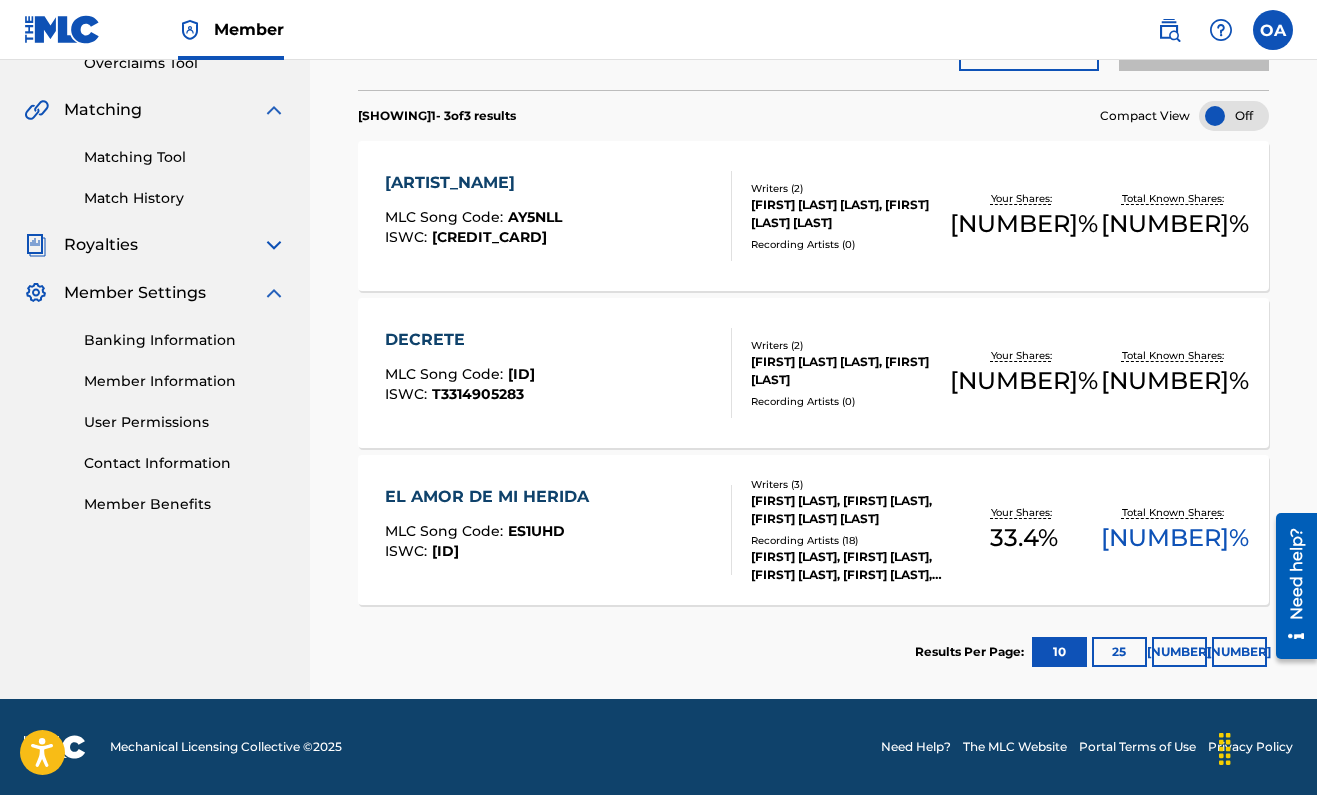 scroll, scrollTop: 436, scrollLeft: 0, axis: vertical 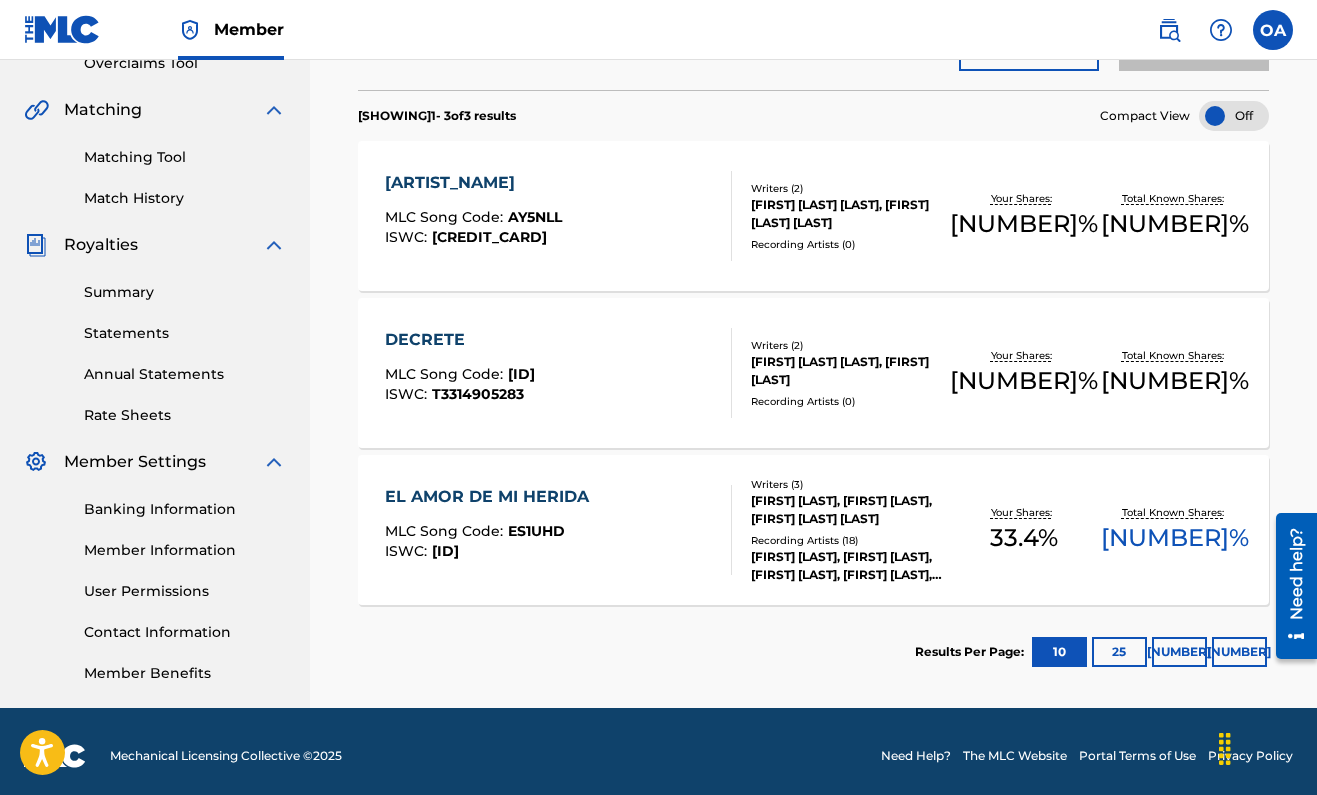 click on "Summary Statements Annual Statements Rate Sheets" at bounding box center [155, 341] 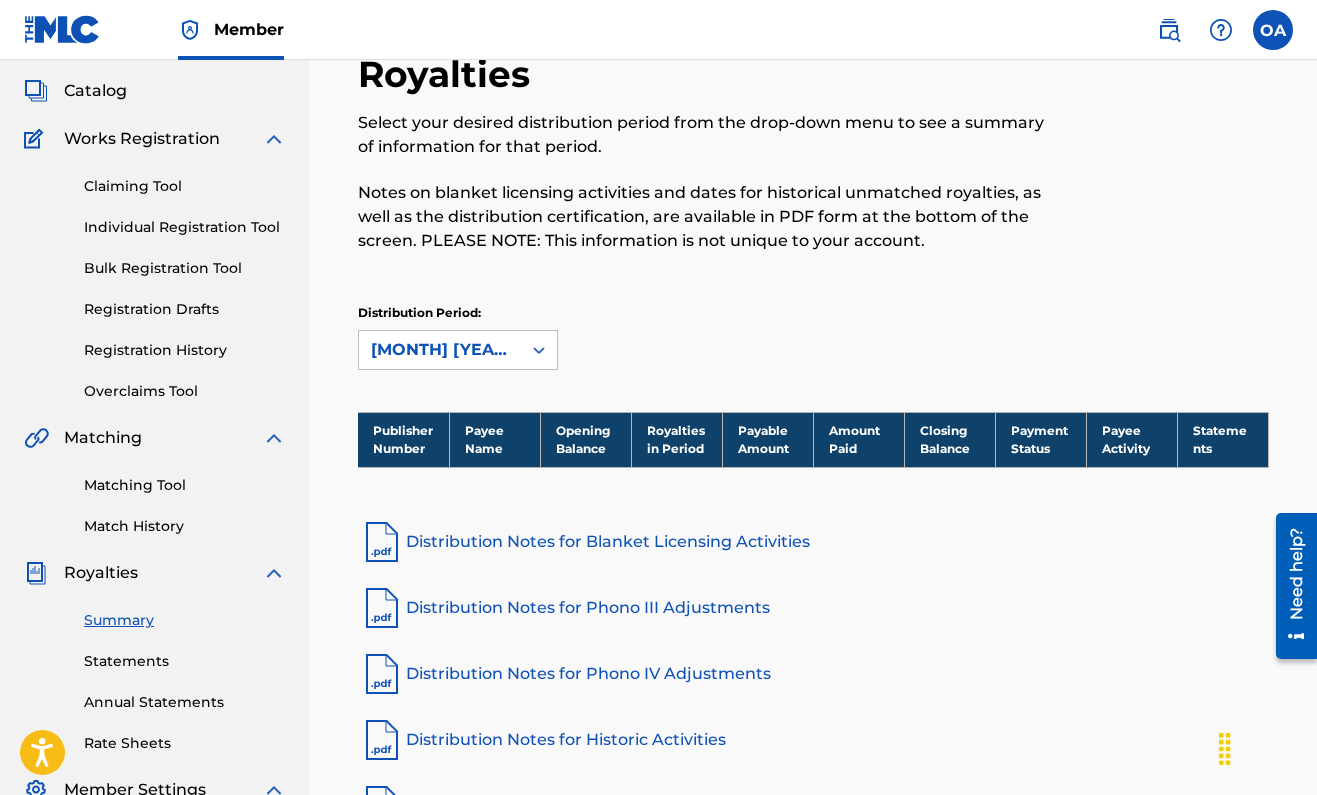 scroll, scrollTop: 152, scrollLeft: 0, axis: vertical 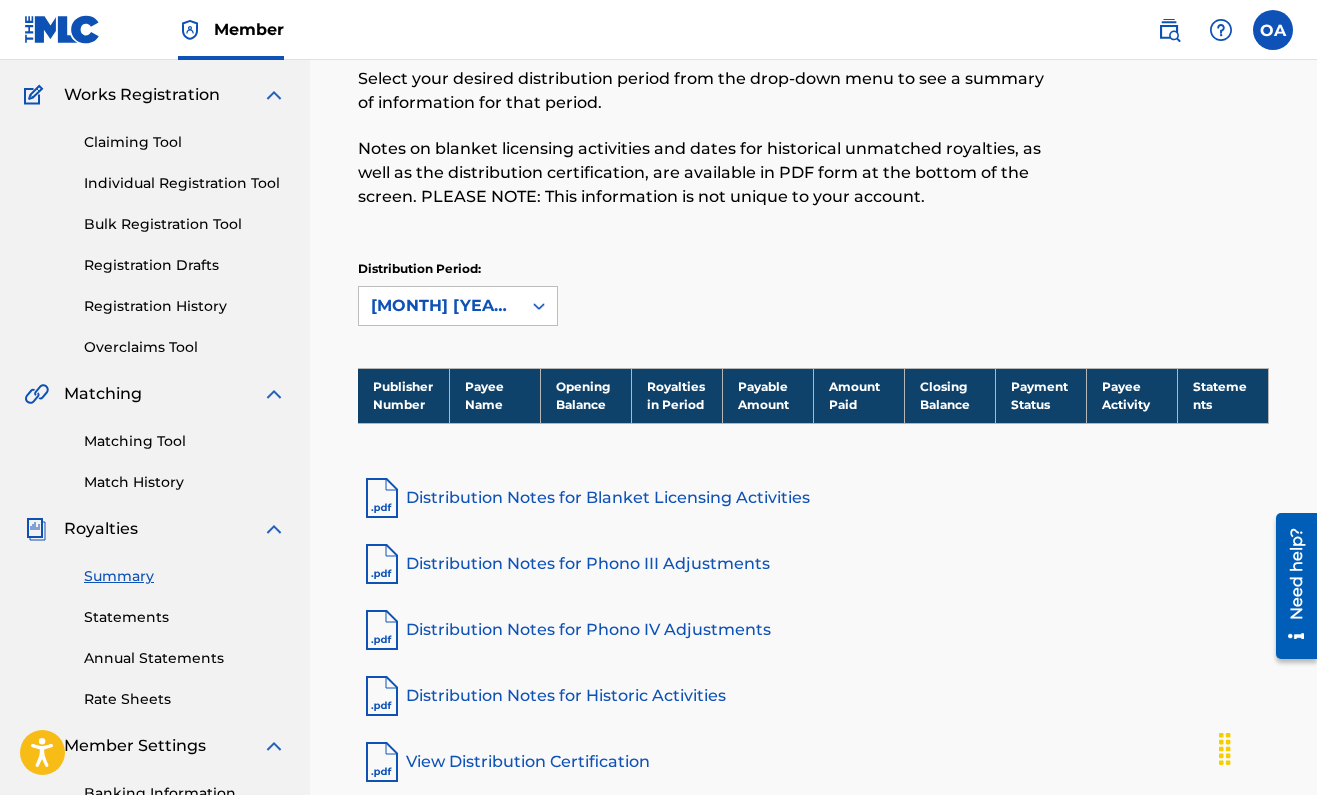 click on "Distribution Notes for Blanket Licensing Activities" at bounding box center (813, 498) 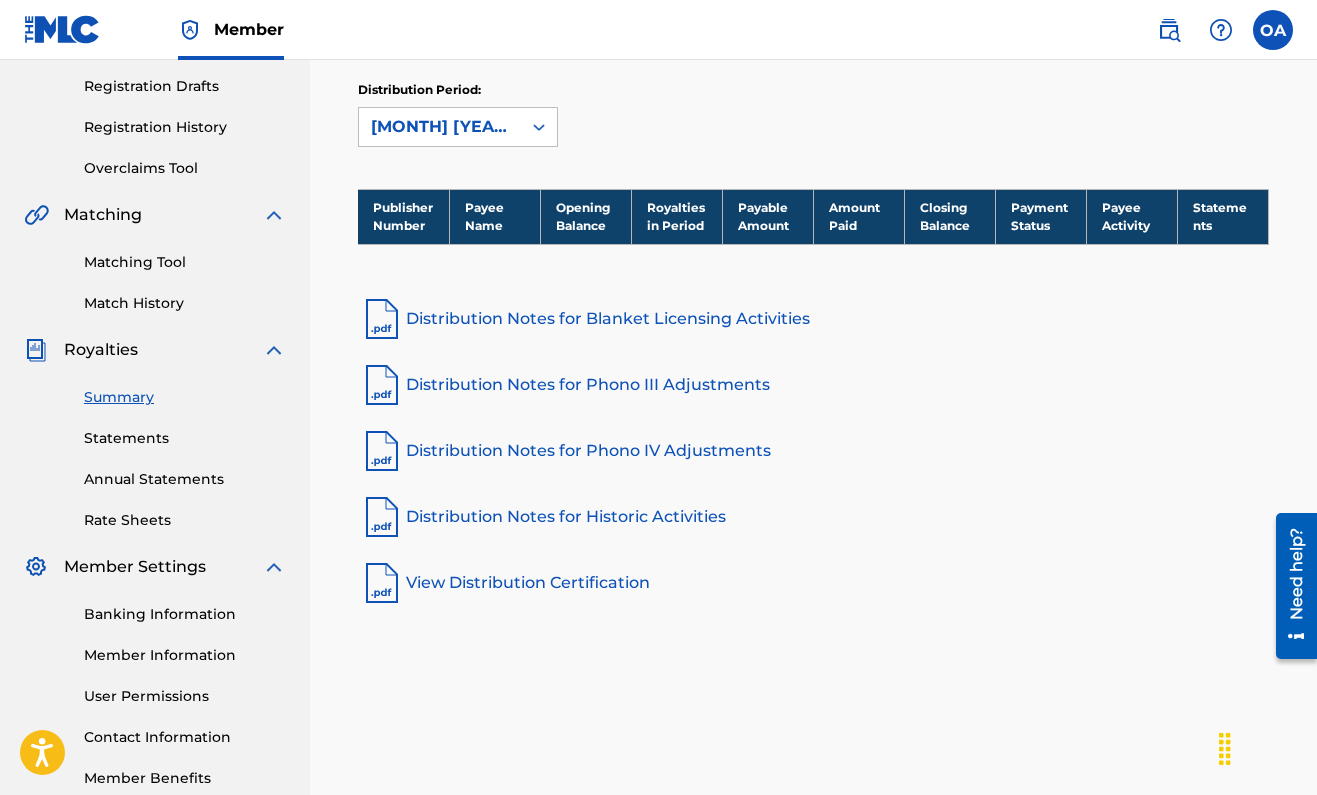 scroll, scrollTop: 337, scrollLeft: 0, axis: vertical 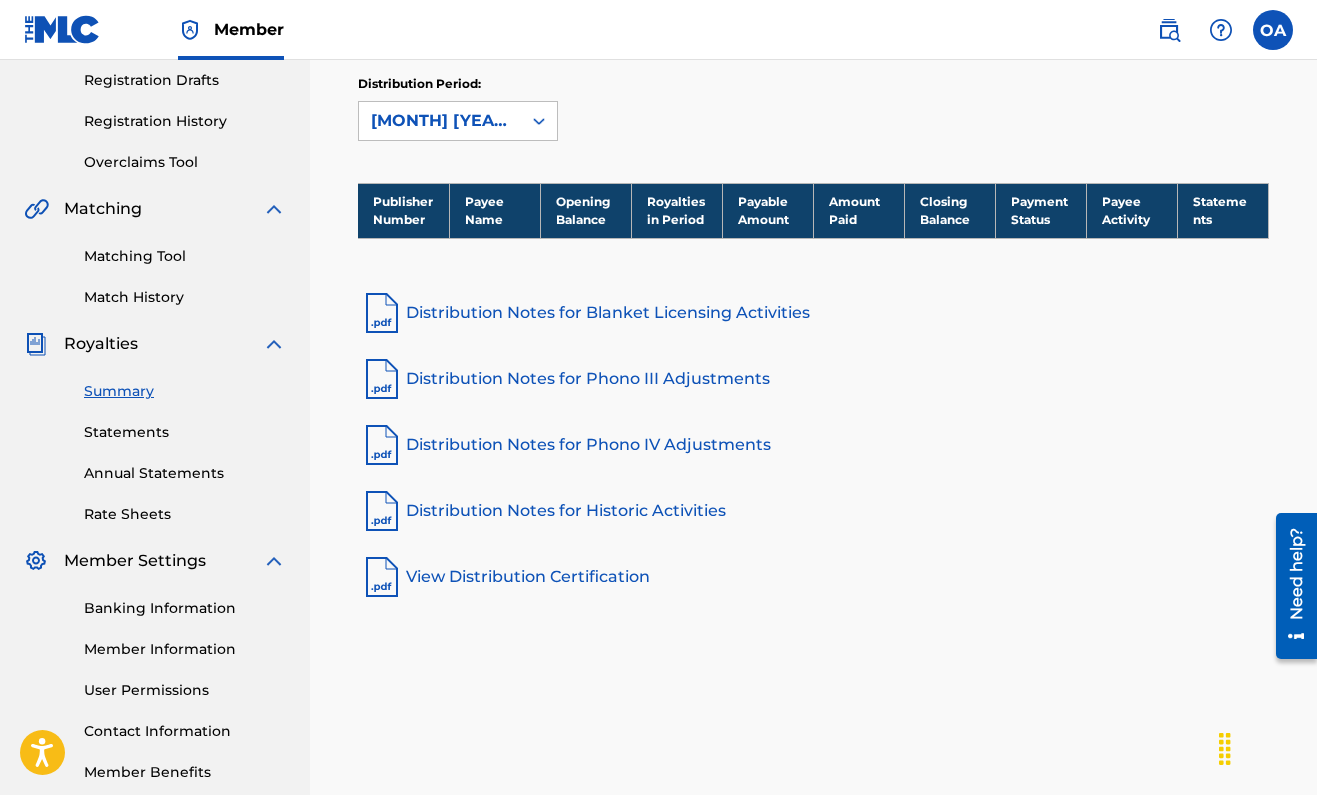 click on "Statements" at bounding box center [185, 432] 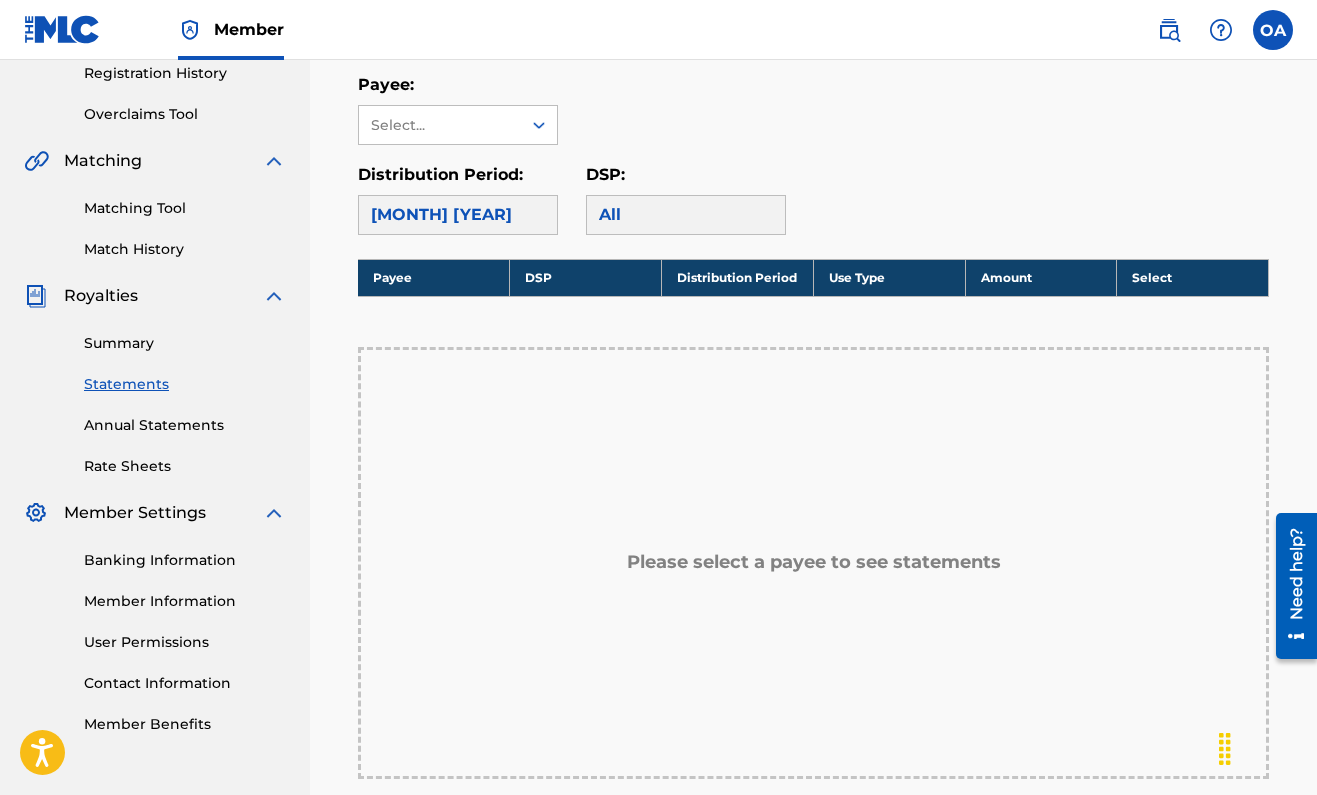 scroll, scrollTop: 386, scrollLeft: 0, axis: vertical 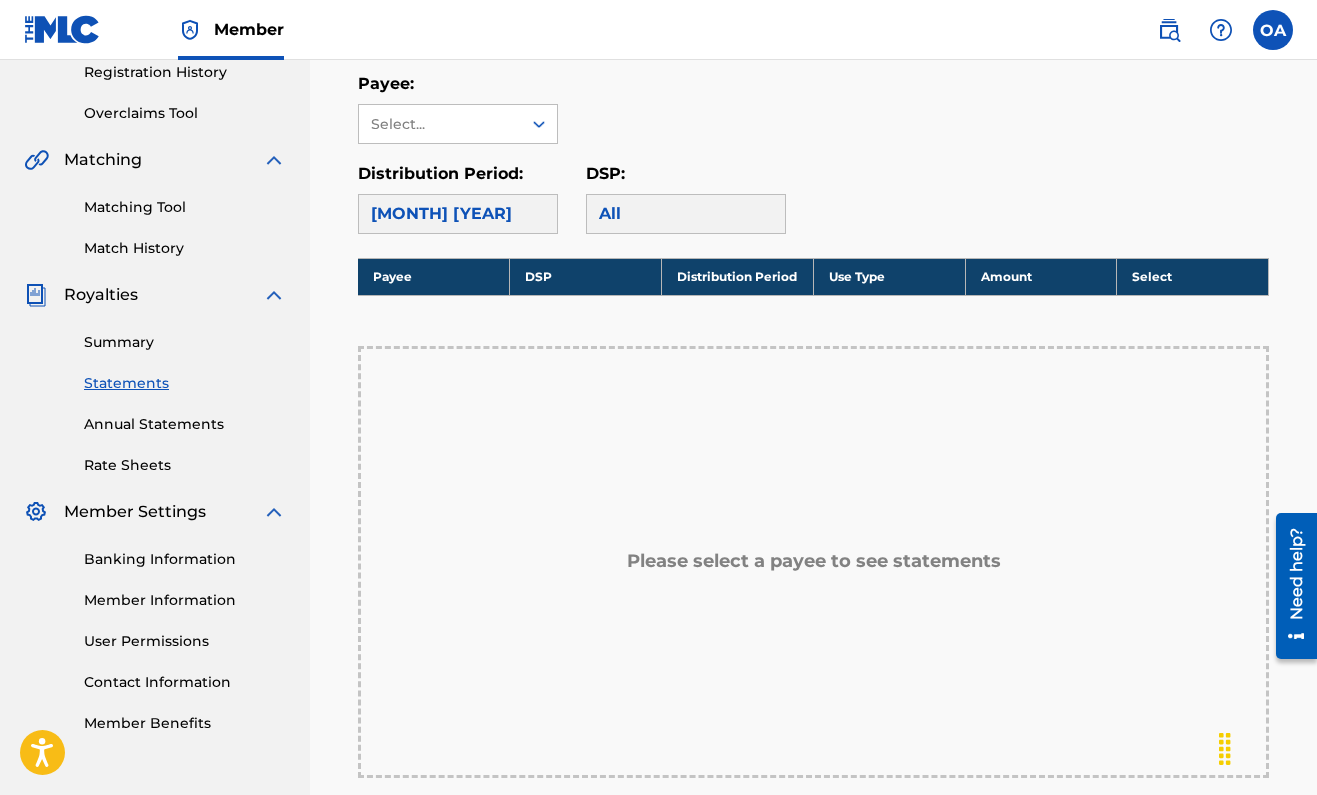 click on "[MONTH] [YEAR]" at bounding box center (458, 214) 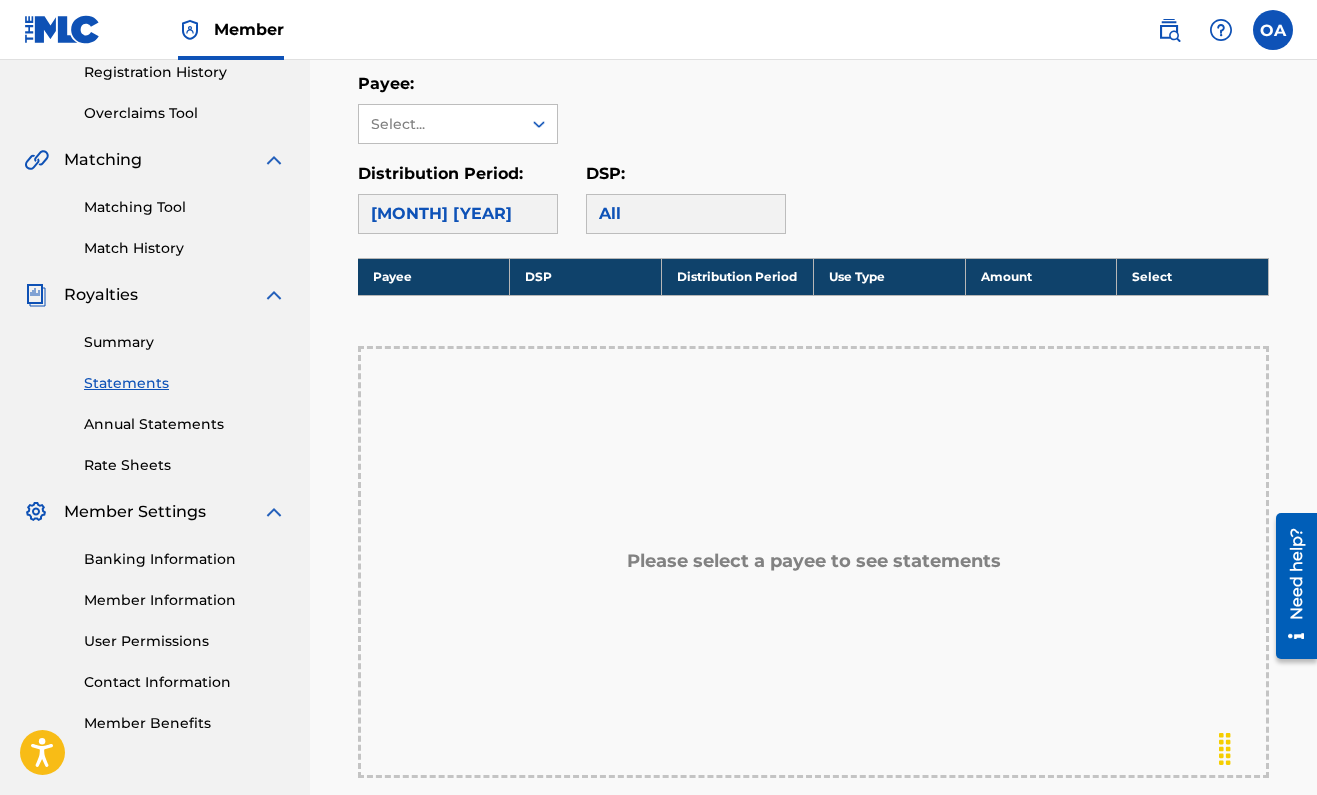 click on "Annual Statements" at bounding box center [185, 424] 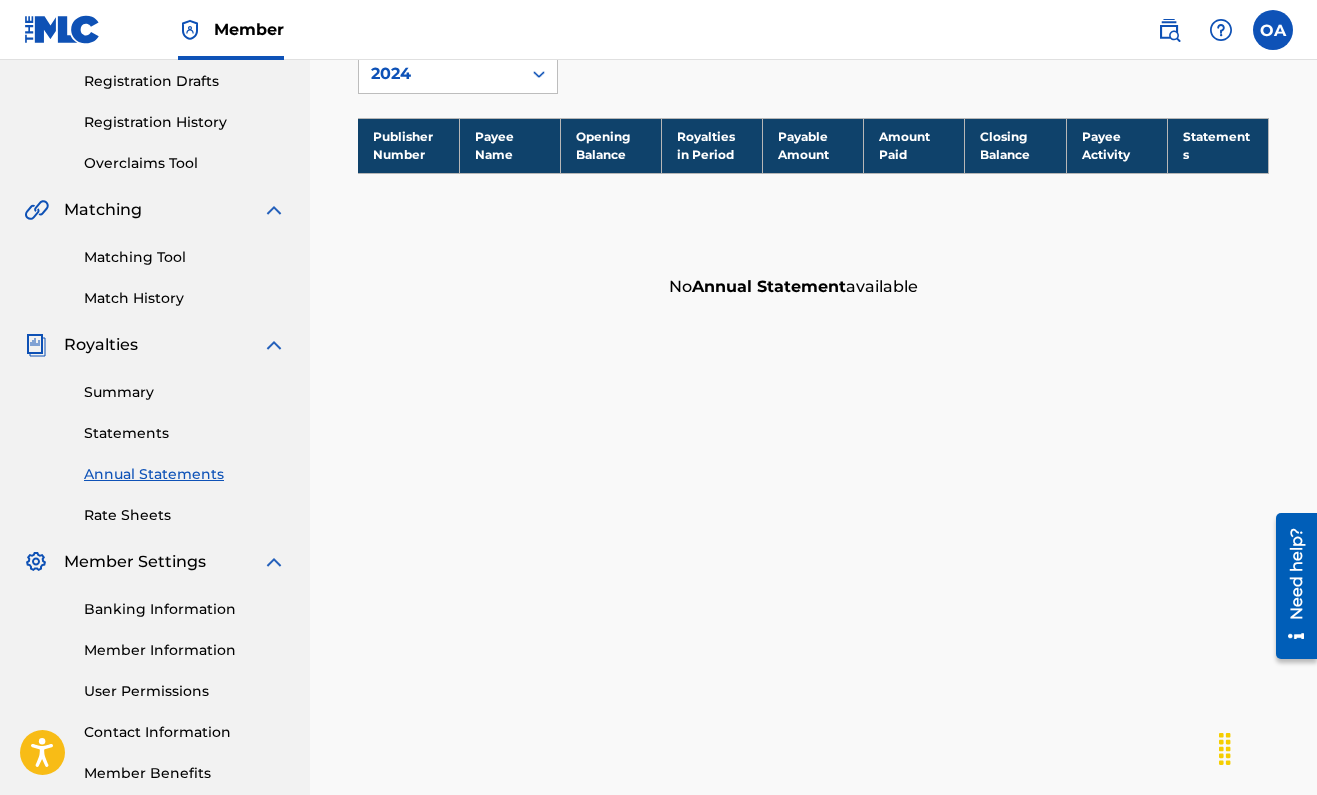 scroll, scrollTop: 338, scrollLeft: 0, axis: vertical 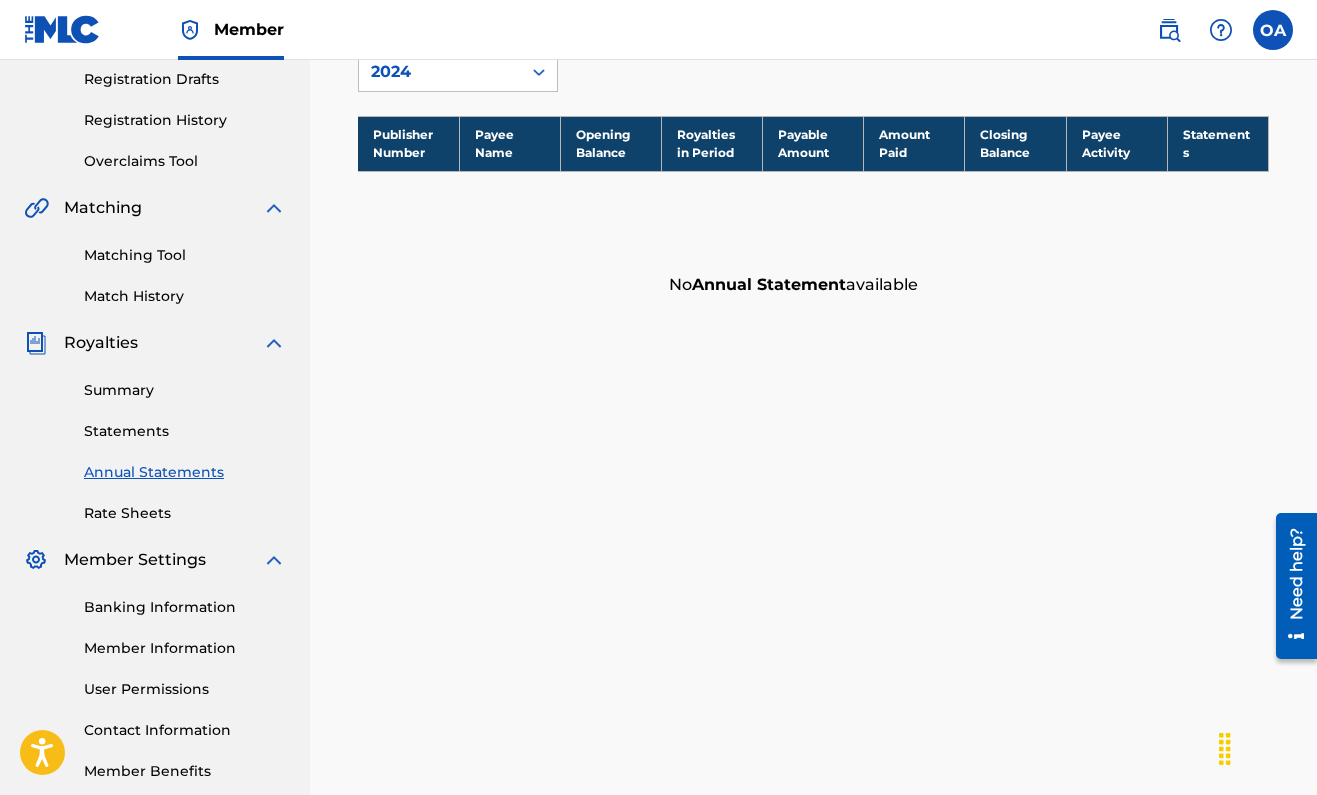 click on "Rate Sheets" at bounding box center [185, 513] 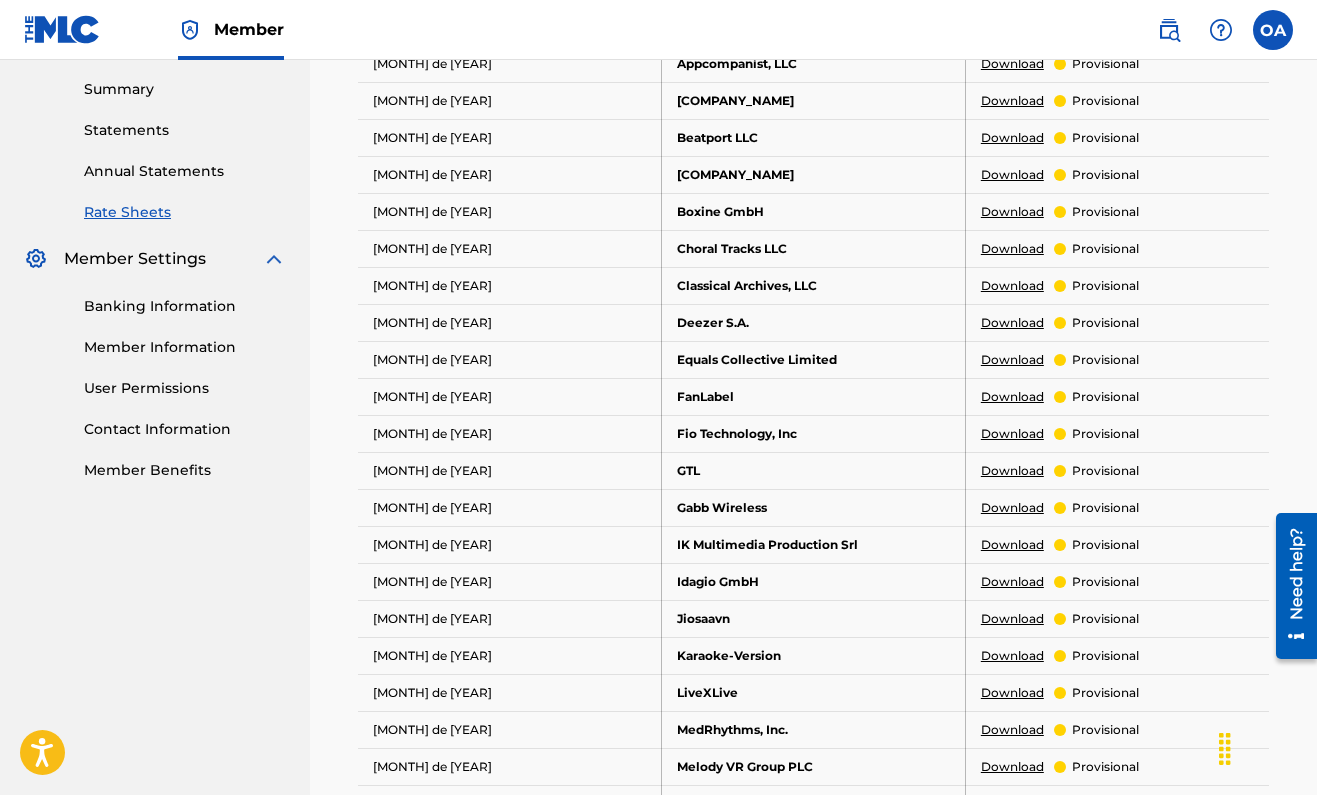 scroll, scrollTop: 586, scrollLeft: 0, axis: vertical 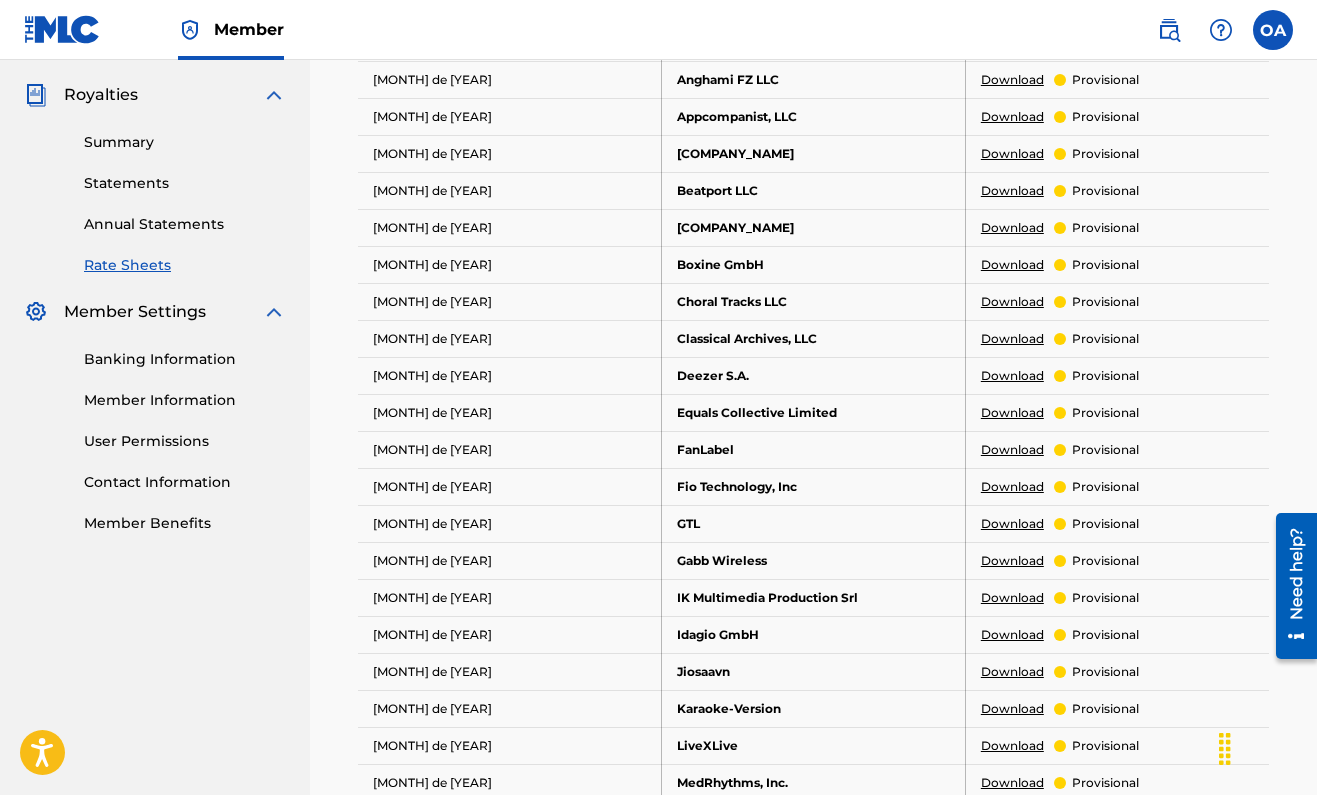 click on "User Permissions" at bounding box center [185, 441] 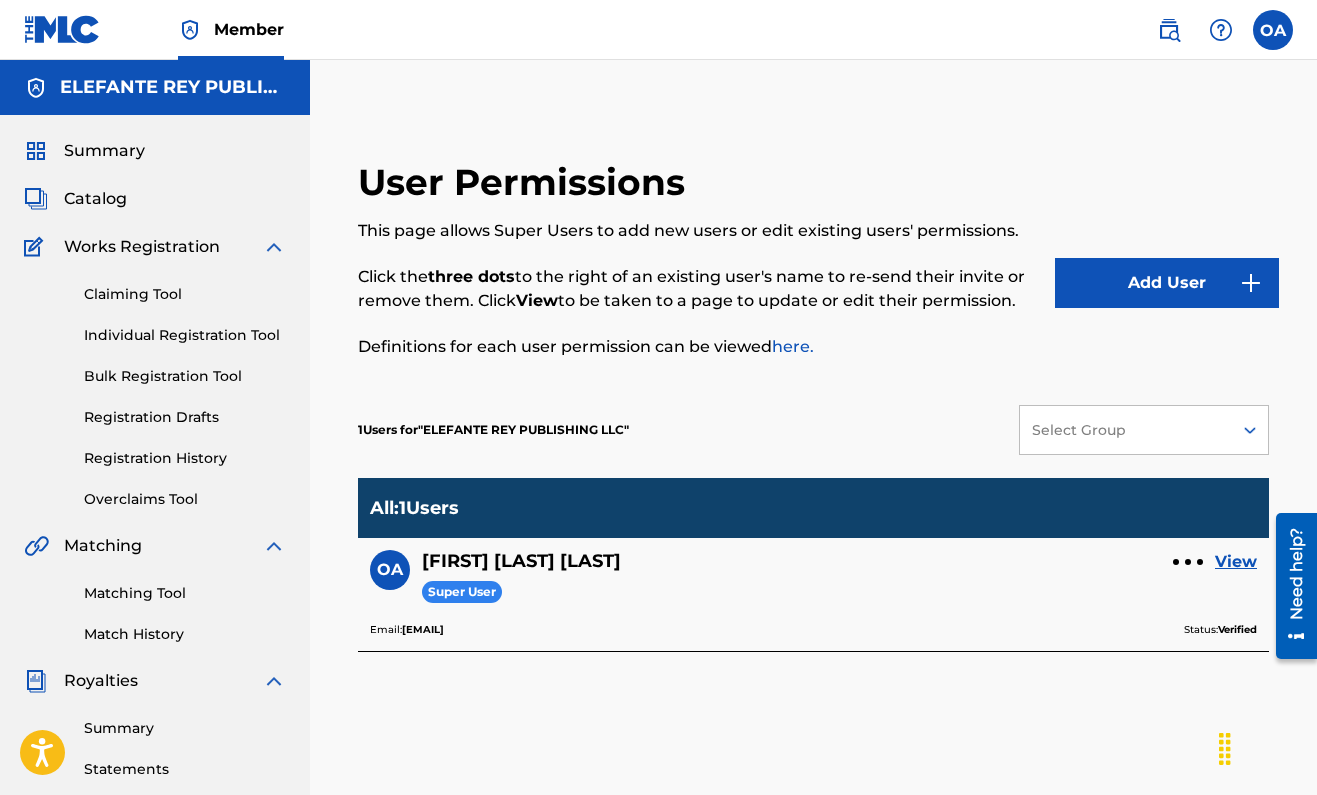 scroll, scrollTop: 0, scrollLeft: 0, axis: both 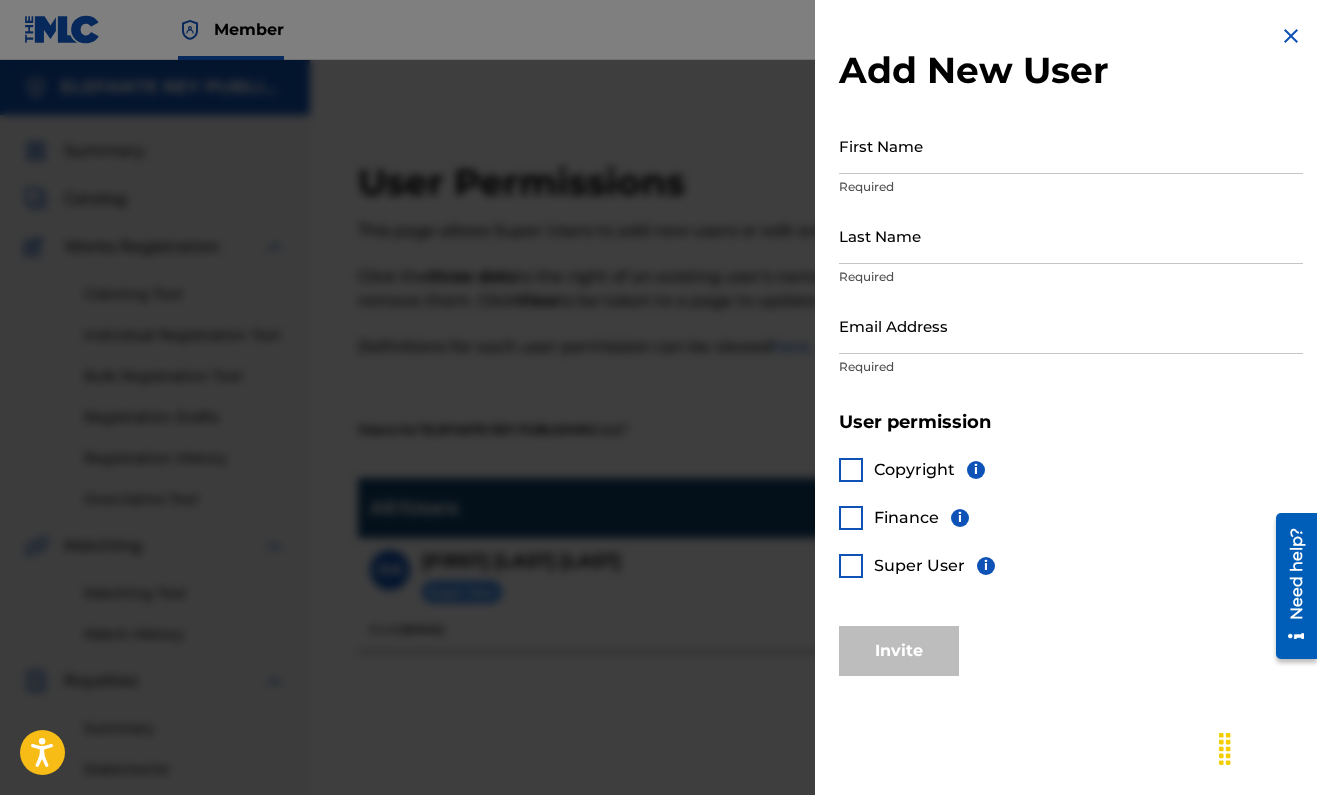 click at bounding box center (851, 566) 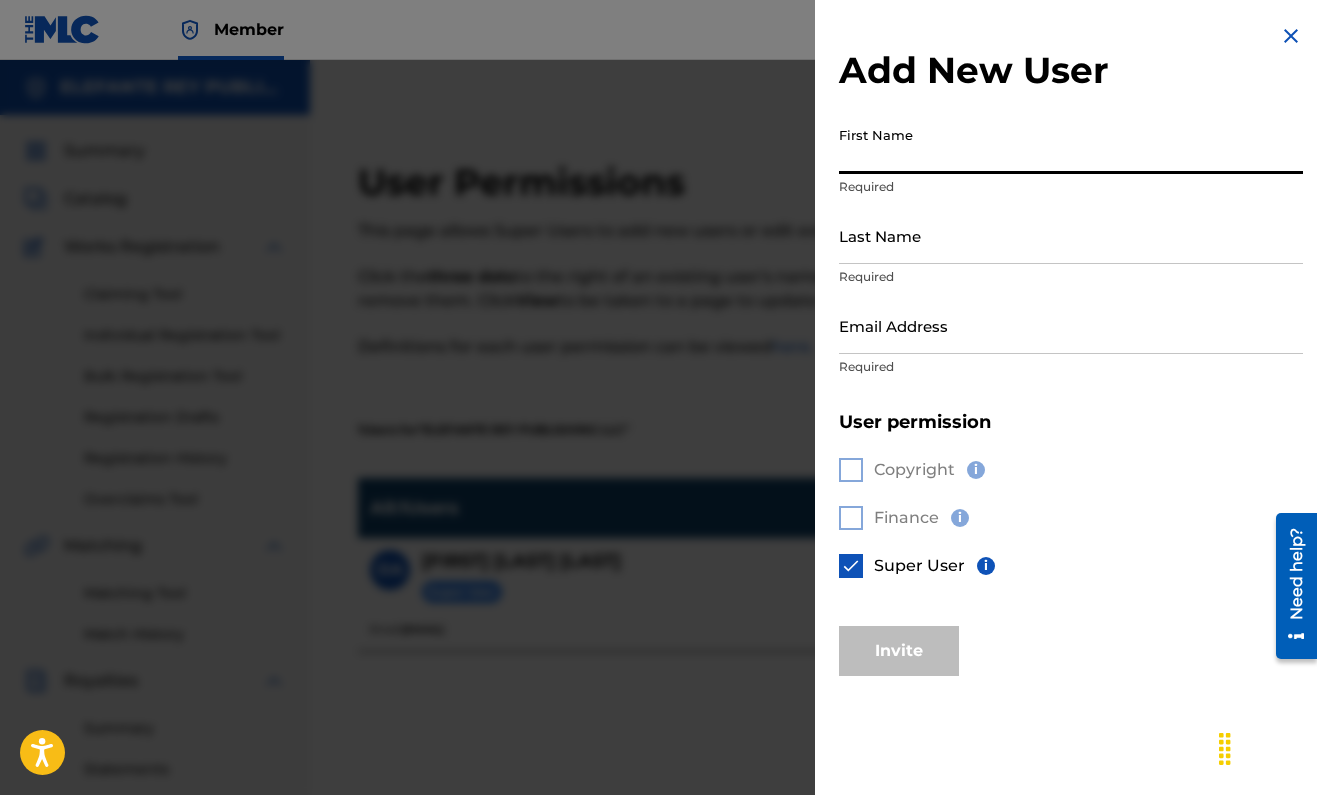 type on "a" 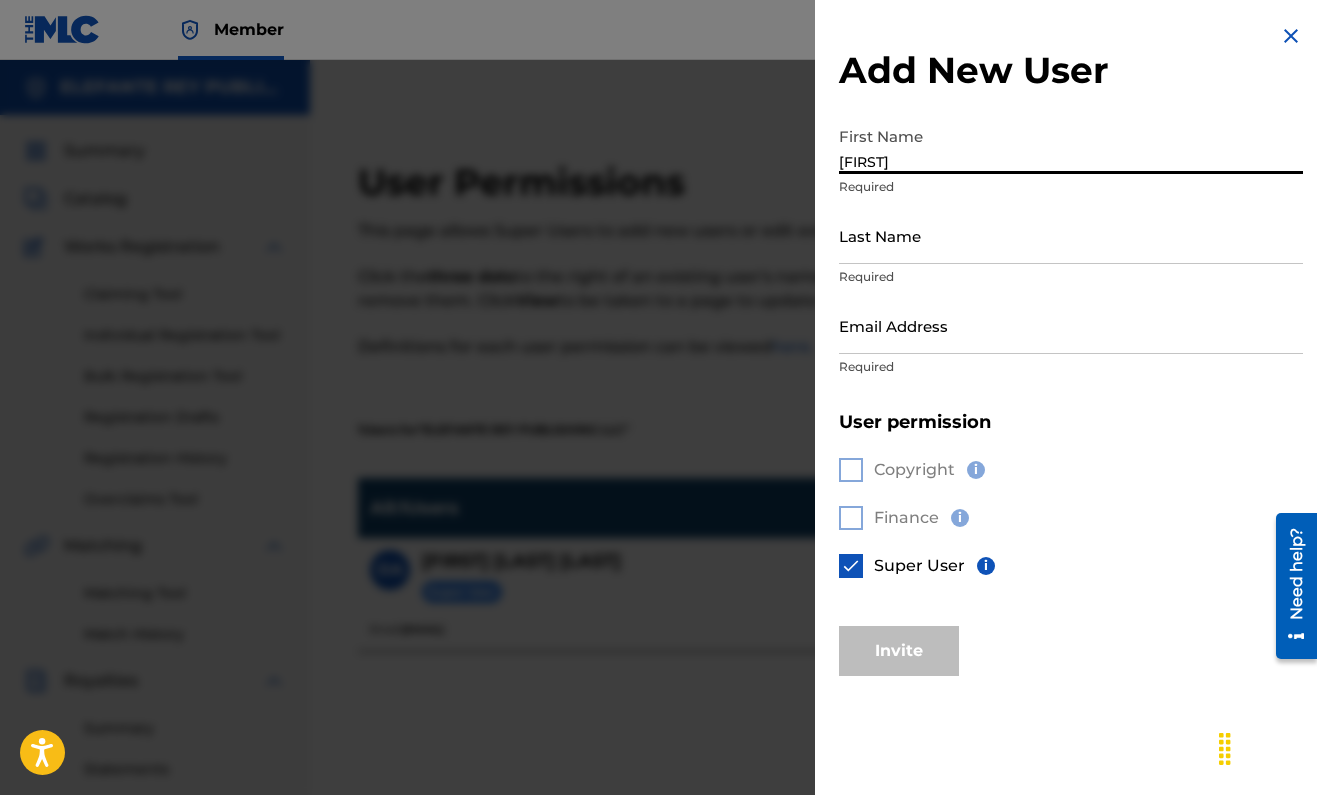 type on "[FIRST]" 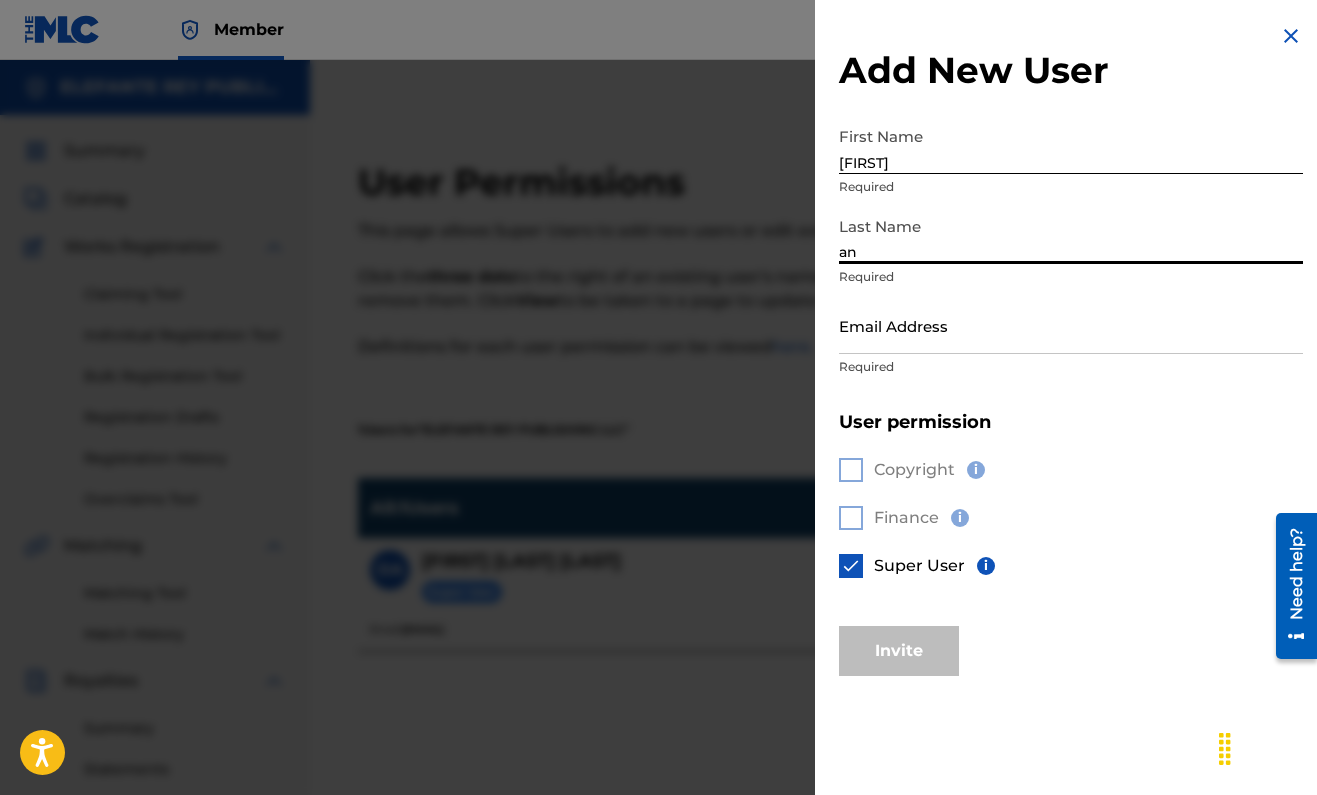 type on "a" 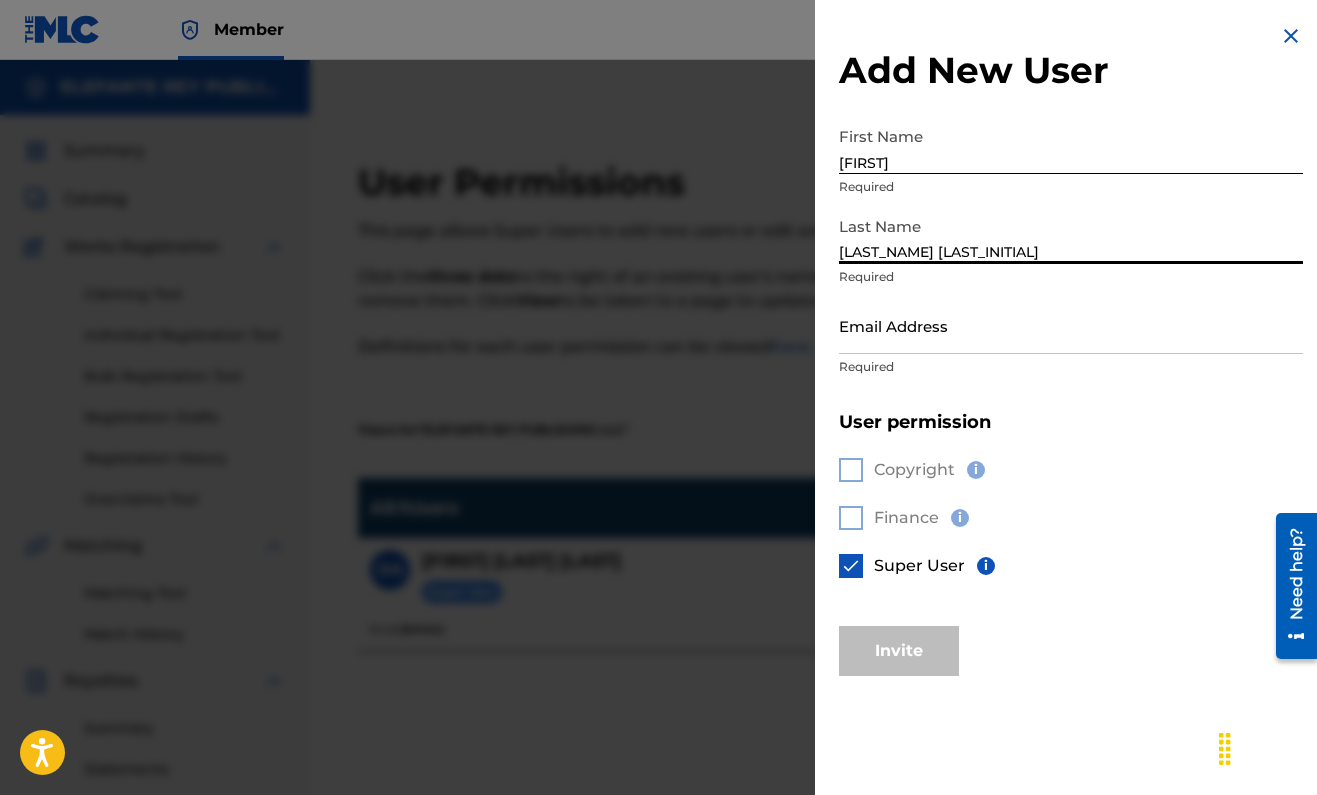 type on "[LAST_NAME] [LAST_INITIAL]" 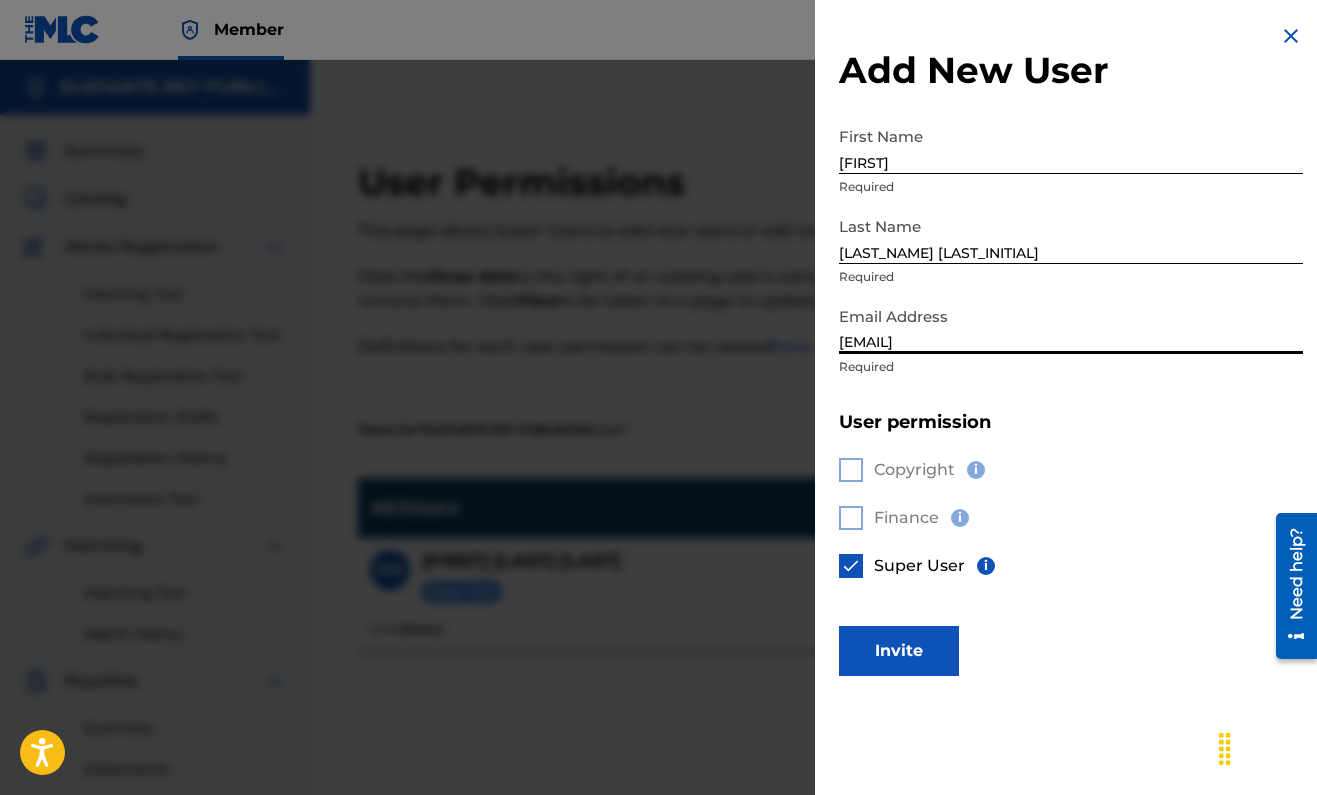 click on "[EMAIL]" at bounding box center [1071, 325] 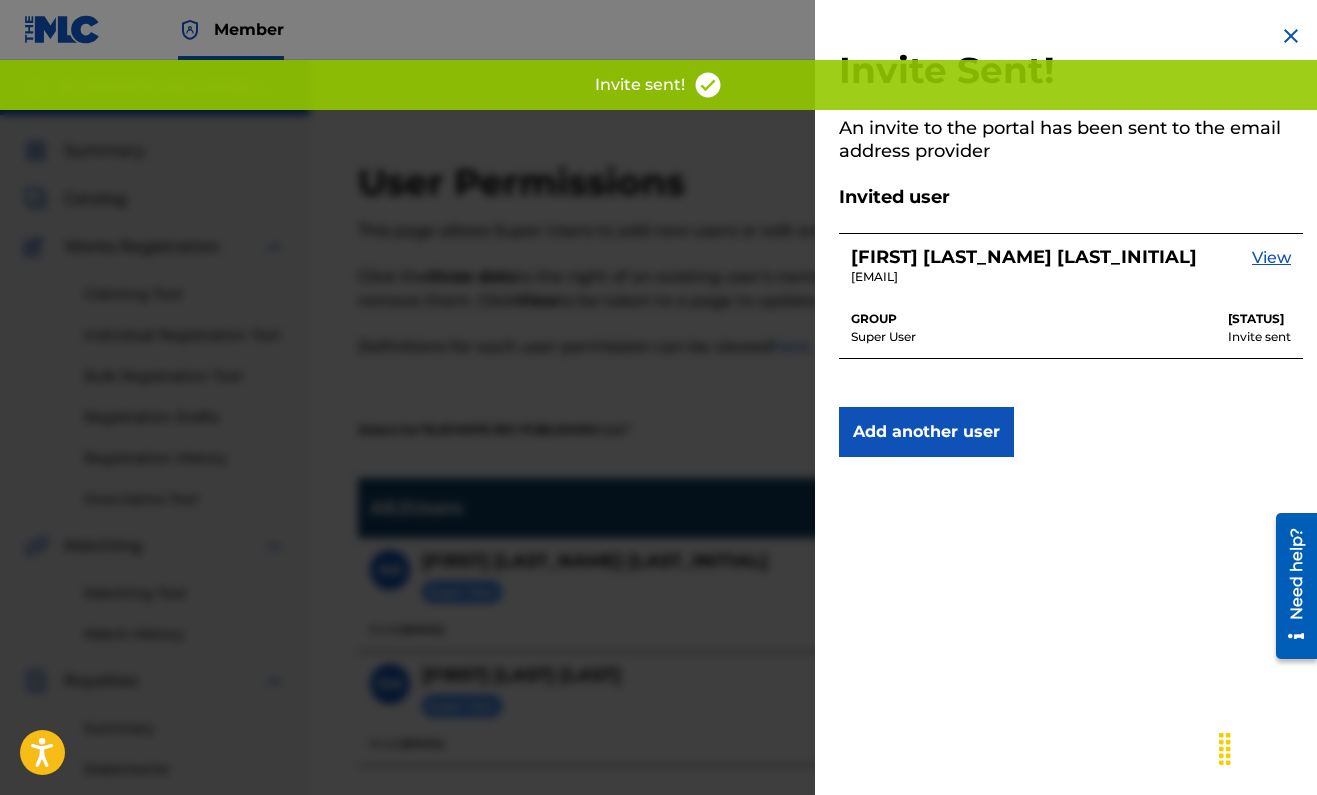 click on "Invite Sent! An invite to the portal has been sent to the email address provider Invited user [FIRST] [LAST] [EMAIL] View GROUP Super User STATUS Invite sent Add another user" at bounding box center [1071, 397] 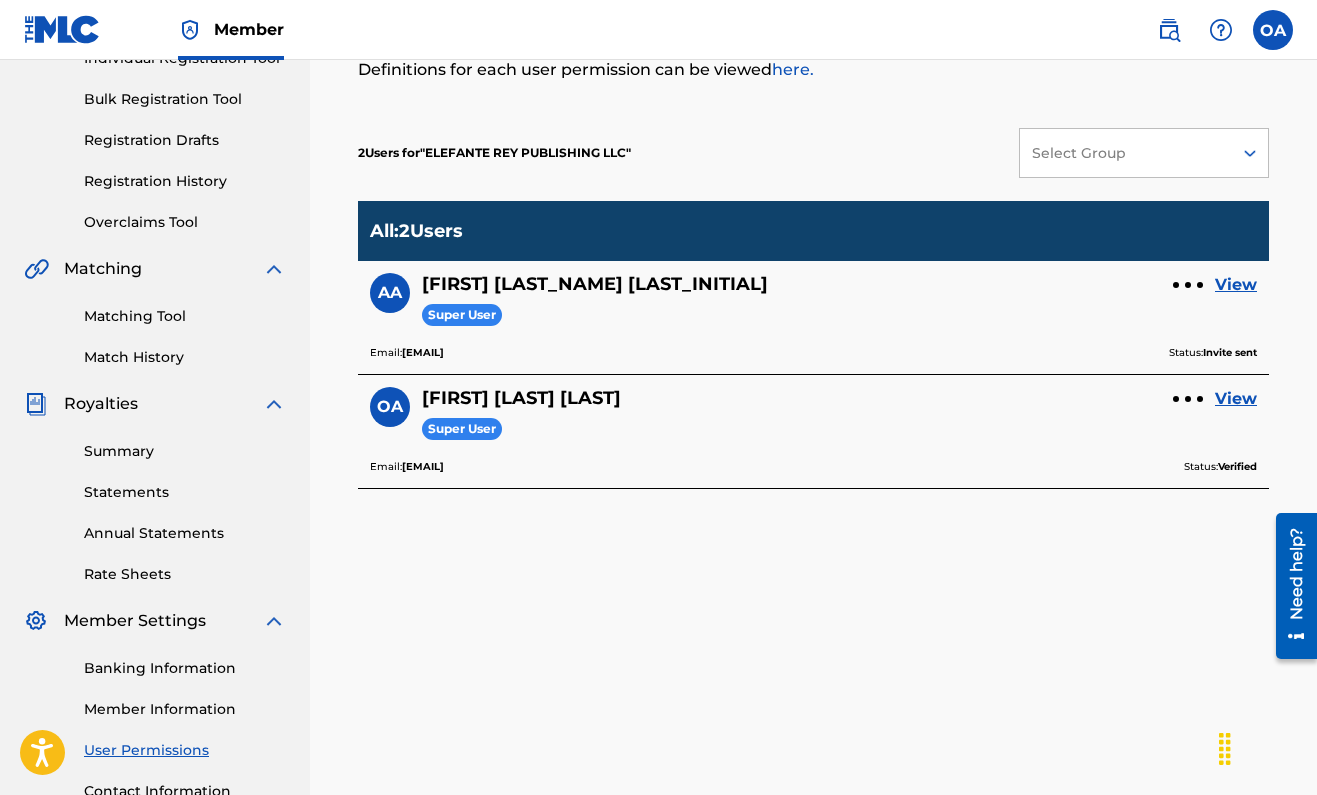 scroll, scrollTop: 286, scrollLeft: 0, axis: vertical 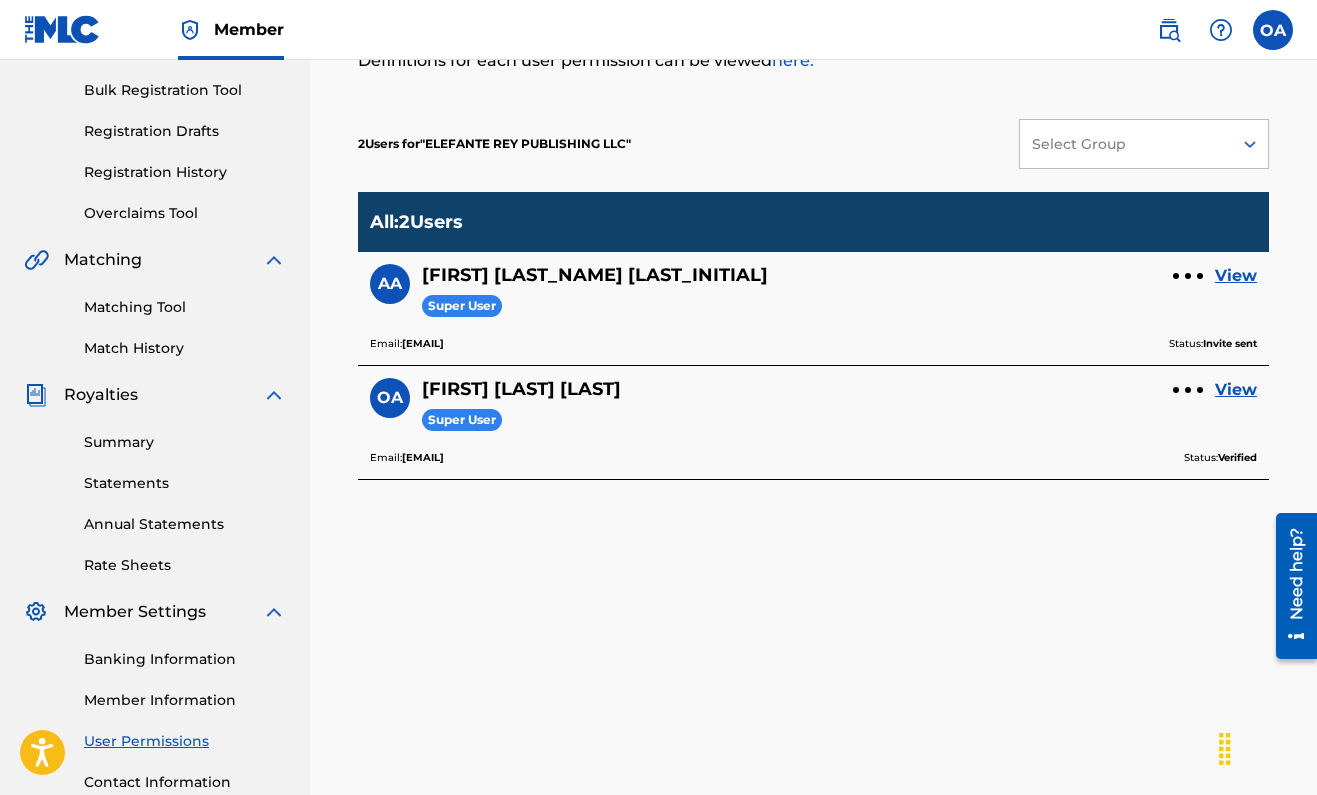 click on "Summary" at bounding box center [185, 442] 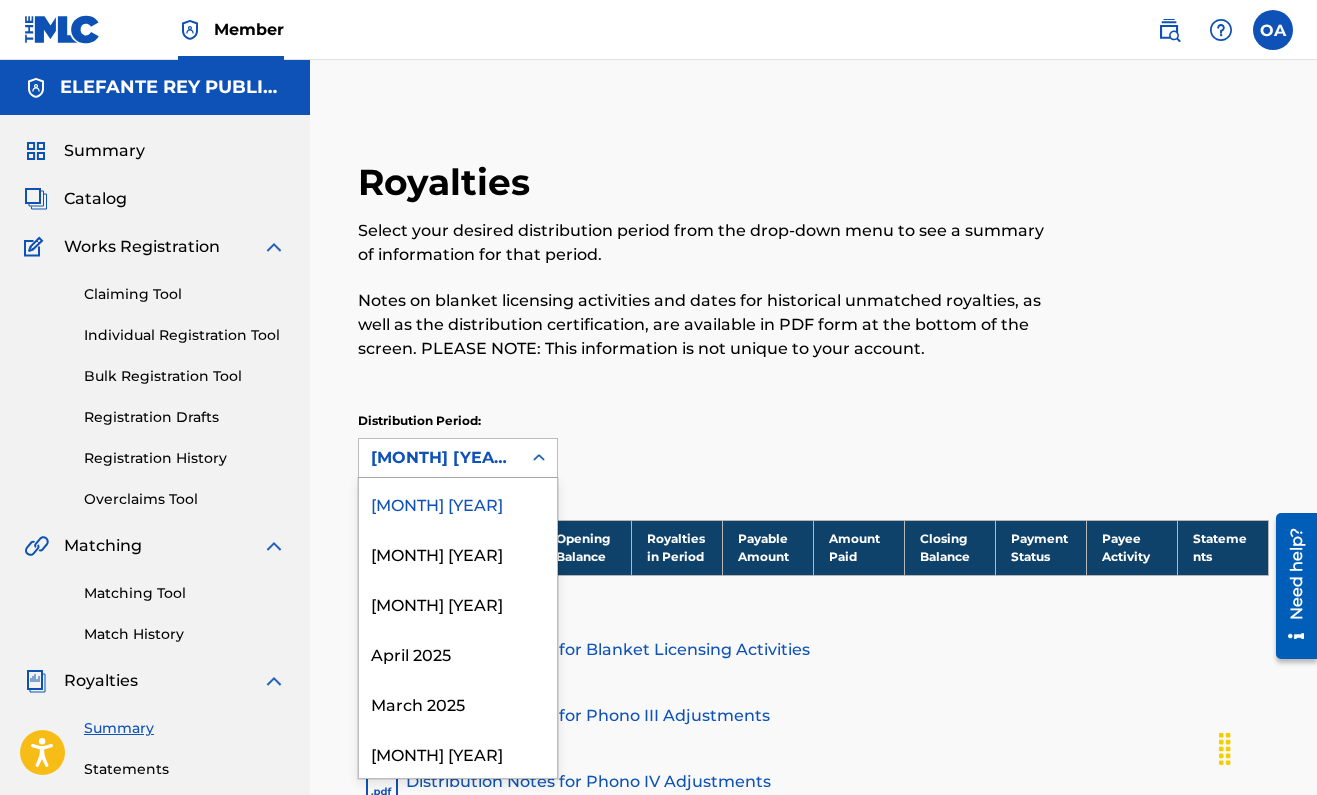 click 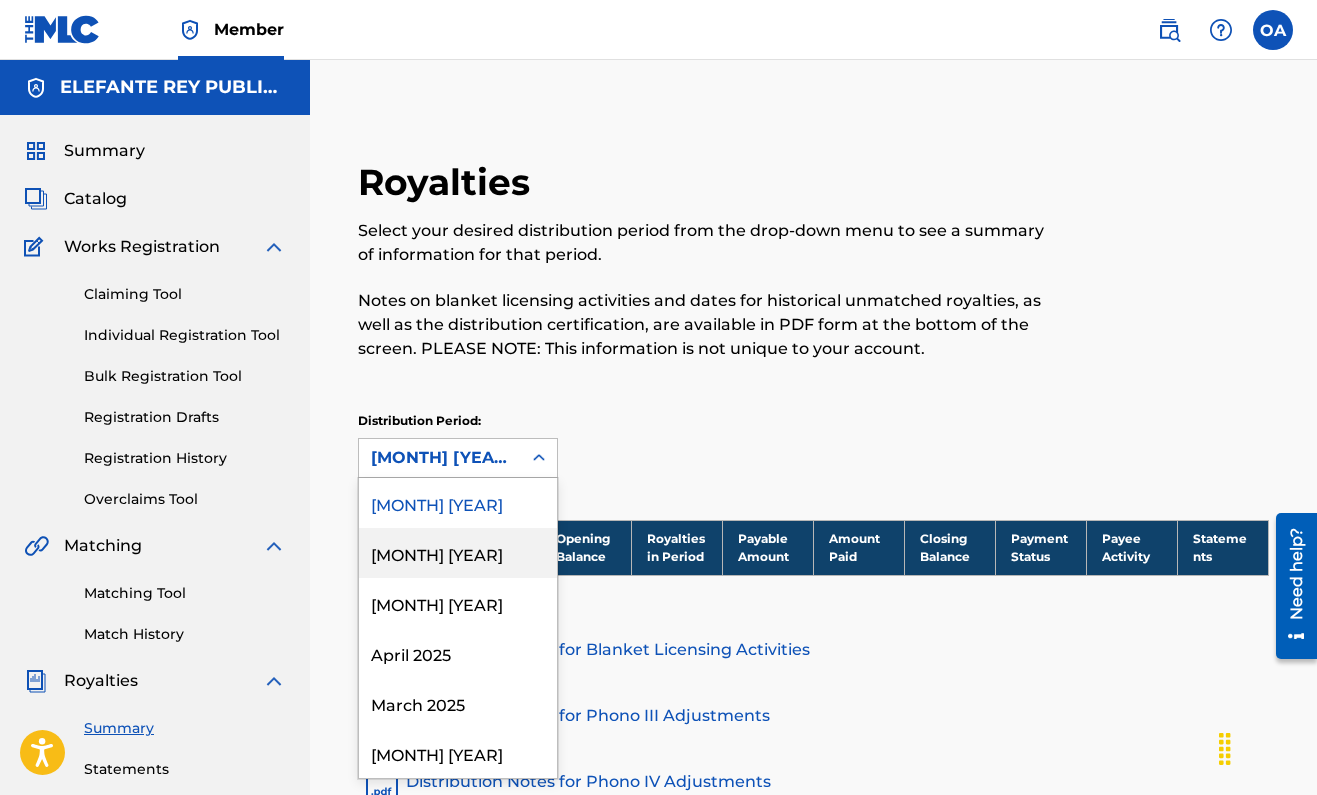 click on "[MONTH] [YEAR]" at bounding box center [458, 553] 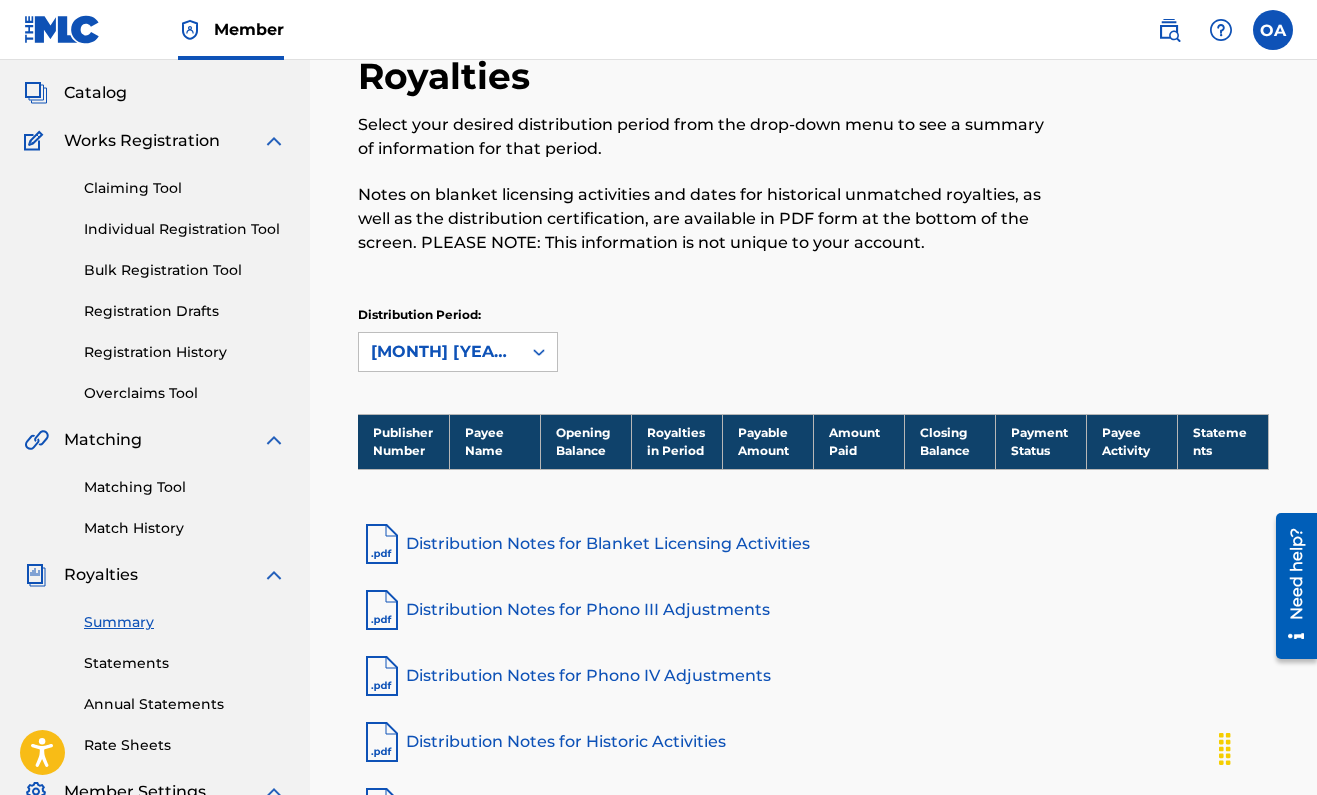 scroll, scrollTop: 110, scrollLeft: 0, axis: vertical 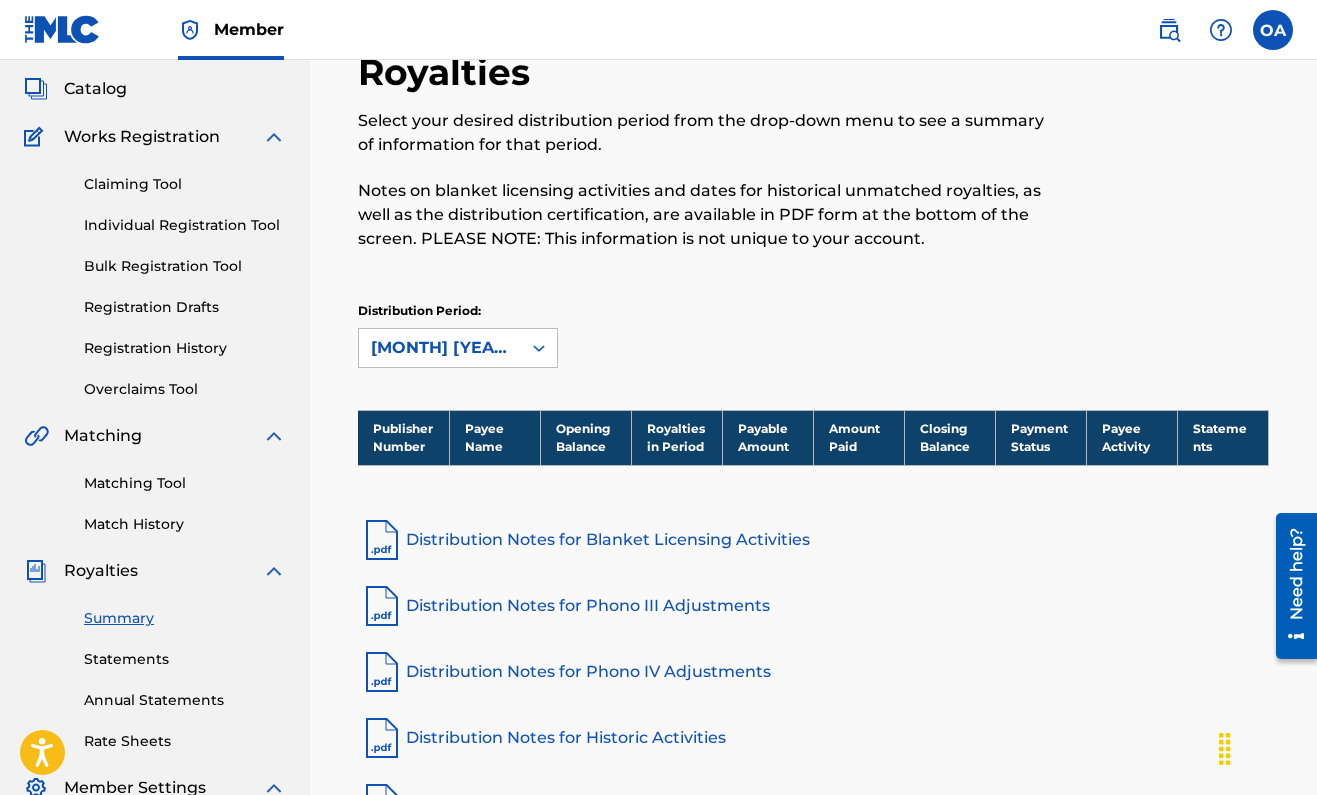 click on "Payable Amount" at bounding box center [767, 437] 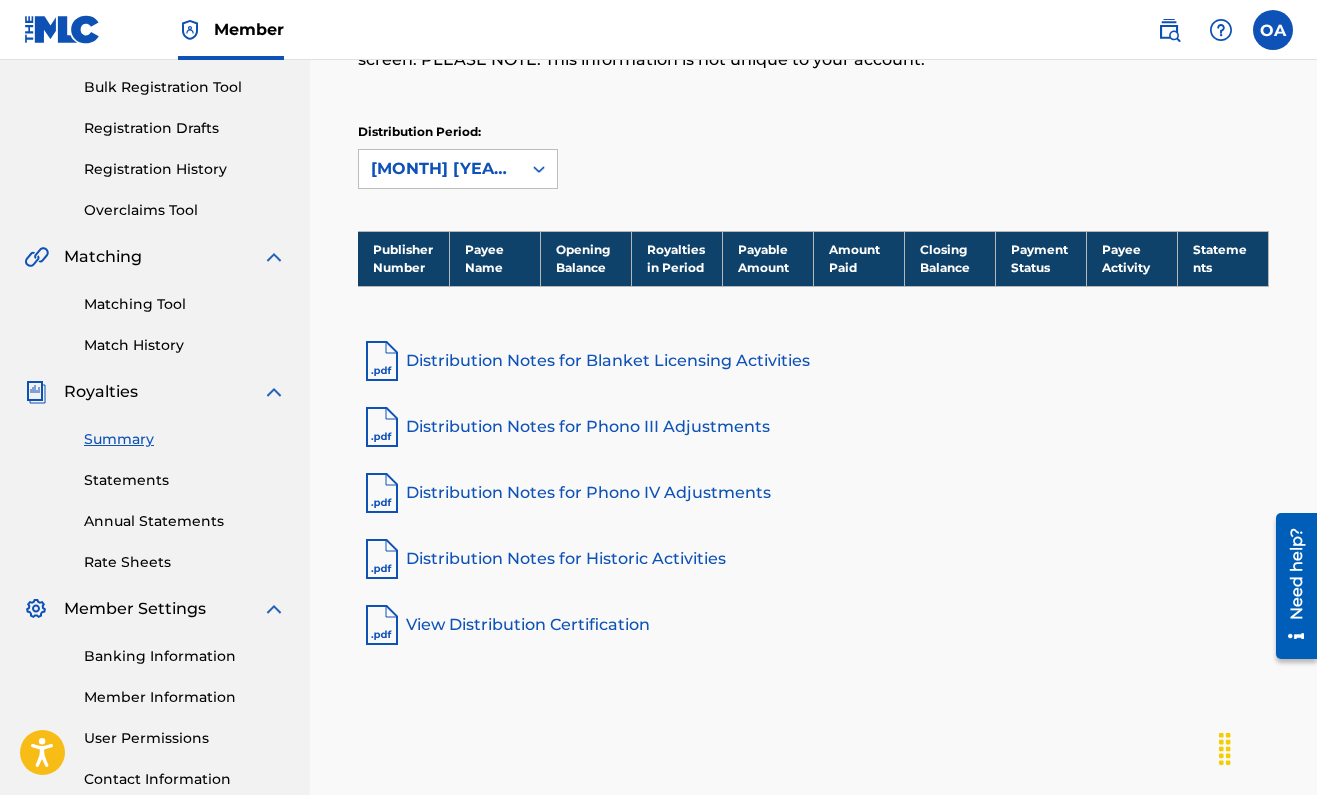 scroll, scrollTop: 298, scrollLeft: 0, axis: vertical 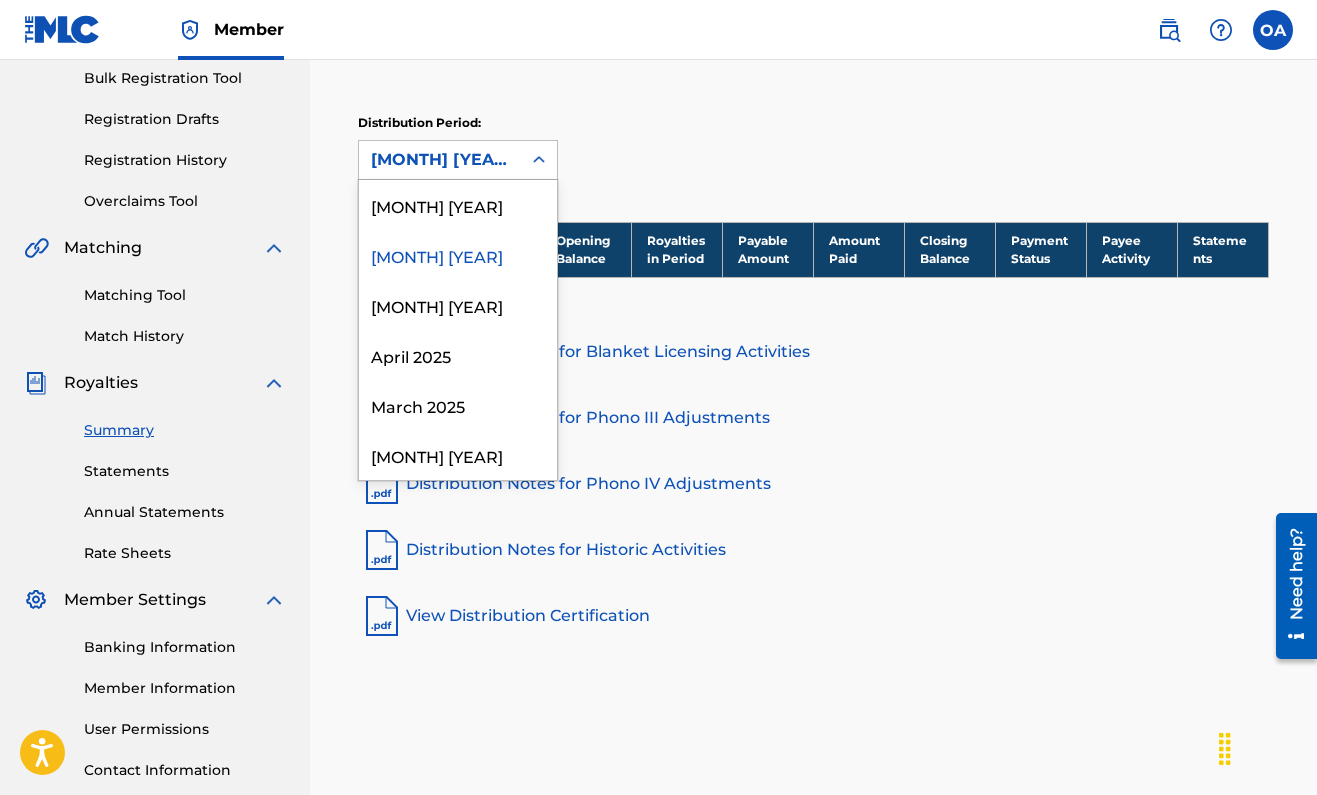 click 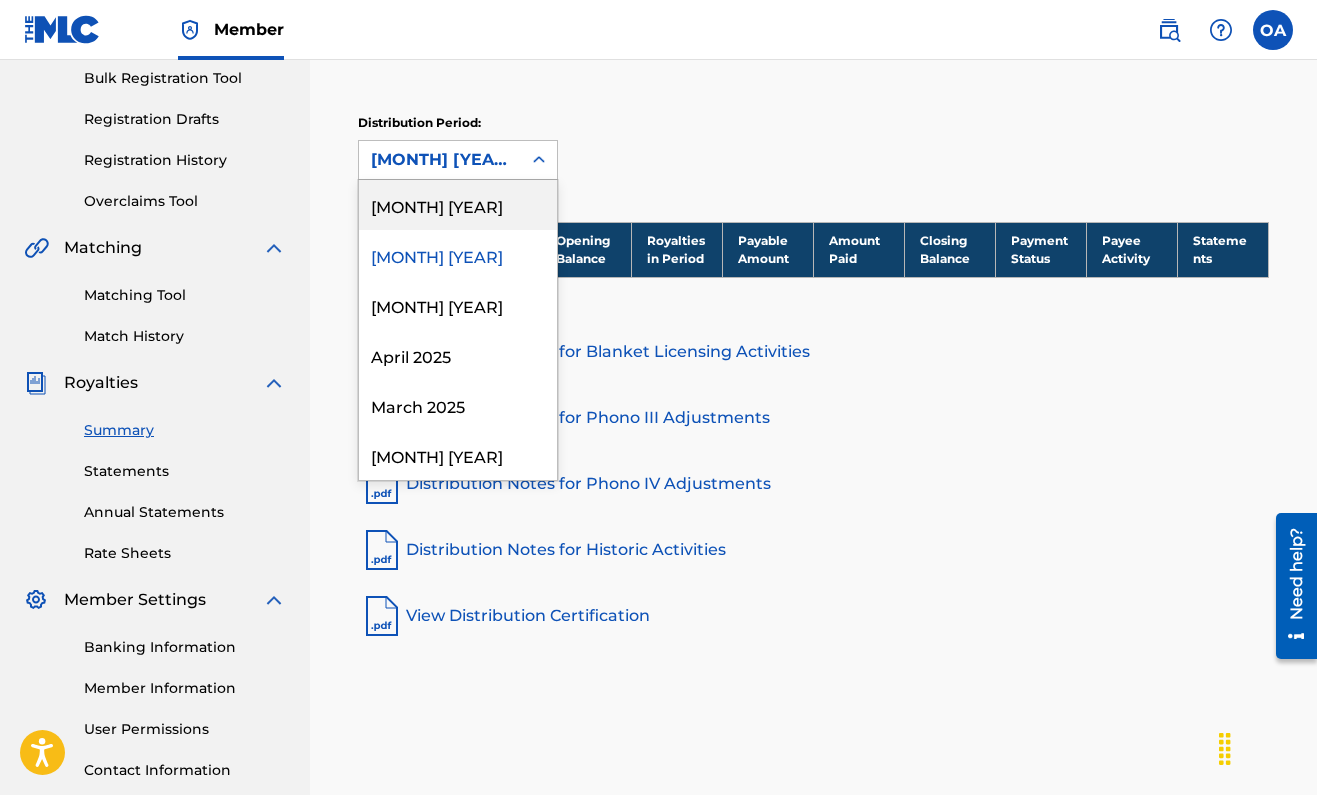 click on "[MONTH] [YEAR]" at bounding box center (458, 205) 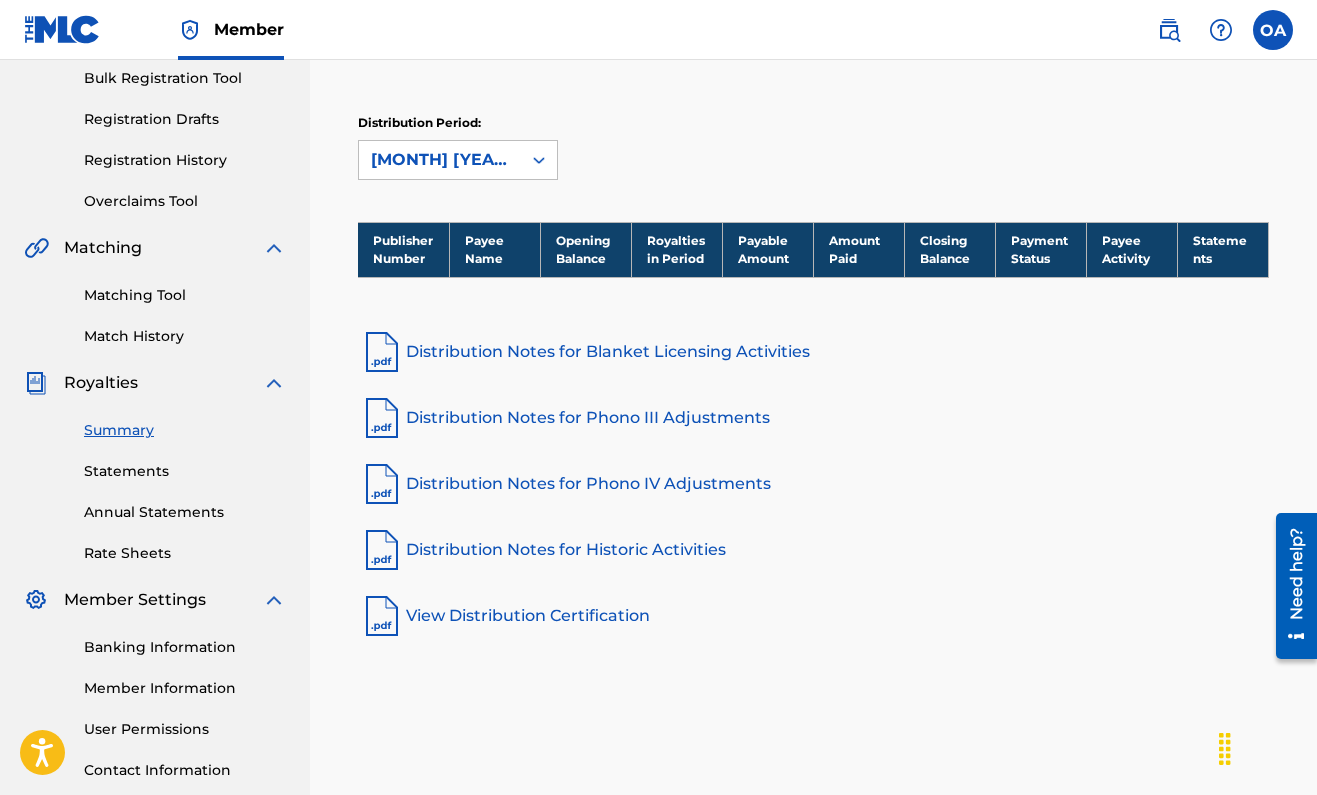 click on "Distribution Notes for Phono III Adjustments" at bounding box center (813, 418) 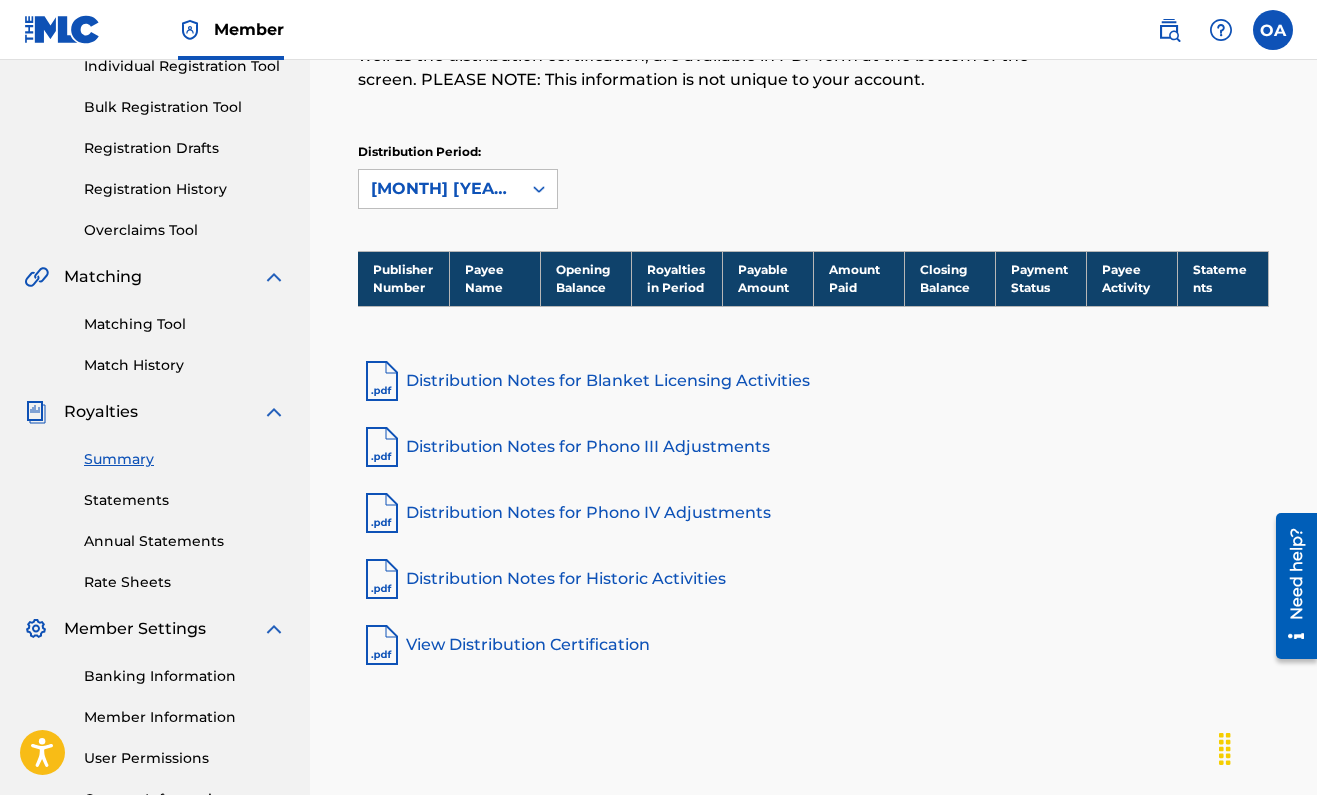 scroll, scrollTop: 251, scrollLeft: 0, axis: vertical 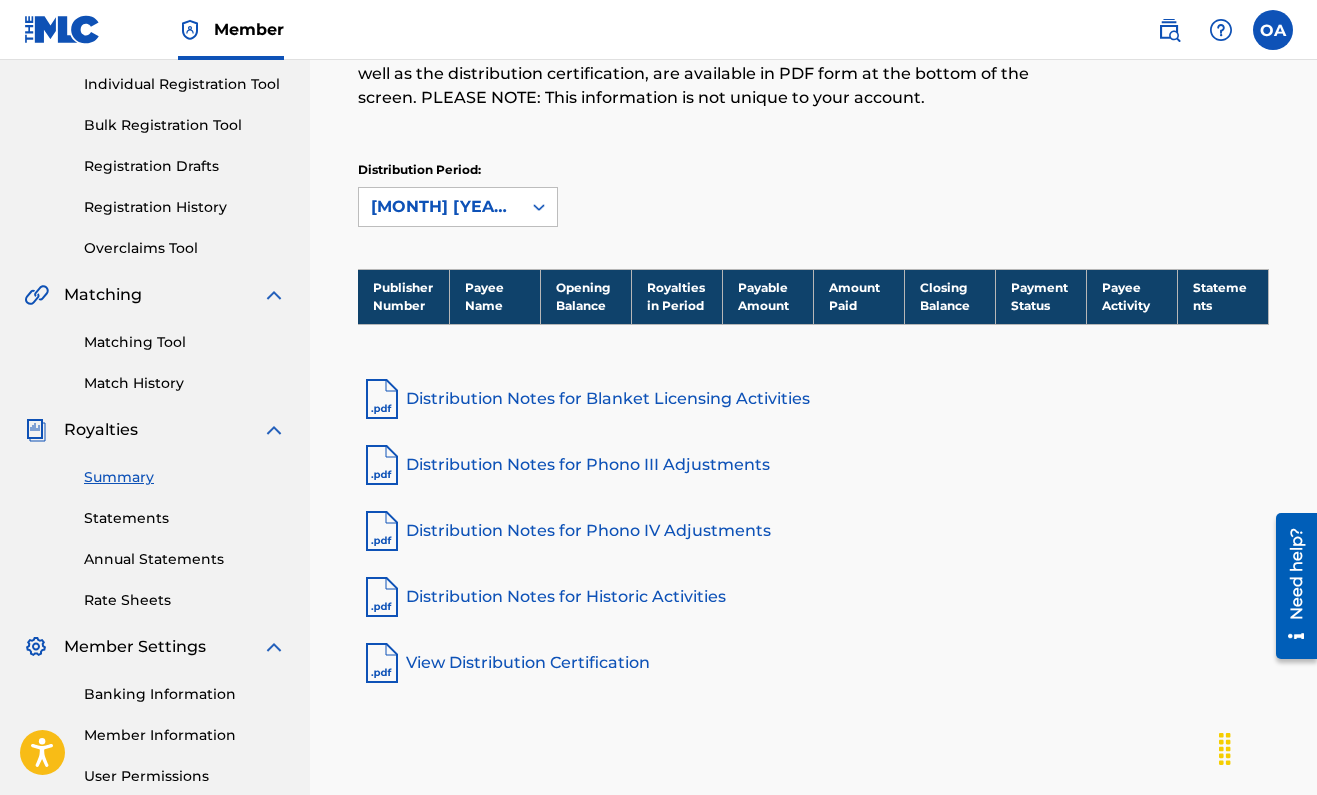 click on "Claiming Tool Individual Registration Tool Bulk Registration Tool Registration Drafts Registration History Overclaims Tool" at bounding box center (155, 133) 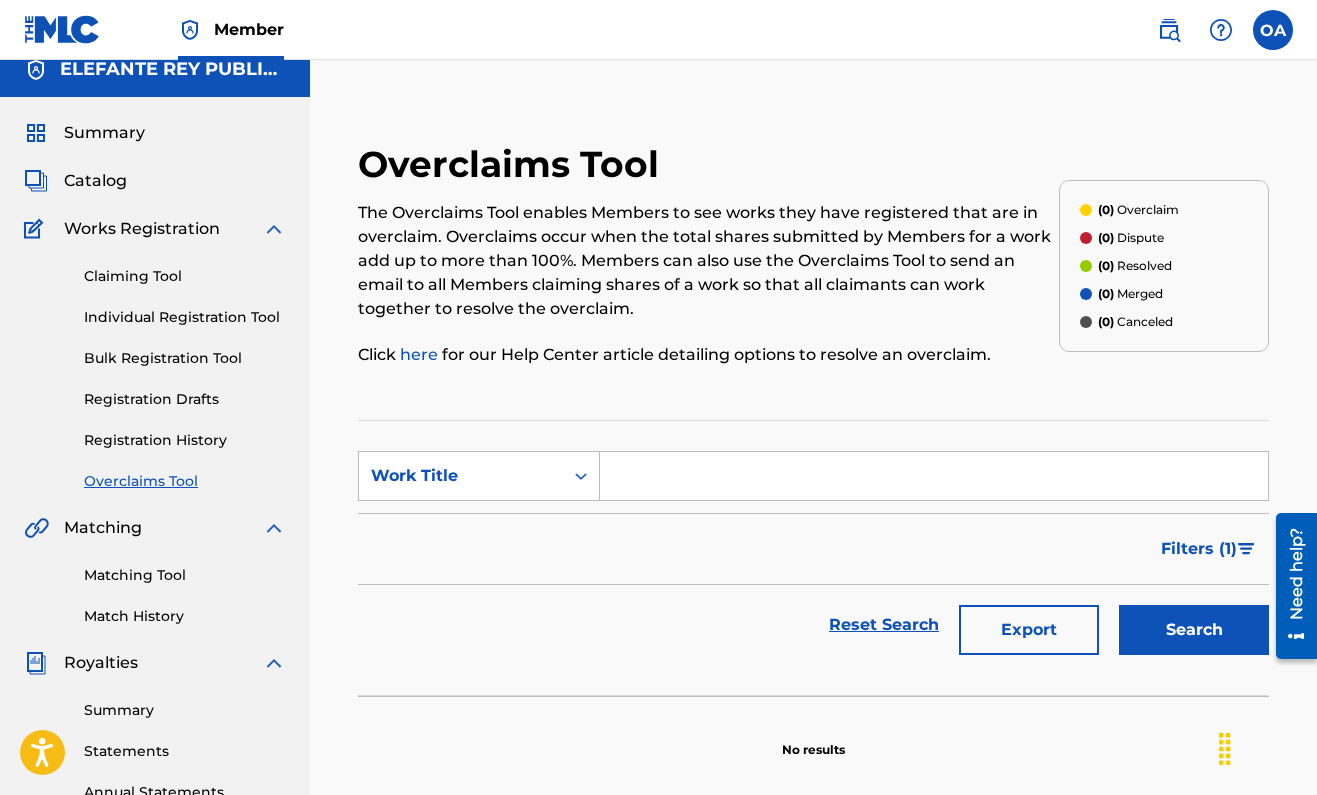 scroll, scrollTop: 16, scrollLeft: 0, axis: vertical 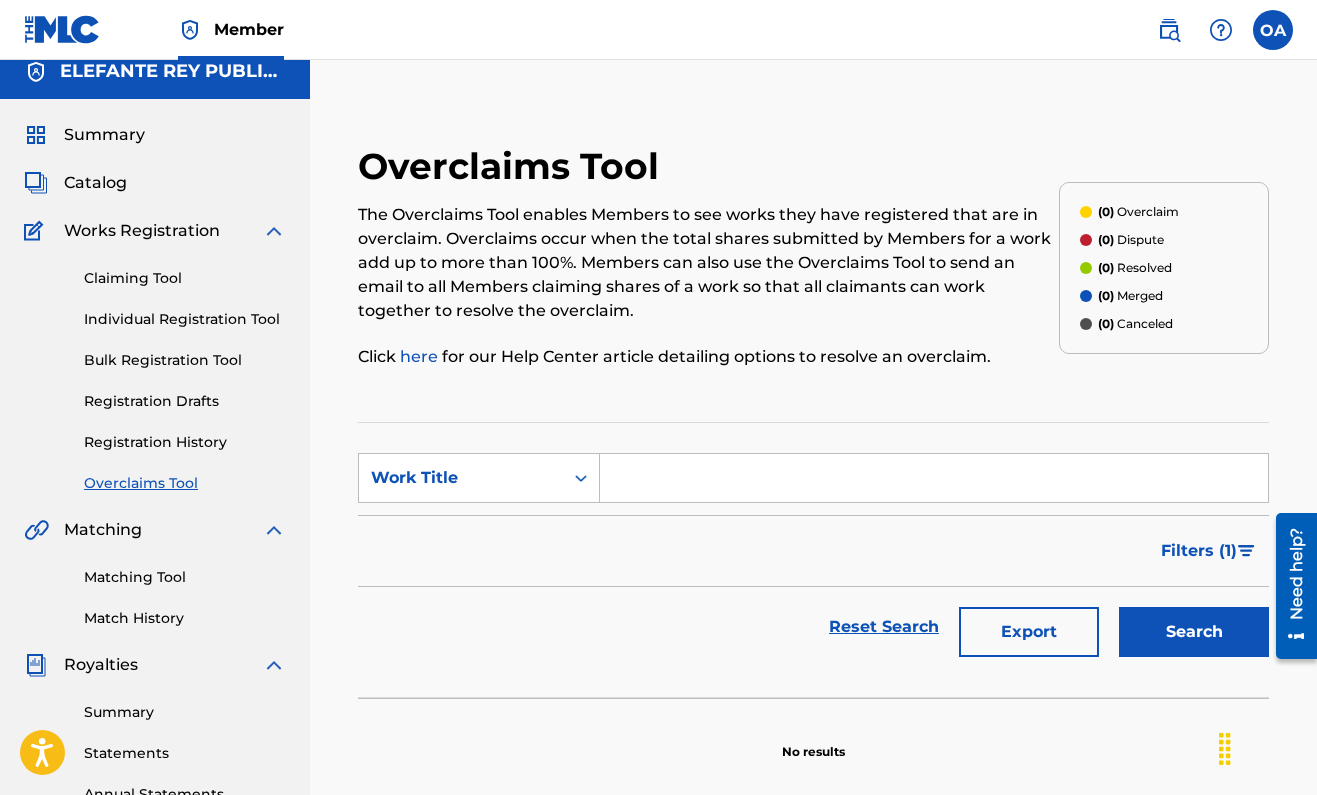 click on "Registration History" at bounding box center (185, 442) 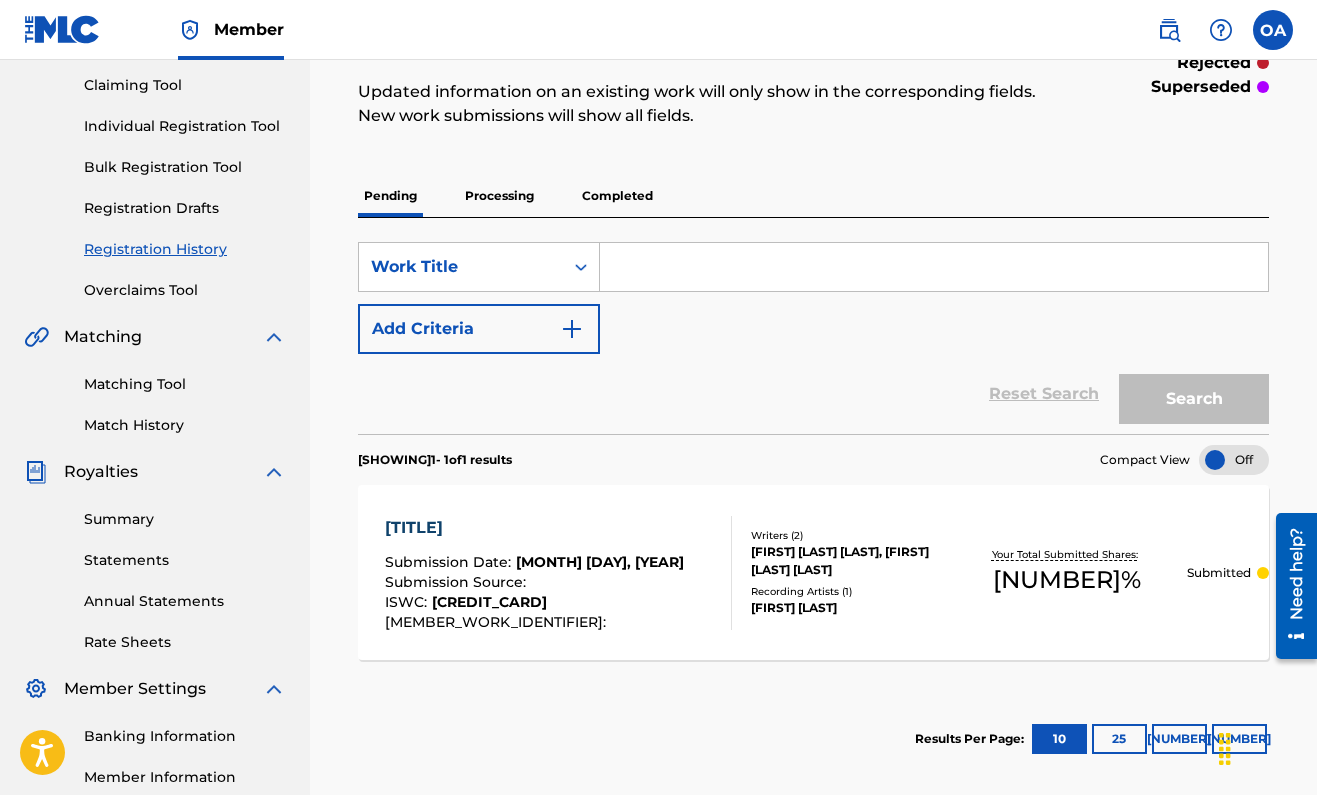 scroll, scrollTop: 202, scrollLeft: 0, axis: vertical 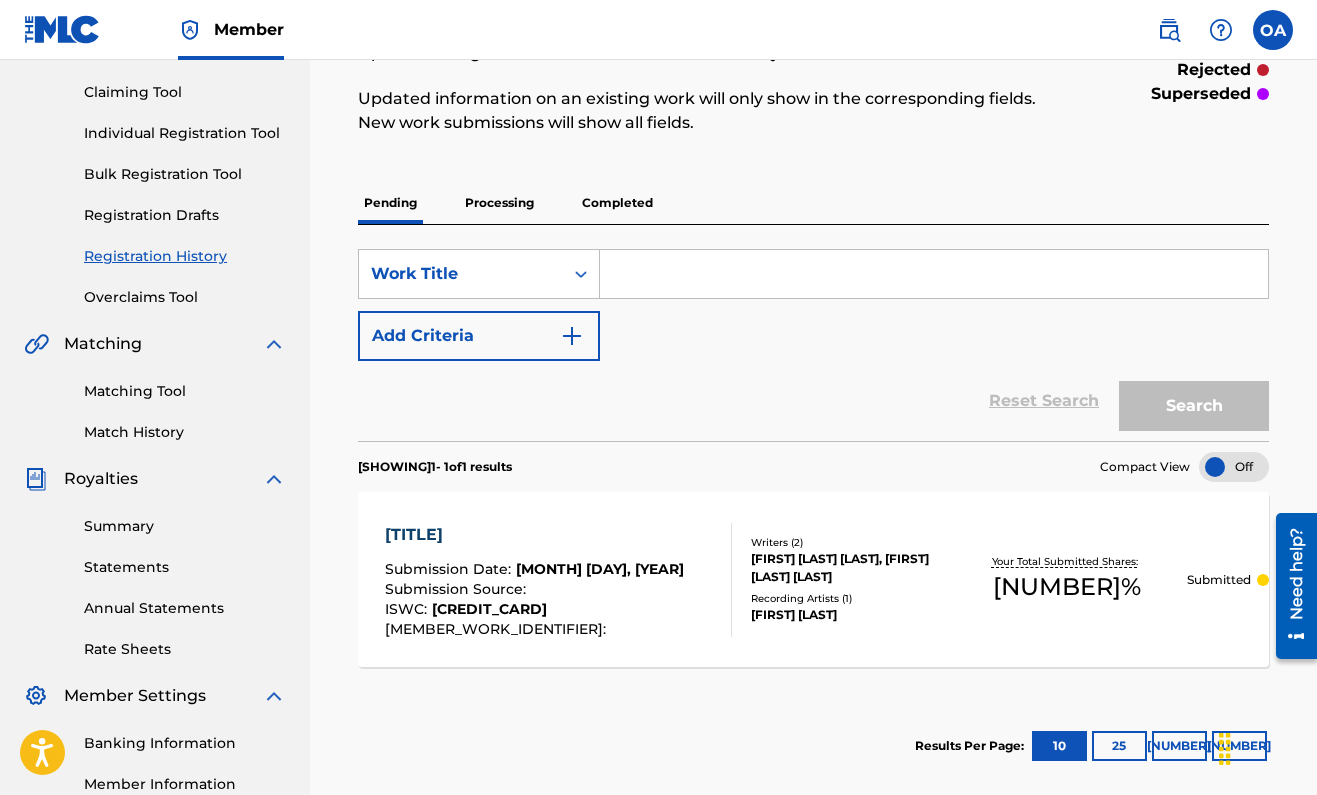click on "Registration Drafts" at bounding box center [185, 215] 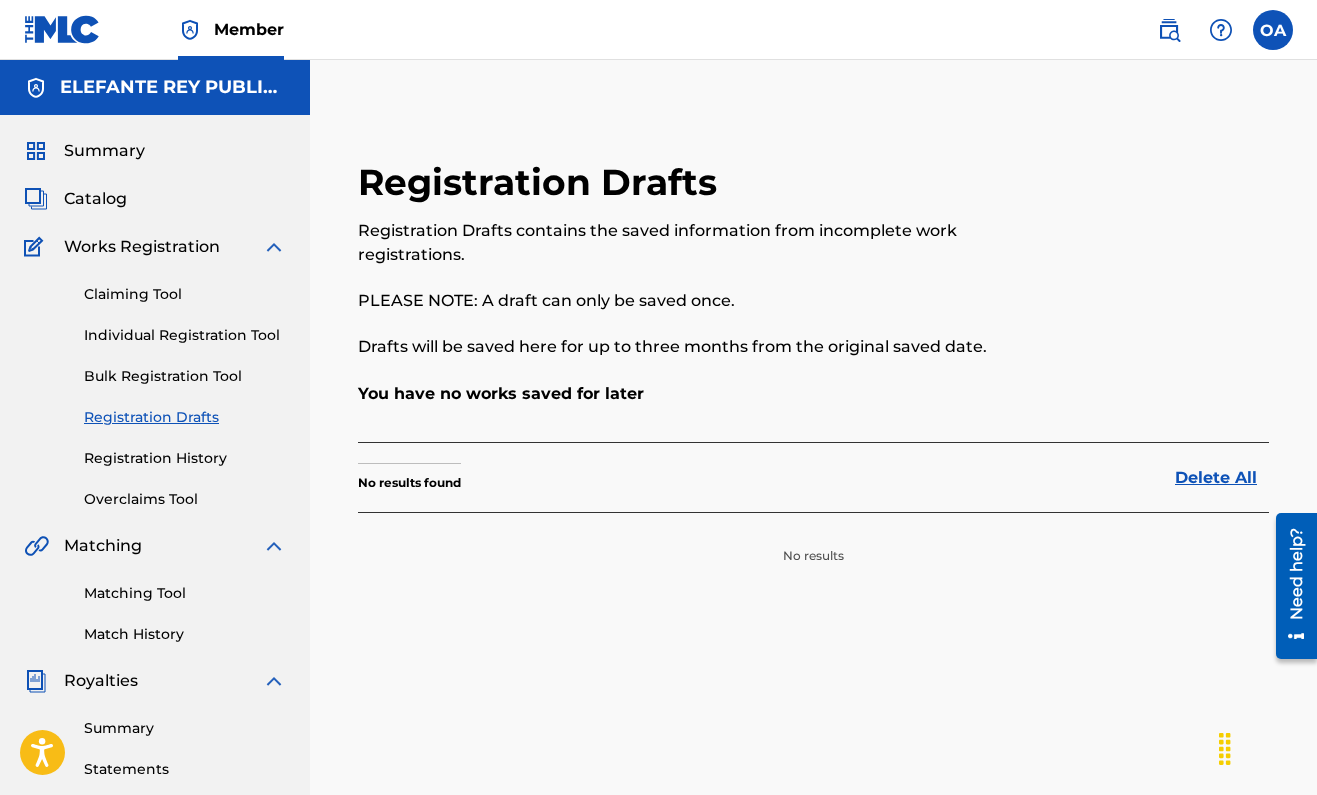 scroll, scrollTop: 0, scrollLeft: 0, axis: both 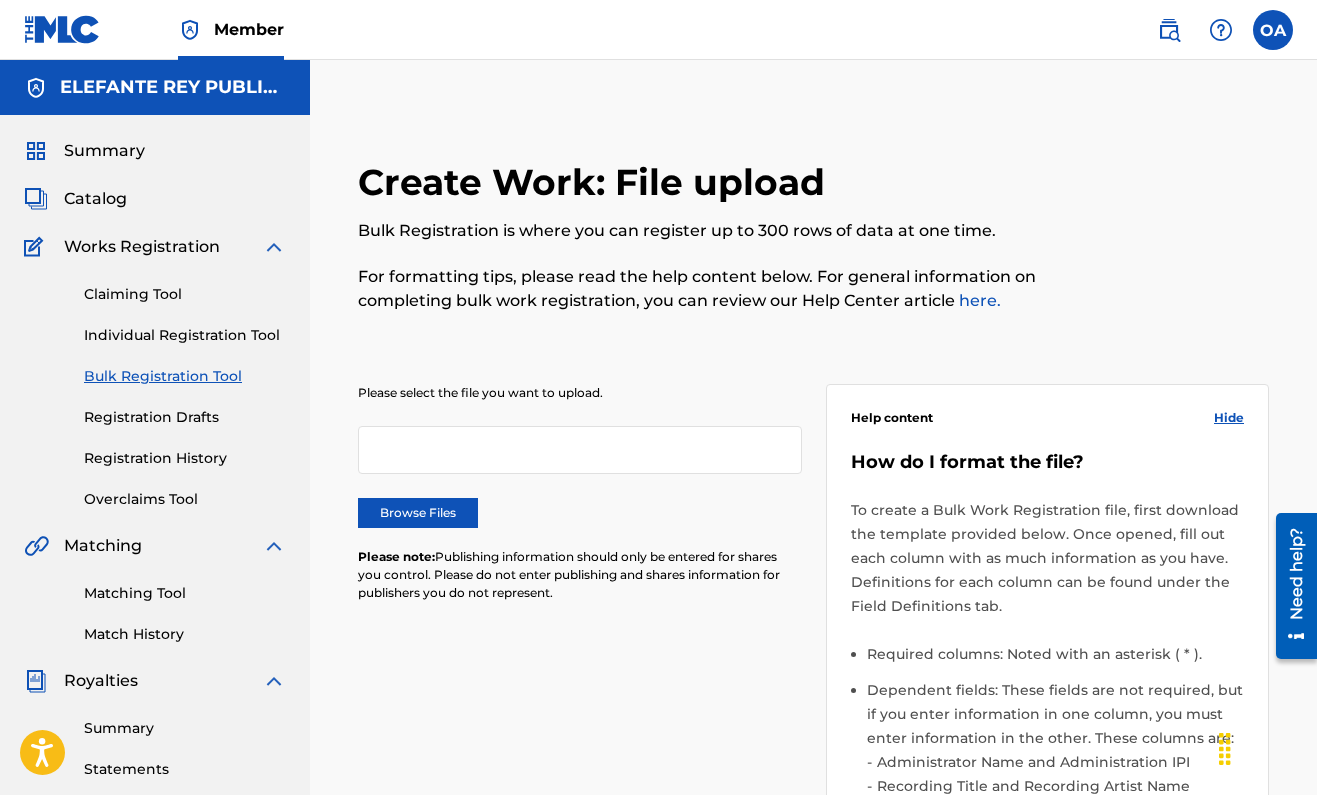 click on "Individual Registration Tool" at bounding box center (185, 335) 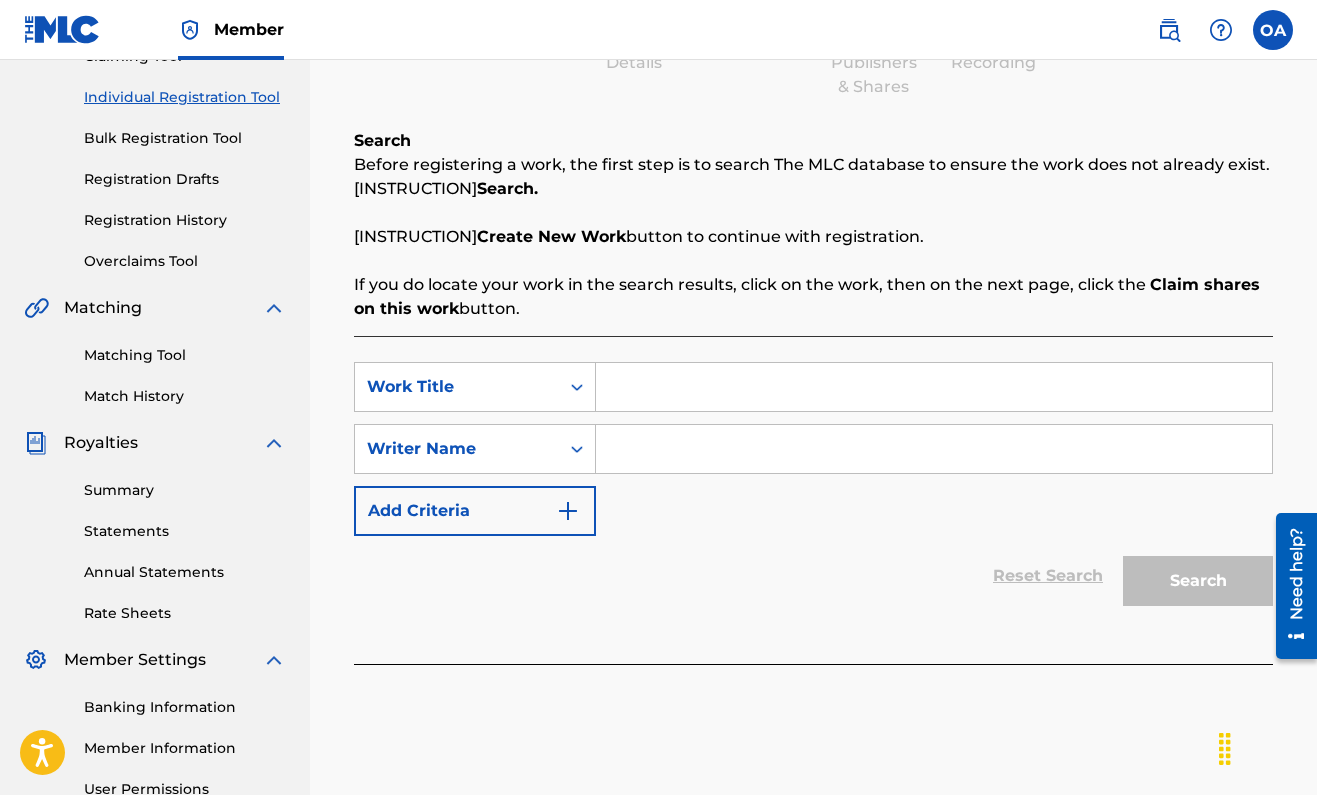 scroll, scrollTop: 270, scrollLeft: 0, axis: vertical 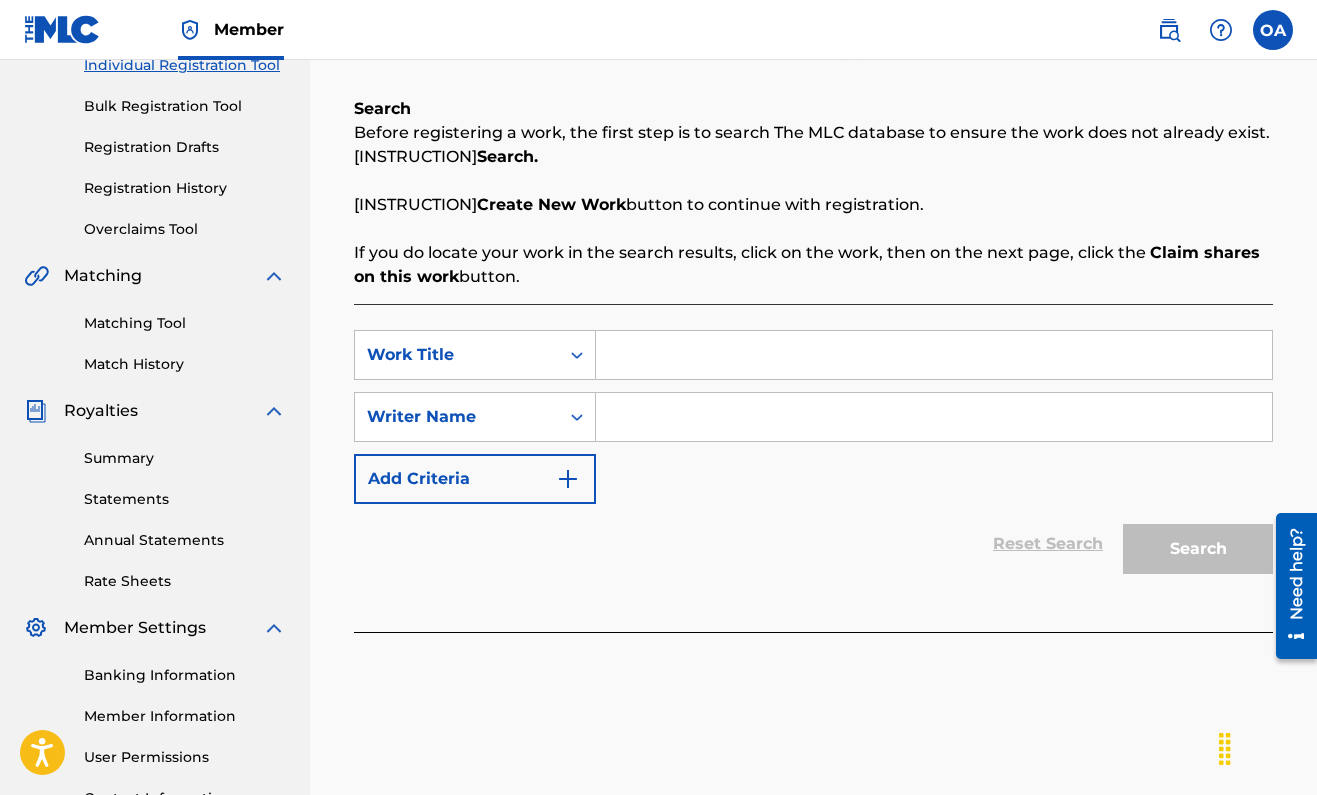 click at bounding box center [934, 355] 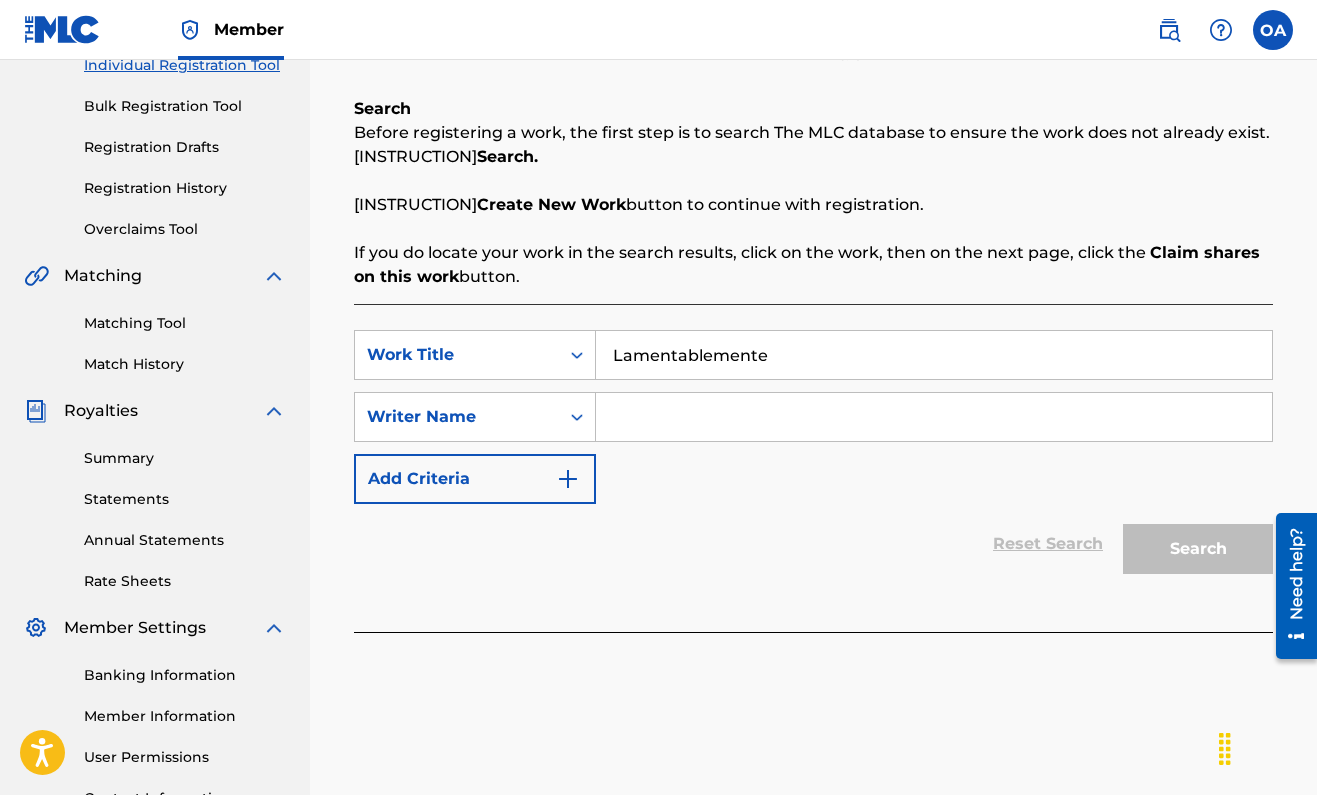 type on "Lamentablemente" 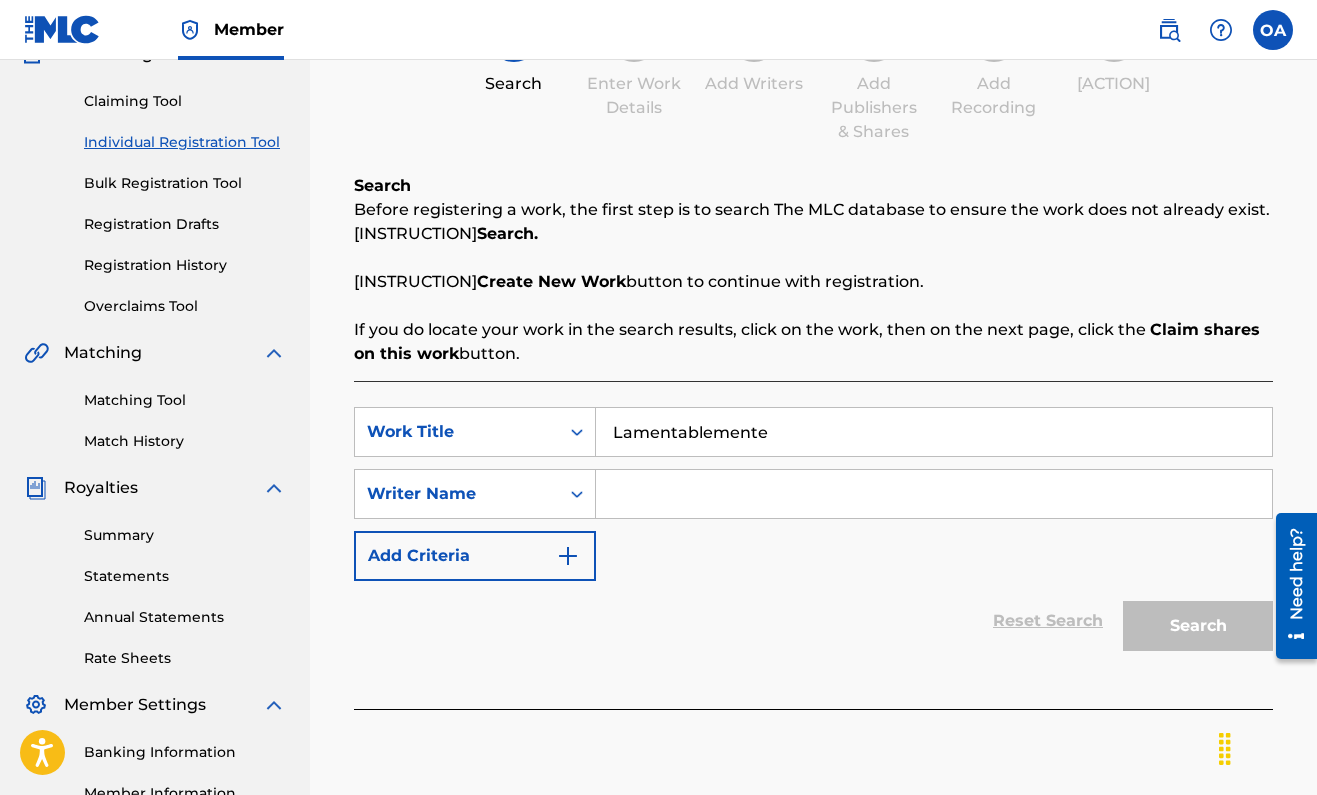 scroll, scrollTop: 184, scrollLeft: 0, axis: vertical 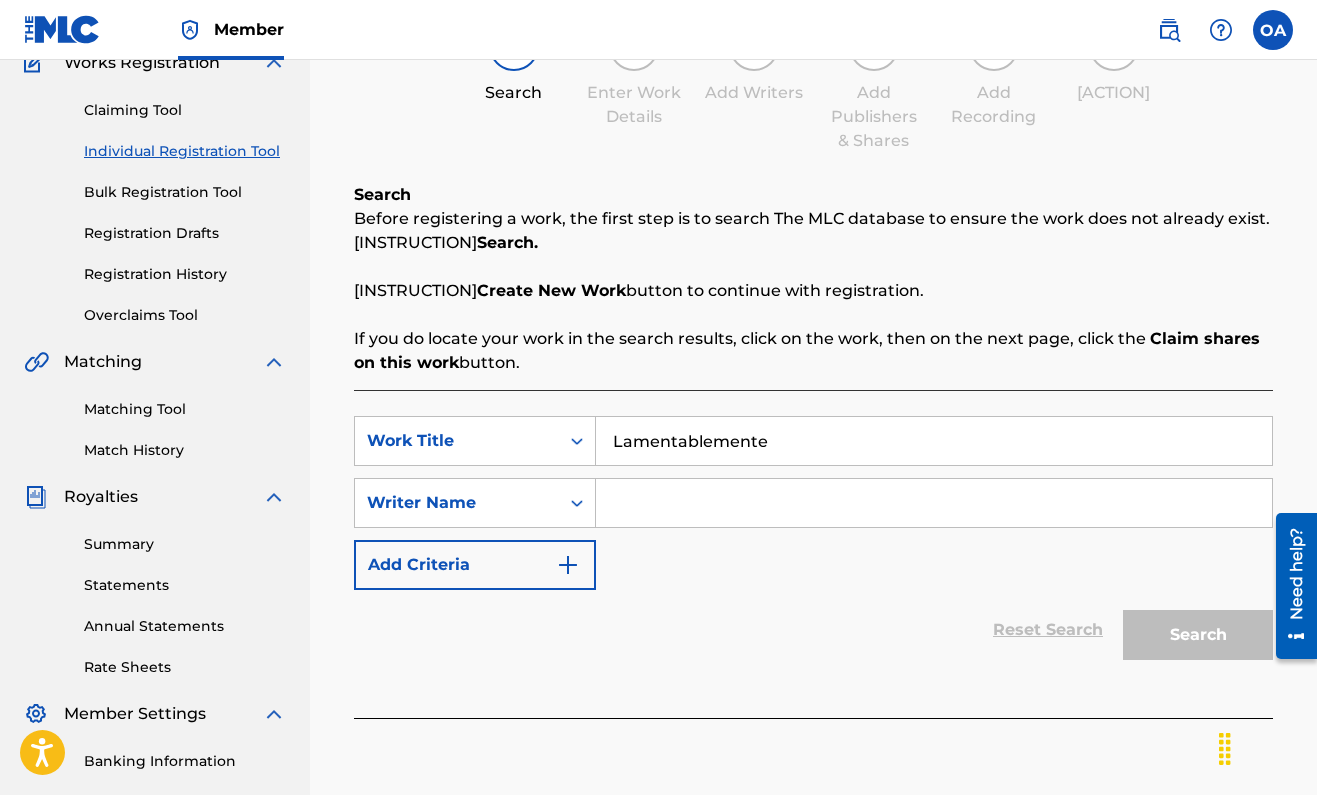 click at bounding box center [934, 503] 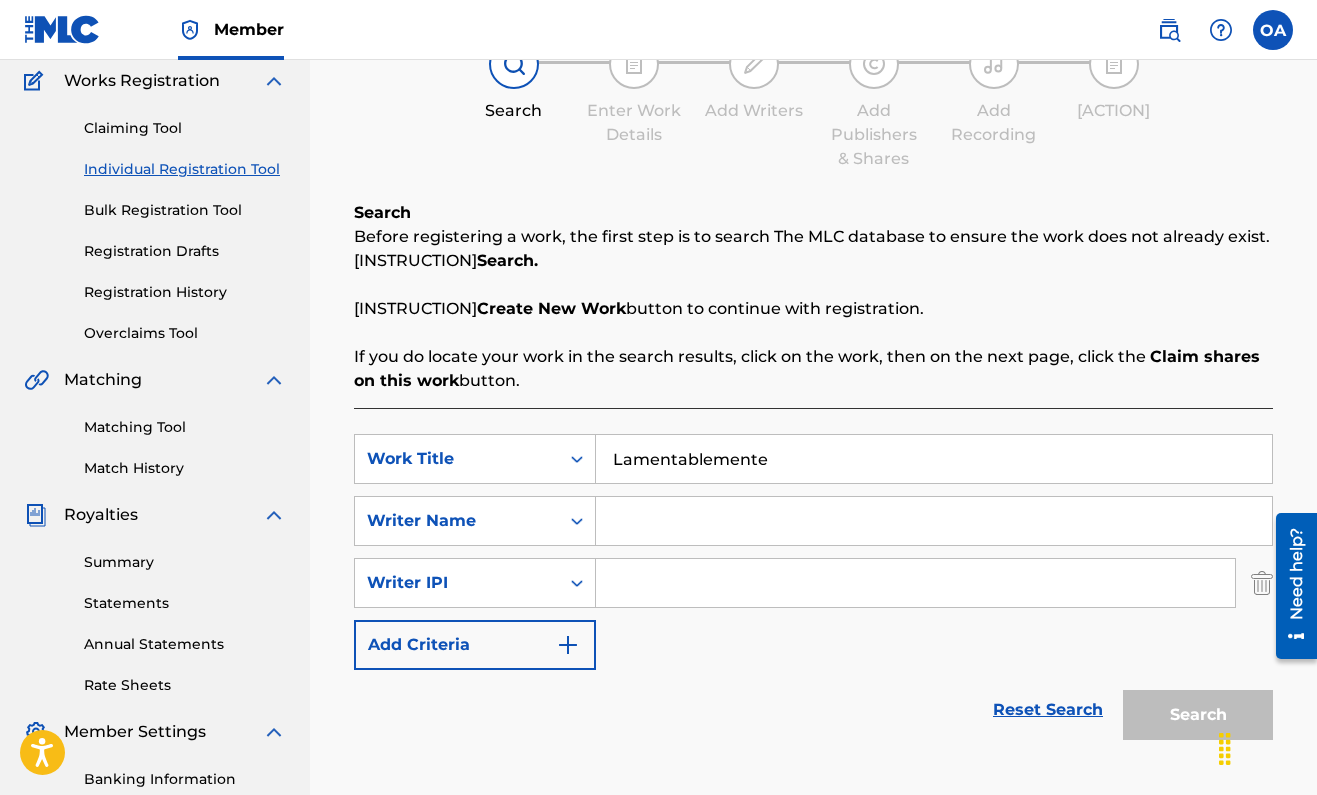 scroll, scrollTop: 165, scrollLeft: 0, axis: vertical 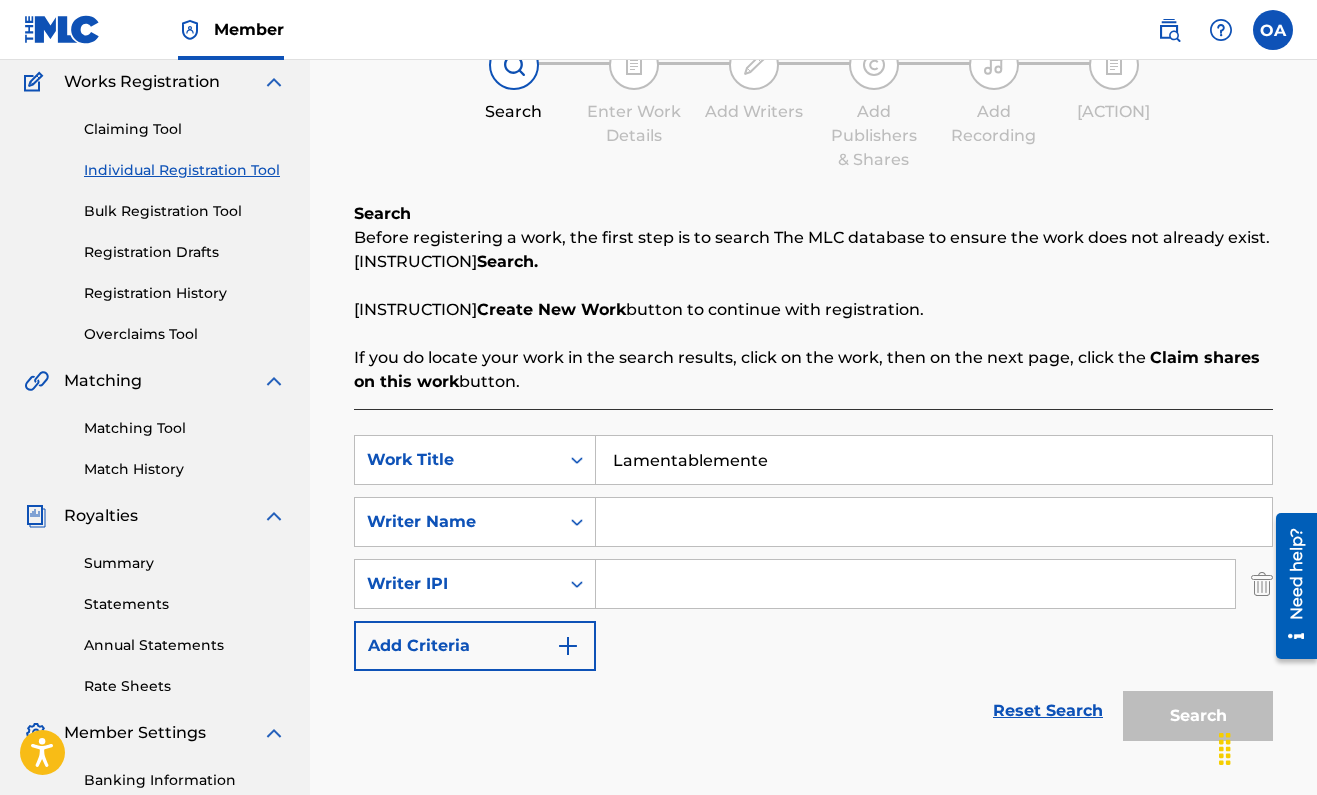 click on "Lamentablemente" at bounding box center (934, 460) 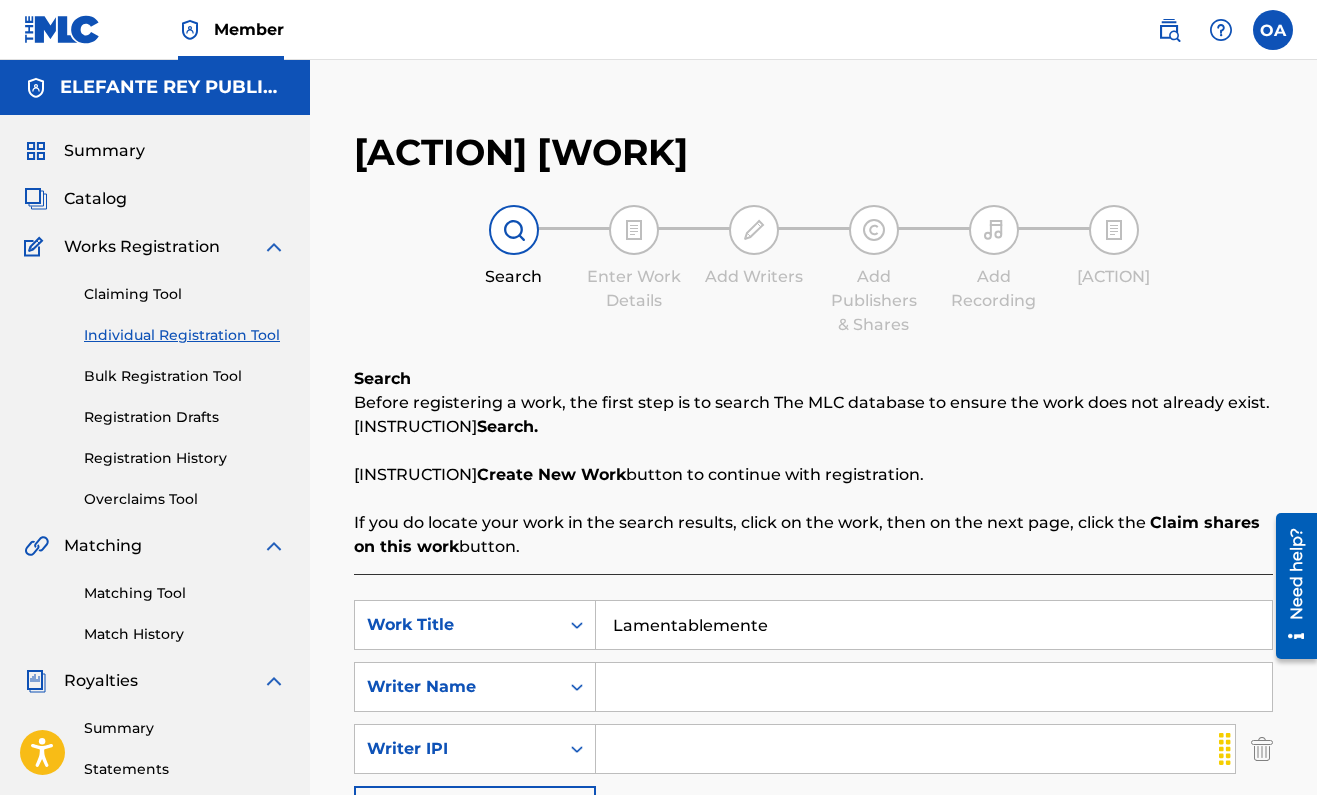 scroll, scrollTop: 0, scrollLeft: 0, axis: both 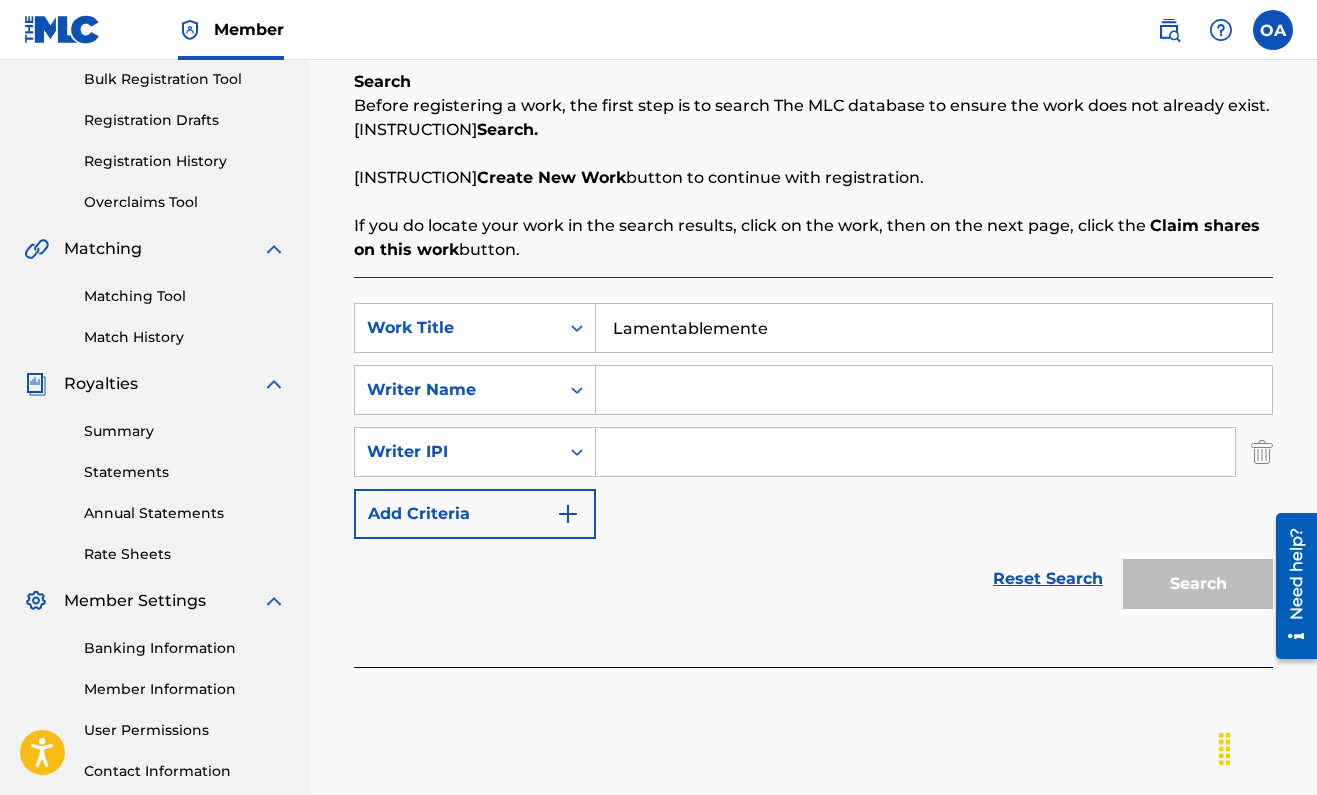 click on "Lamentablemente" at bounding box center (934, 328) 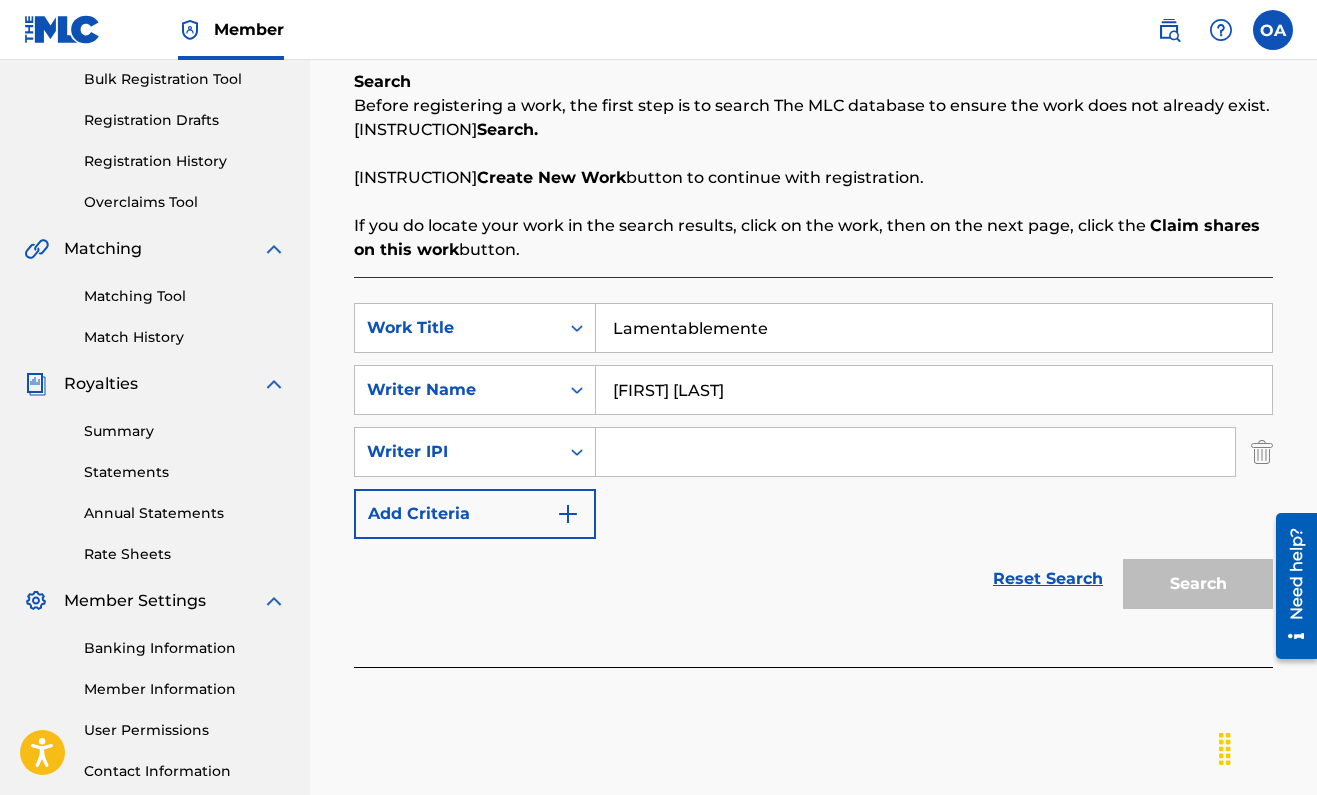 type on "[FIRST] [LAST]" 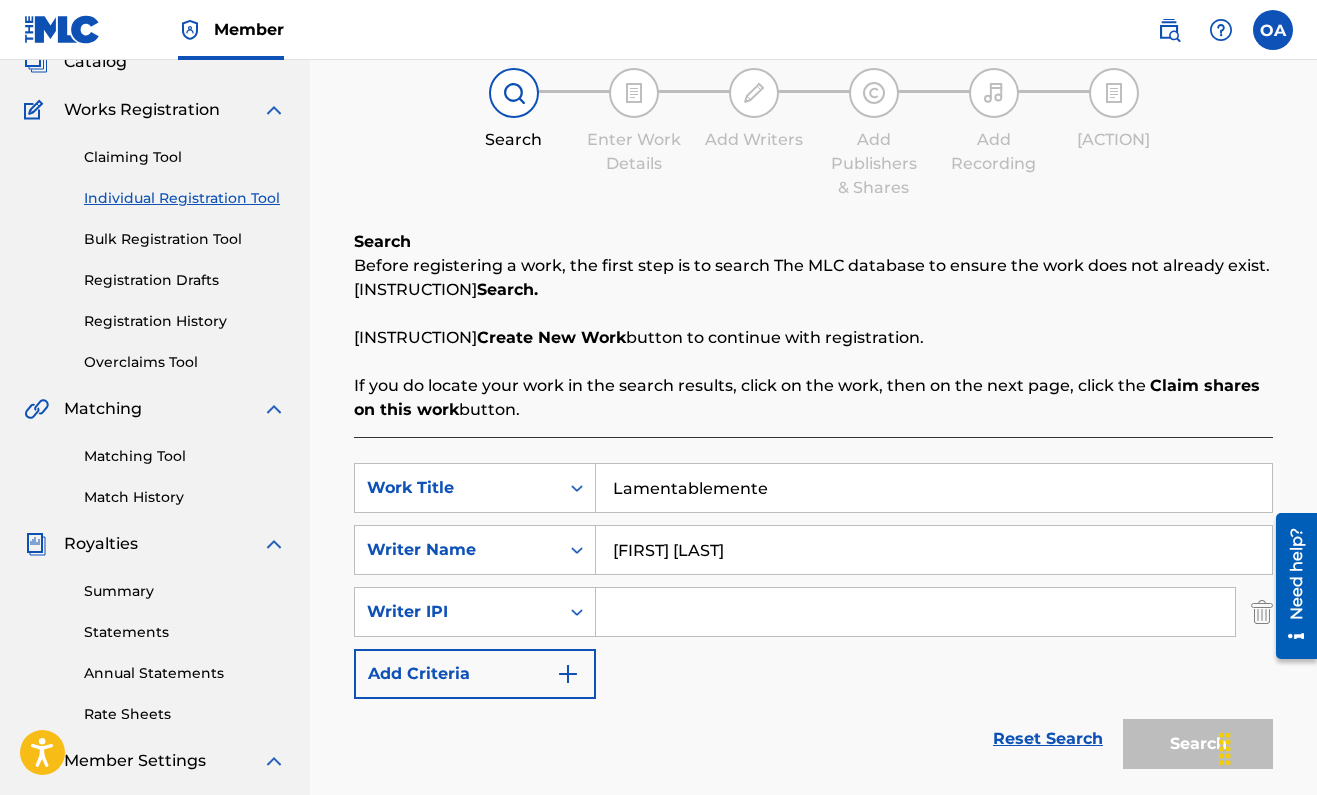 scroll, scrollTop: 88, scrollLeft: 0, axis: vertical 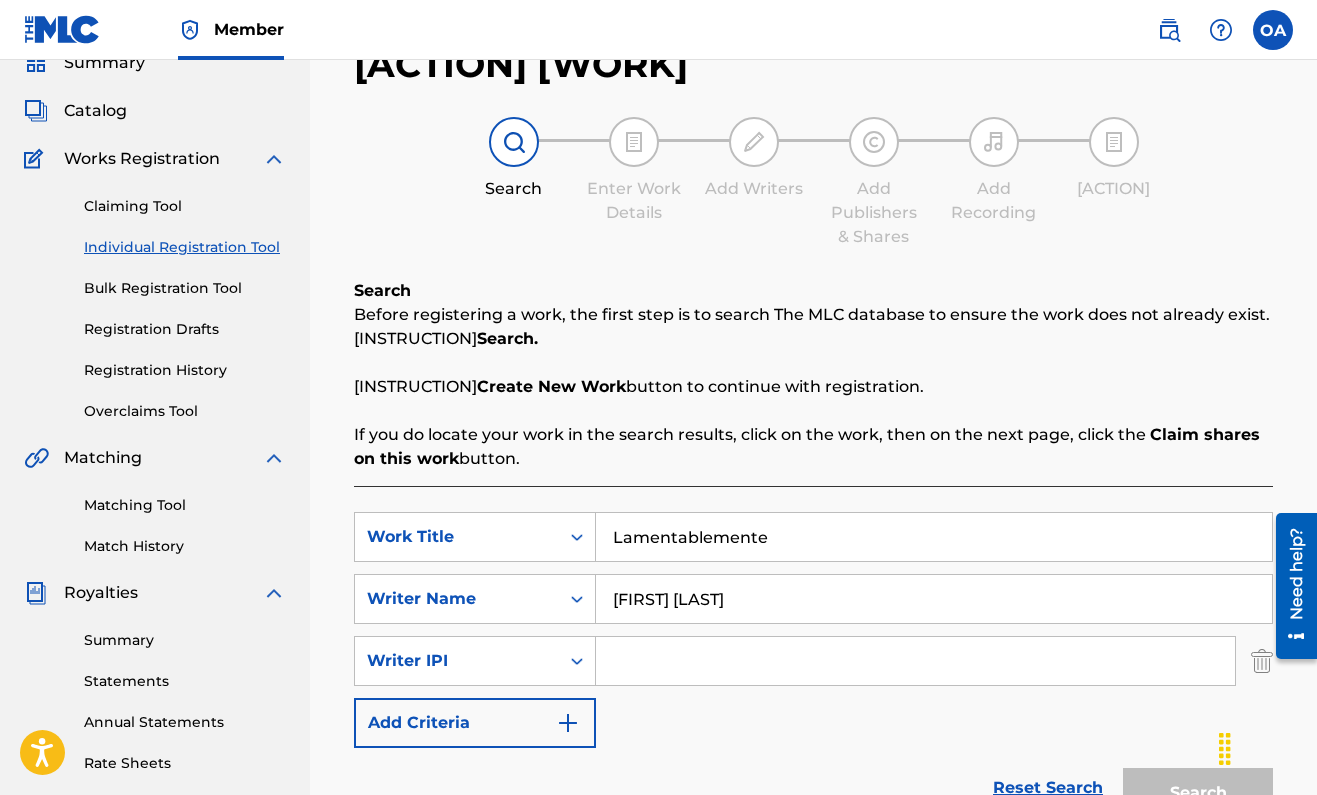 click on "Bulk Registration Tool" at bounding box center [185, 288] 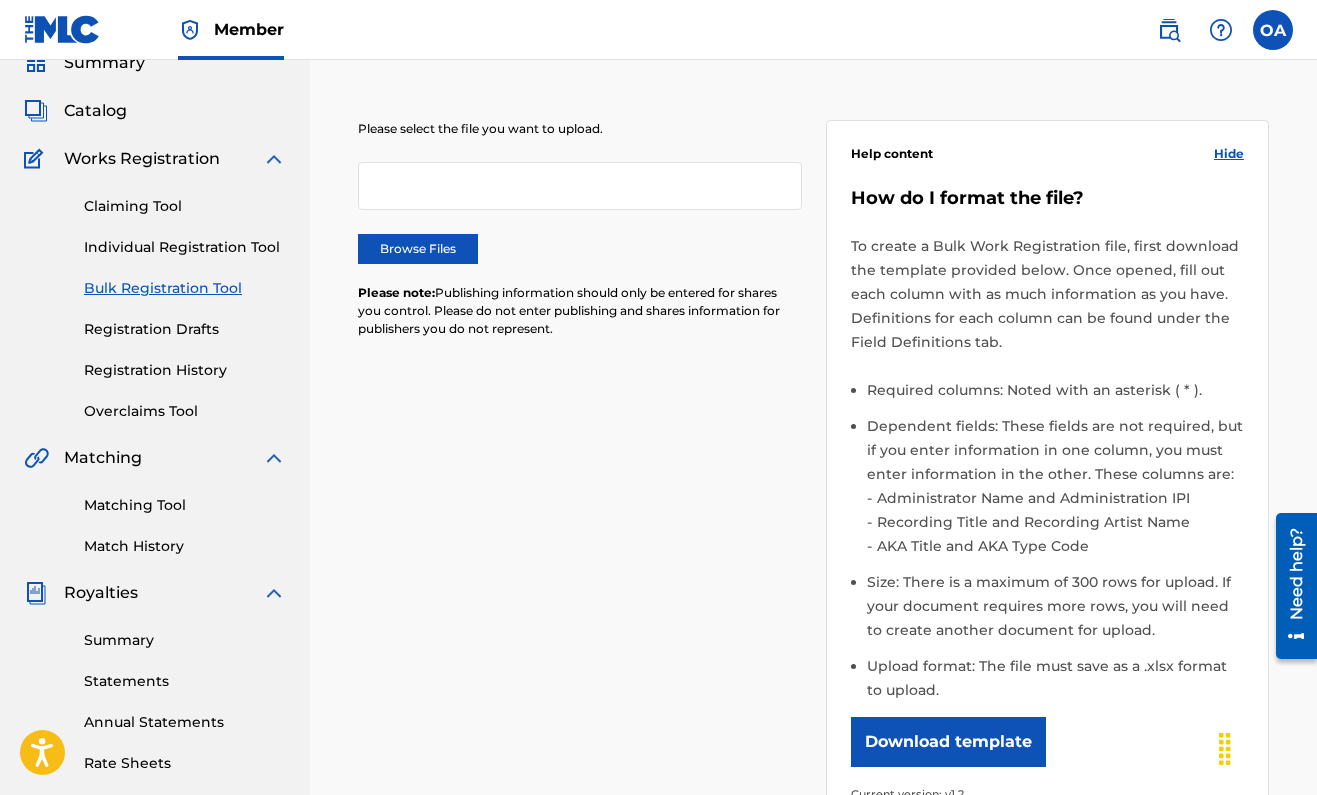 scroll, scrollTop: 0, scrollLeft: 0, axis: both 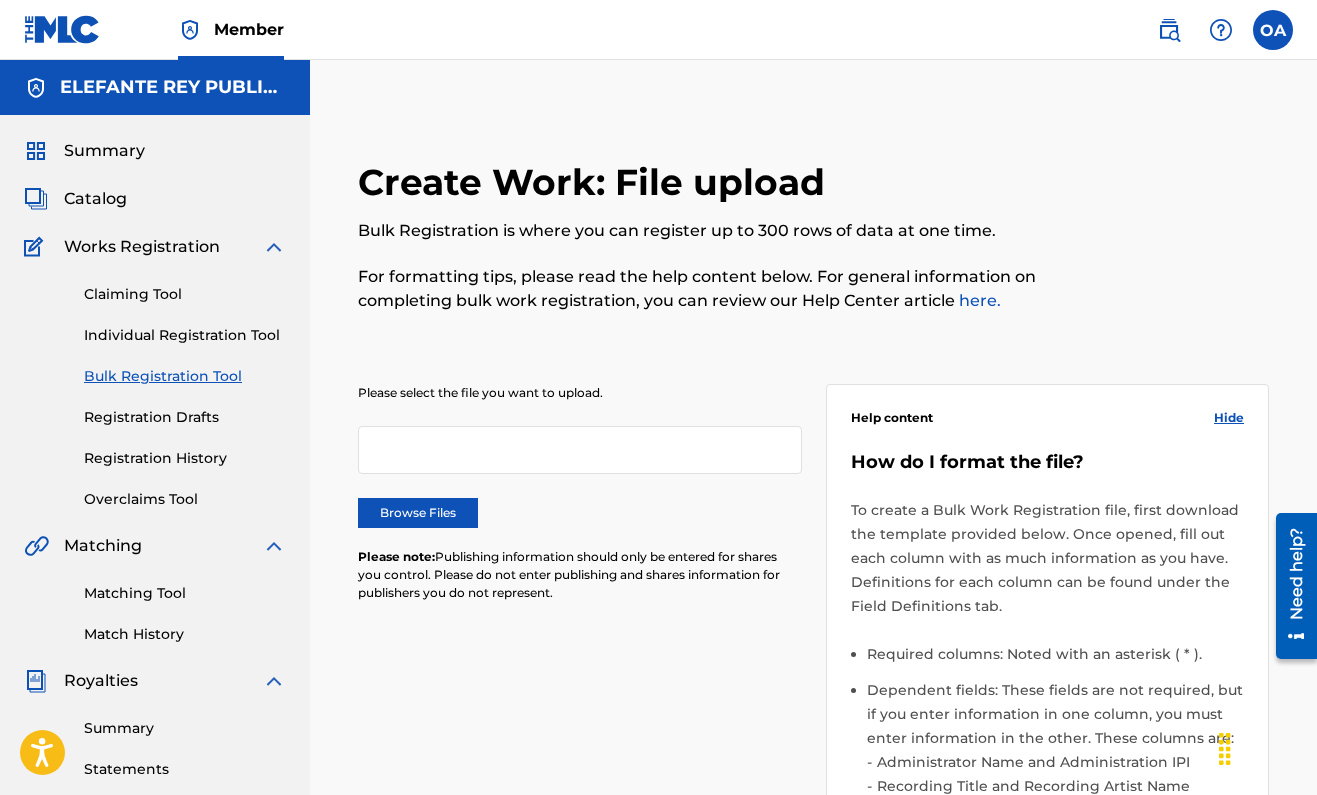 click on "Claiming Tool" at bounding box center (185, 294) 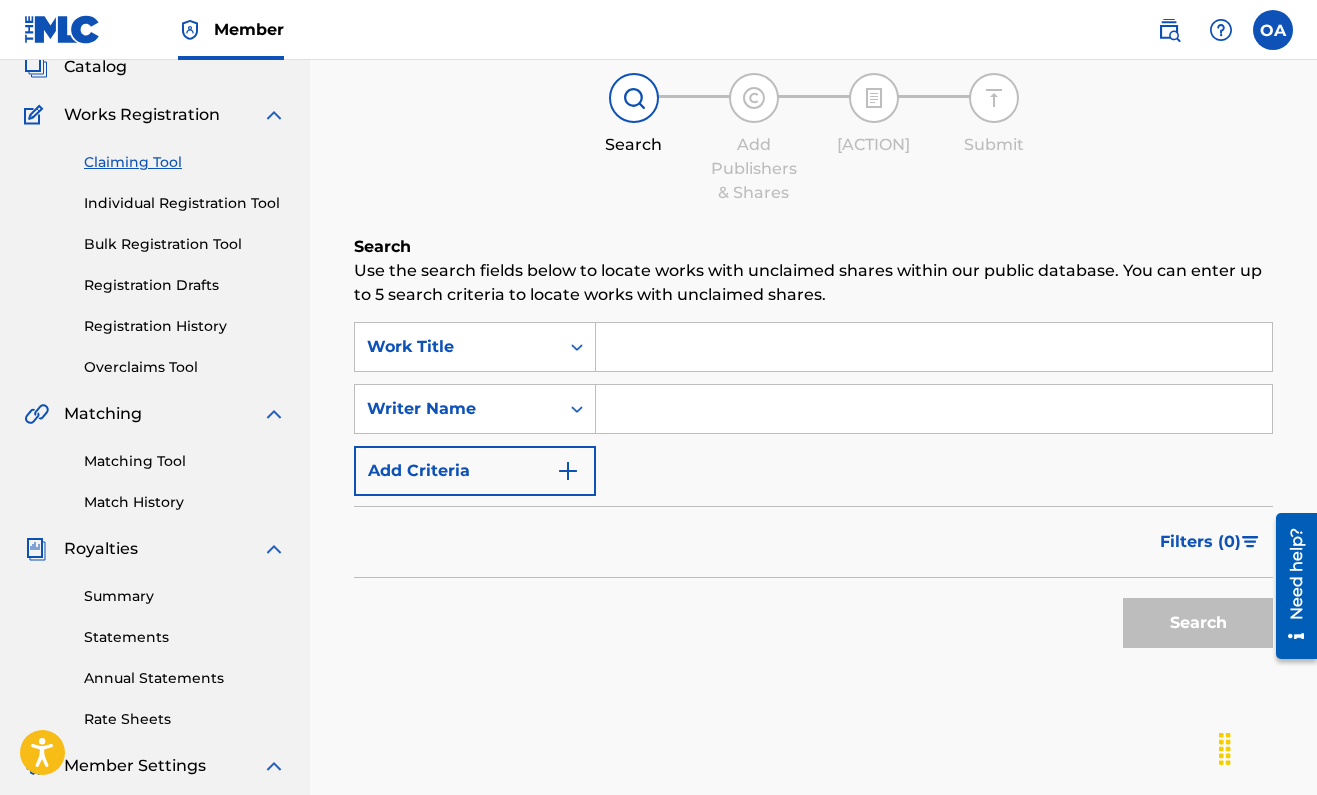 scroll, scrollTop: 130, scrollLeft: 0, axis: vertical 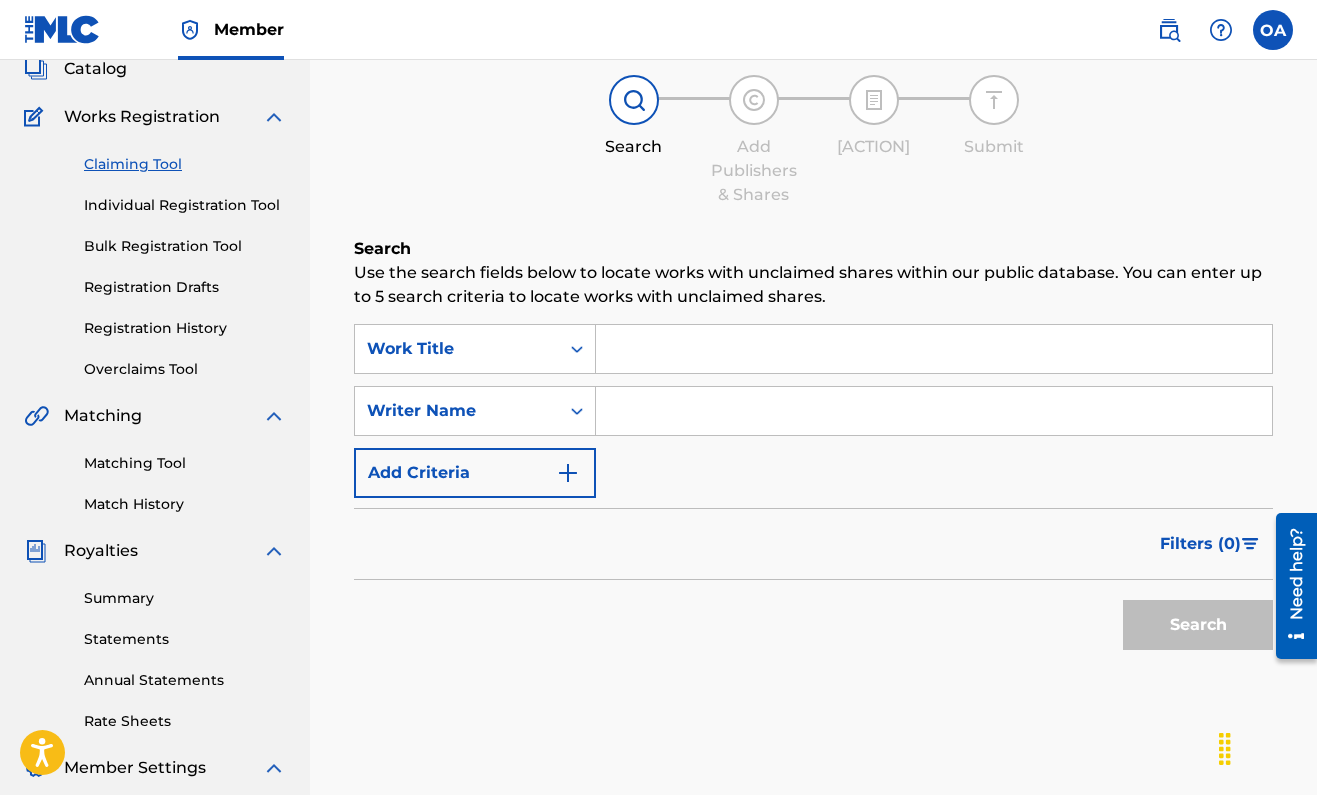 click at bounding box center (934, 349) 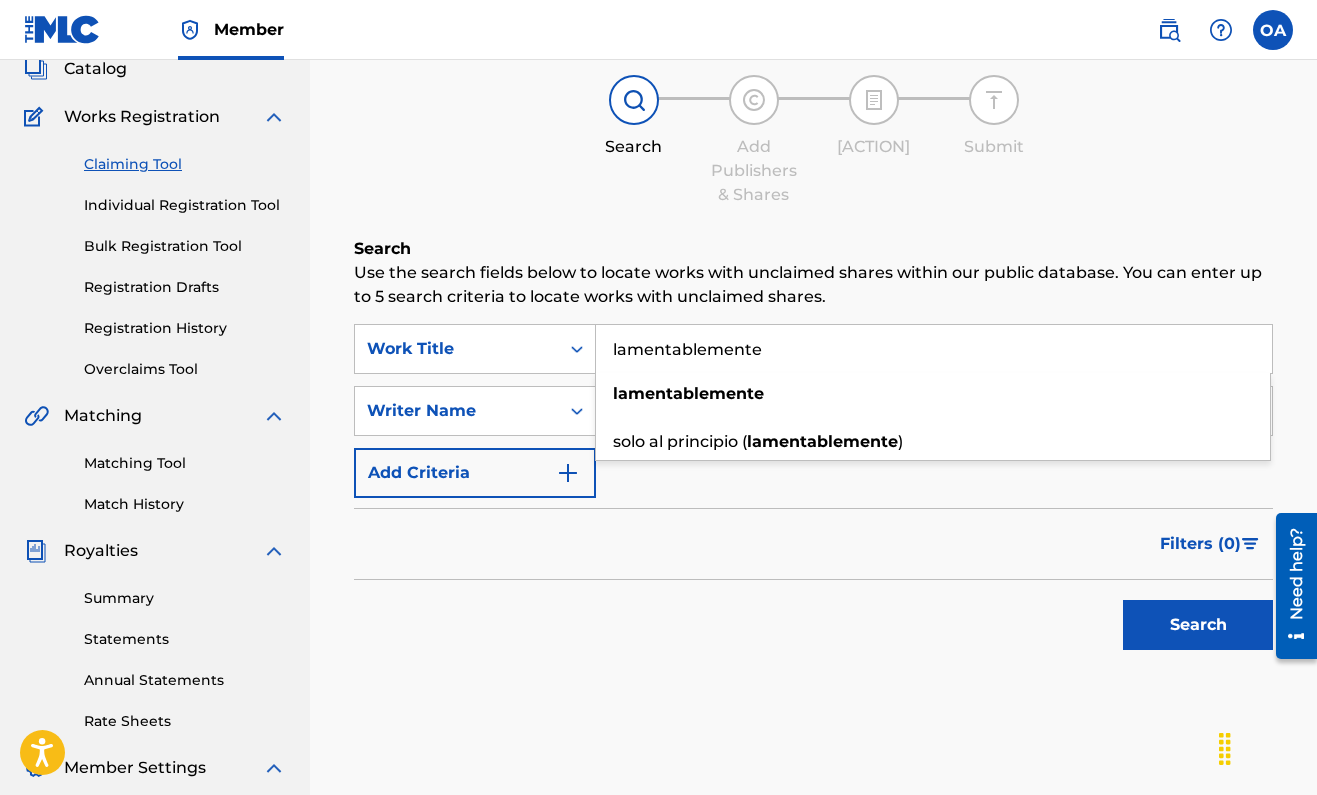 type on "lamentablemente" 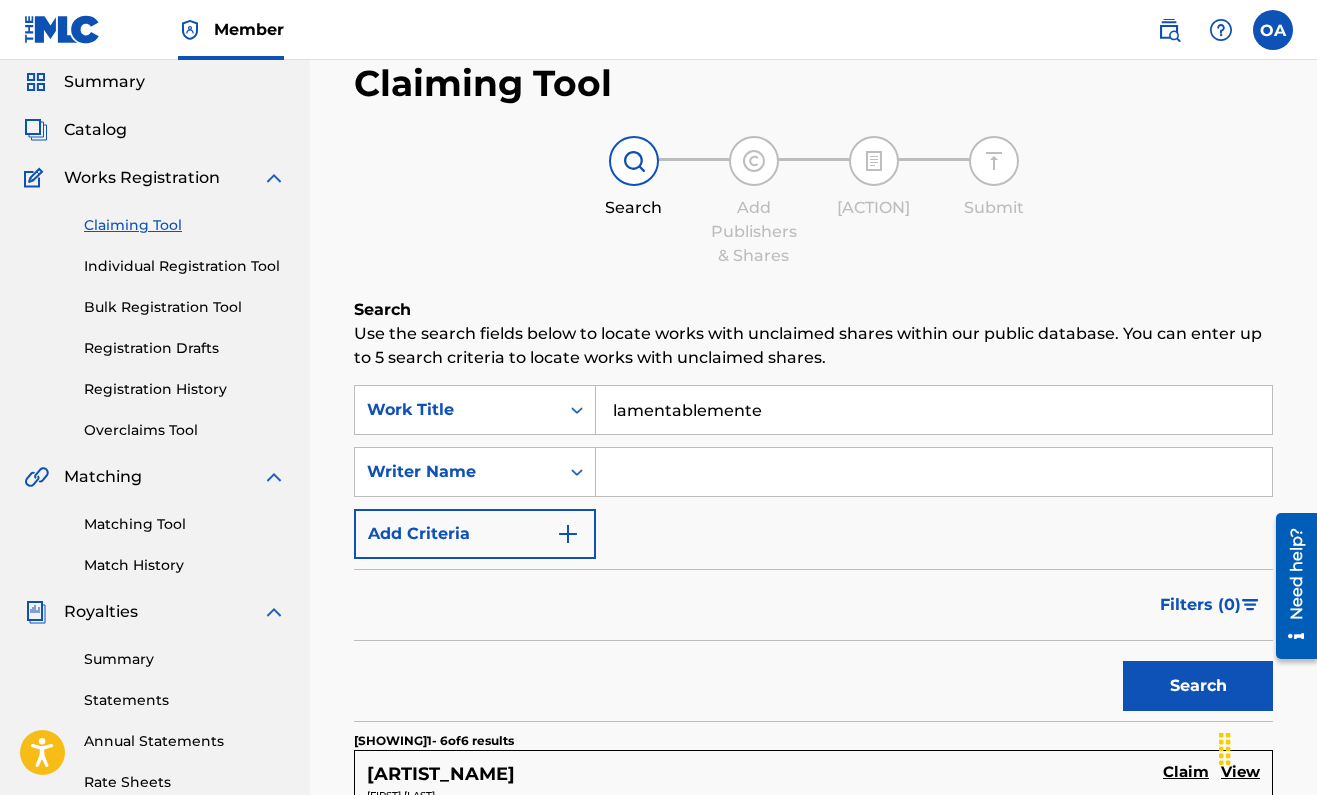 scroll, scrollTop: 70, scrollLeft: 0, axis: vertical 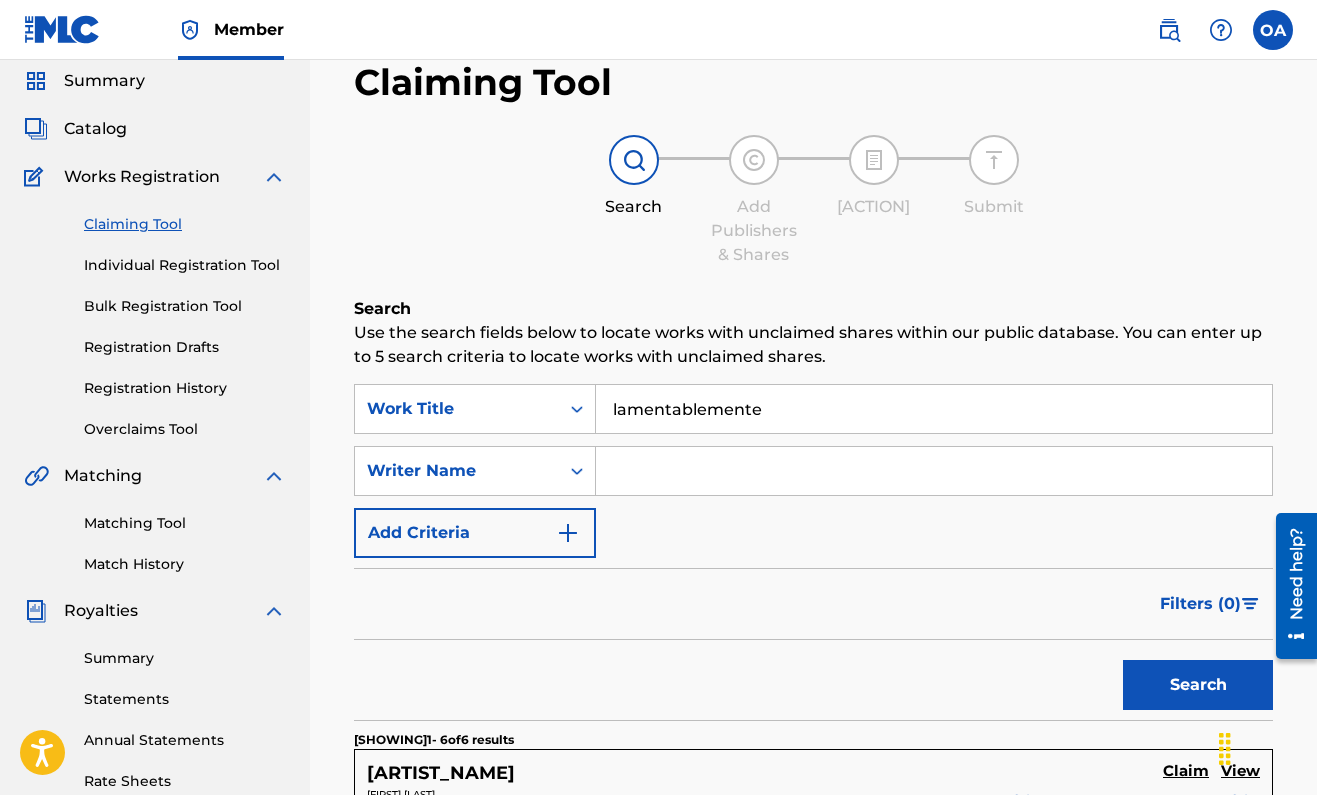 click at bounding box center (934, 471) 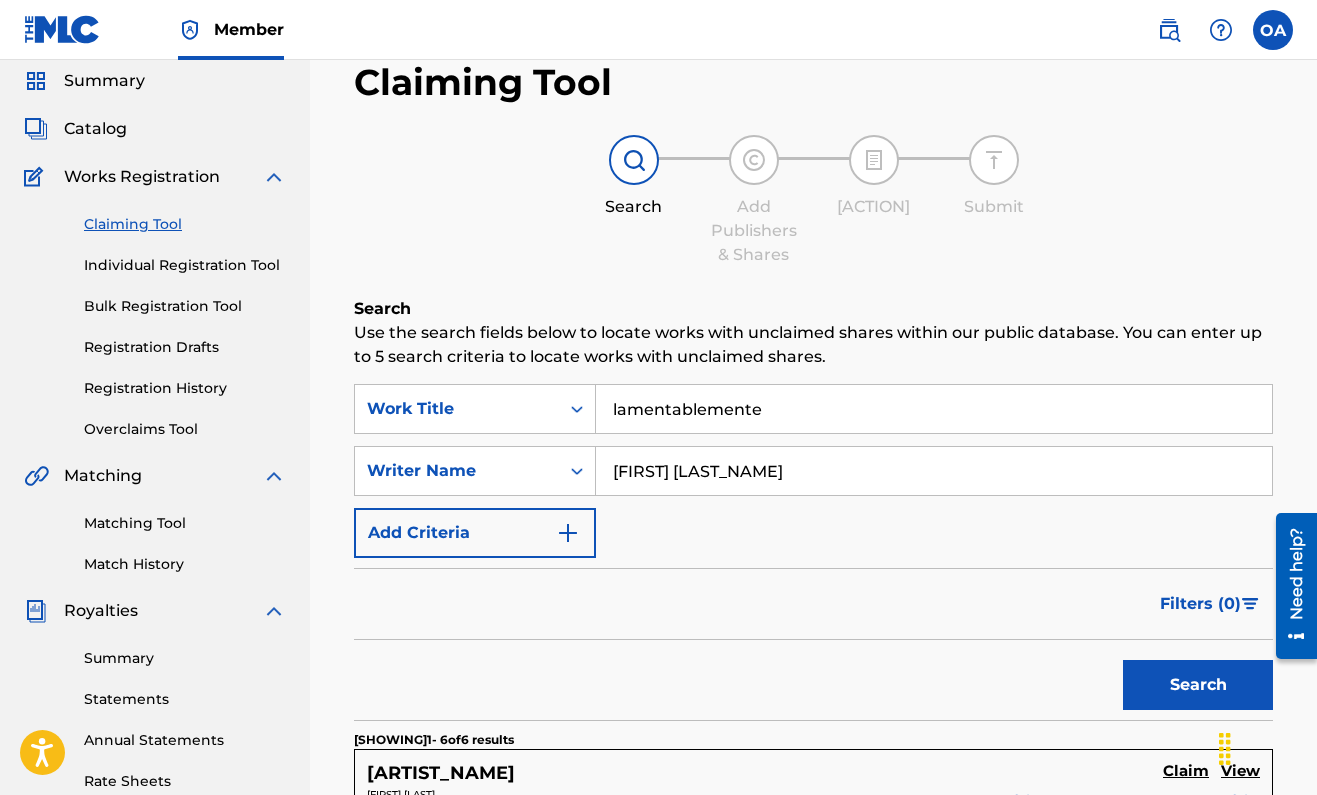 type on "[FIRST] [LAST_NAME]" 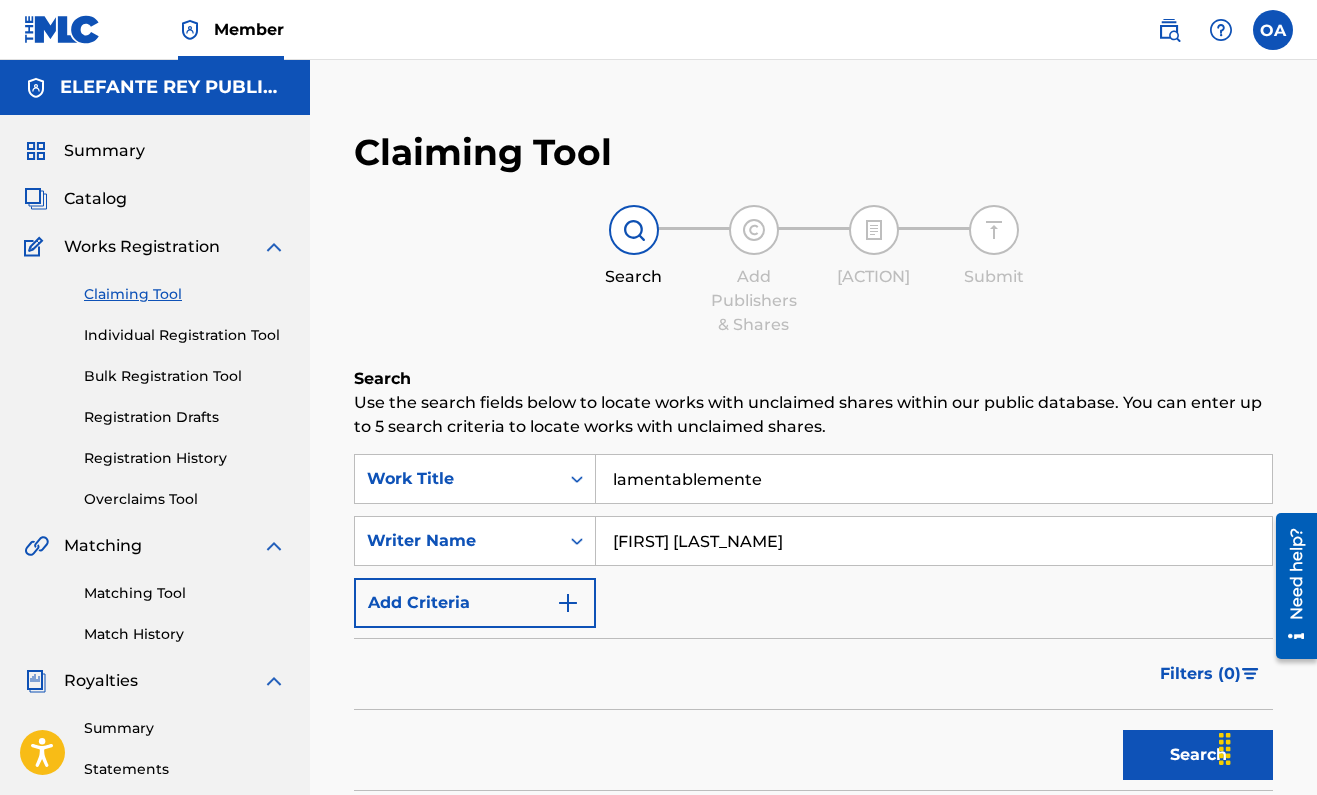 scroll, scrollTop: 0, scrollLeft: 0, axis: both 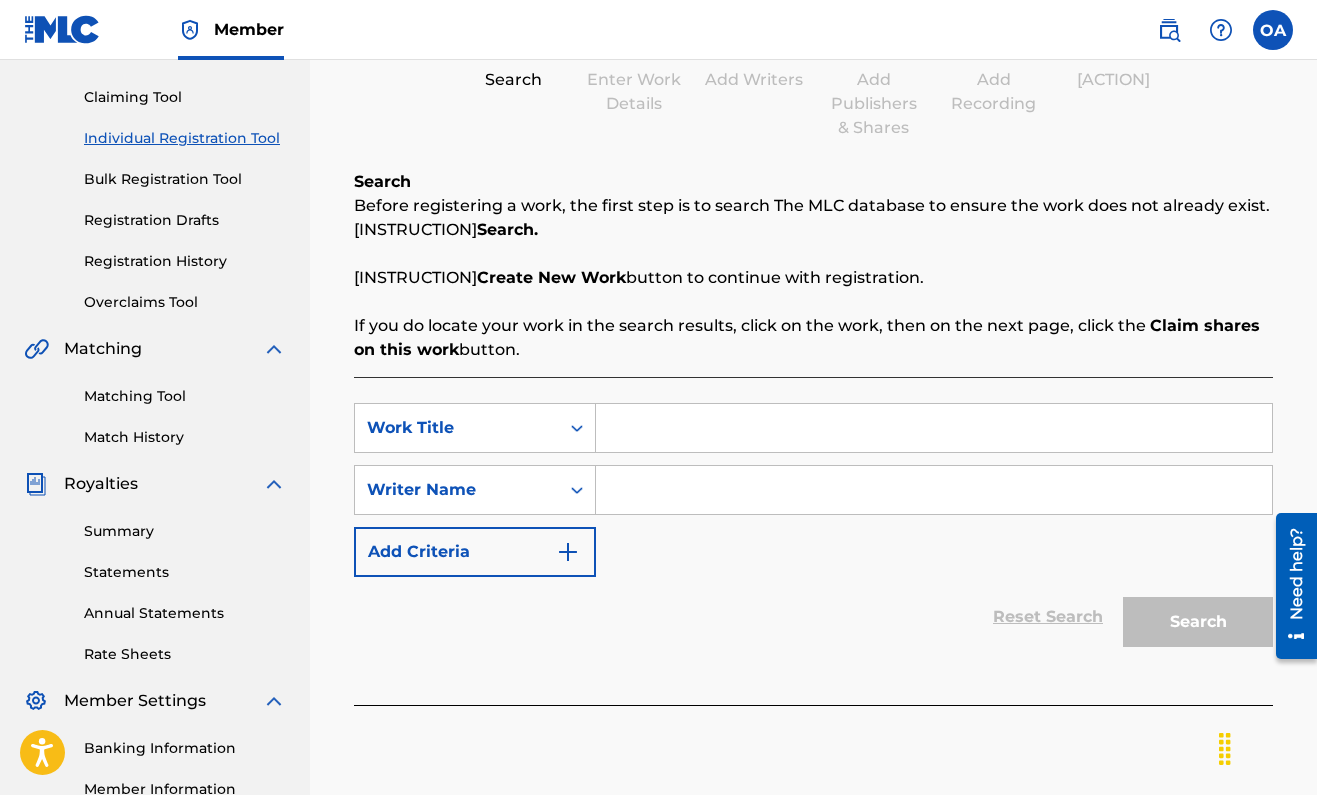 click at bounding box center [934, 428] 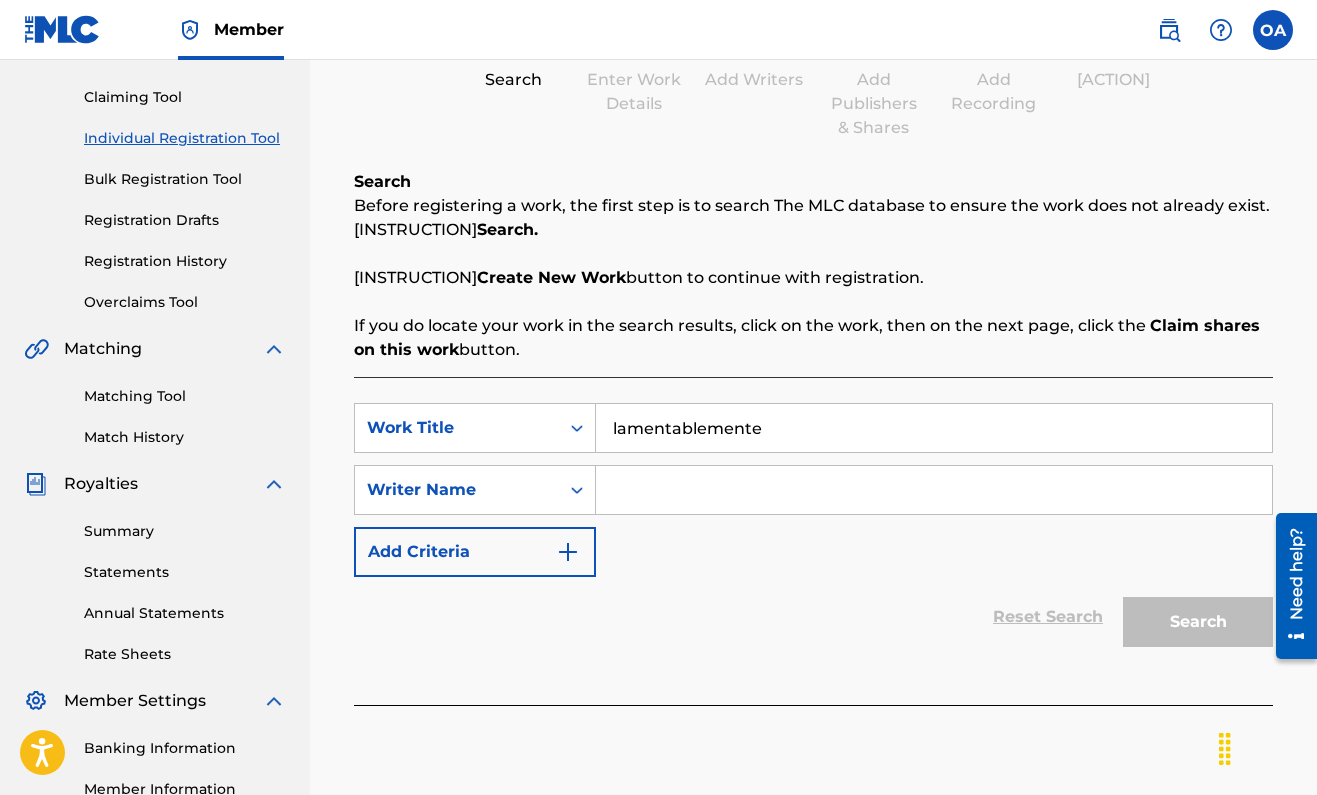 type on "lamentablemente" 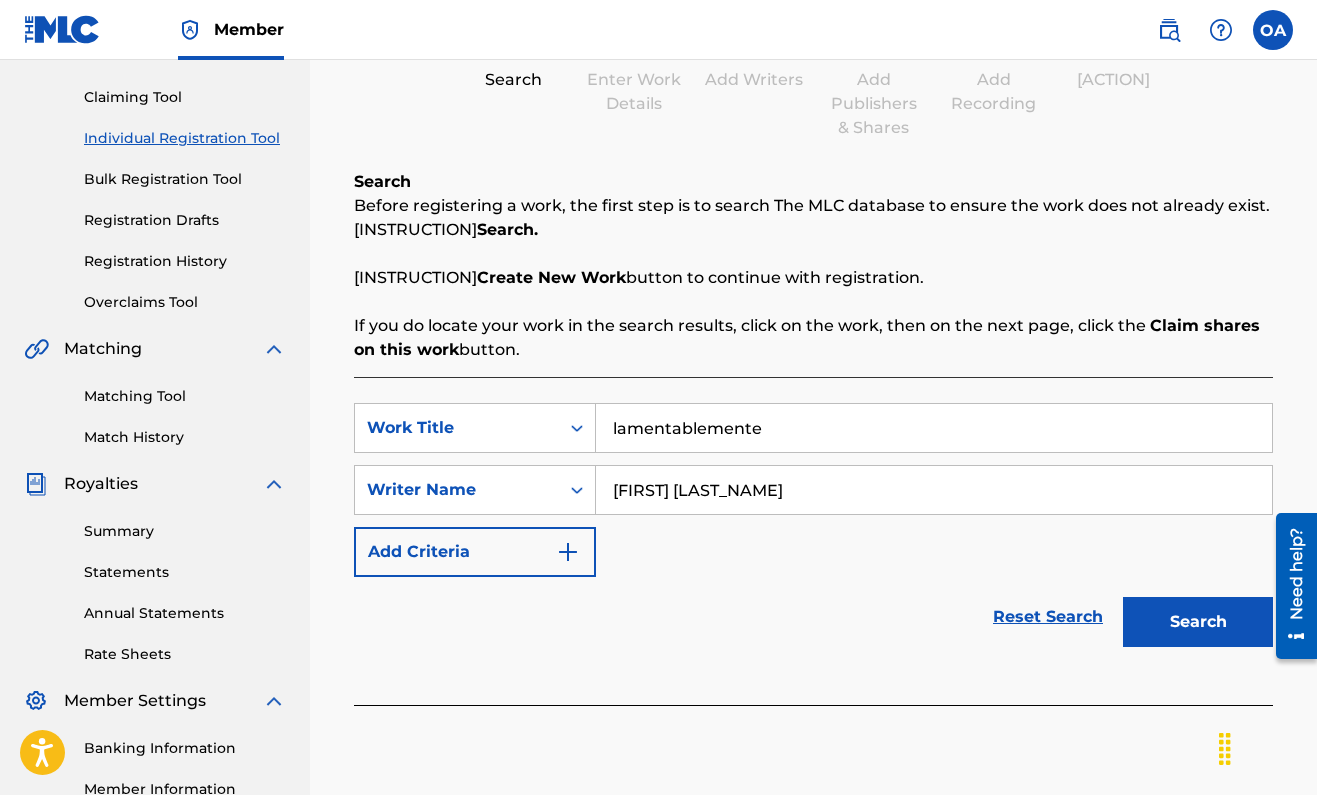 type on "[FIRST] [LAST_NAME]" 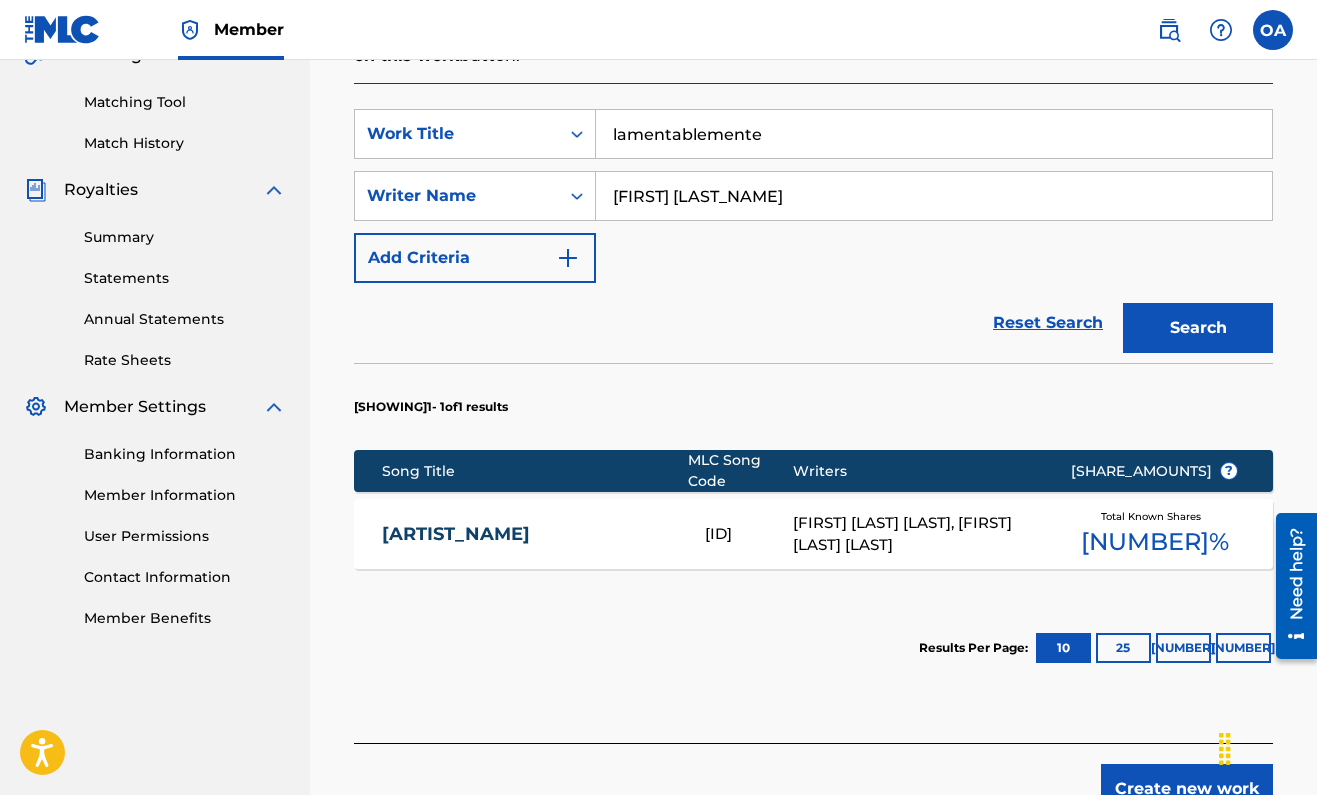 scroll, scrollTop: 493, scrollLeft: 0, axis: vertical 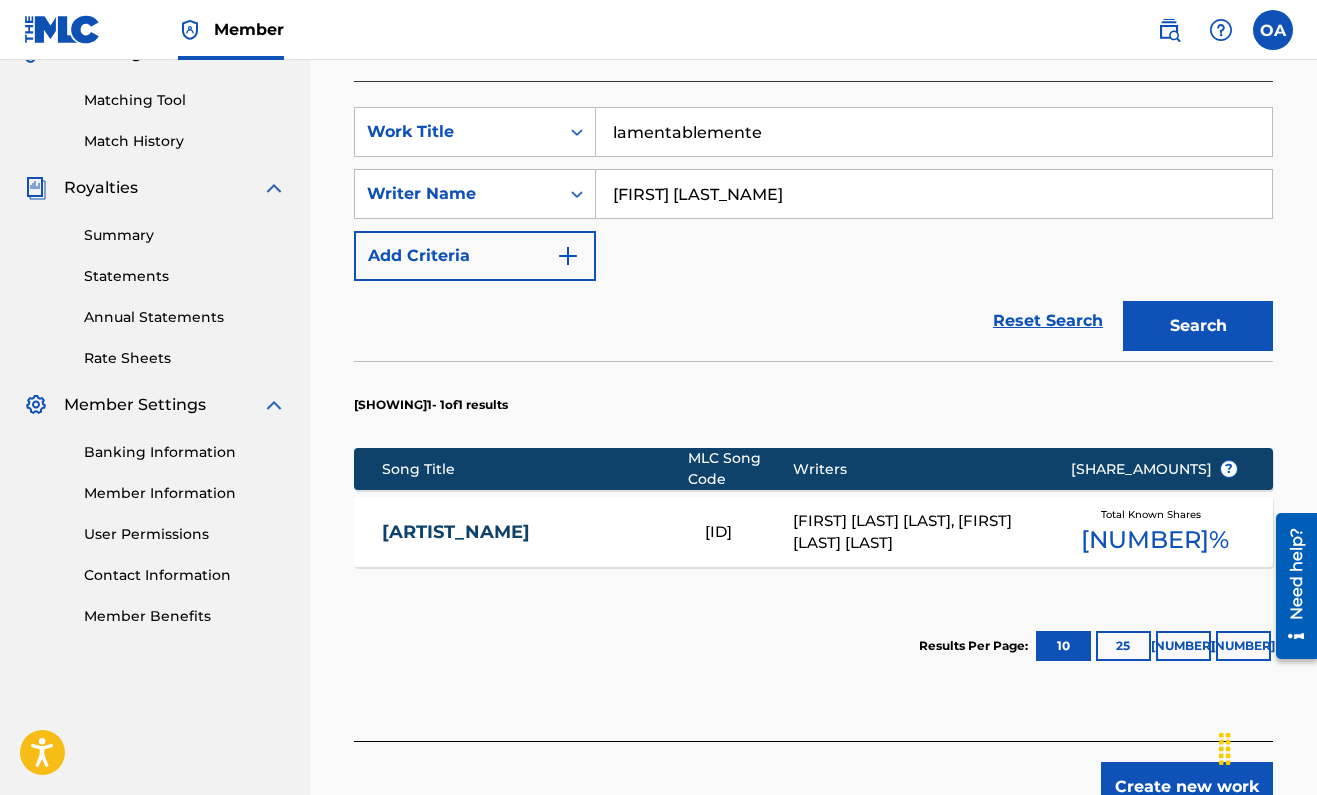 click on "100 %" at bounding box center [1155, 540] 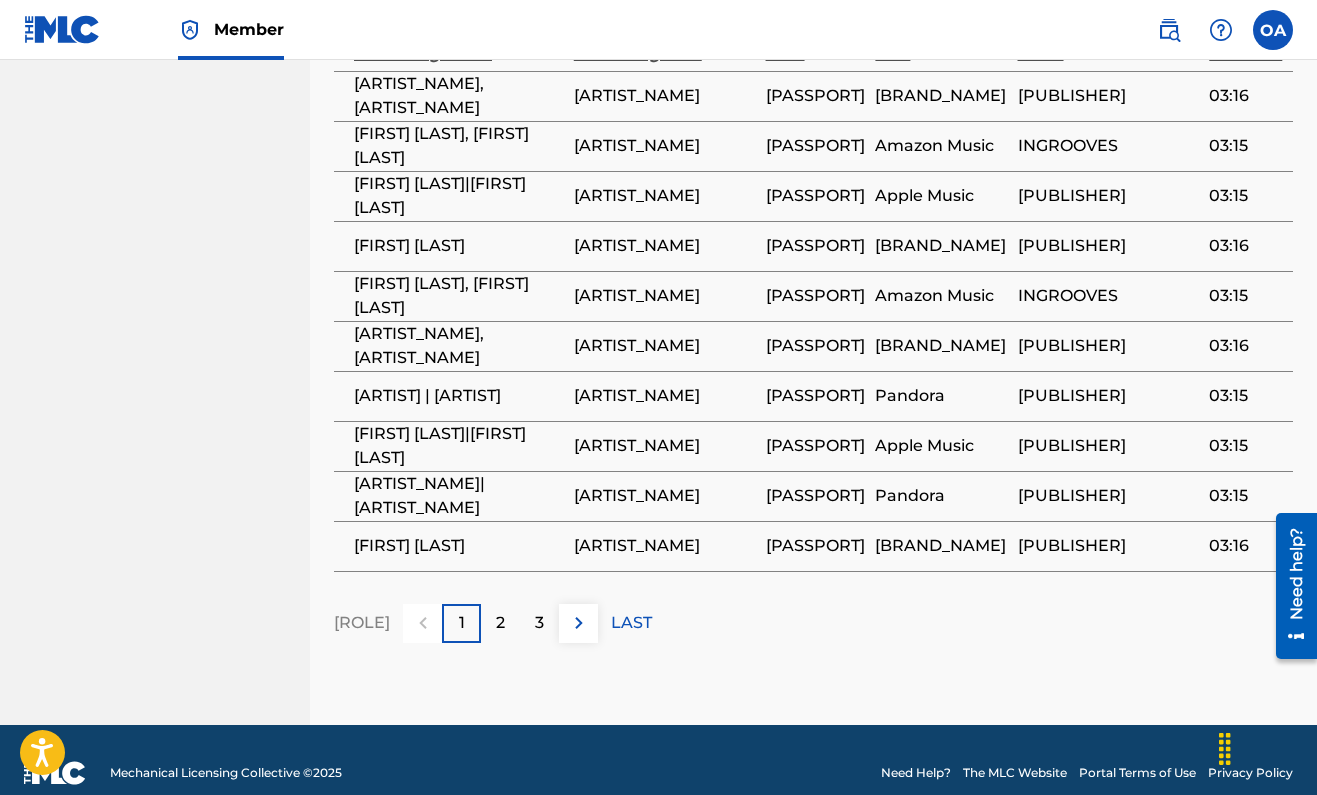 scroll, scrollTop: 1861, scrollLeft: 0, axis: vertical 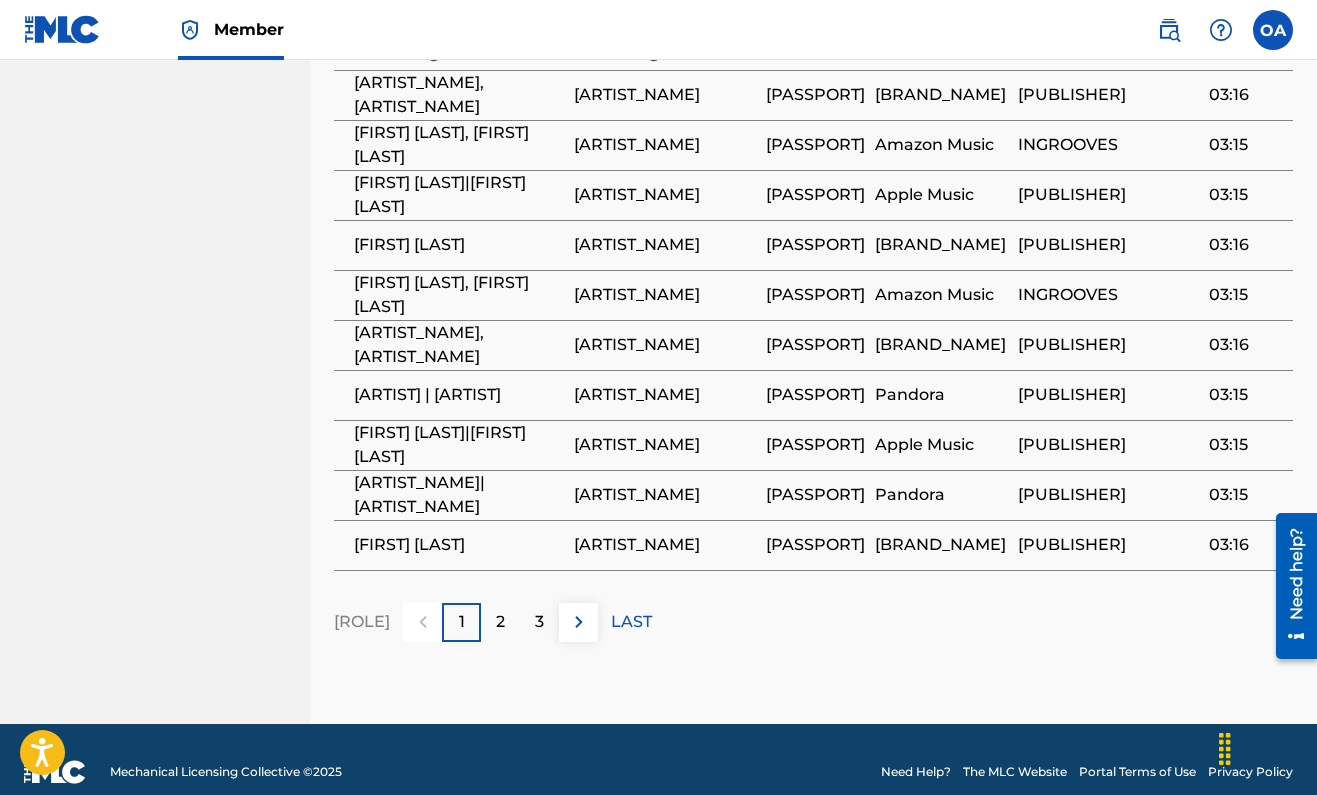 click on "2" at bounding box center (500, 622) 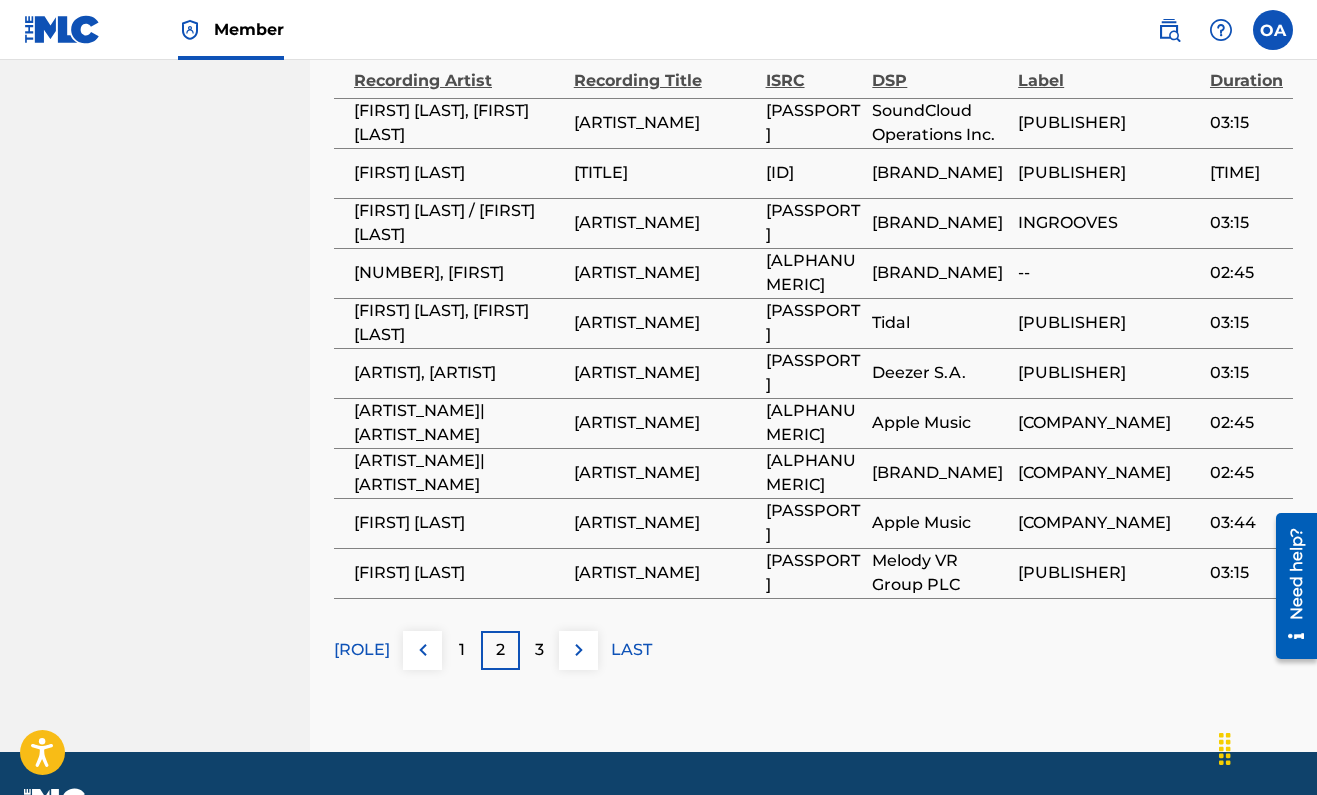 scroll, scrollTop: 1842, scrollLeft: 0, axis: vertical 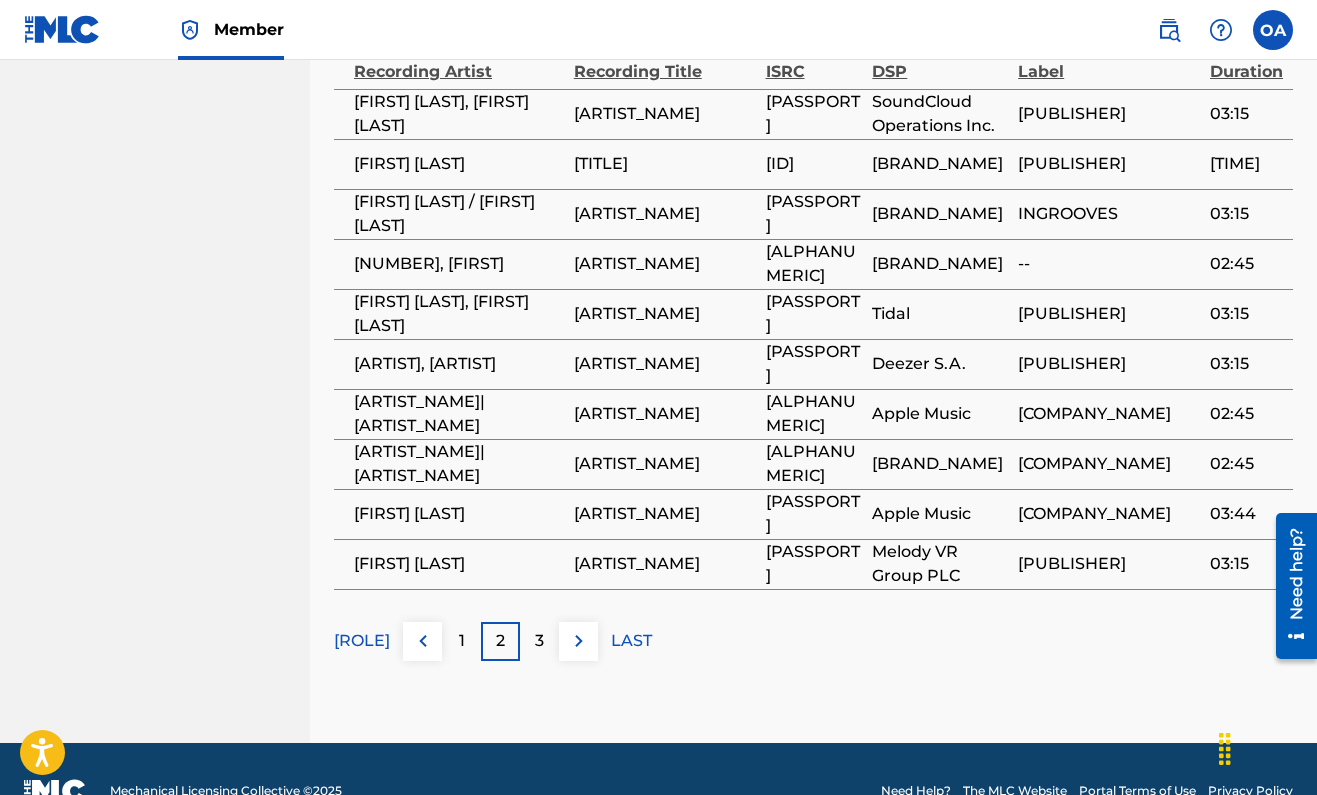 click on "3" at bounding box center [539, 641] 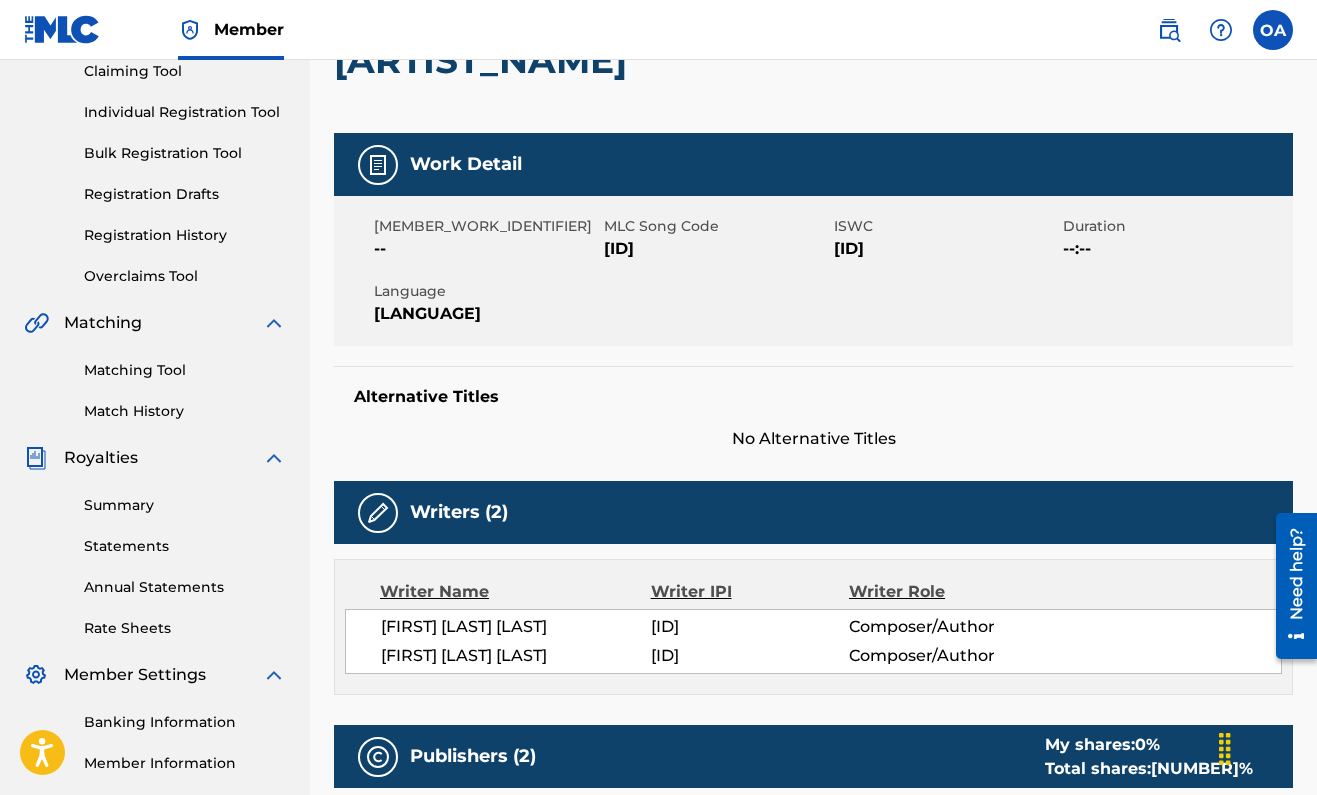 scroll, scrollTop: 228, scrollLeft: 0, axis: vertical 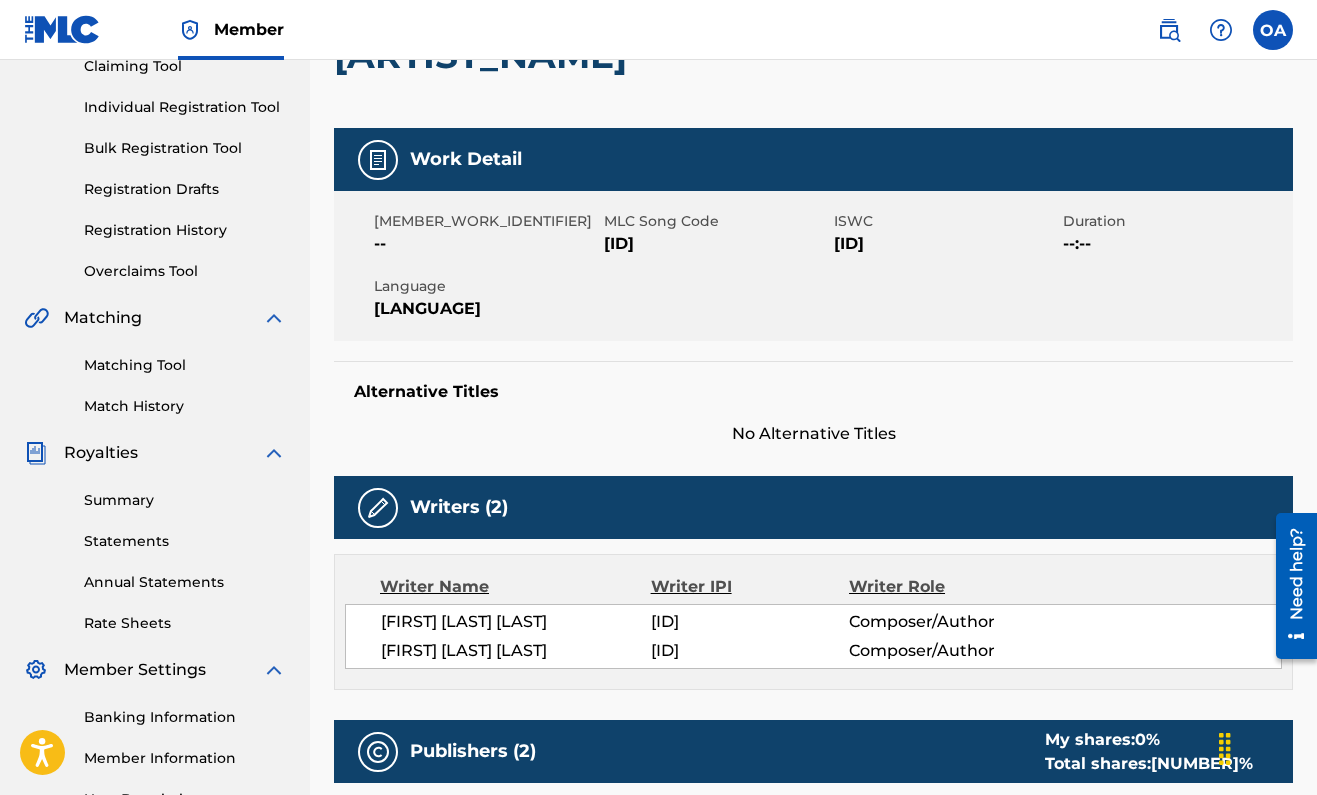 click on "[LANGUAGE]" at bounding box center [486, 309] 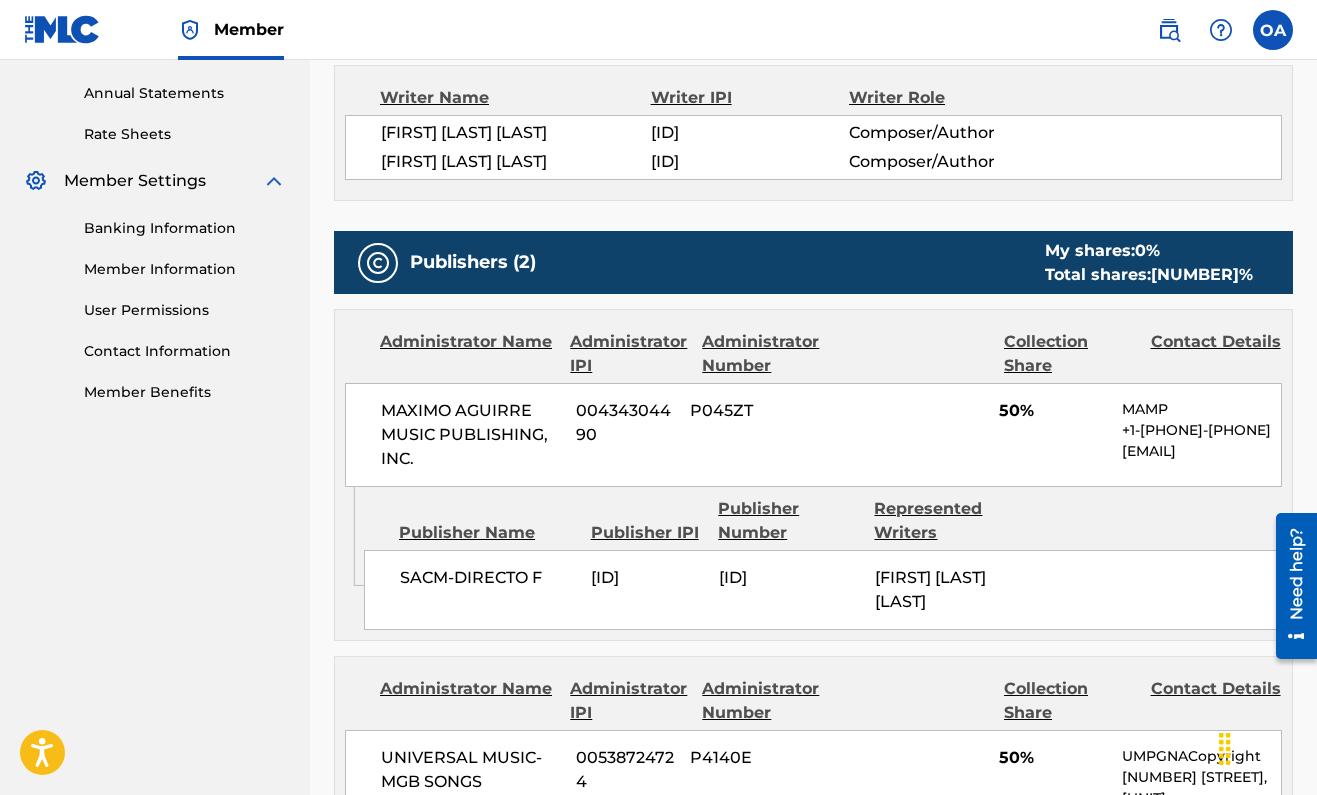 scroll, scrollTop: 720, scrollLeft: 0, axis: vertical 